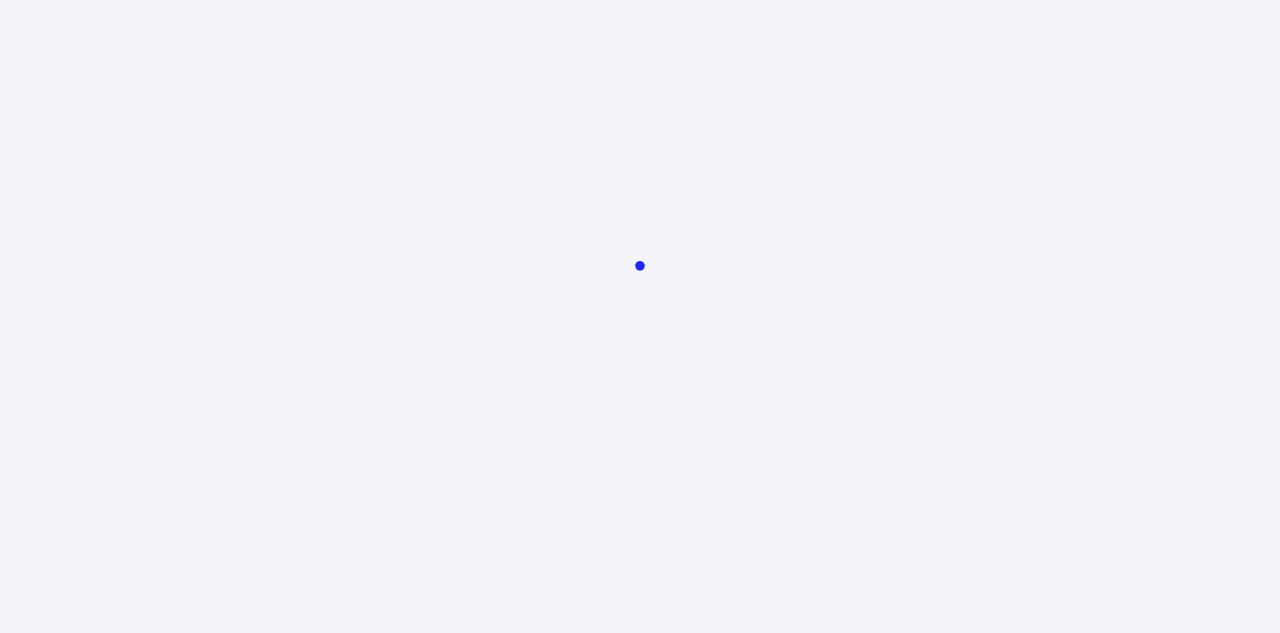 scroll, scrollTop: 0, scrollLeft: 0, axis: both 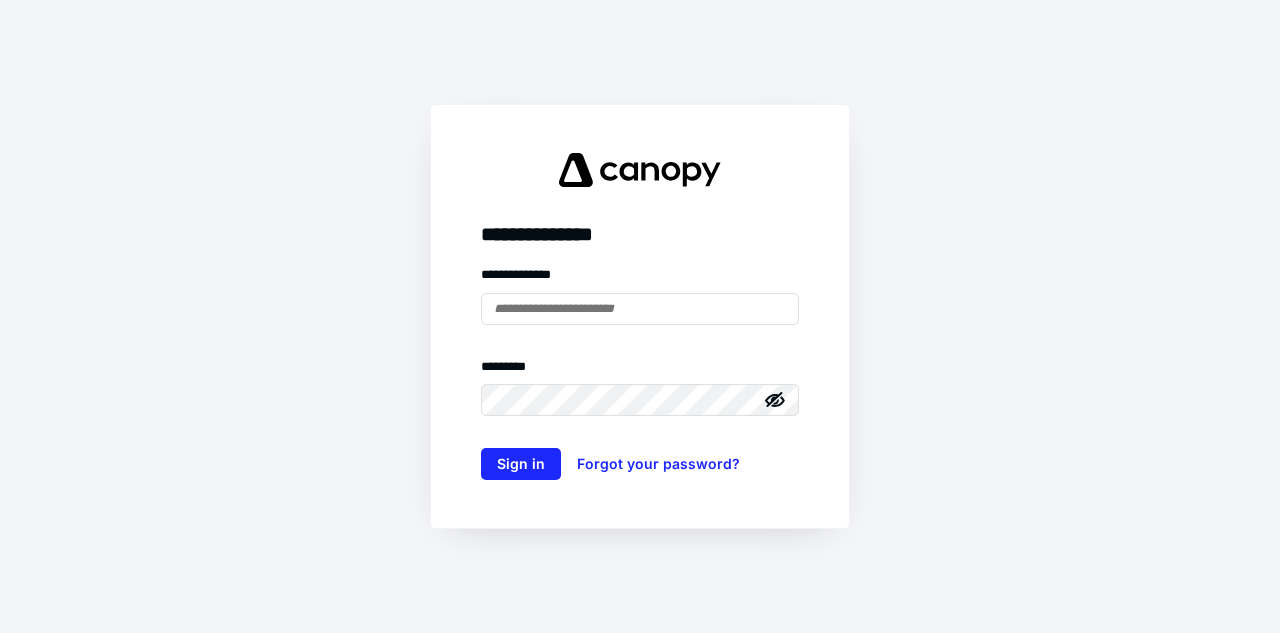 type on "**********" 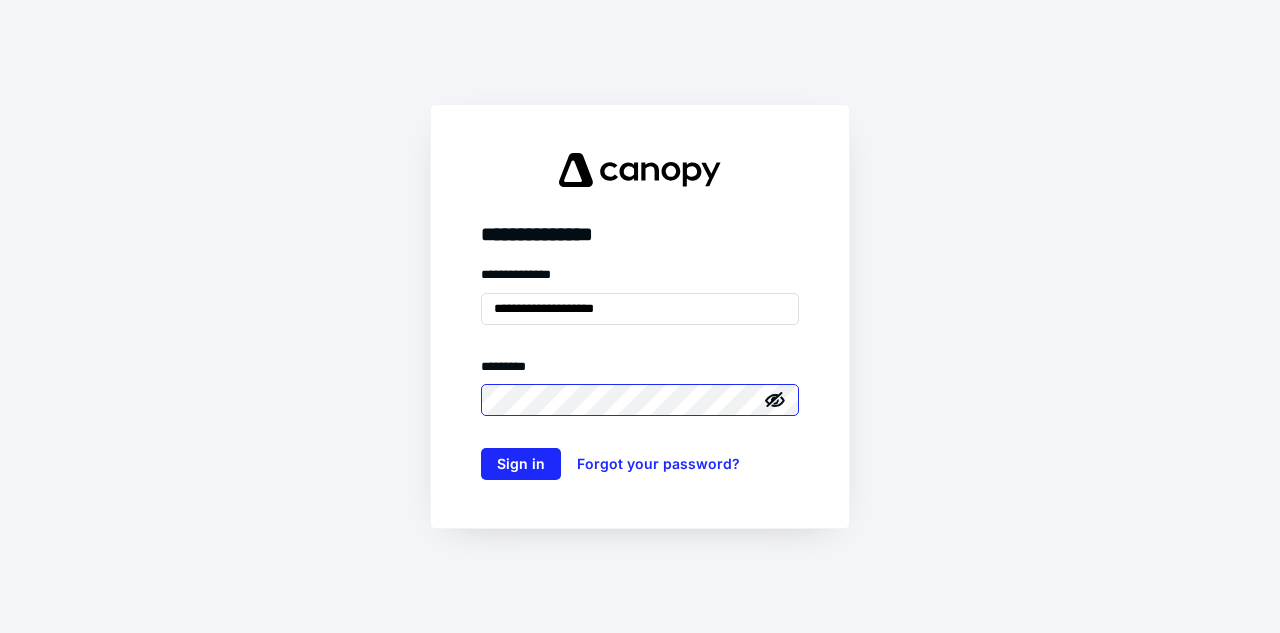 click on "Sign in" at bounding box center (521, 464) 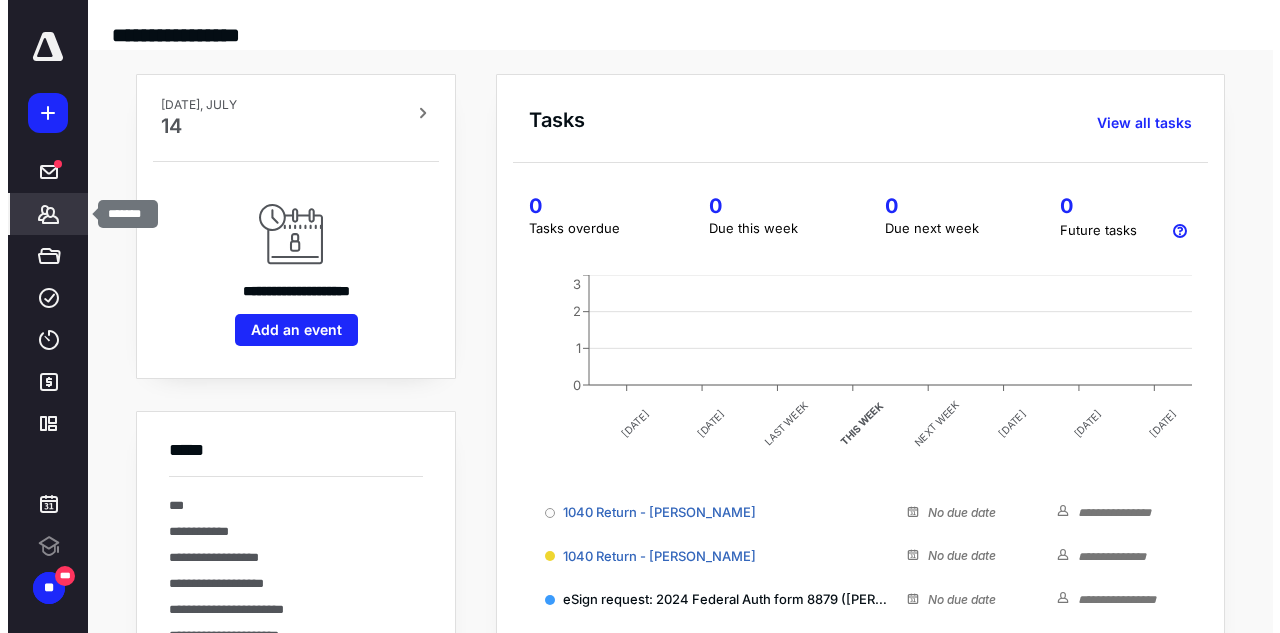 scroll, scrollTop: 0, scrollLeft: 0, axis: both 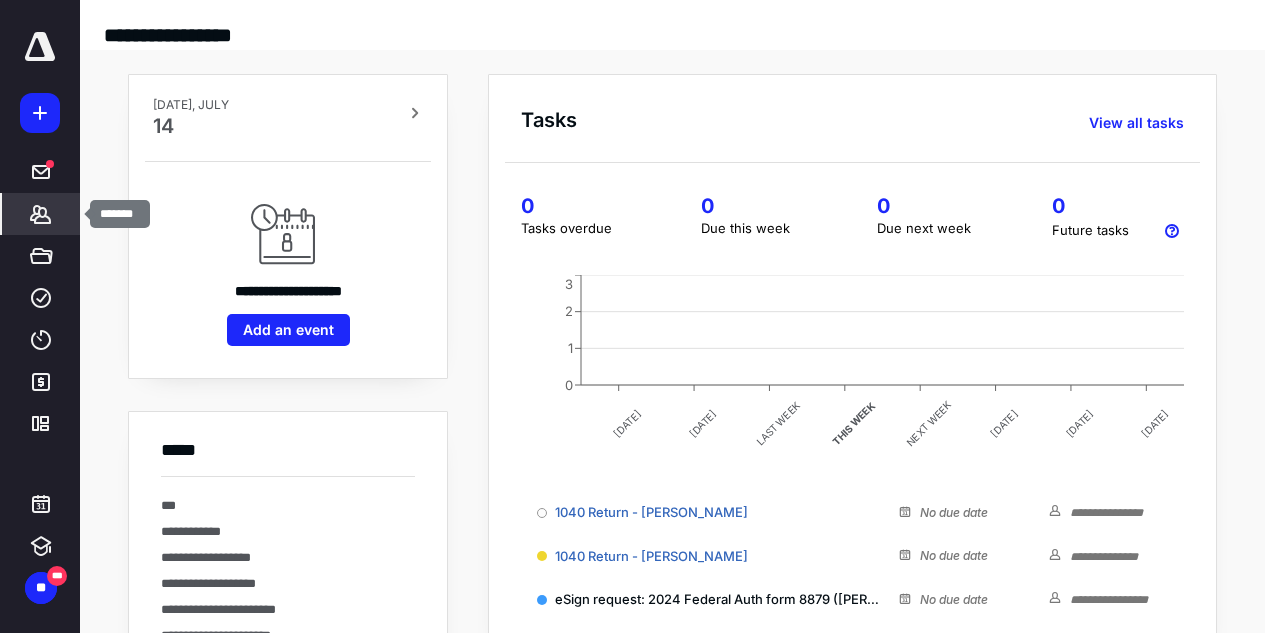 click 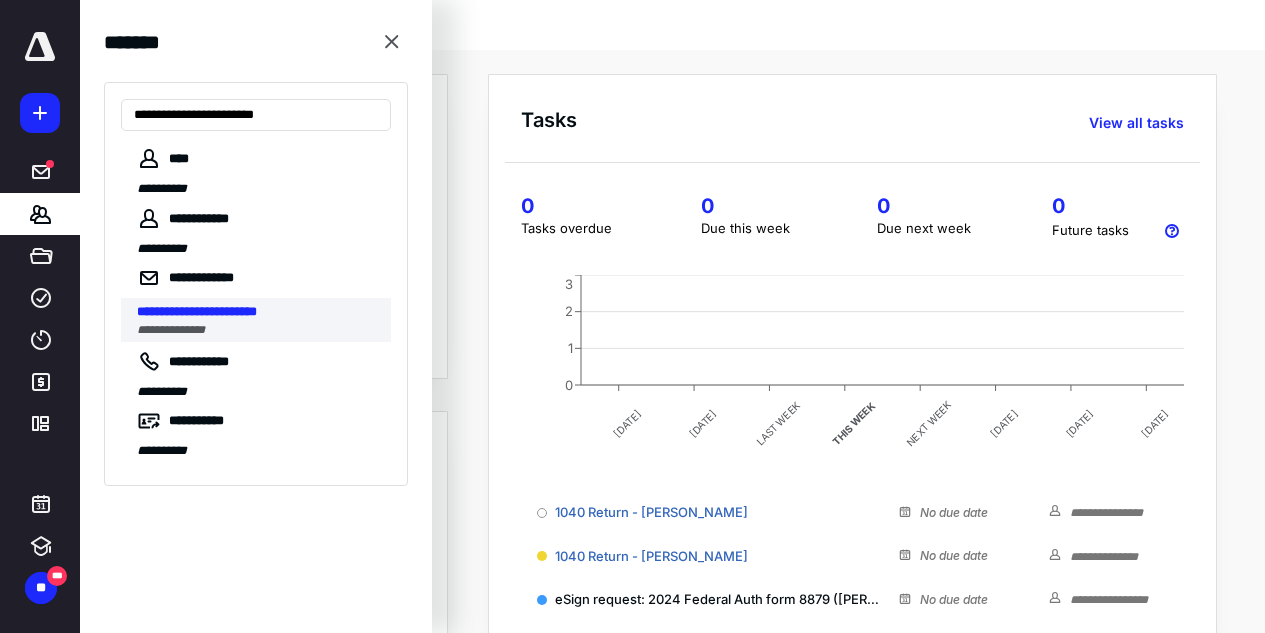 type on "**********" 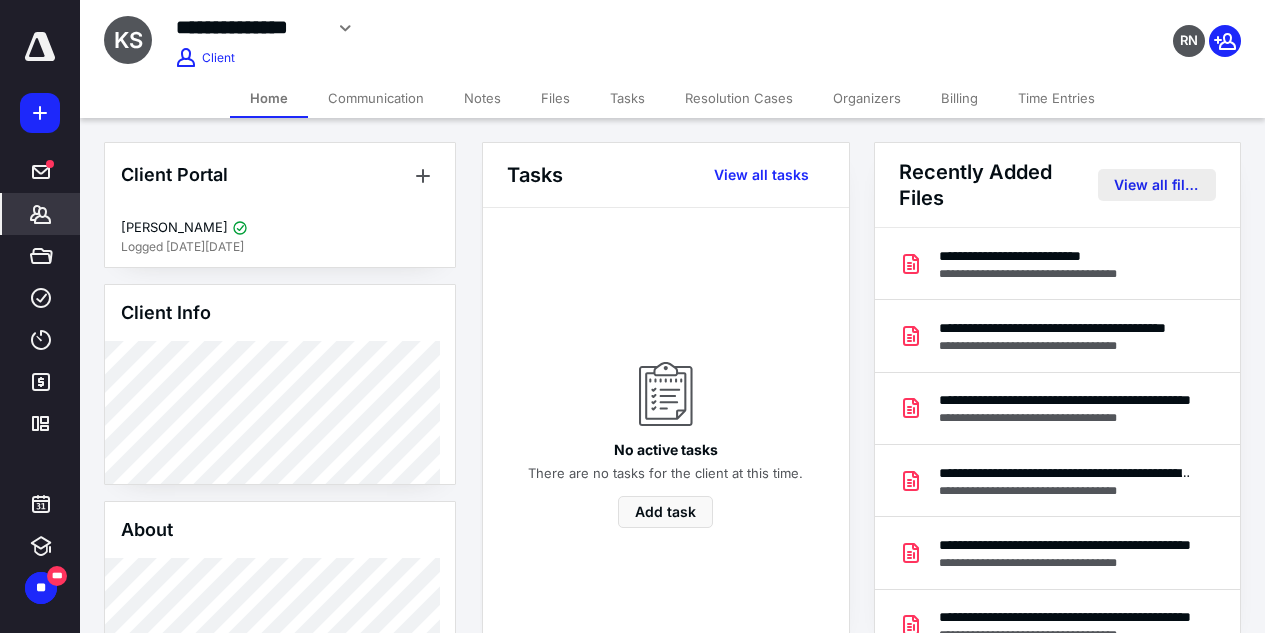 click on "View all files" at bounding box center [1157, 185] 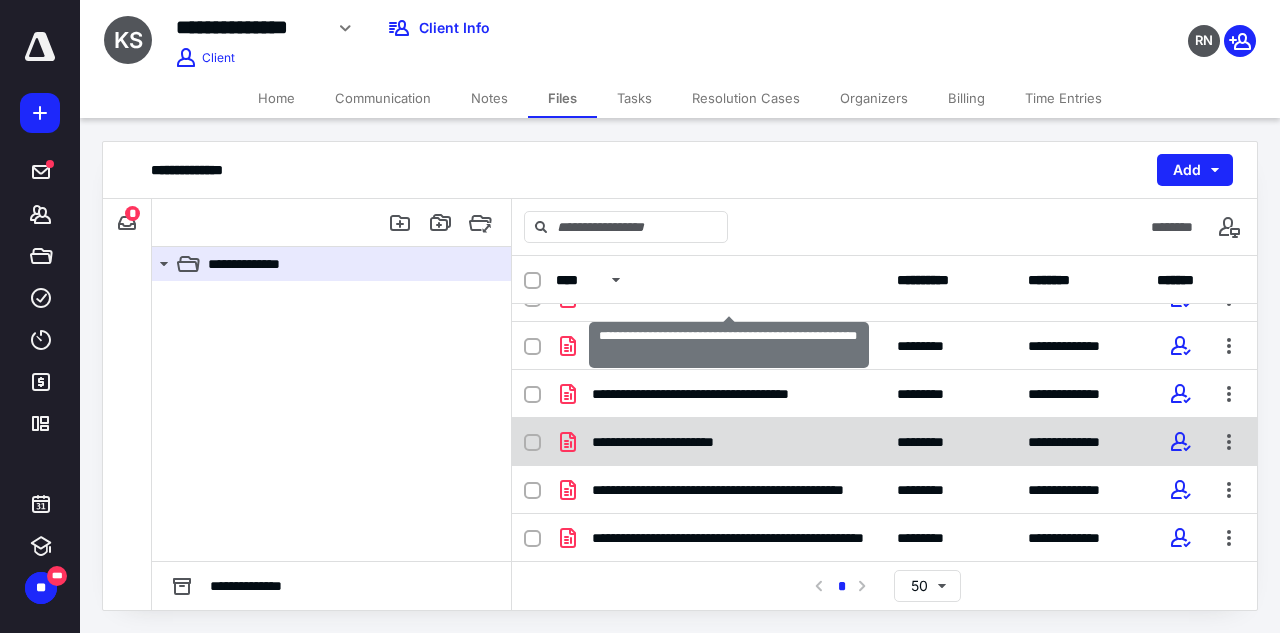scroll, scrollTop: 367, scrollLeft: 0, axis: vertical 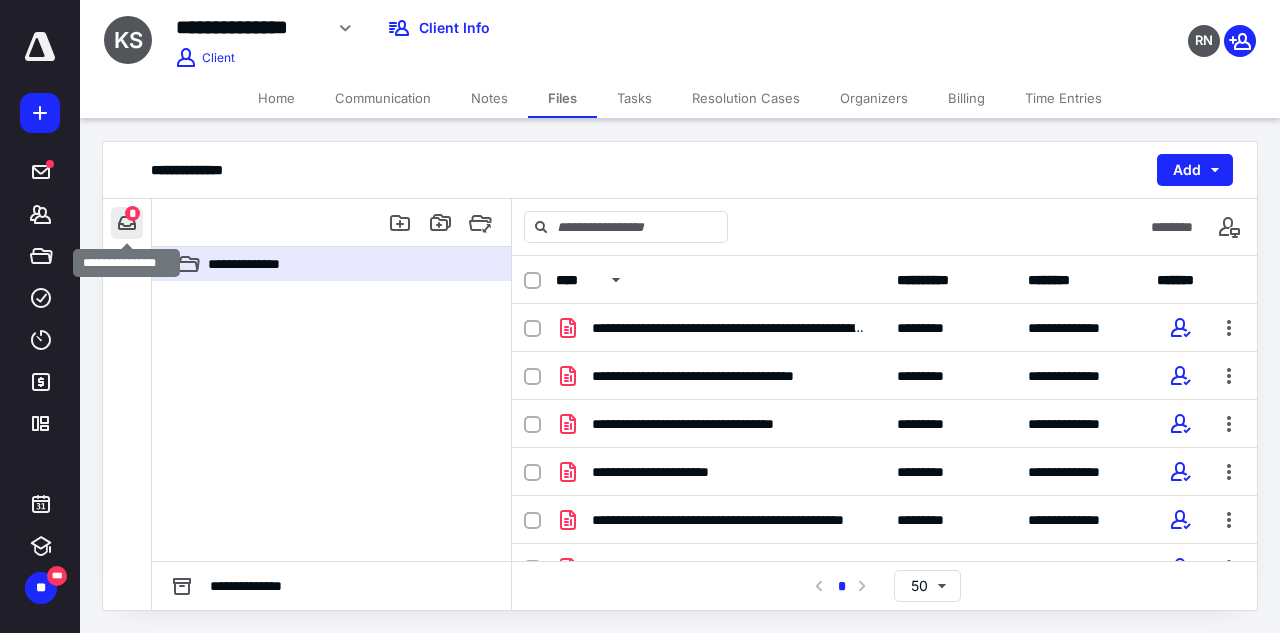 click at bounding box center [127, 223] 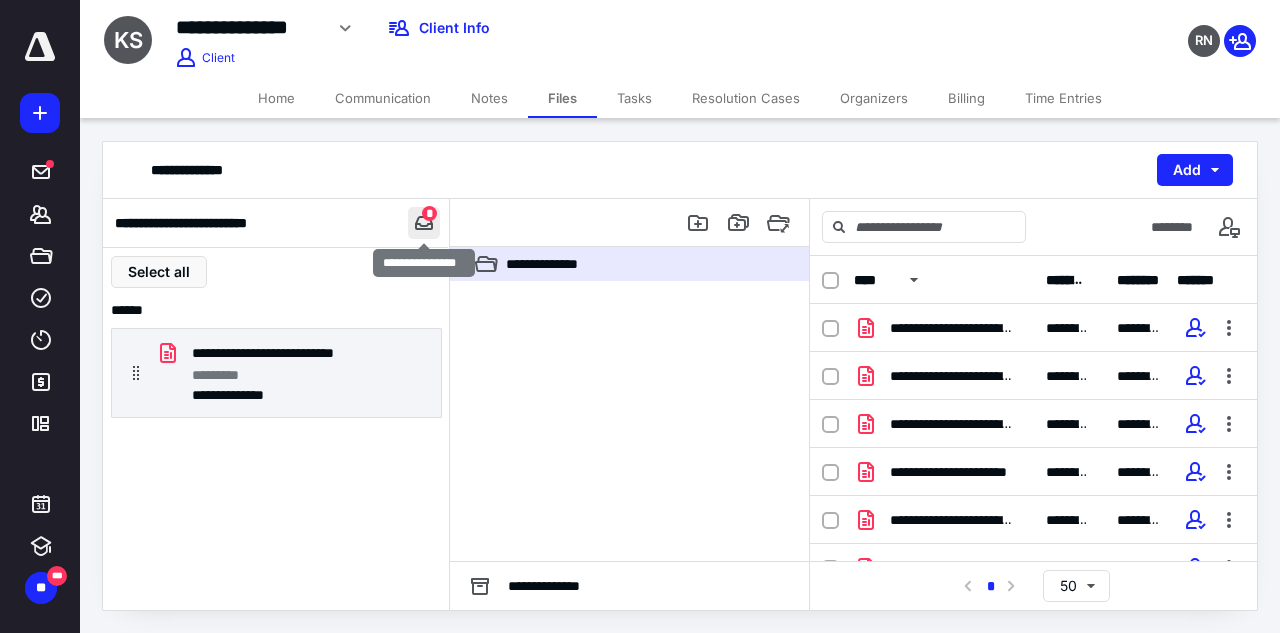 click at bounding box center [424, 223] 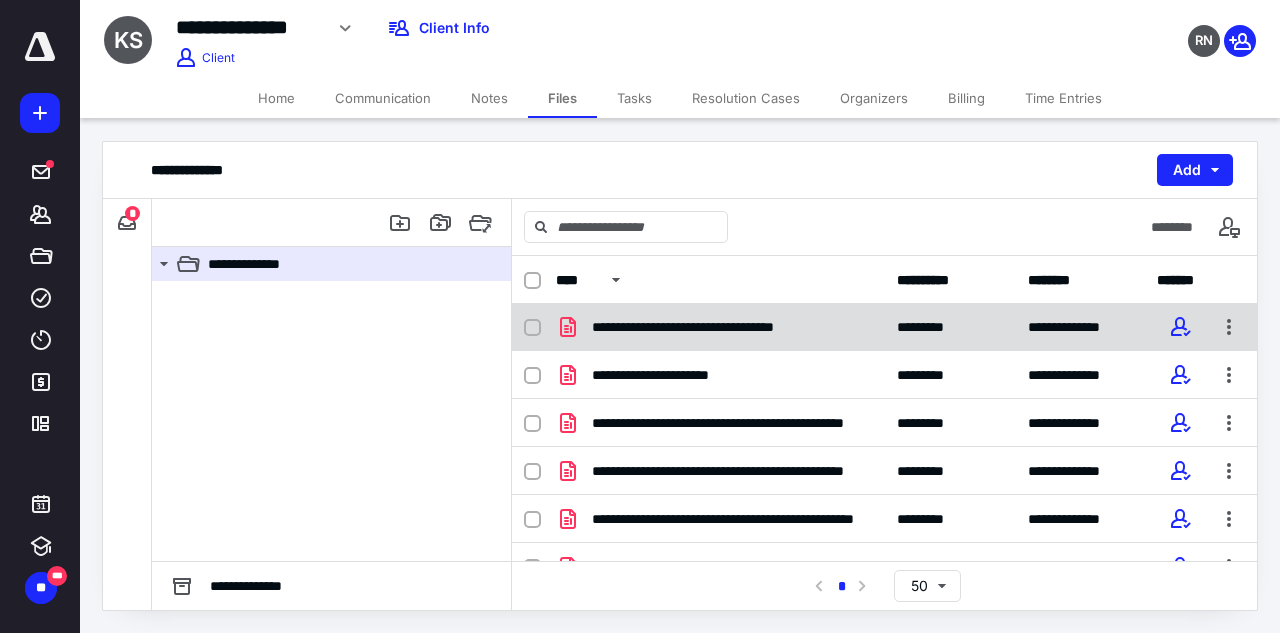 scroll, scrollTop: 0, scrollLeft: 0, axis: both 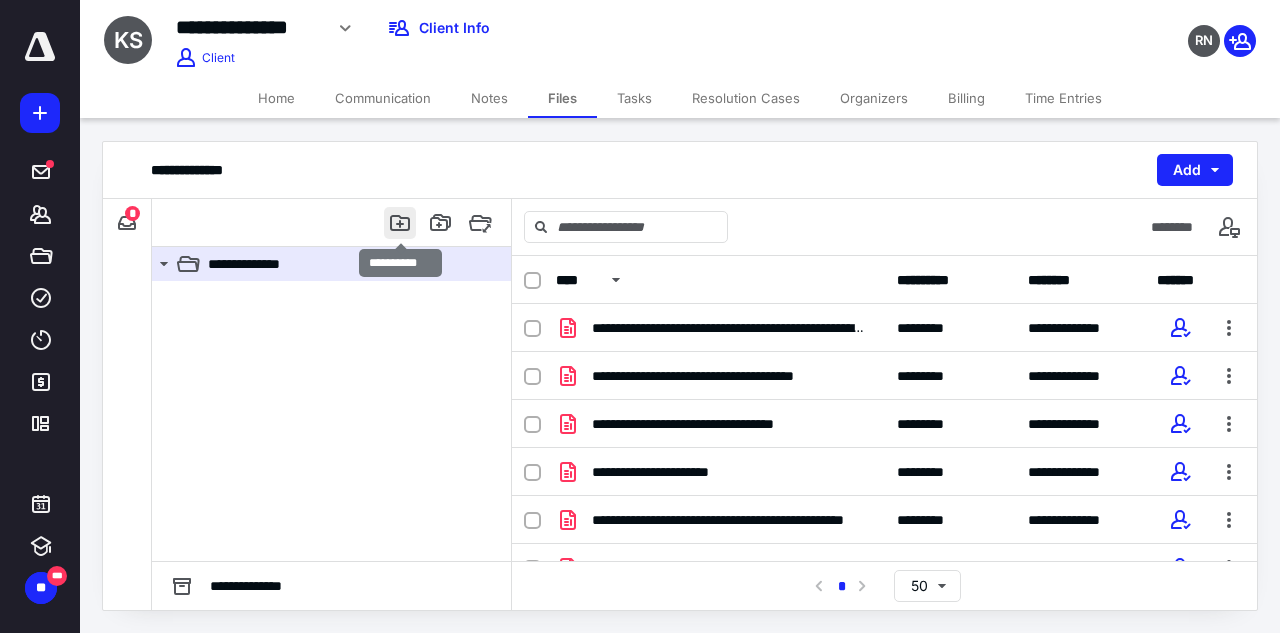 click at bounding box center [400, 223] 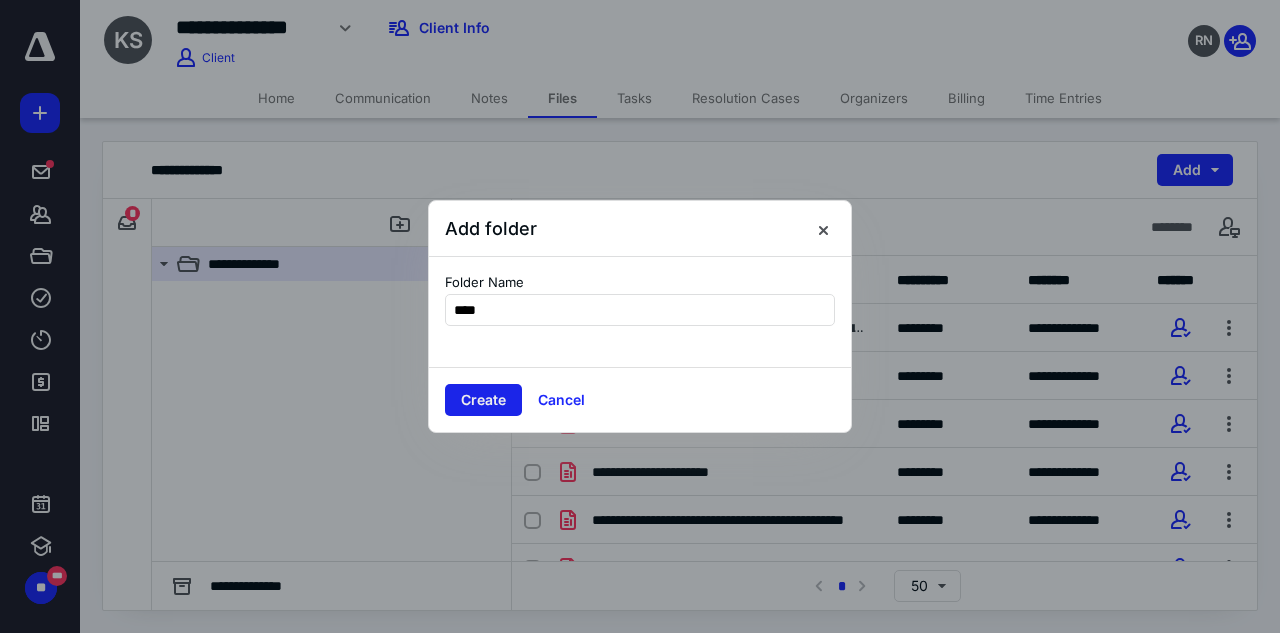 type on "****" 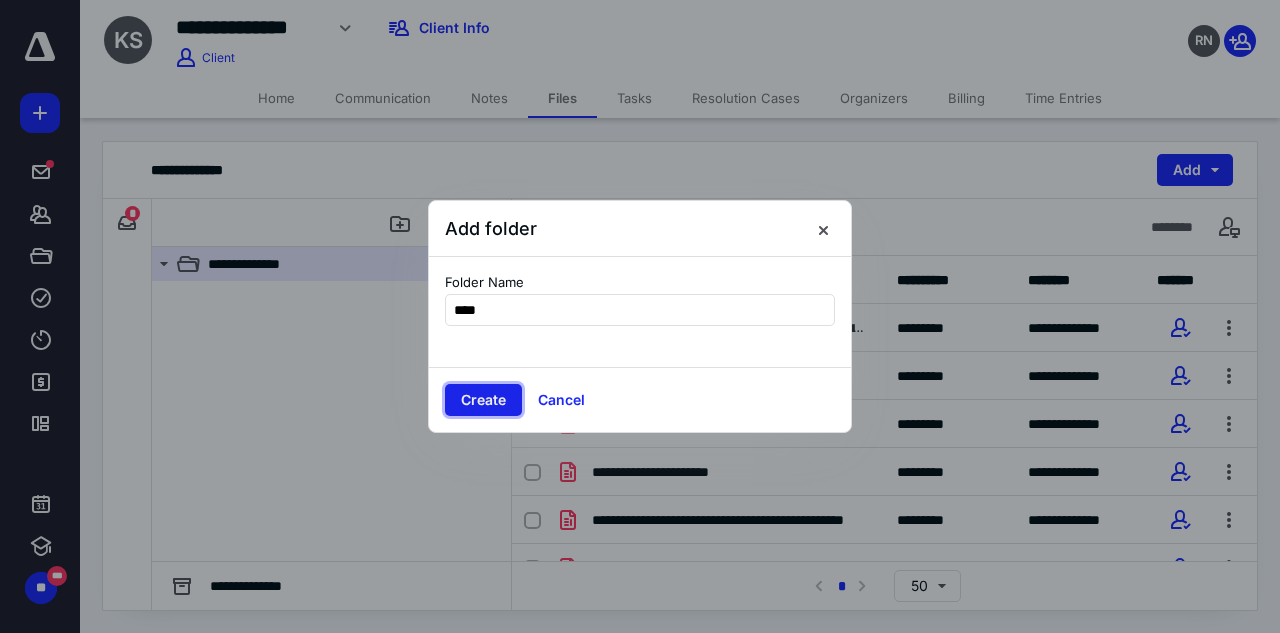 click on "Create" at bounding box center [483, 400] 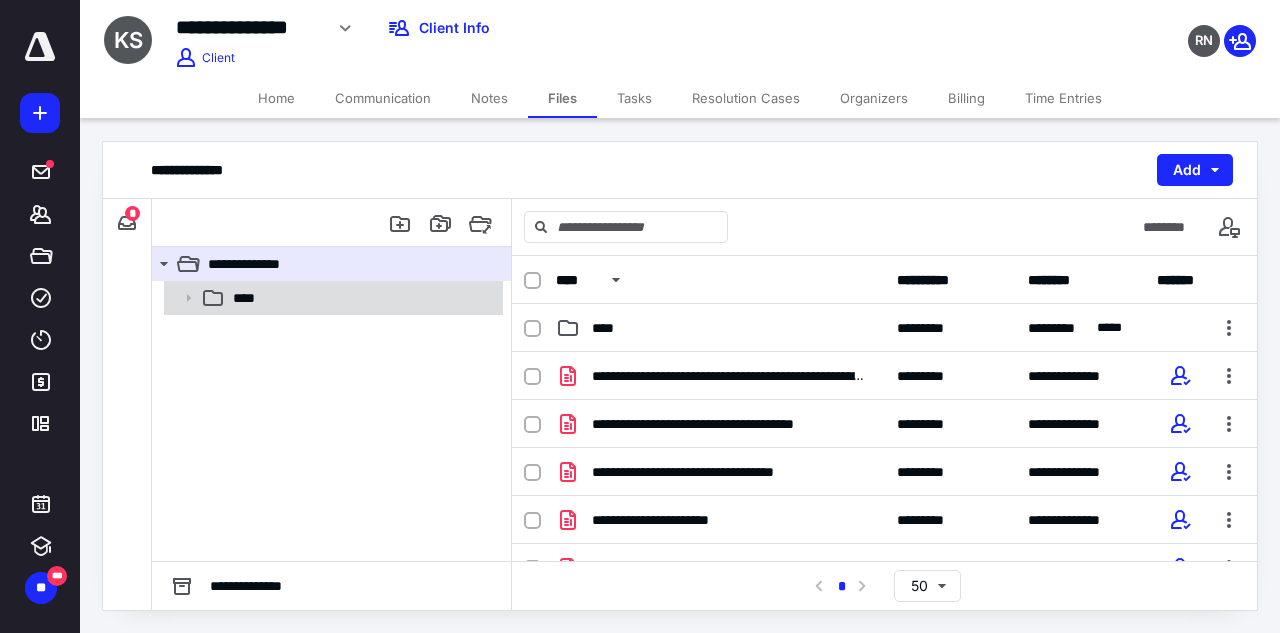 click on "****" at bounding box center (362, 298) 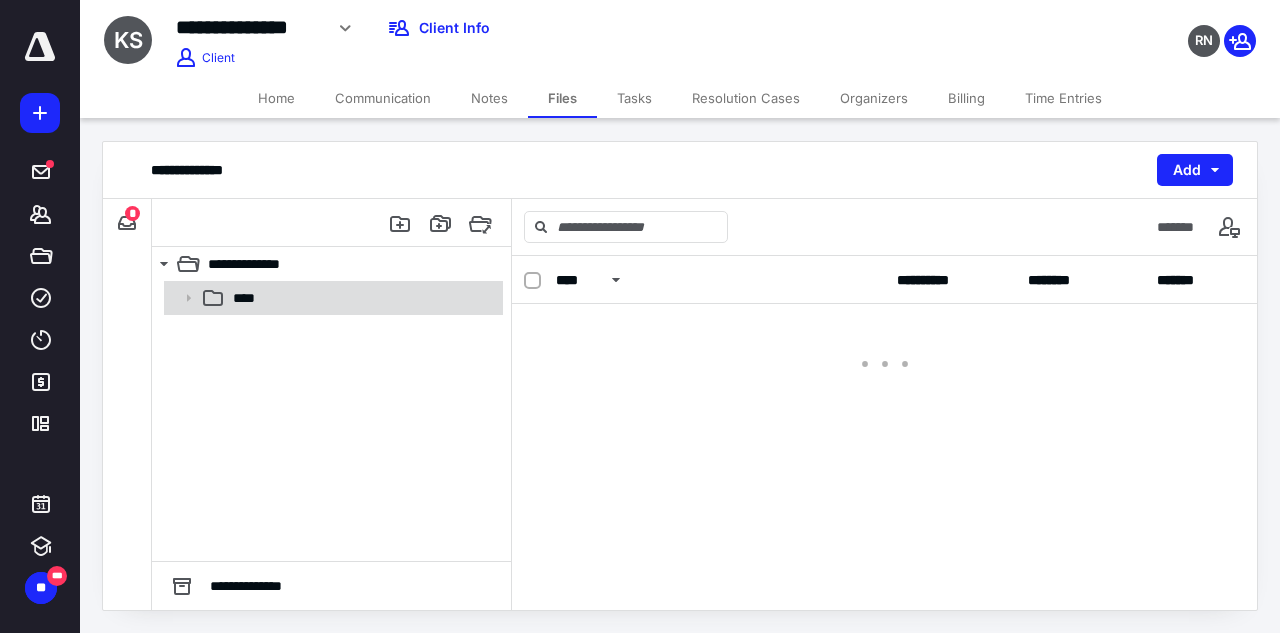 click on "****" at bounding box center [362, 298] 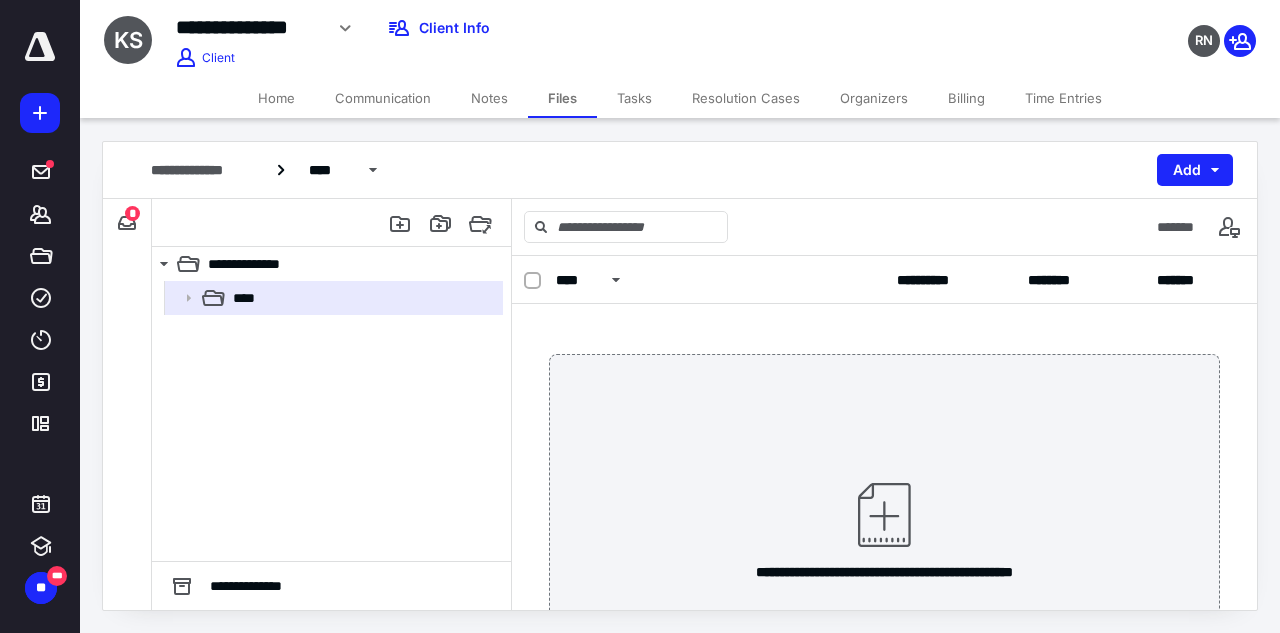 click on "**********" at bounding box center (884, 529) 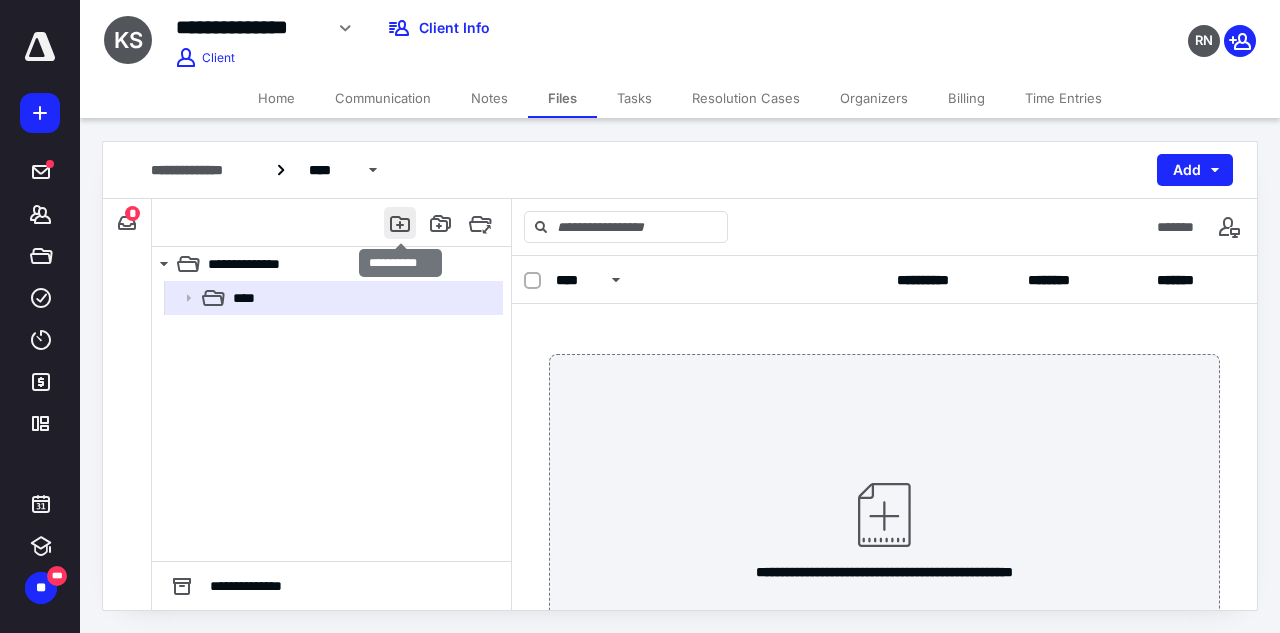 click at bounding box center (400, 223) 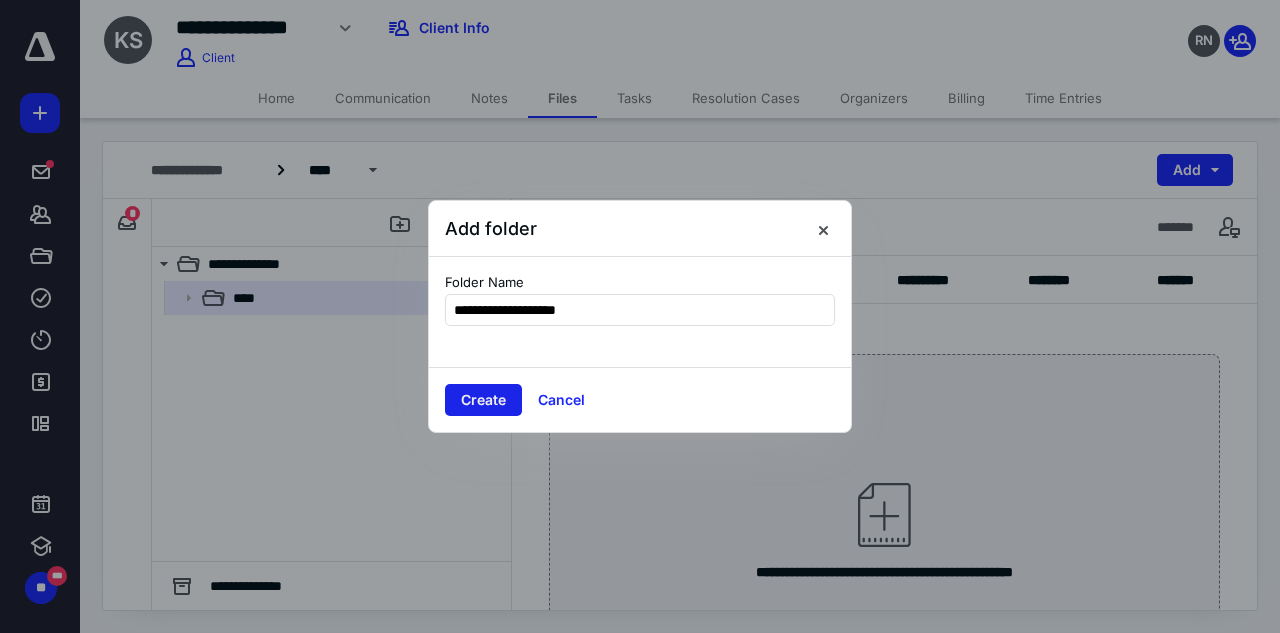 type on "**********" 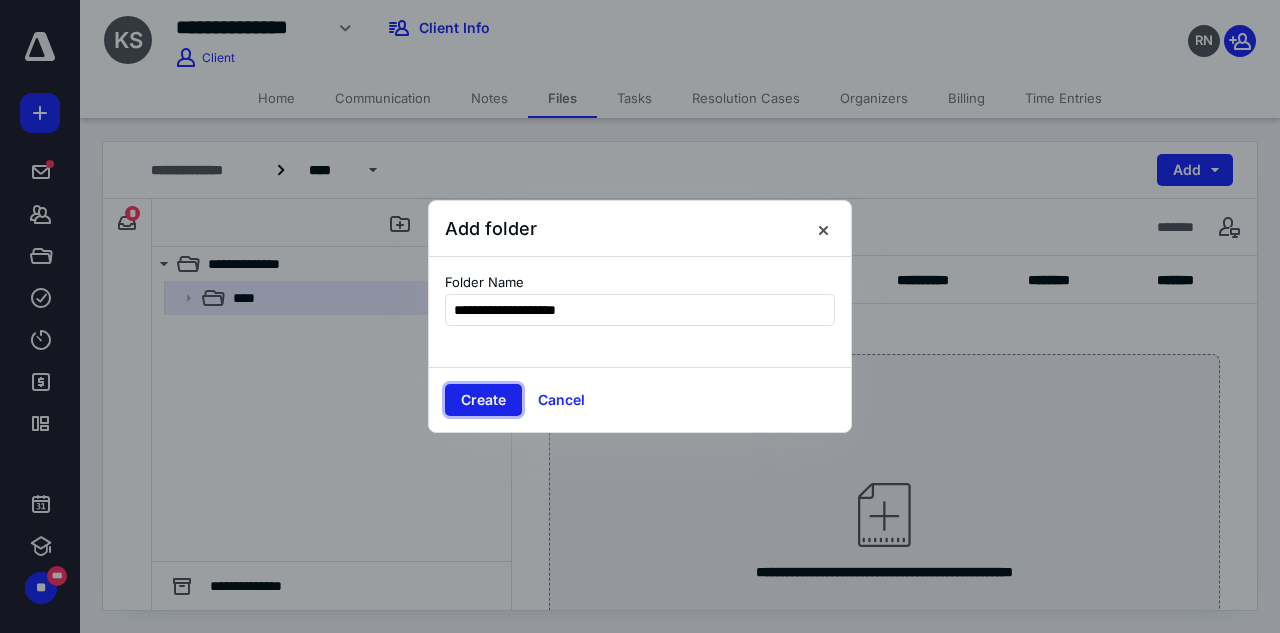 click on "Create" at bounding box center (483, 400) 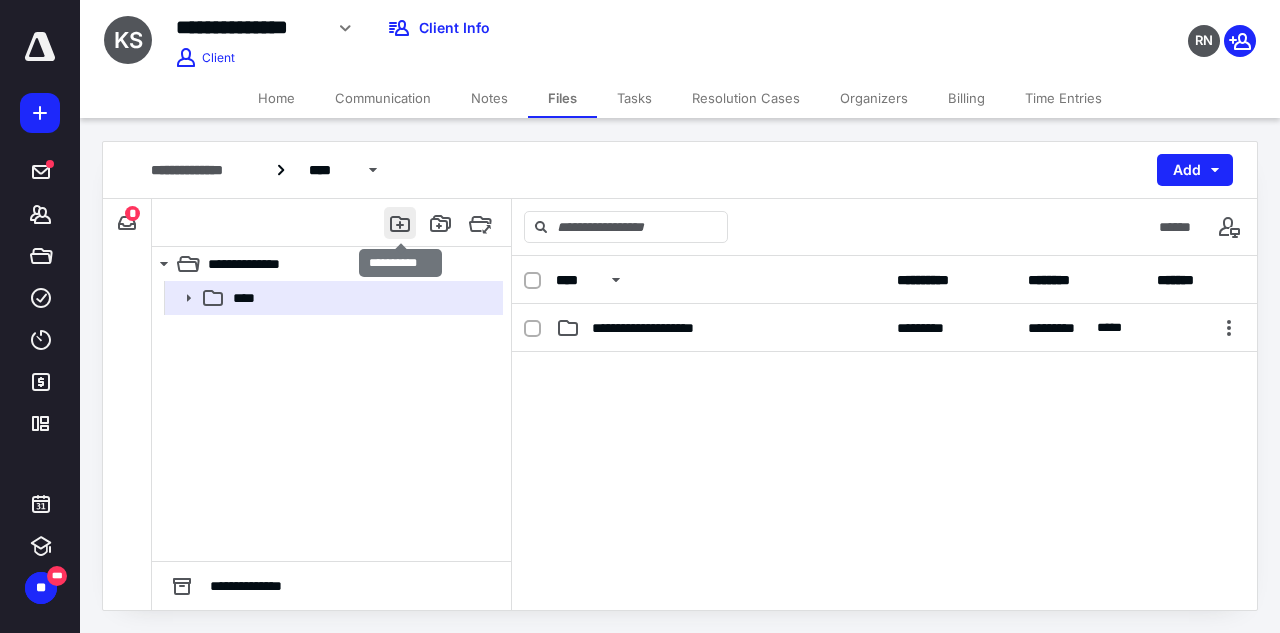 click at bounding box center [400, 223] 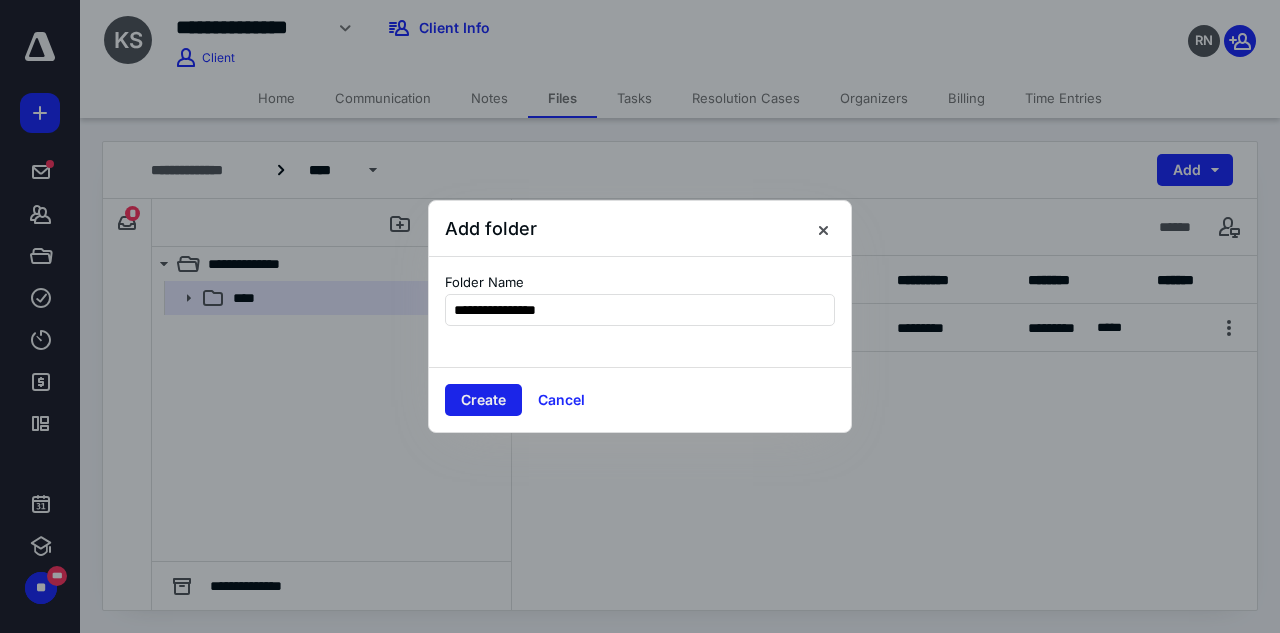 type on "**********" 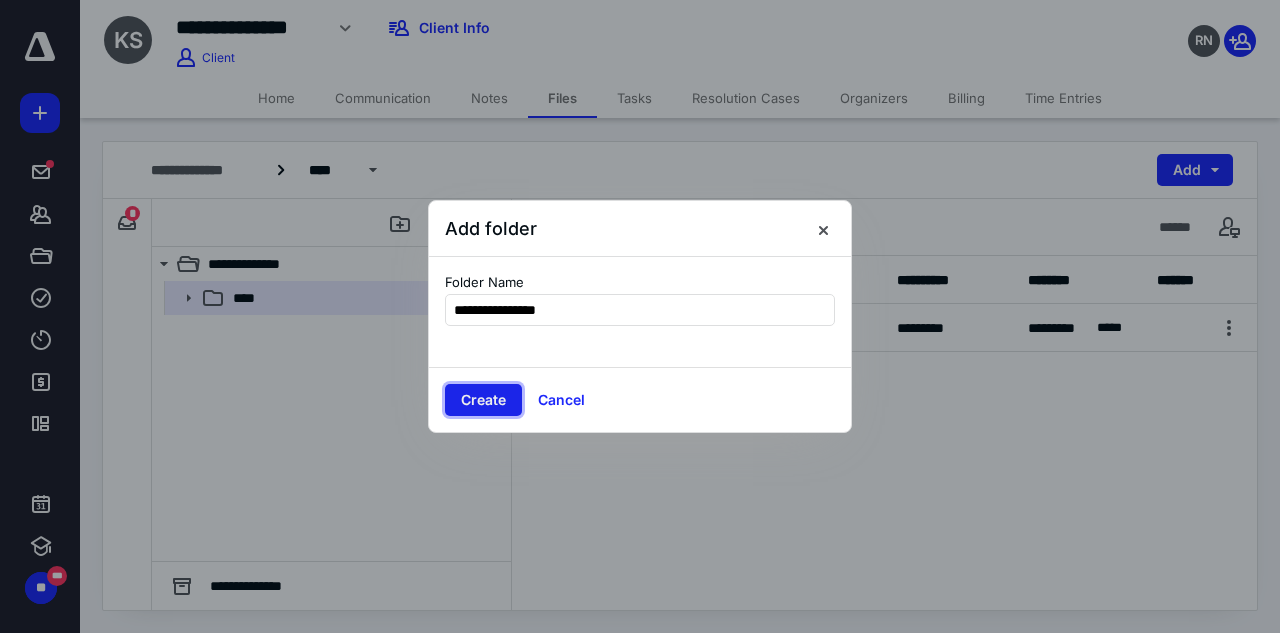 click on "Create" at bounding box center [483, 400] 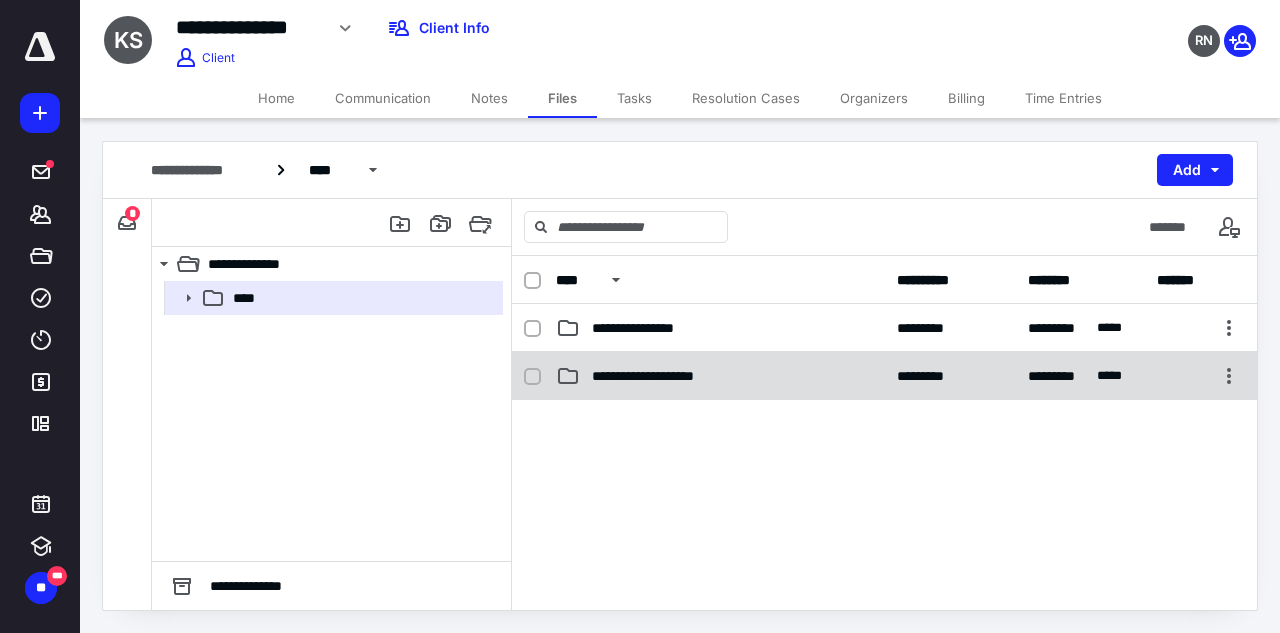 click on "**********" at bounding box center [668, 376] 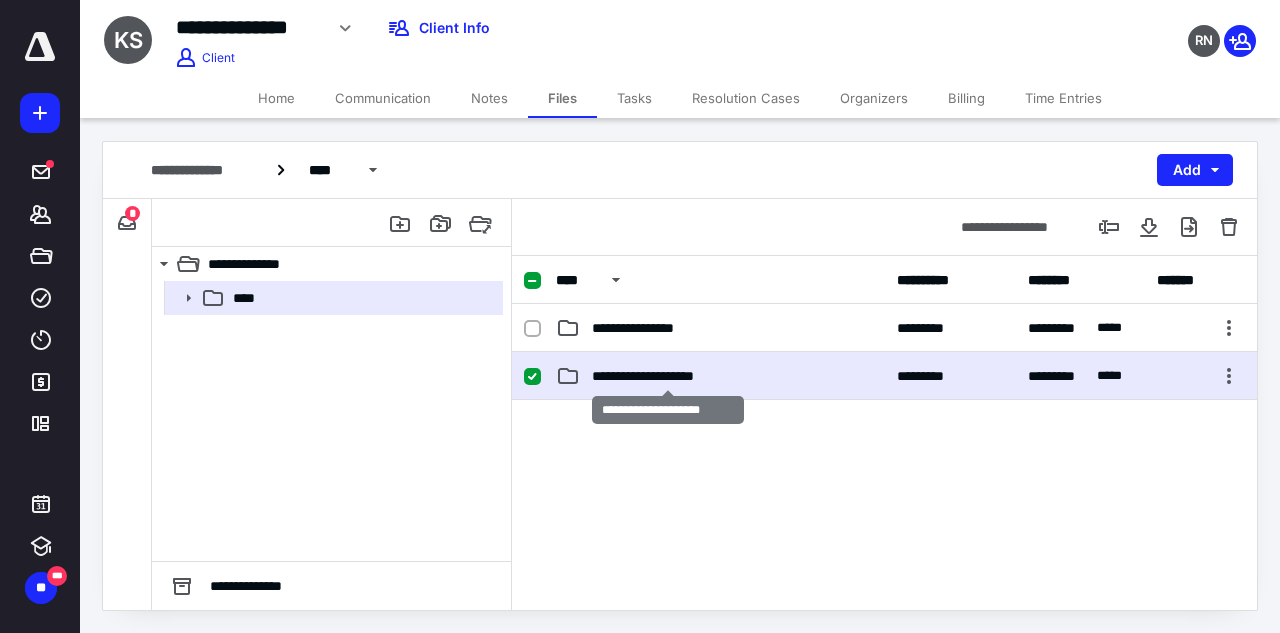 click on "**********" at bounding box center (668, 376) 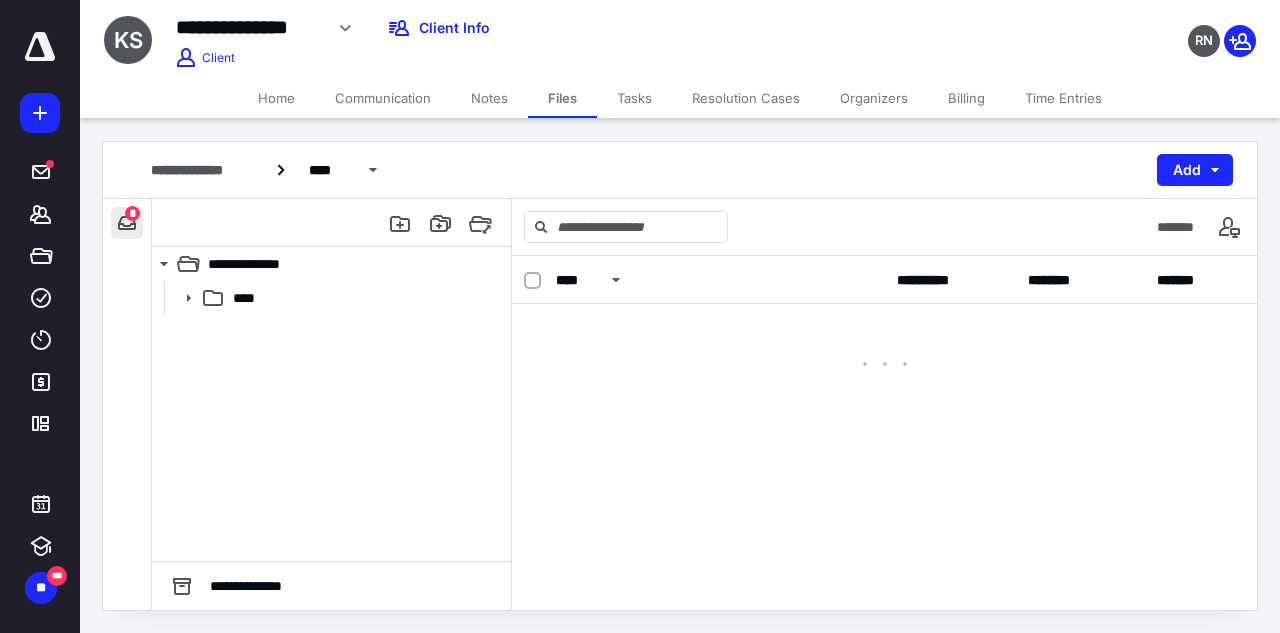 click at bounding box center [127, 223] 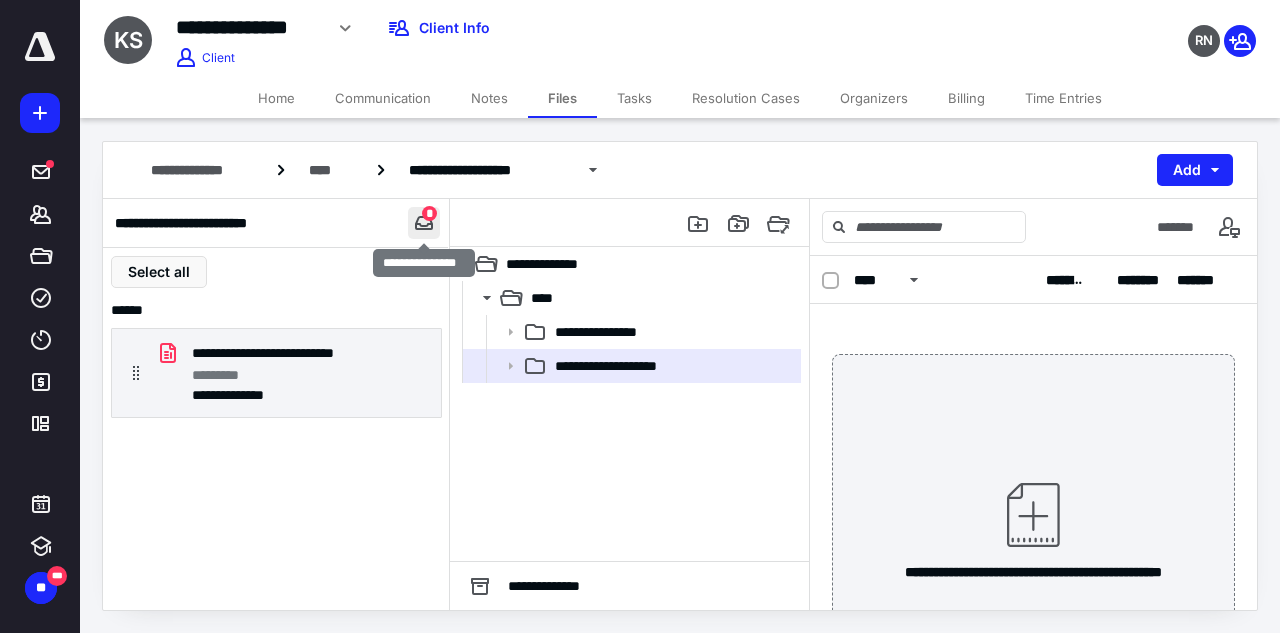 click at bounding box center (424, 223) 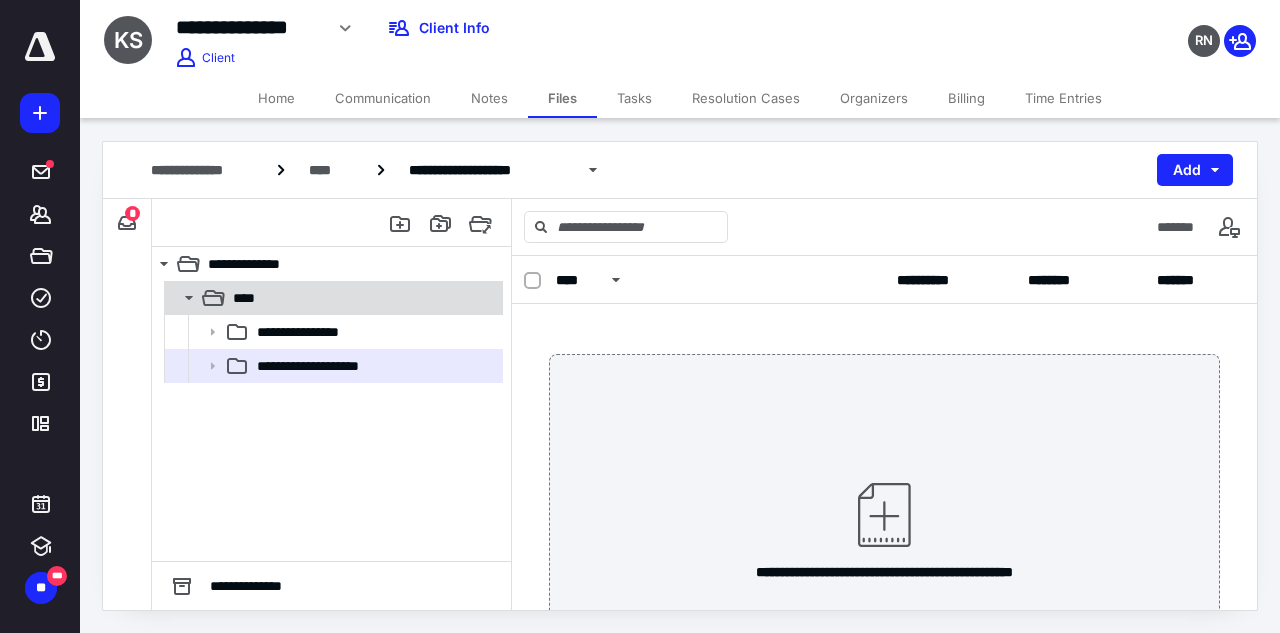 click on "****" at bounding box center (362, 298) 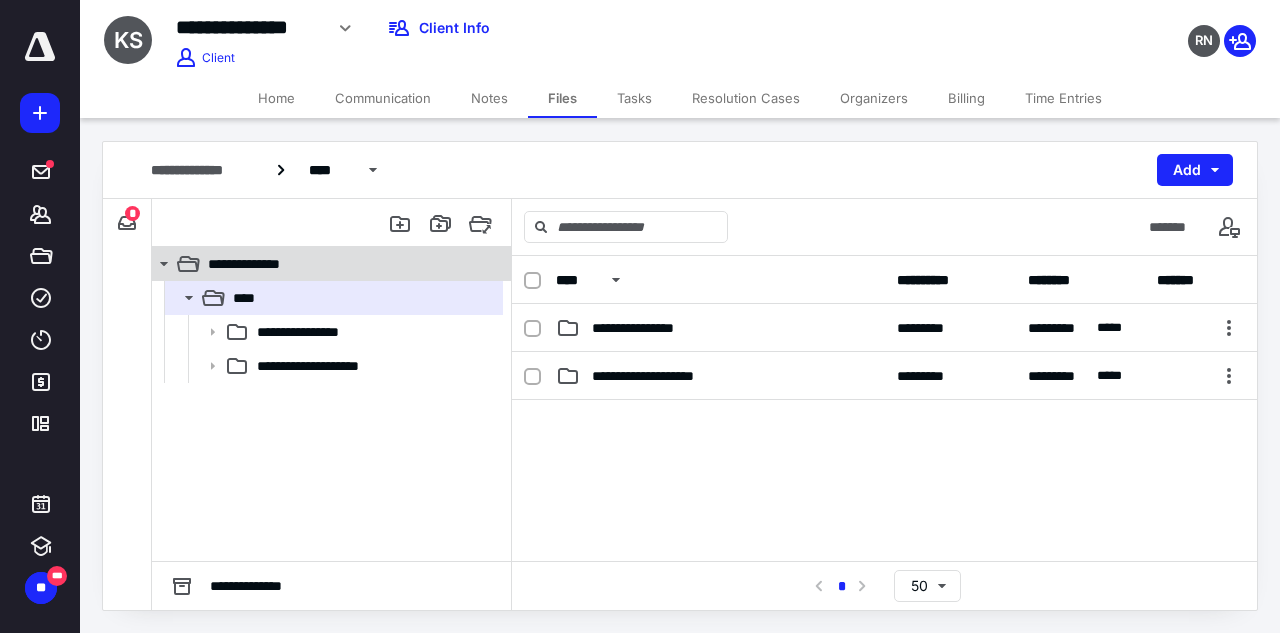 click on "**********" at bounding box center (258, 264) 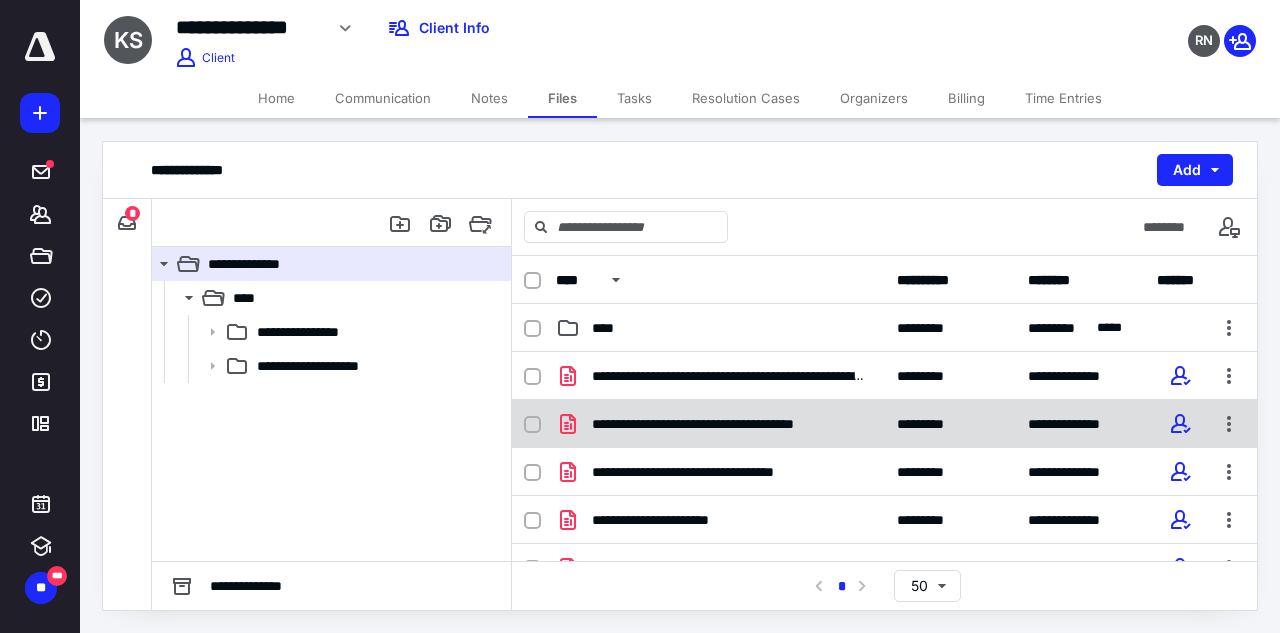 click at bounding box center [532, 425] 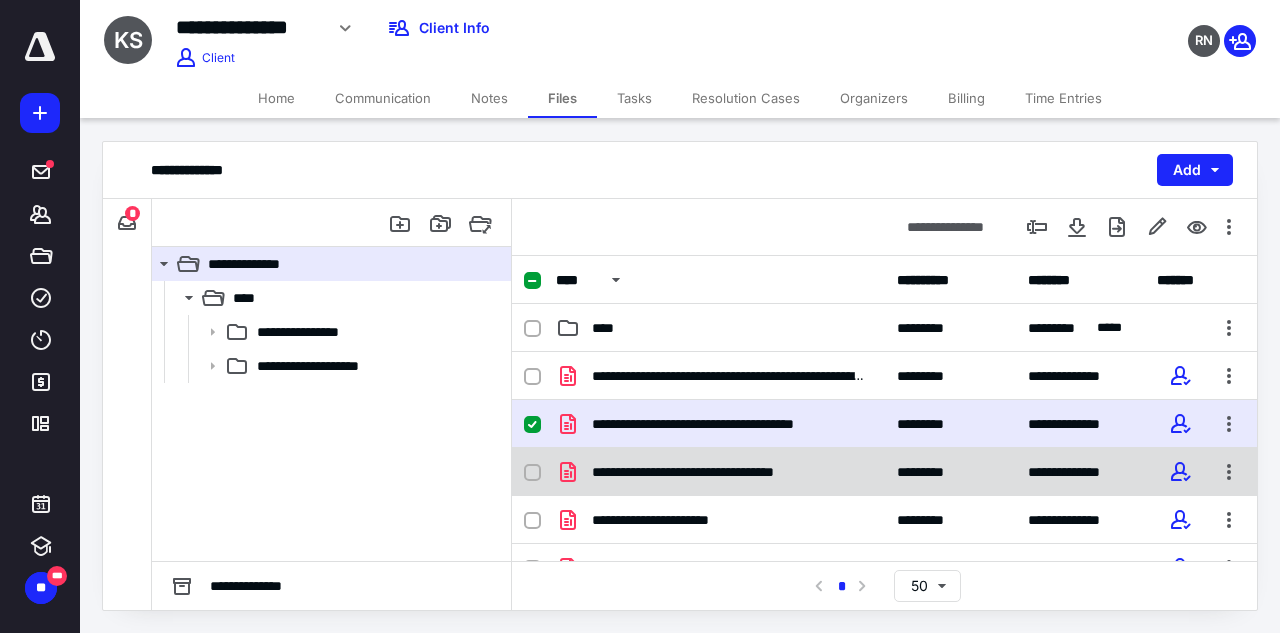 click 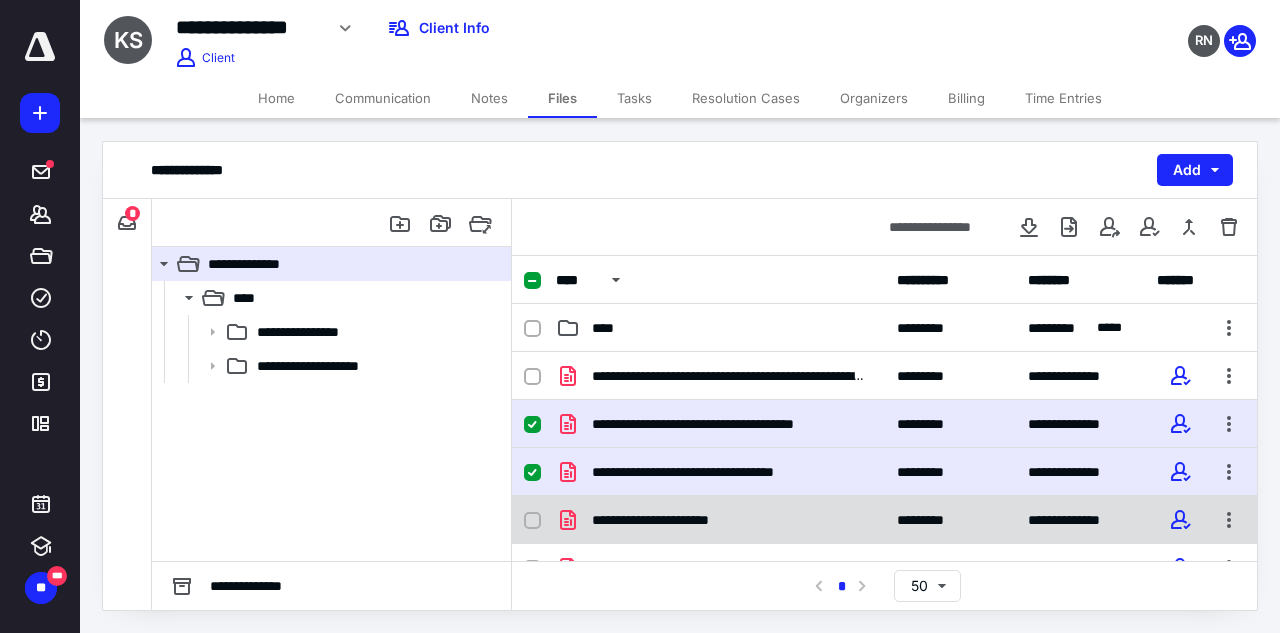 click 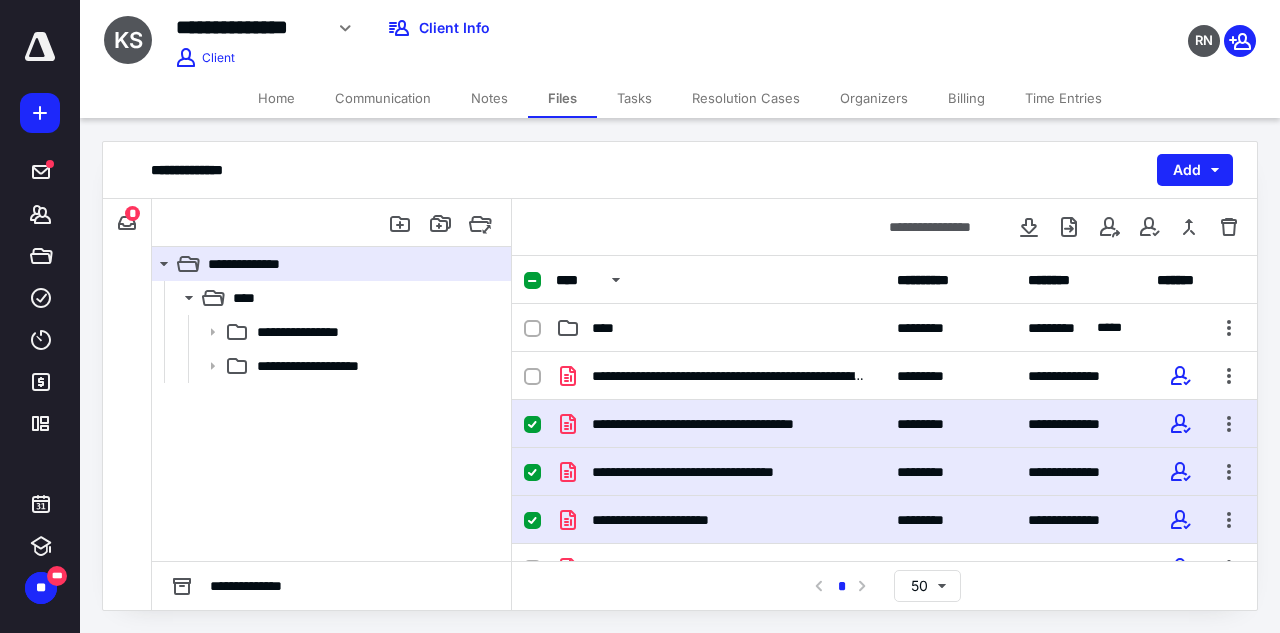 scroll, scrollTop: 100, scrollLeft: 0, axis: vertical 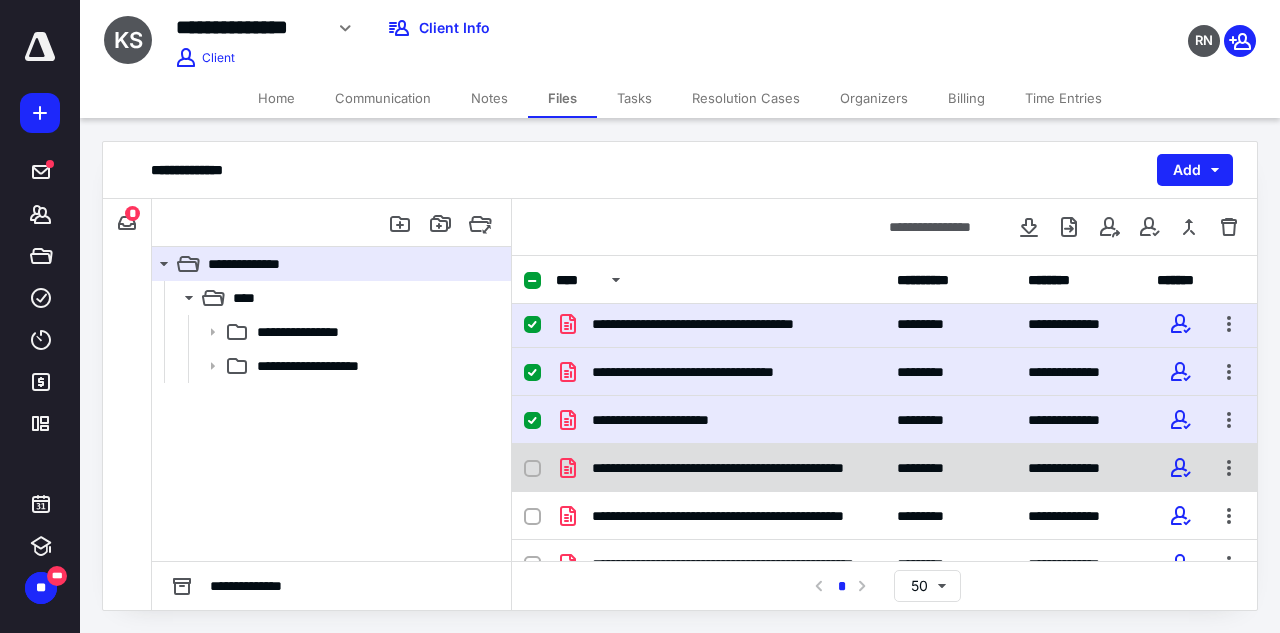 click 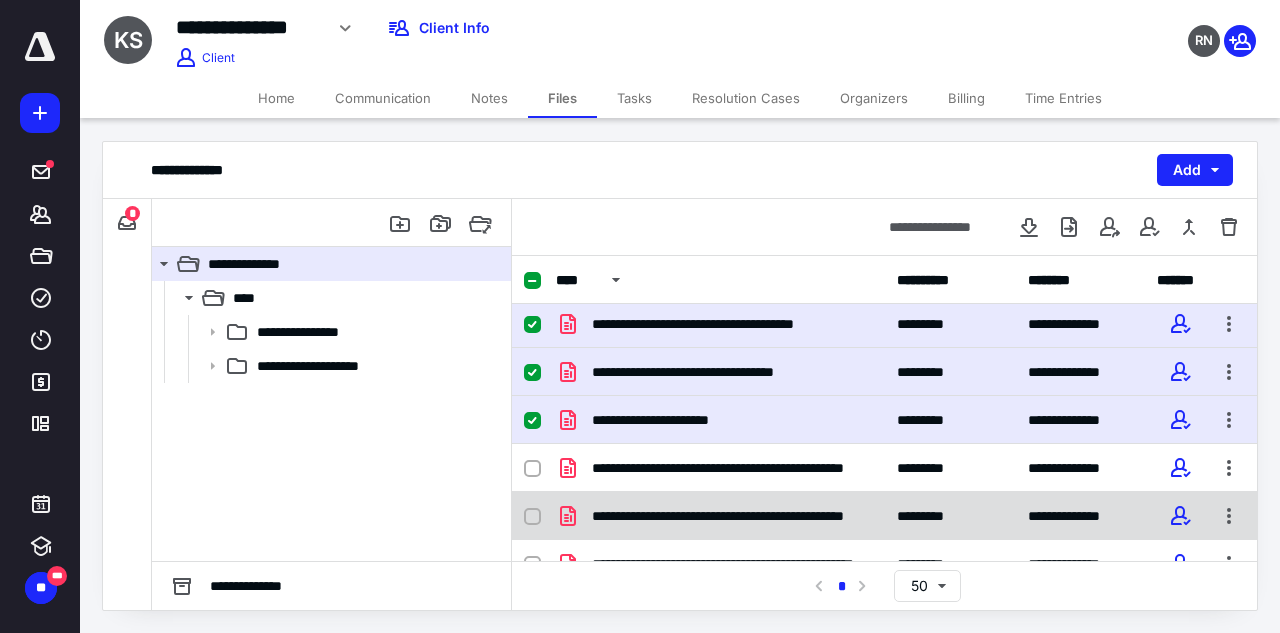 checkbox on "true" 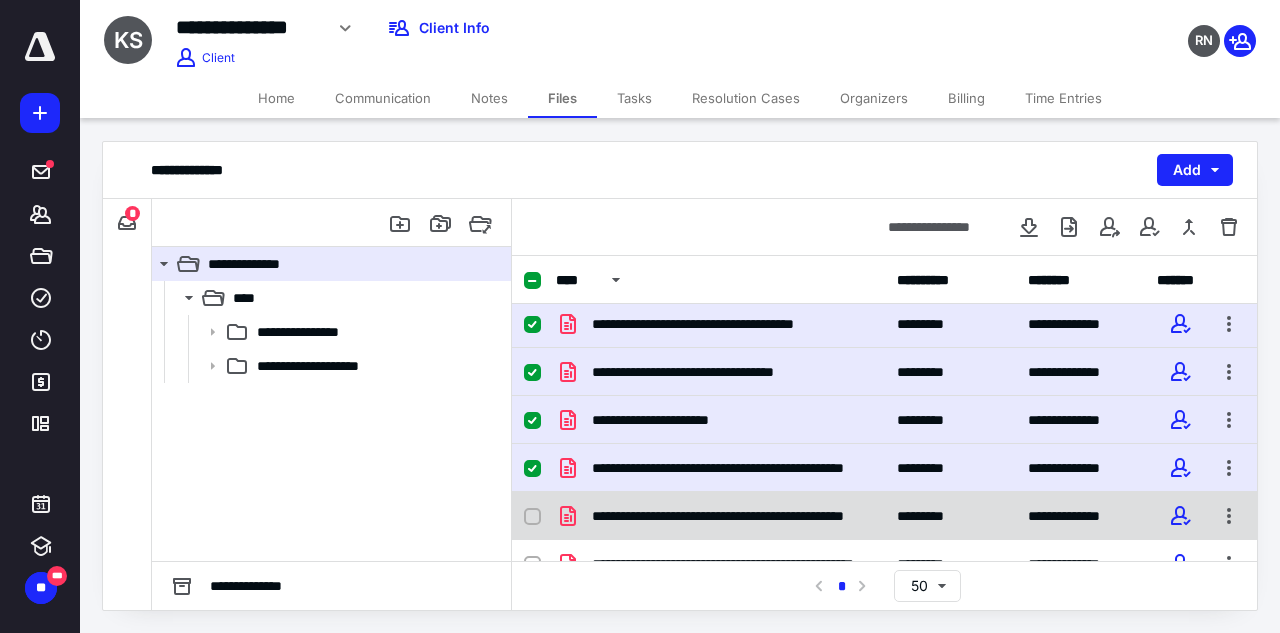 click at bounding box center [532, 517] 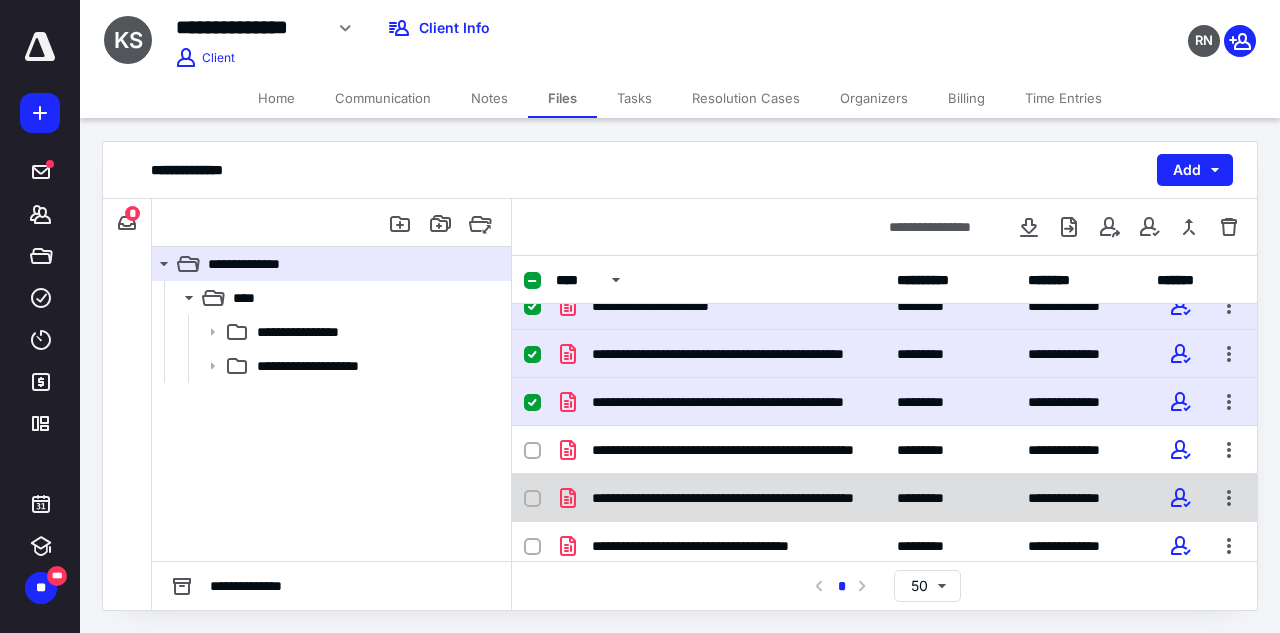 scroll, scrollTop: 300, scrollLeft: 0, axis: vertical 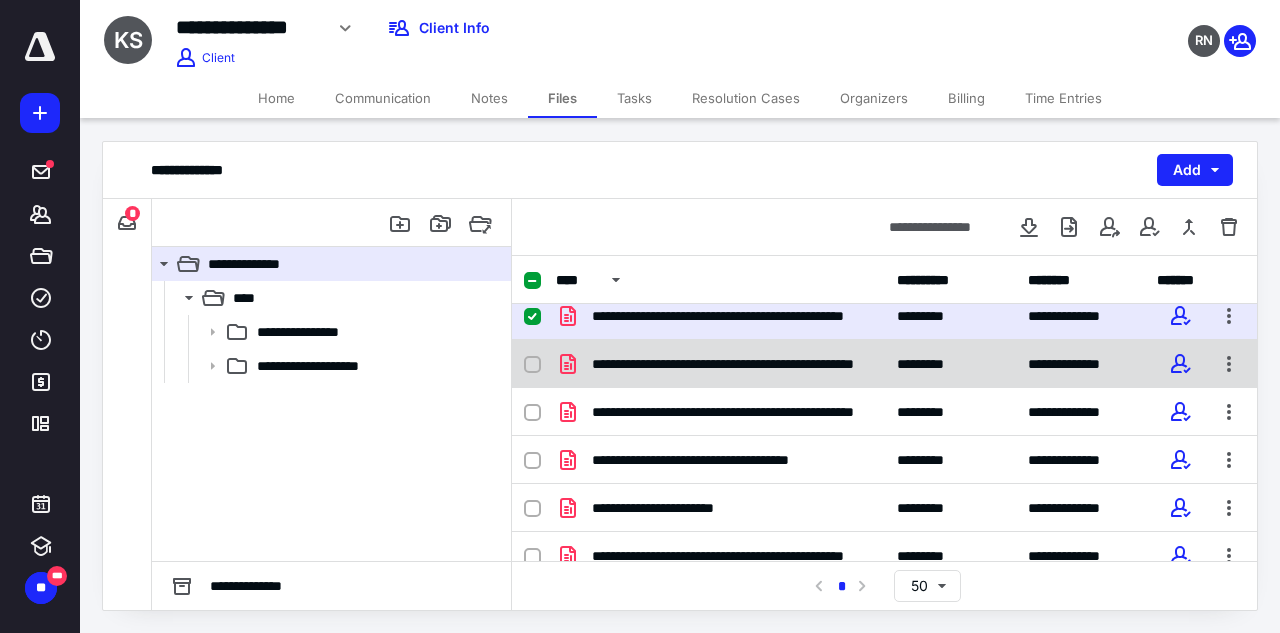 click at bounding box center (532, 365) 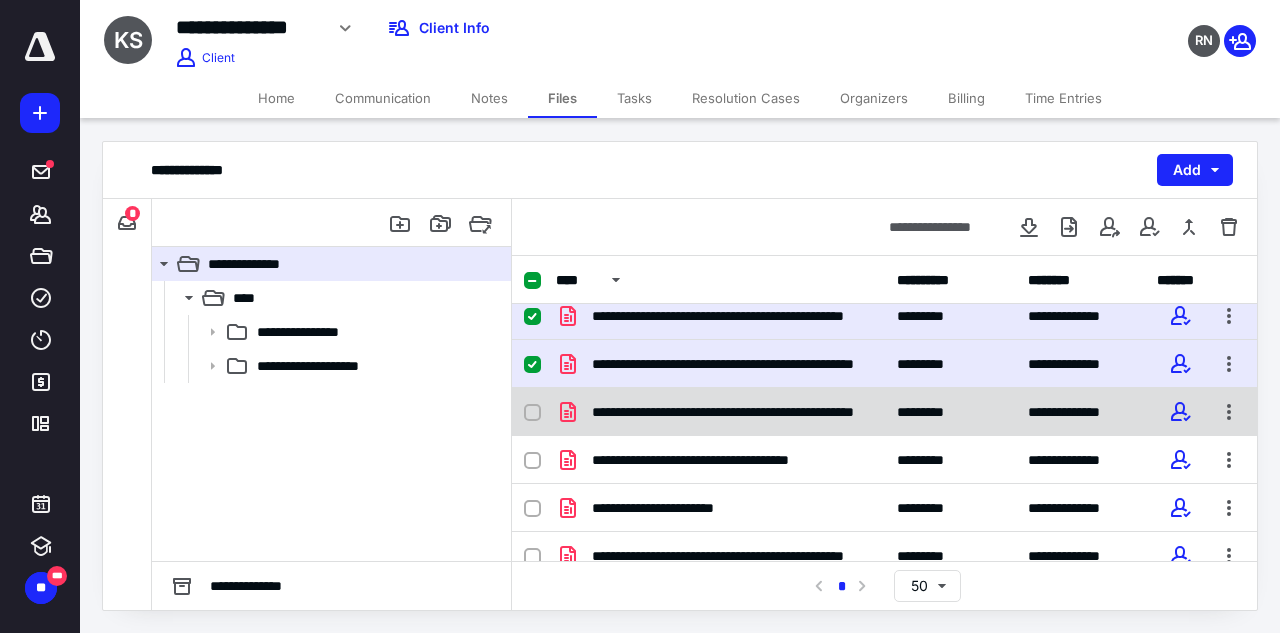 click at bounding box center [532, 413] 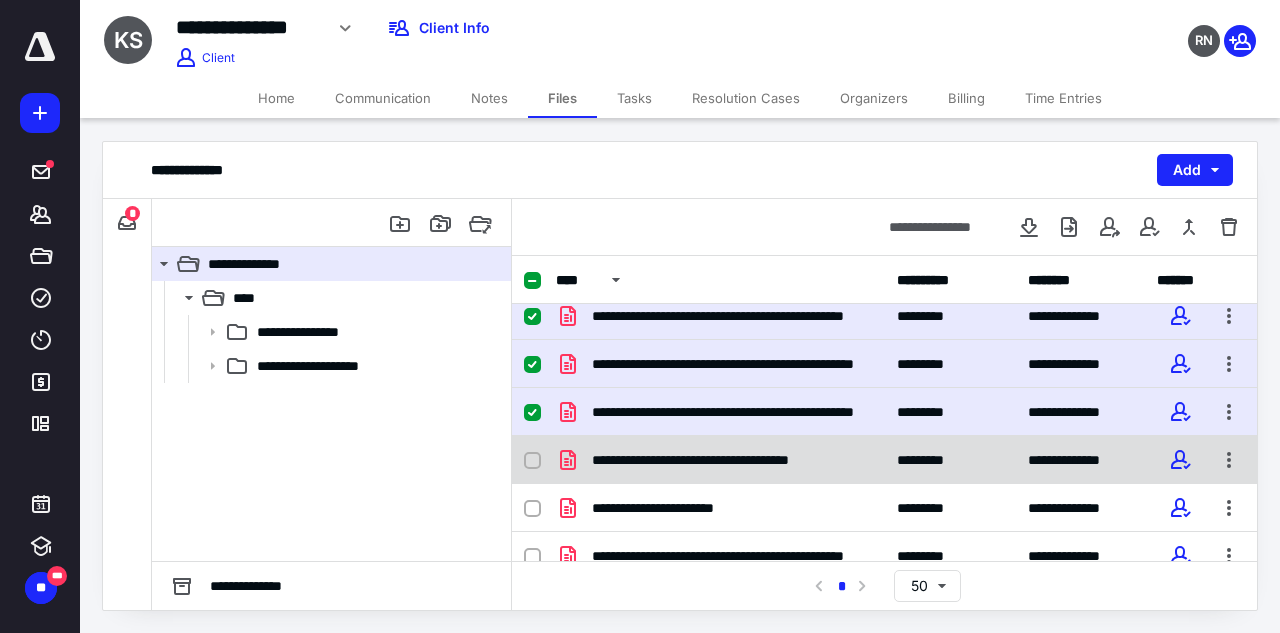 click 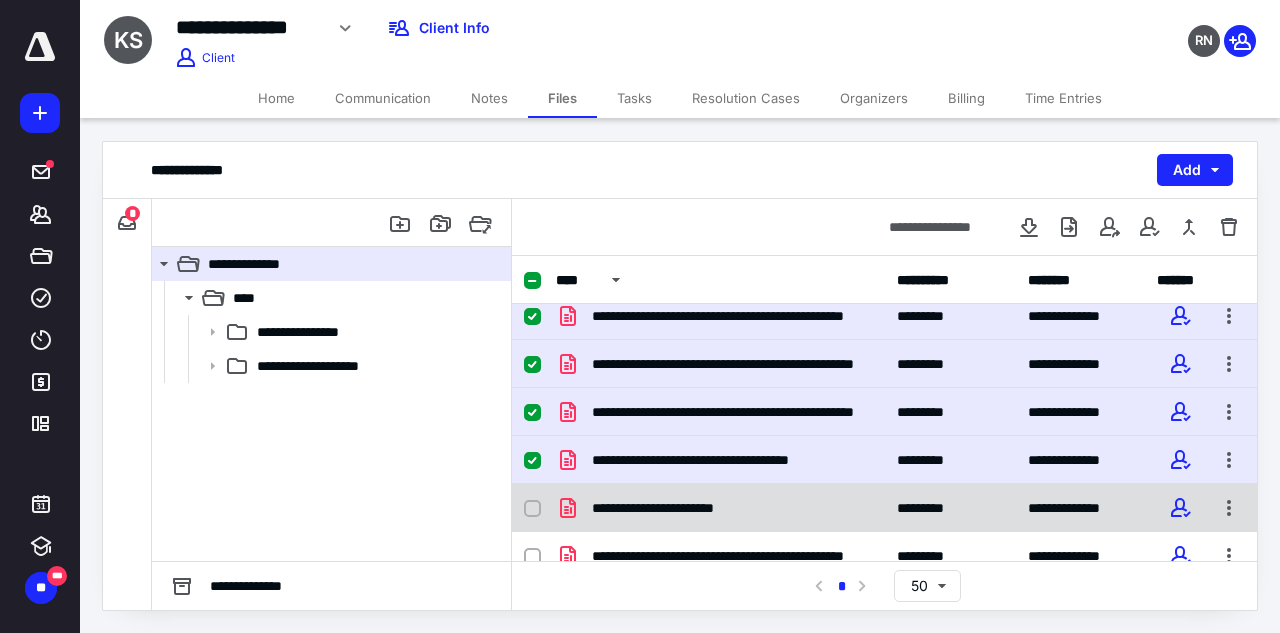 click 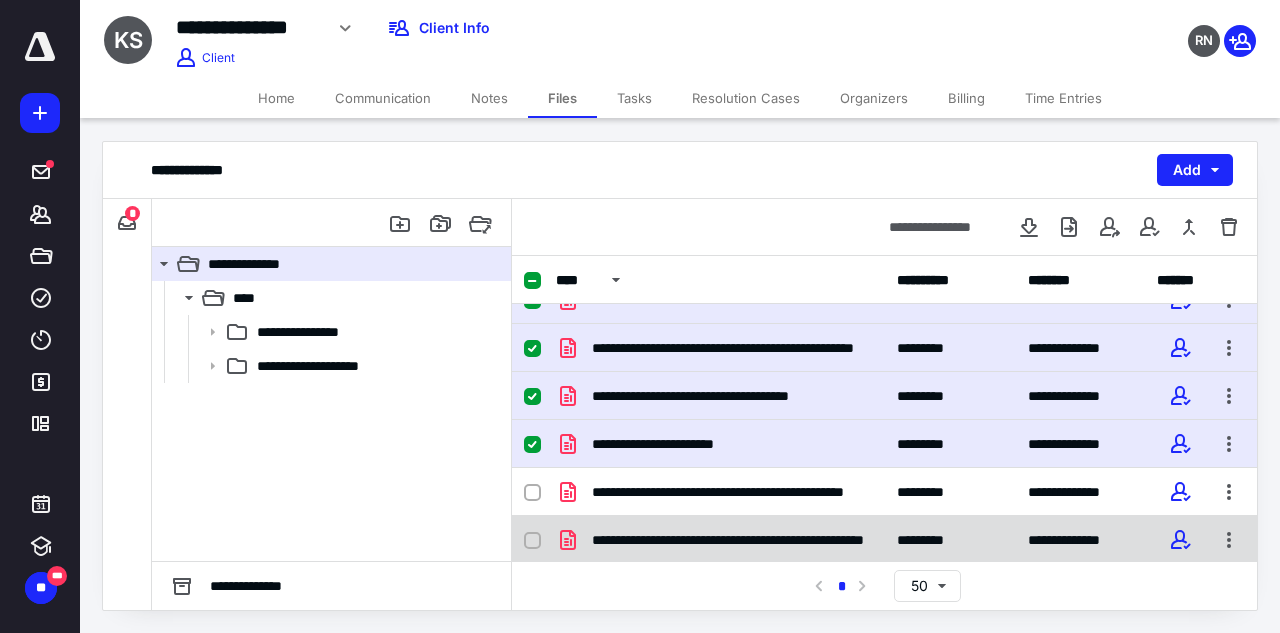 scroll, scrollTop: 415, scrollLeft: 0, axis: vertical 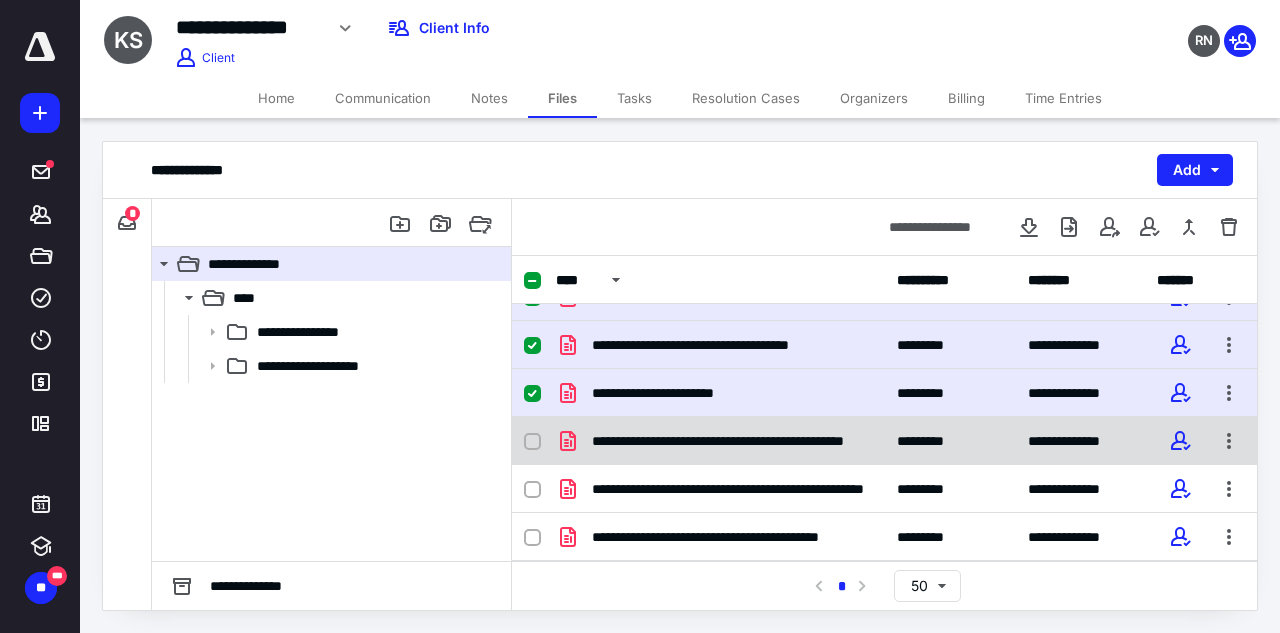 click 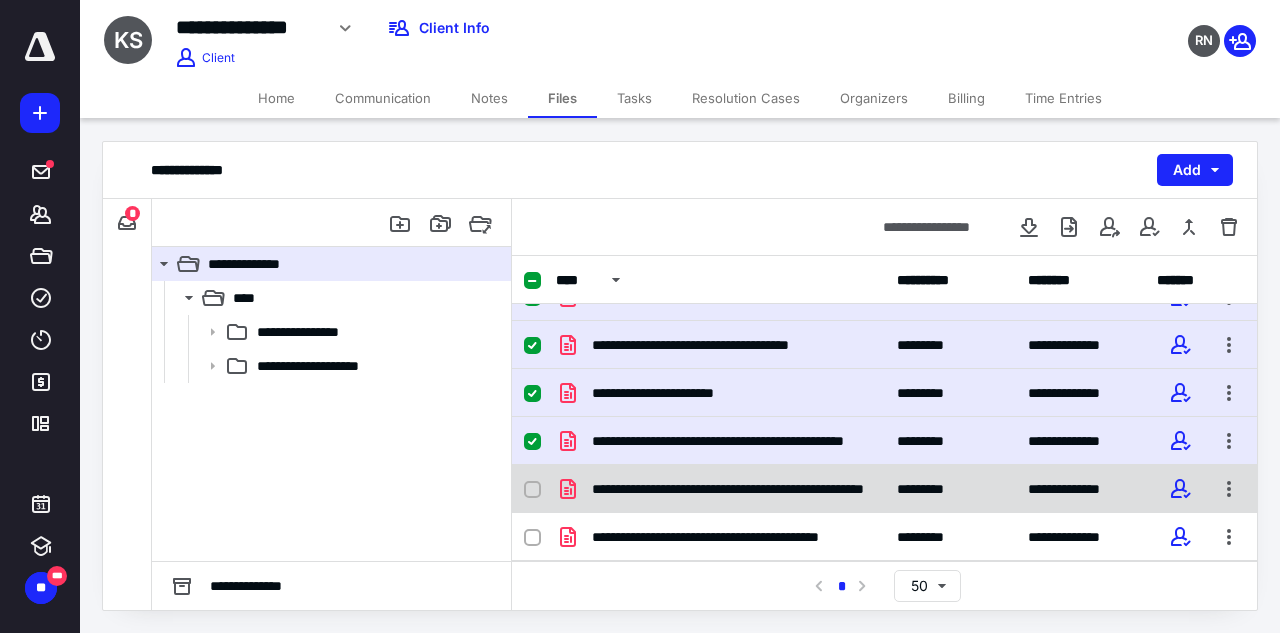 click on "**********" at bounding box center [884, 489] 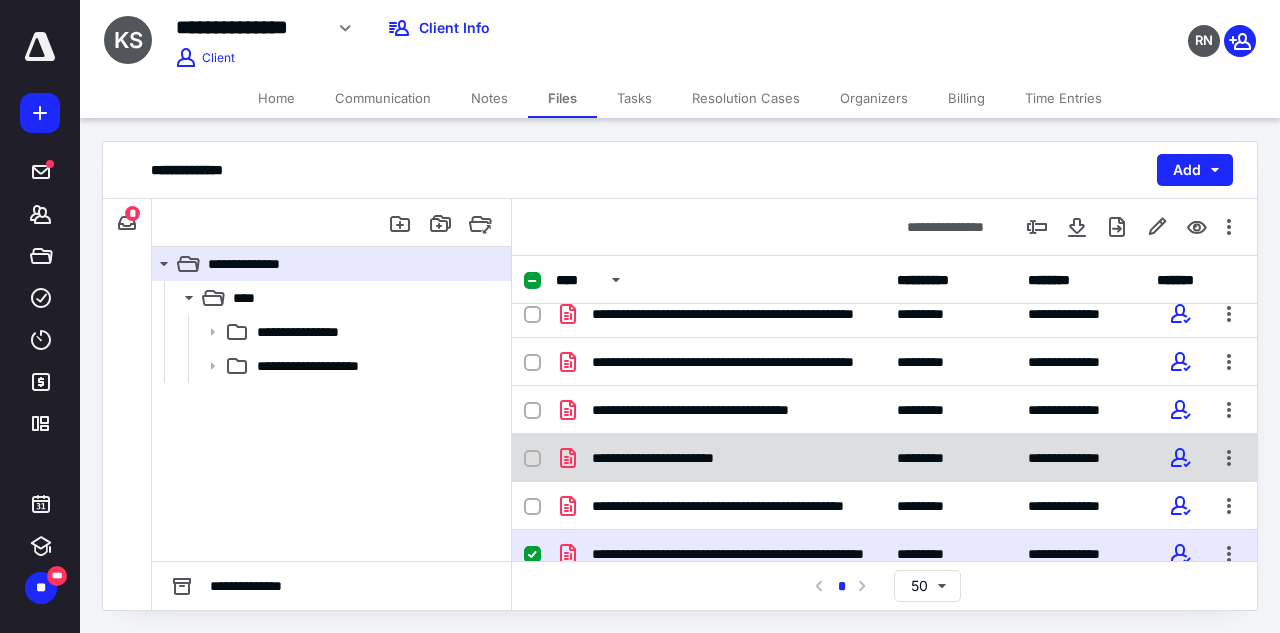 scroll, scrollTop: 315, scrollLeft: 0, axis: vertical 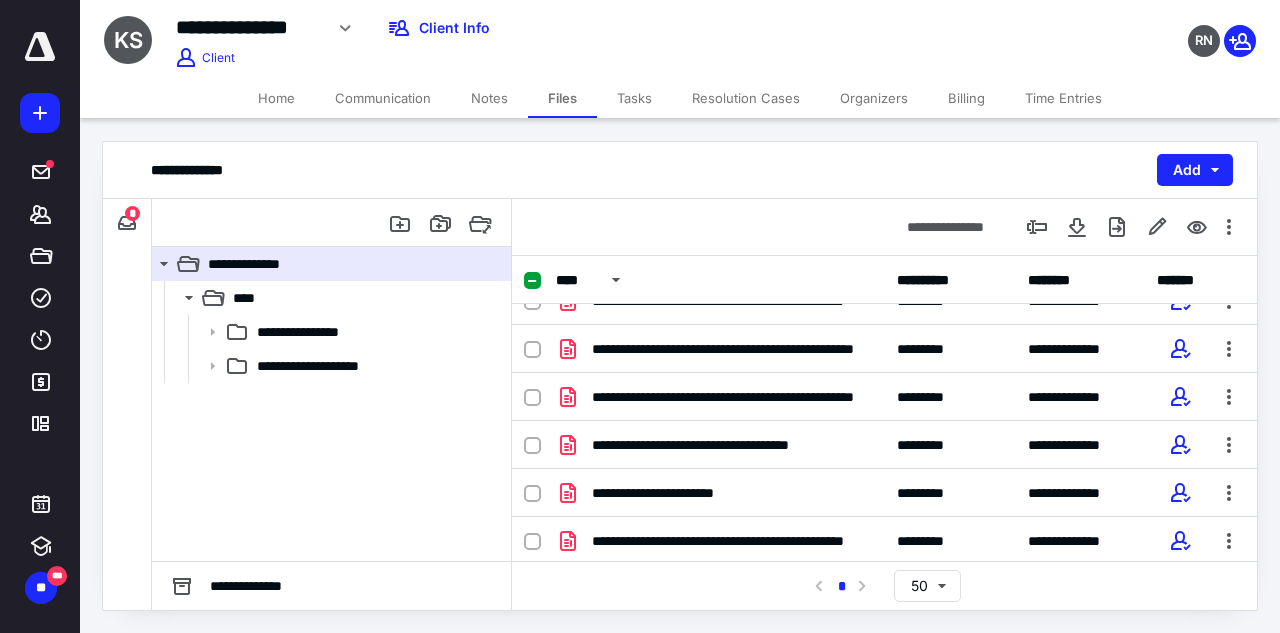 click 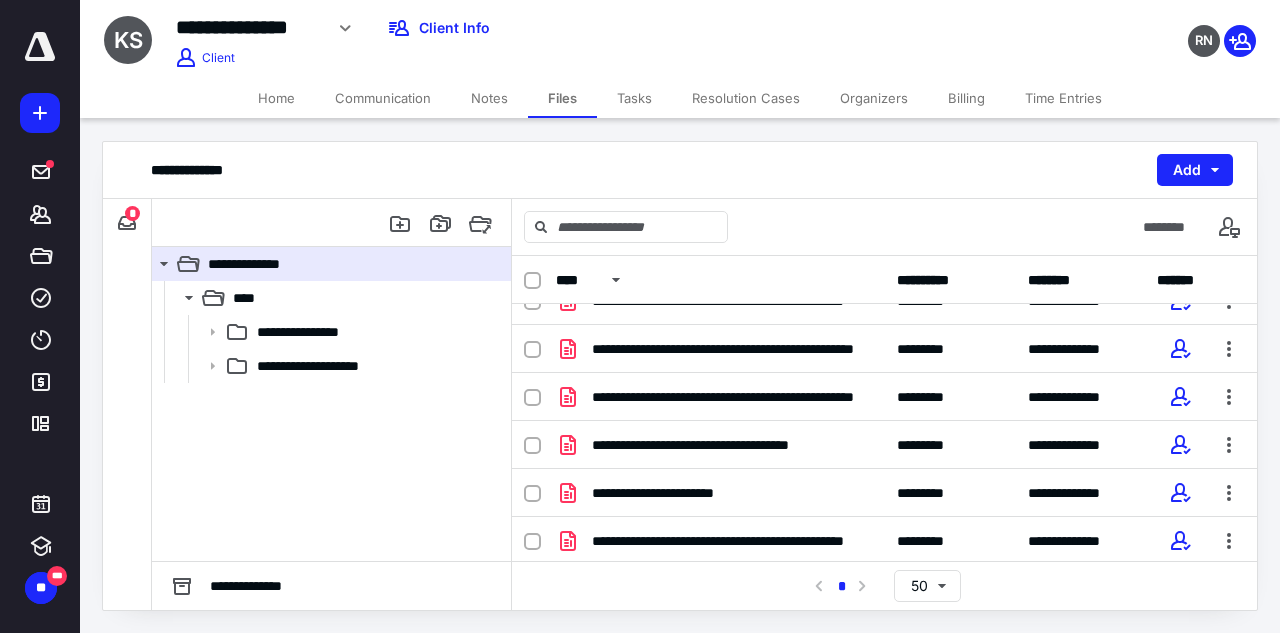click 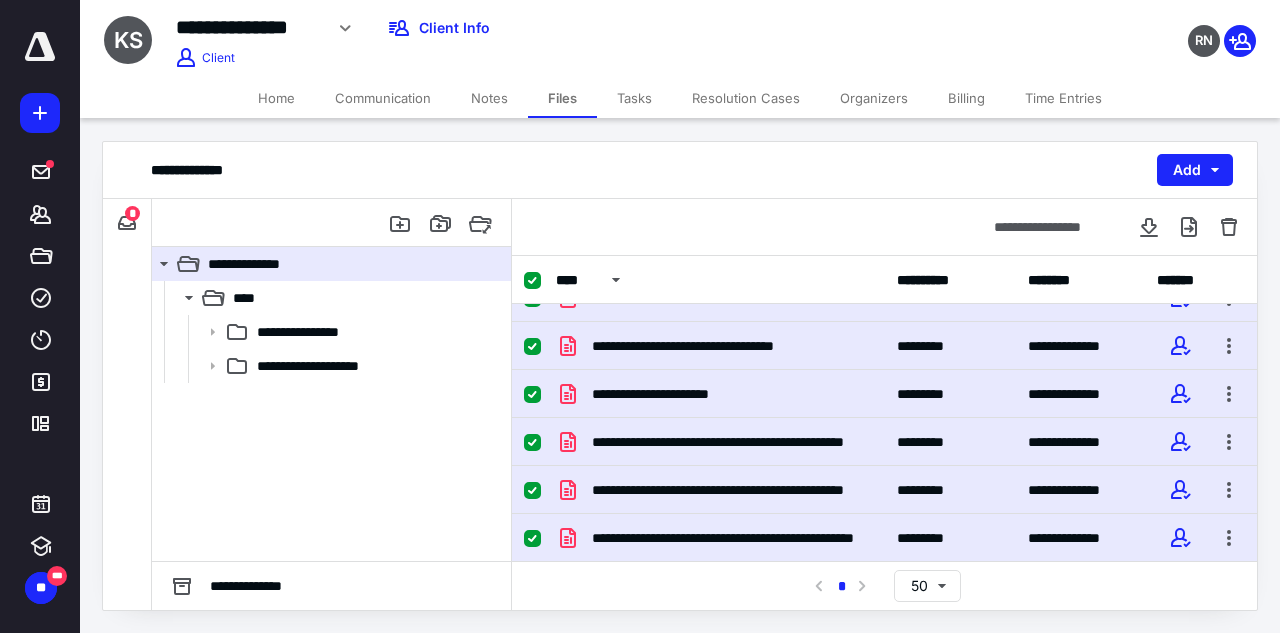 scroll, scrollTop: 0, scrollLeft: 0, axis: both 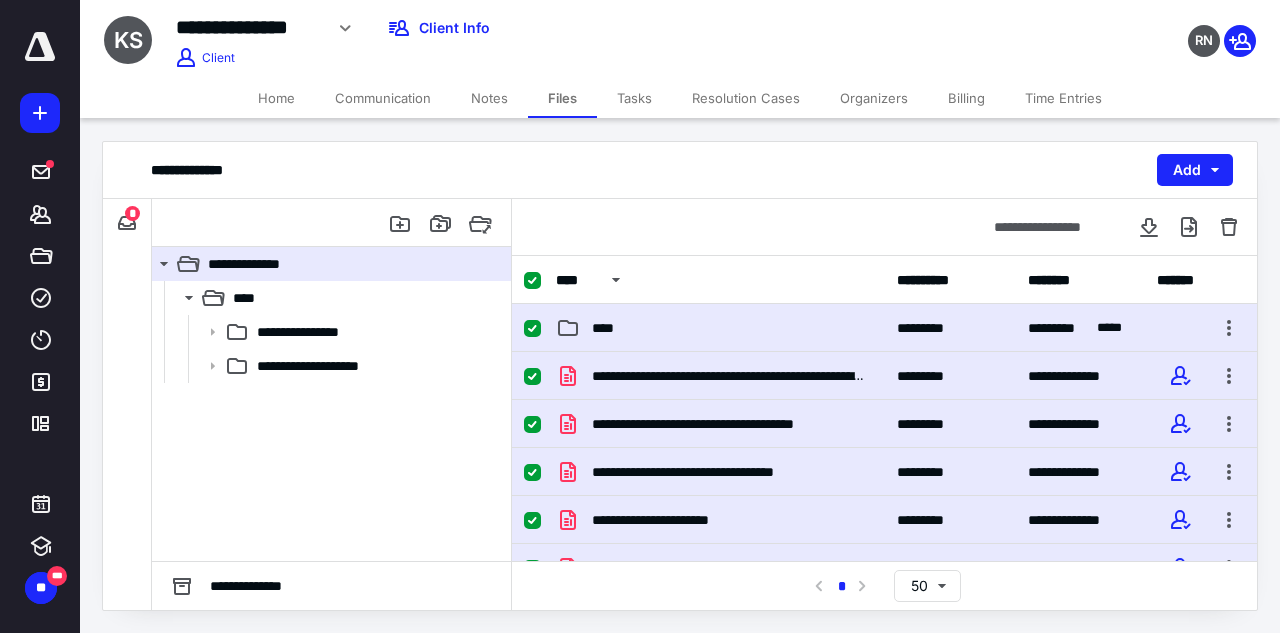 click at bounding box center [532, 377] 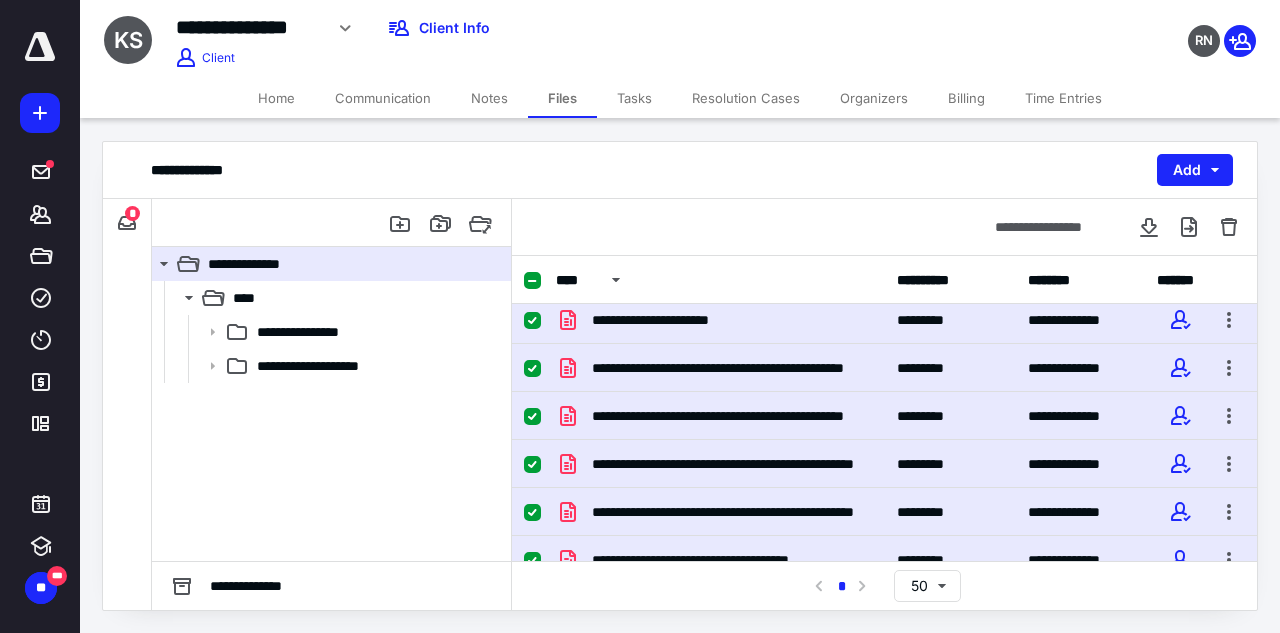 scroll, scrollTop: 415, scrollLeft: 0, axis: vertical 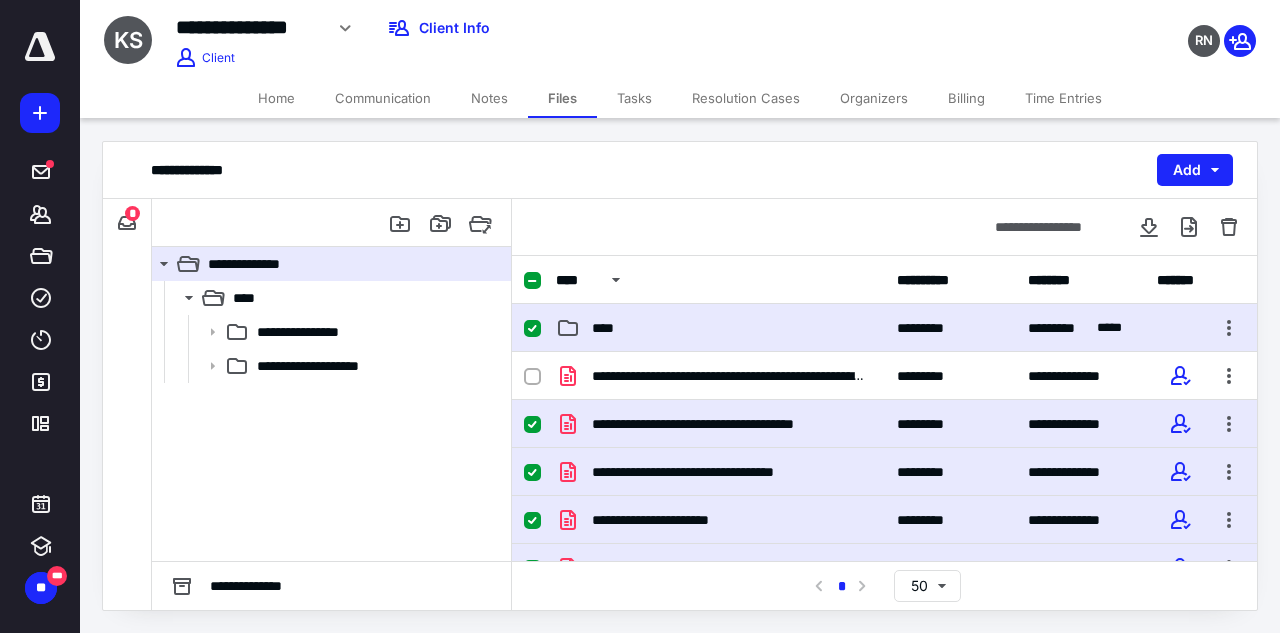 click at bounding box center [532, 329] 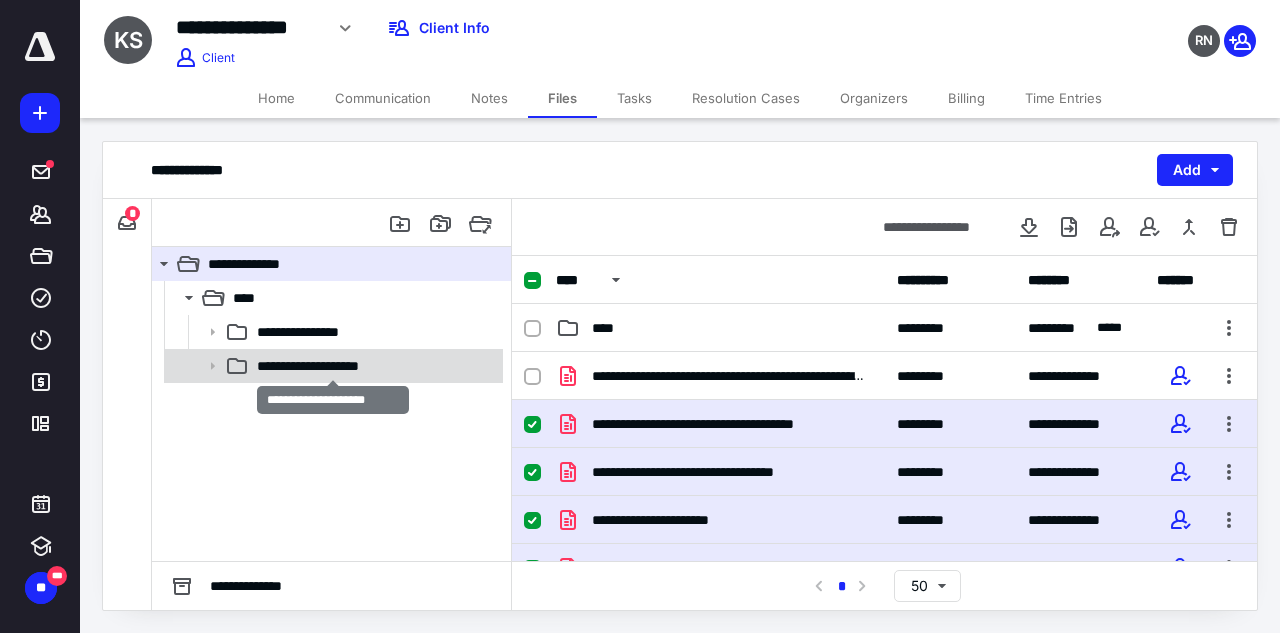 checkbox on "false" 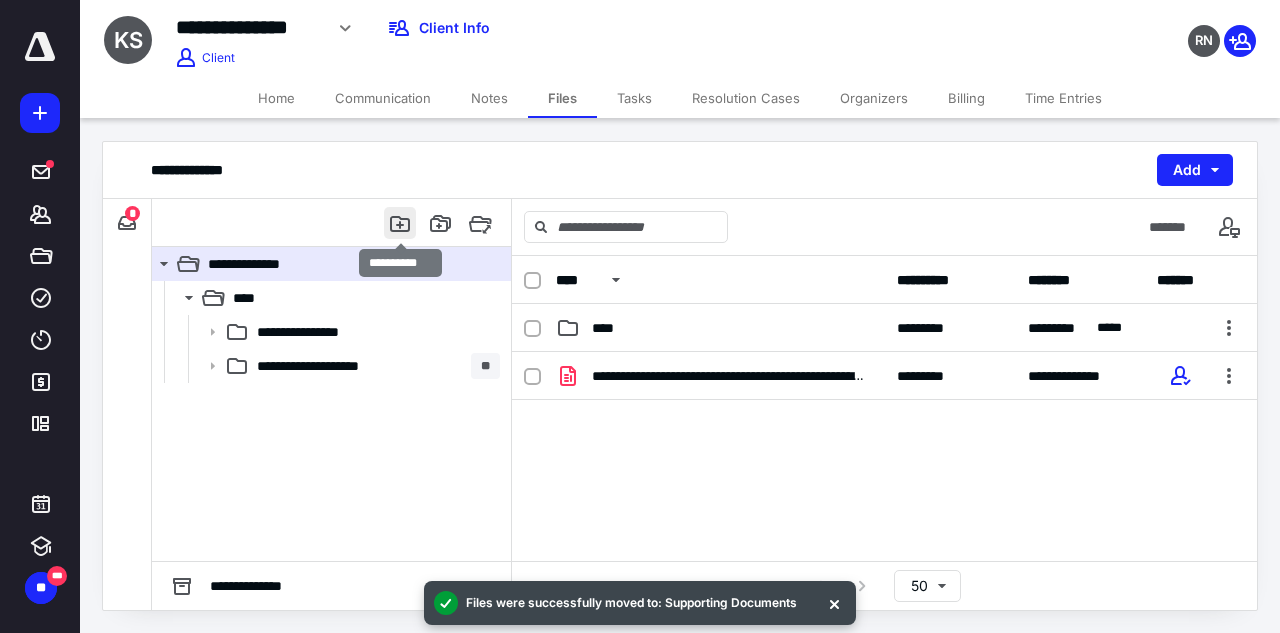 click at bounding box center [400, 223] 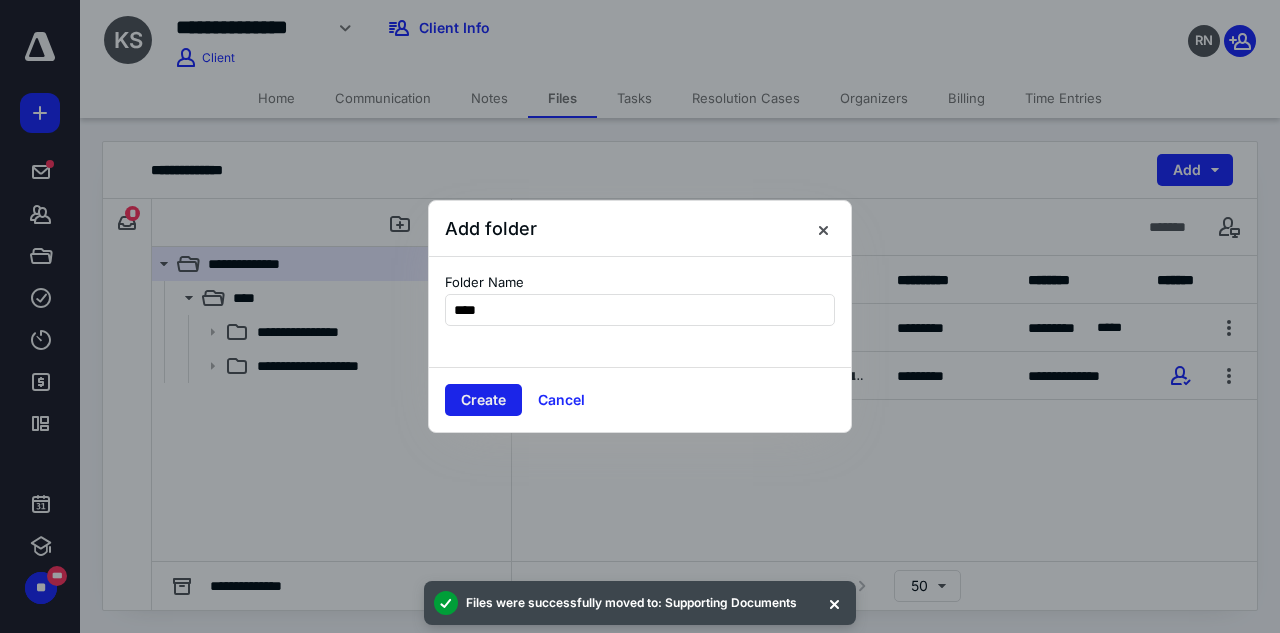 type on "****" 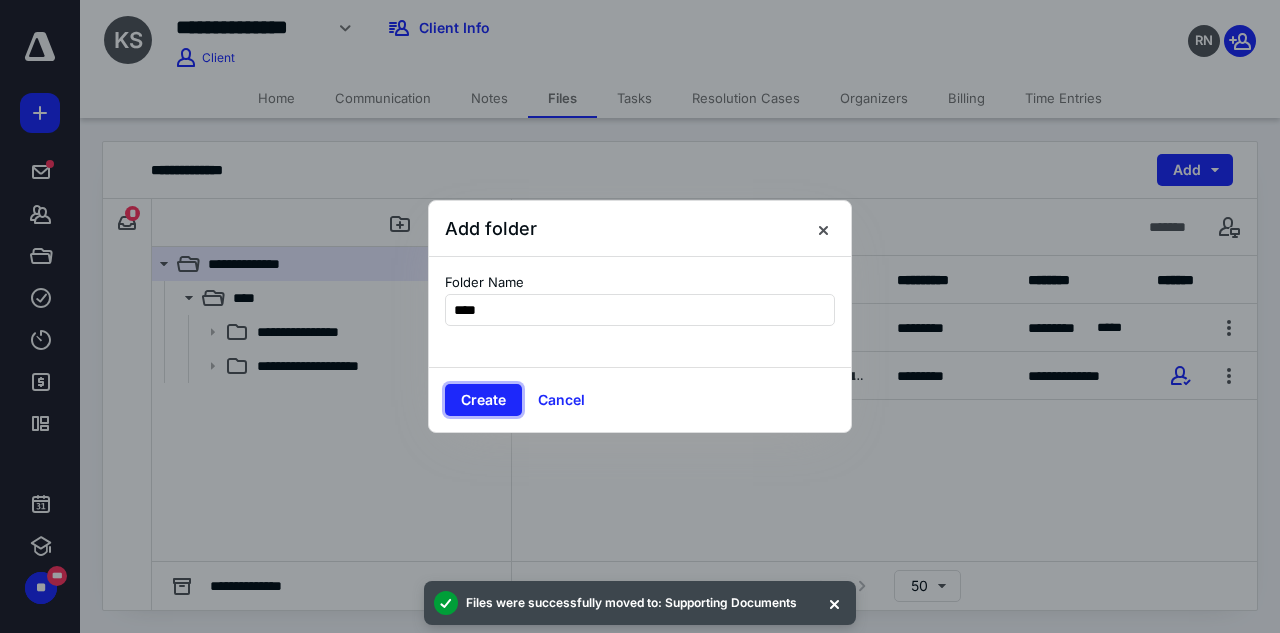click on "Create" at bounding box center [483, 400] 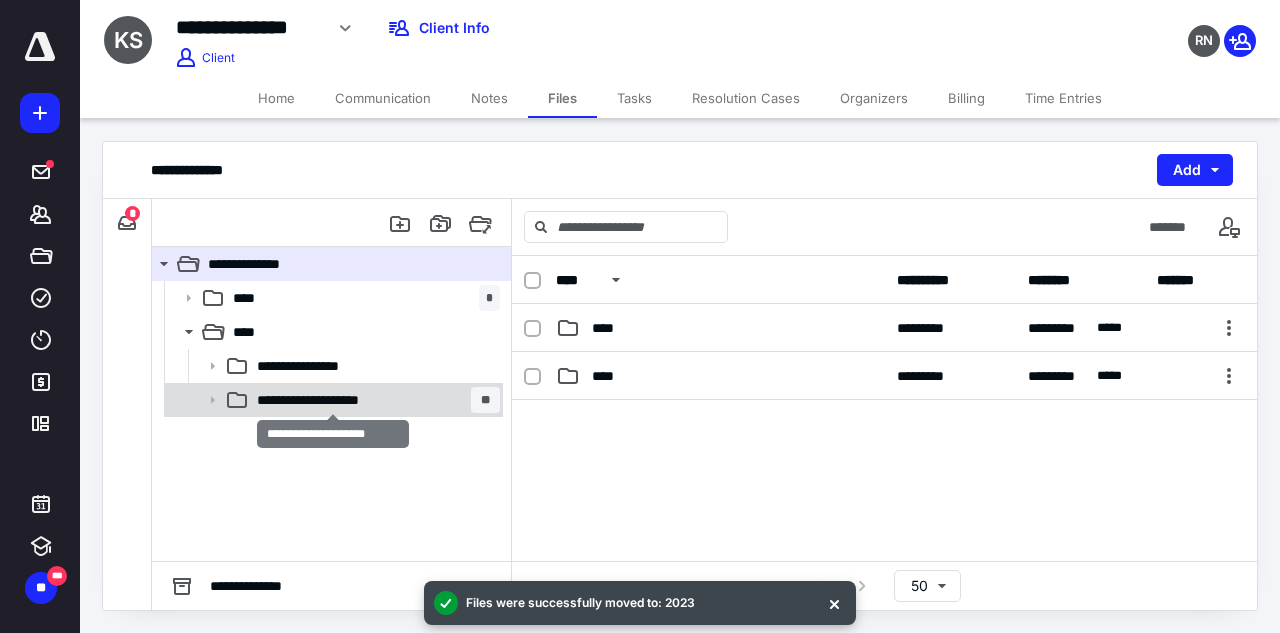 click on "**********" at bounding box center [333, 400] 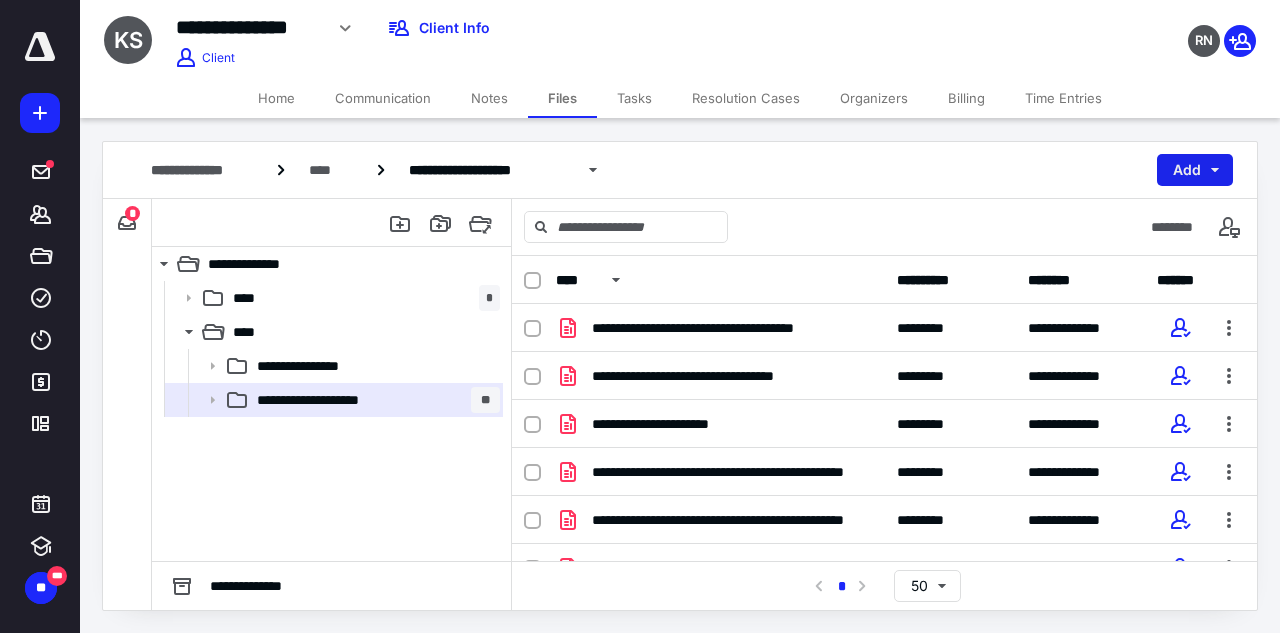 click on "Add" at bounding box center [1195, 170] 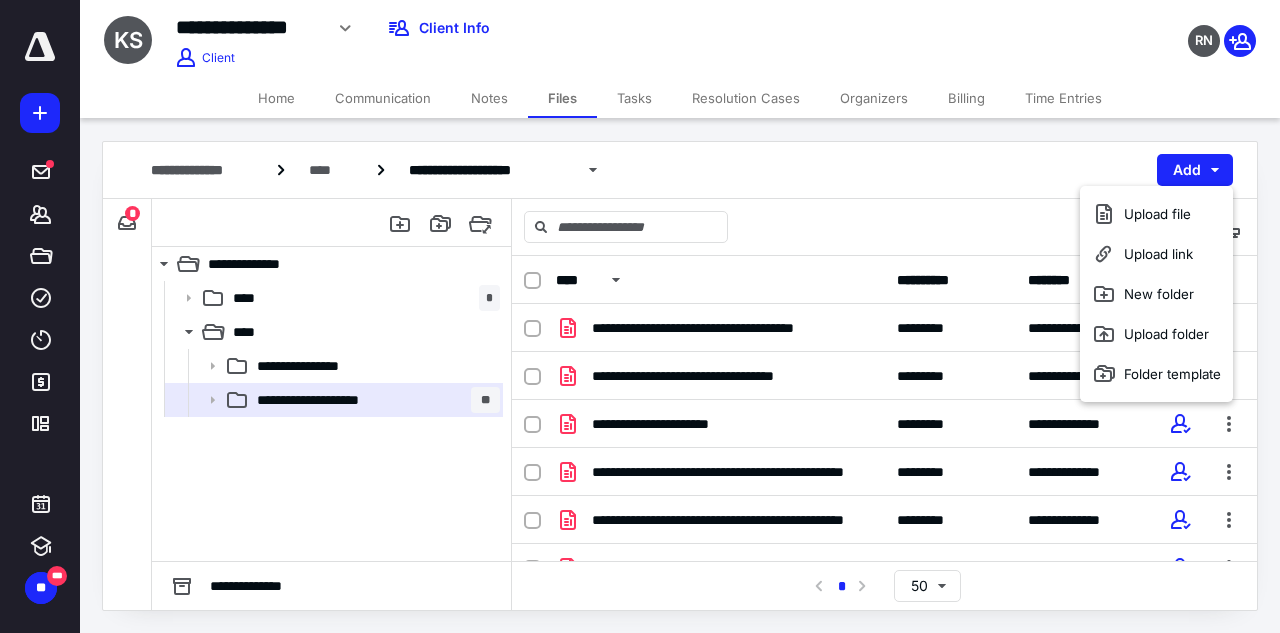 click on "**********" at bounding box center [680, 170] 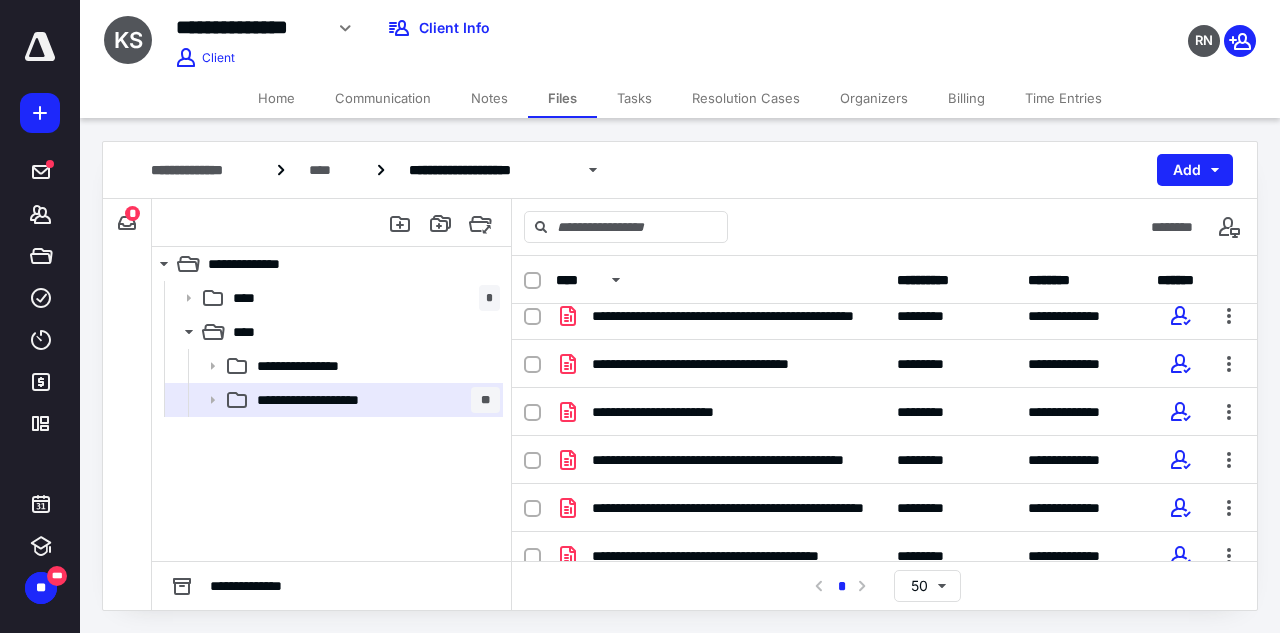 scroll, scrollTop: 319, scrollLeft: 0, axis: vertical 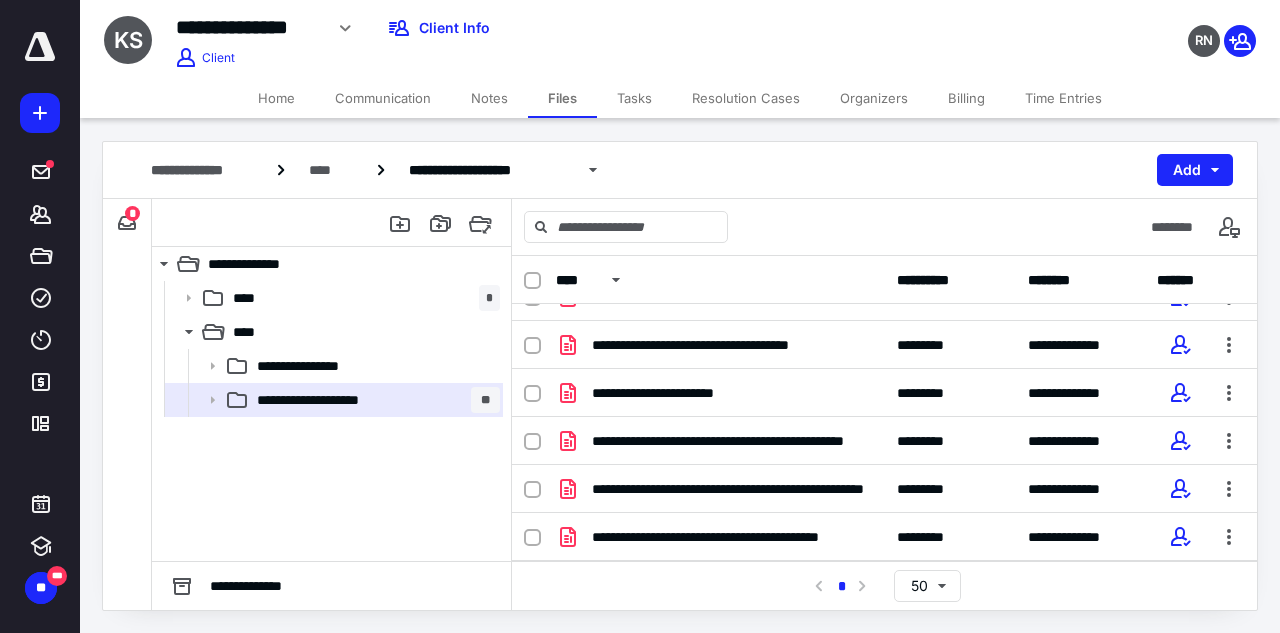 click 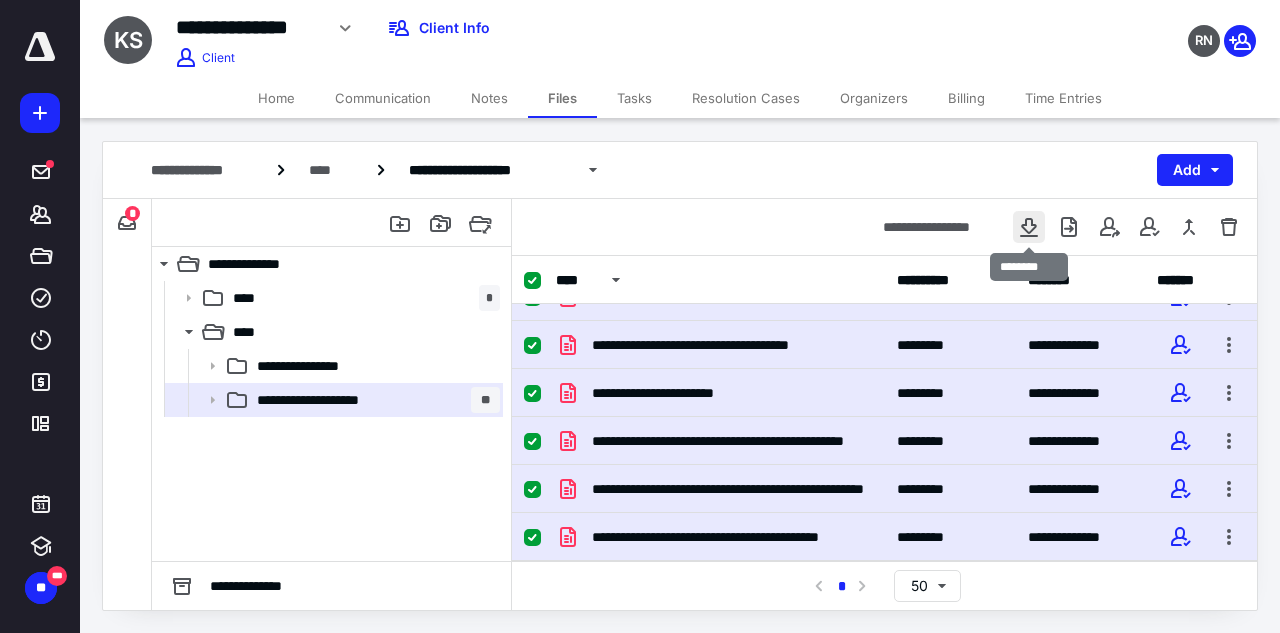 click at bounding box center [1029, 227] 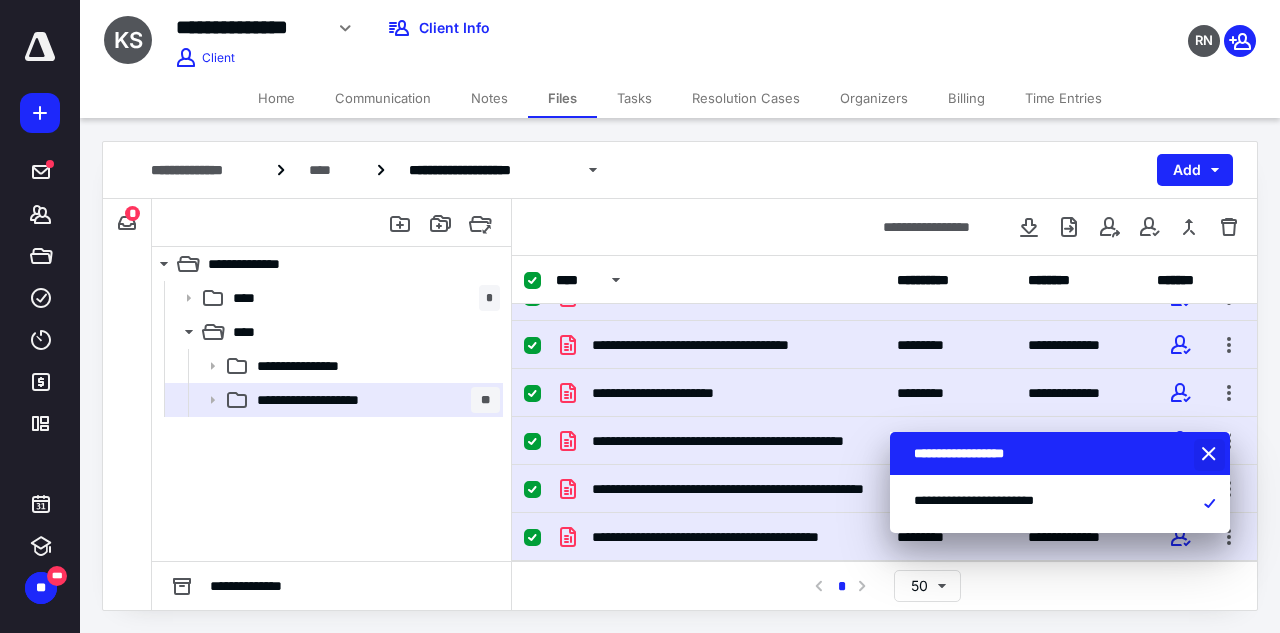 click at bounding box center [1211, 455] 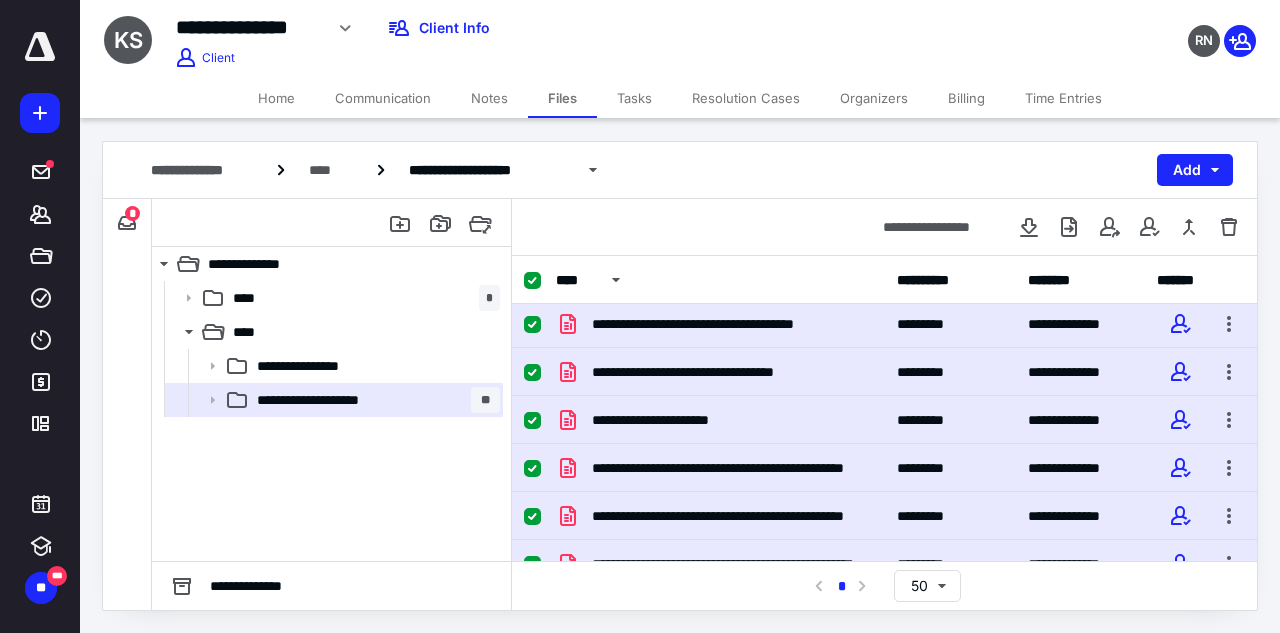 scroll, scrollTop: 0, scrollLeft: 0, axis: both 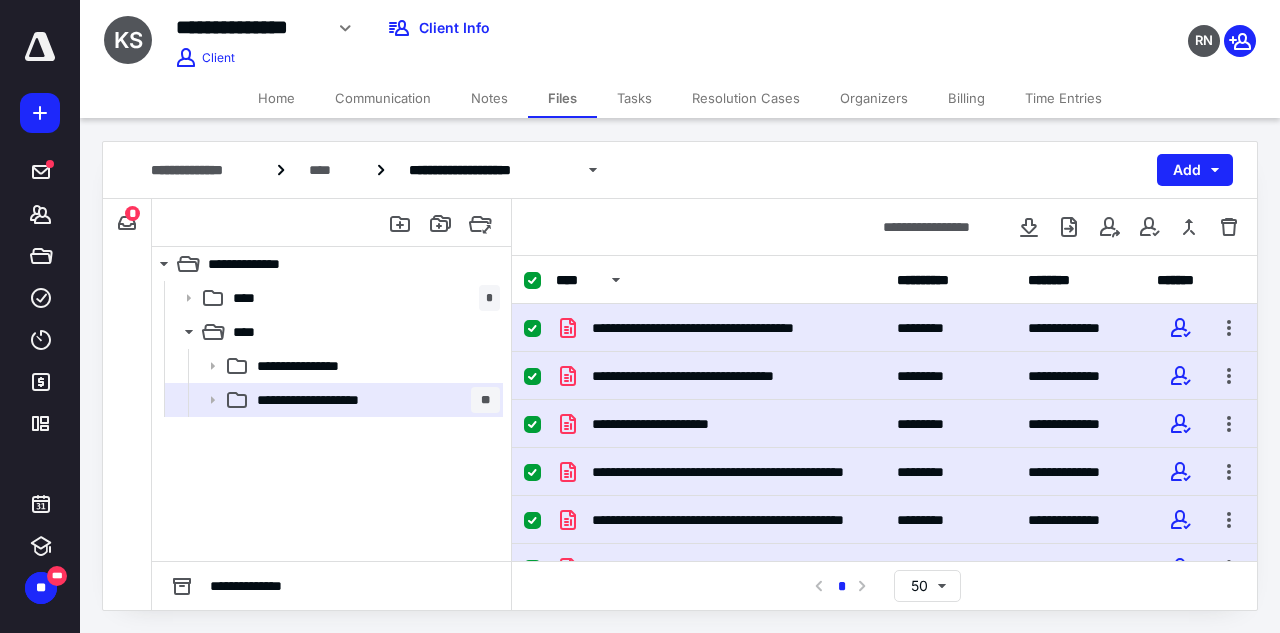 click at bounding box center [532, 281] 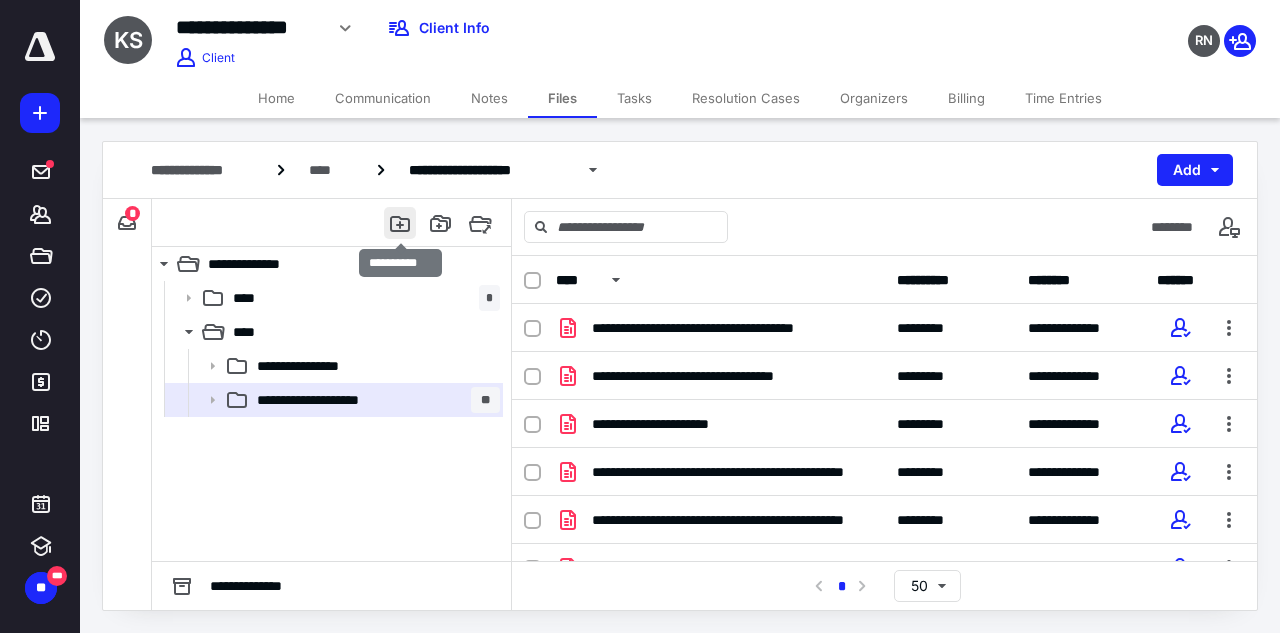 click at bounding box center [400, 223] 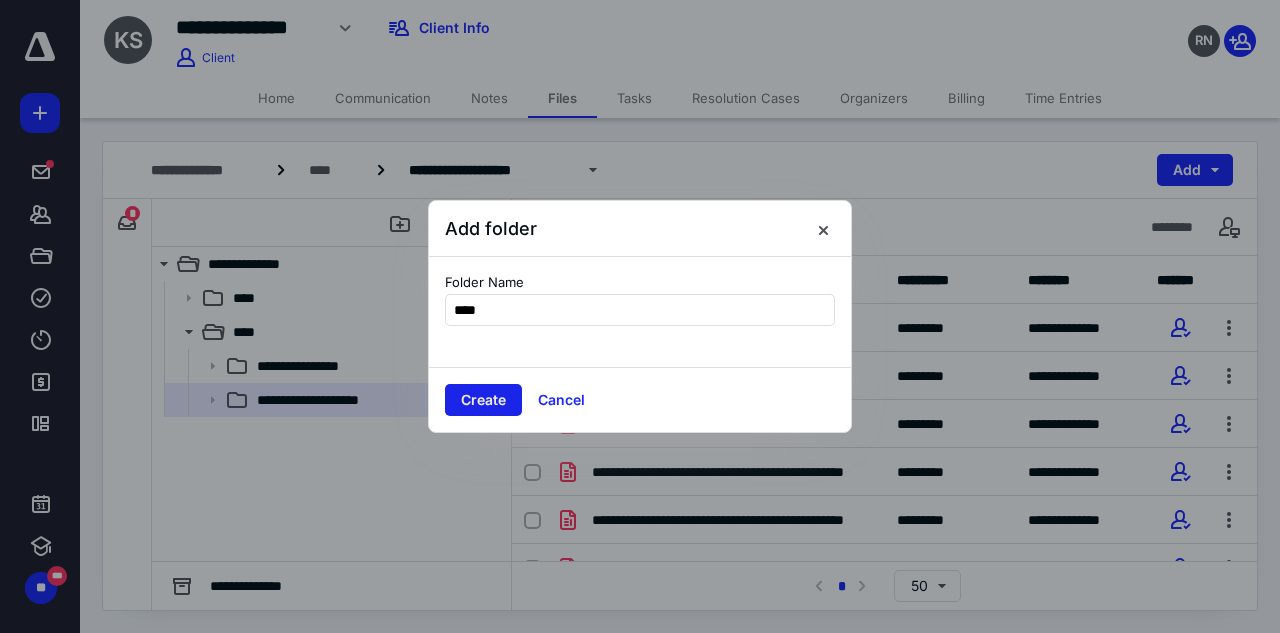 type on "****" 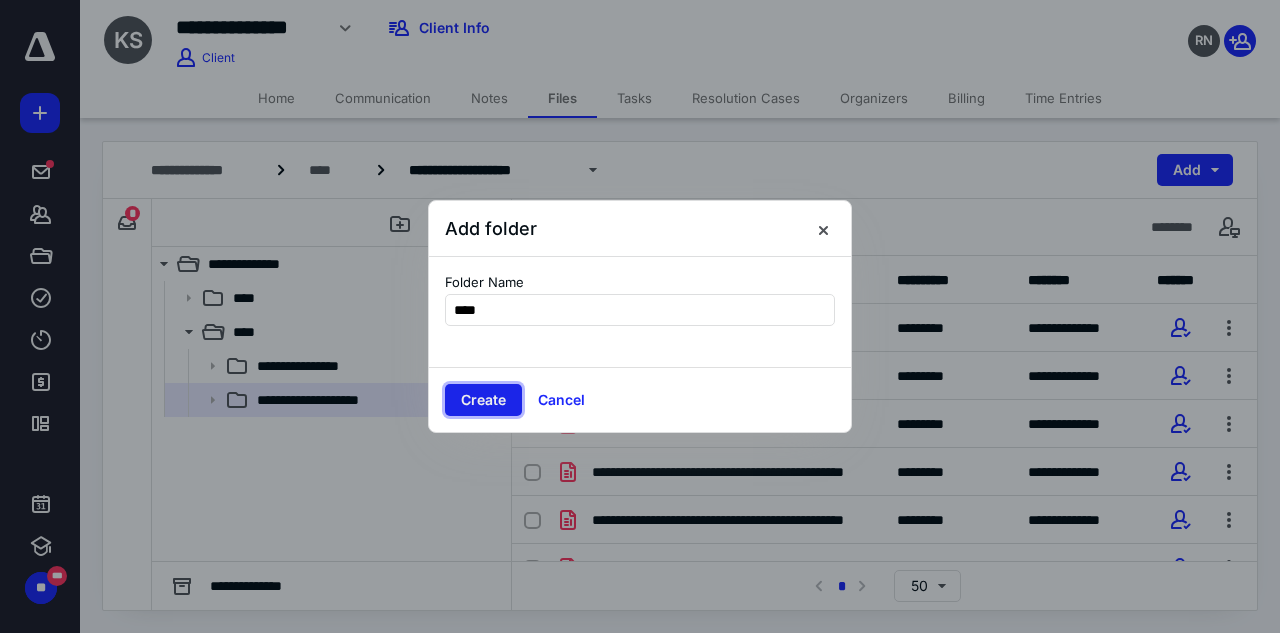 click on "Create" at bounding box center (483, 400) 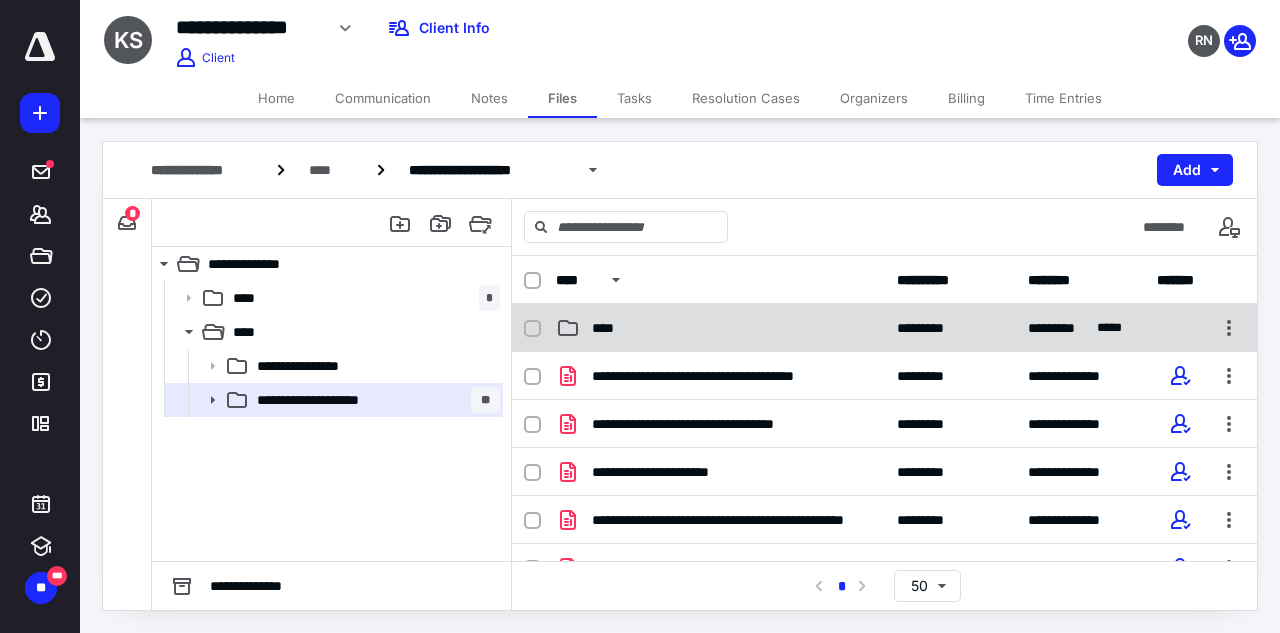 checkbox on "true" 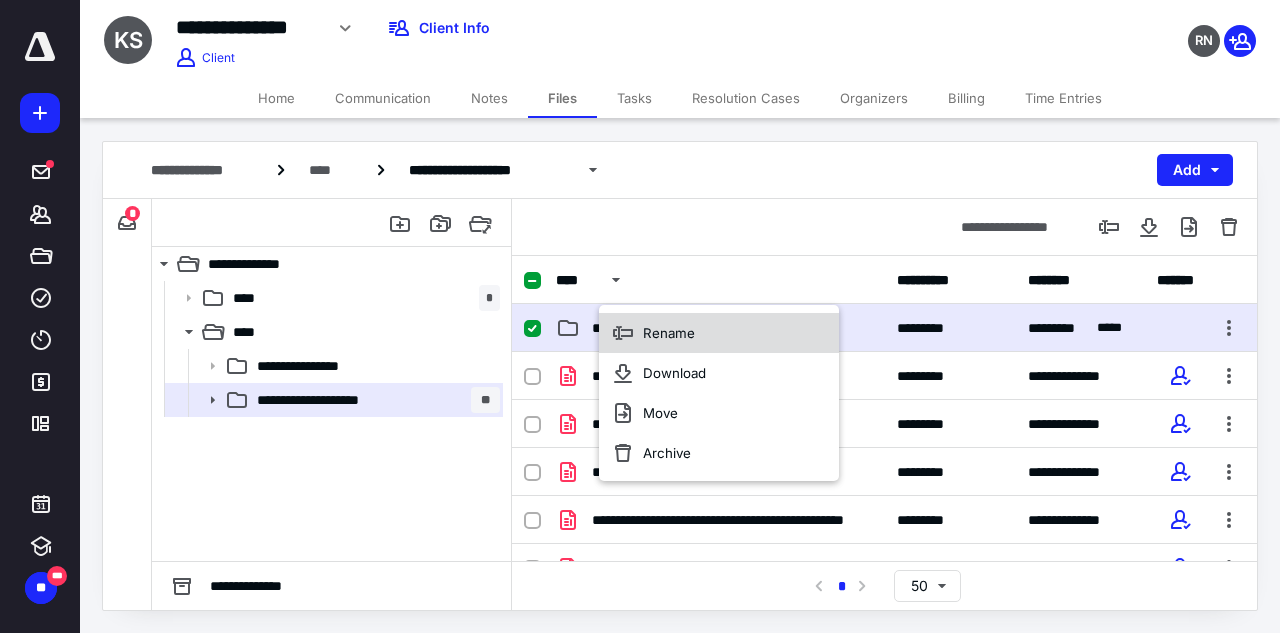 click on "Rename" at bounding box center (669, 333) 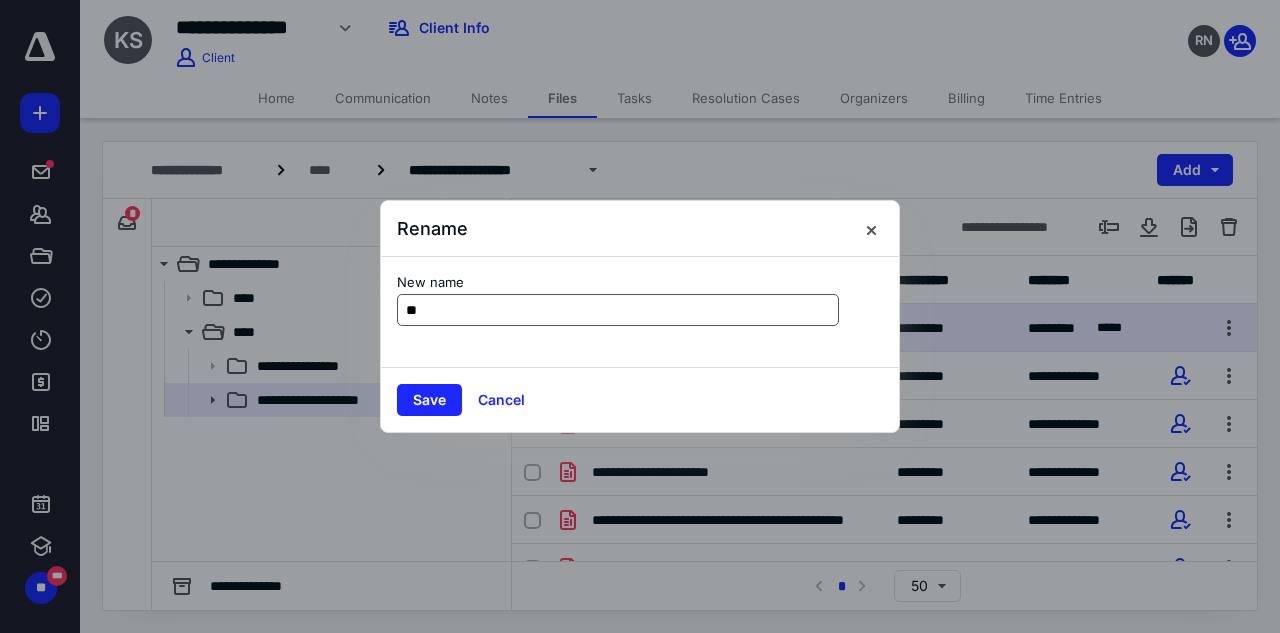 type on "*" 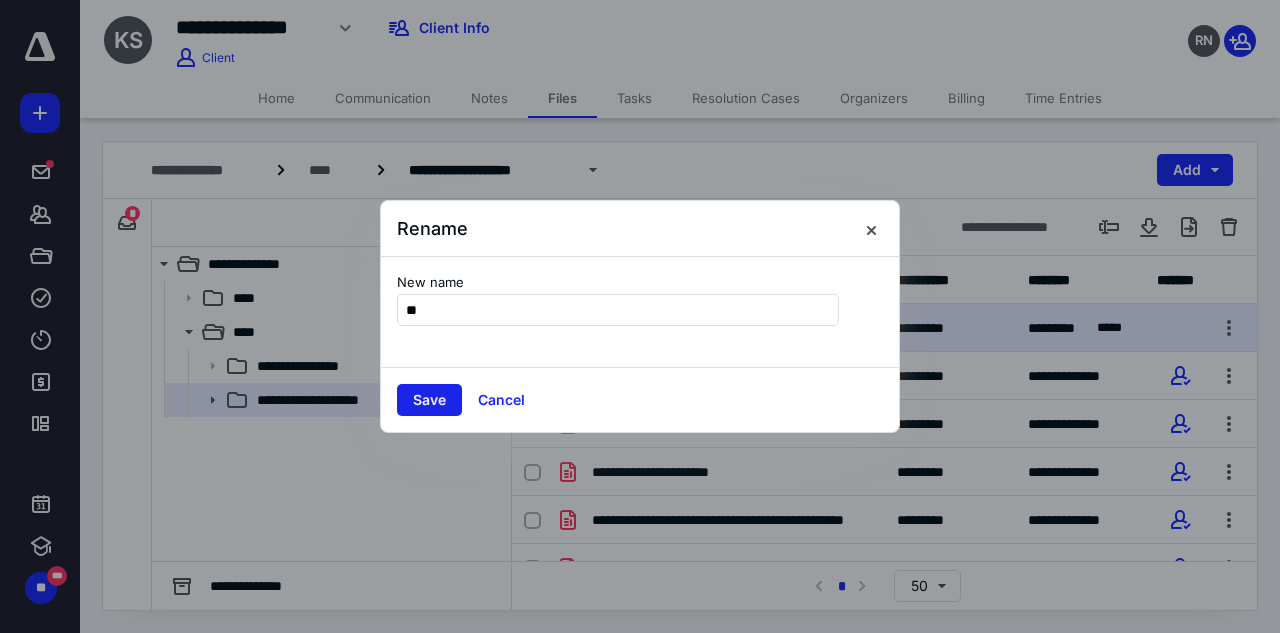 type on "**" 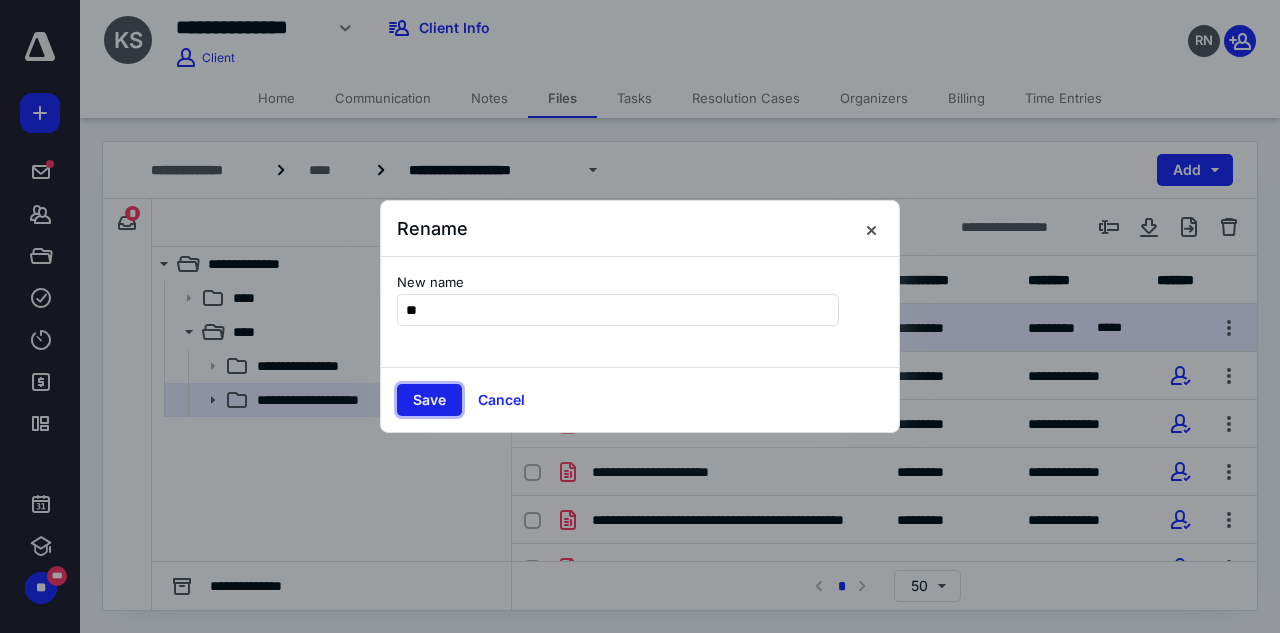 click on "Save" at bounding box center [429, 400] 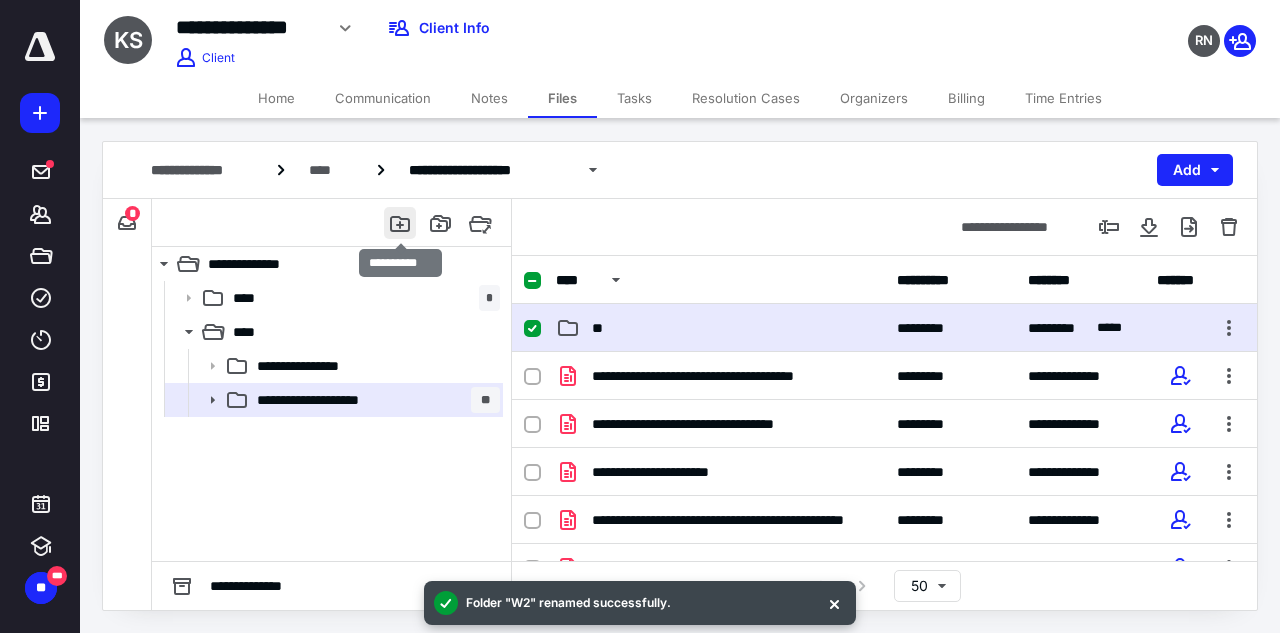 click at bounding box center [400, 223] 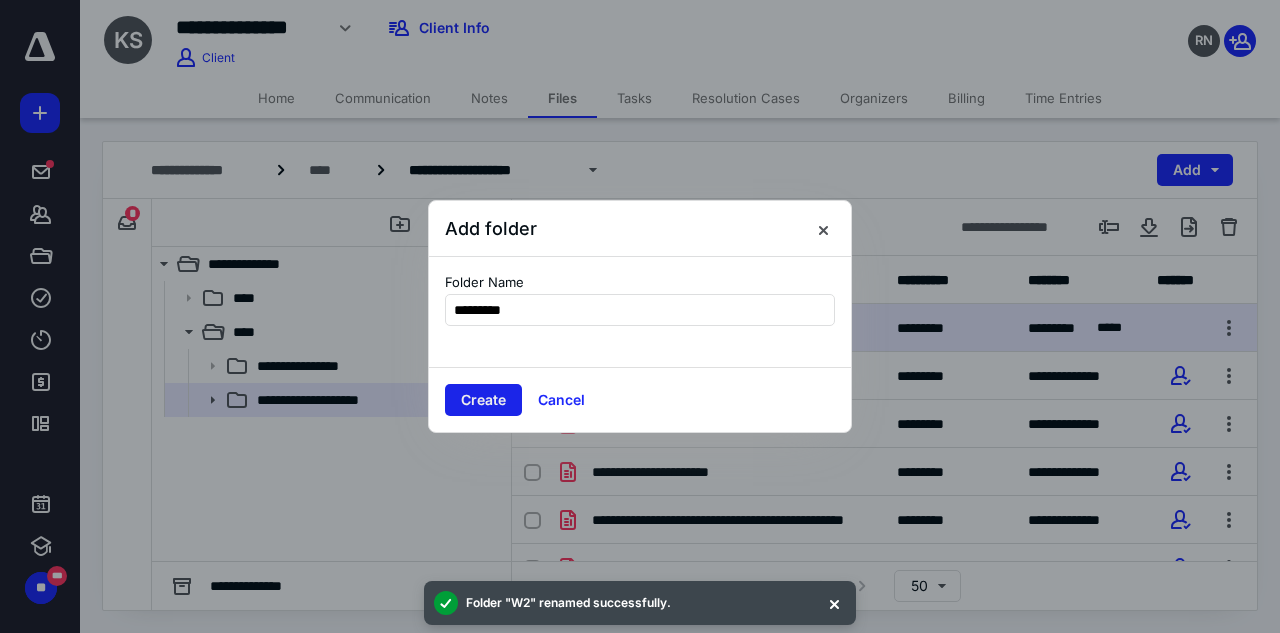 type on "*********" 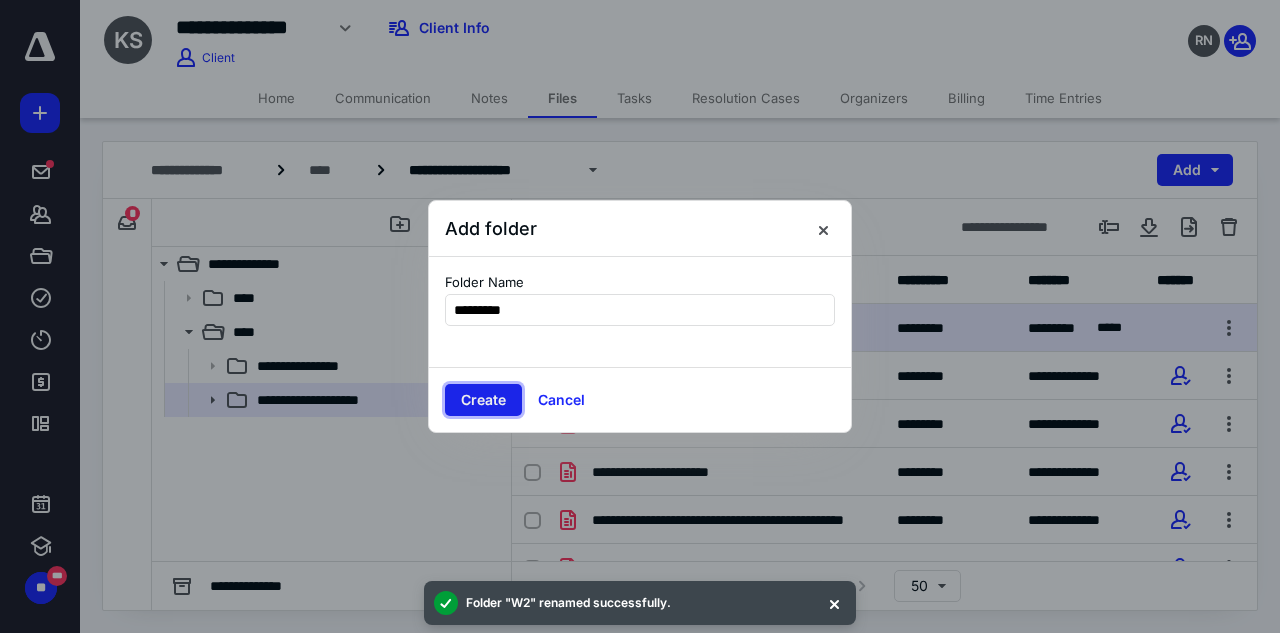click on "Create" at bounding box center [483, 400] 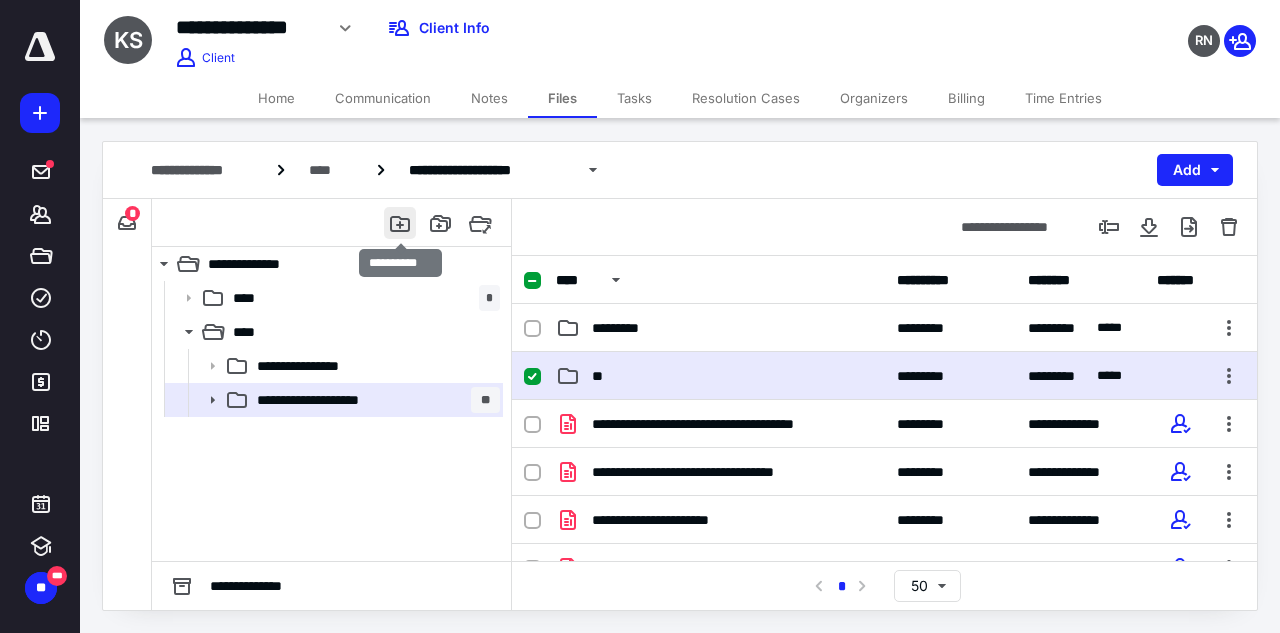 click at bounding box center (400, 223) 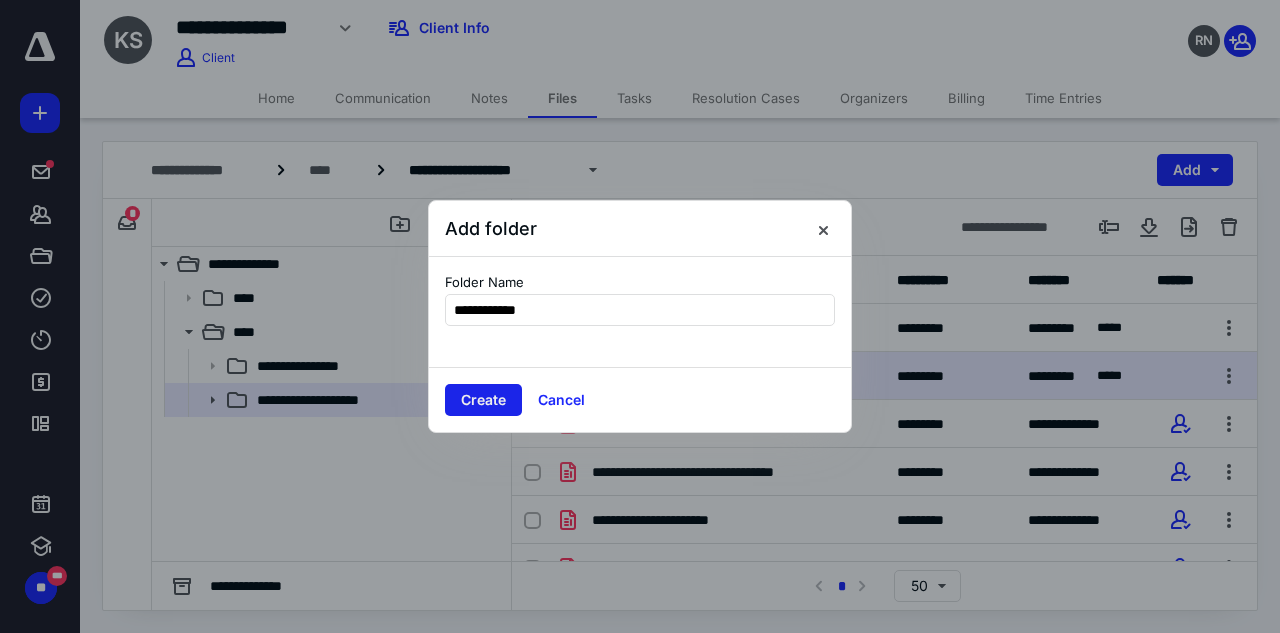 type on "**********" 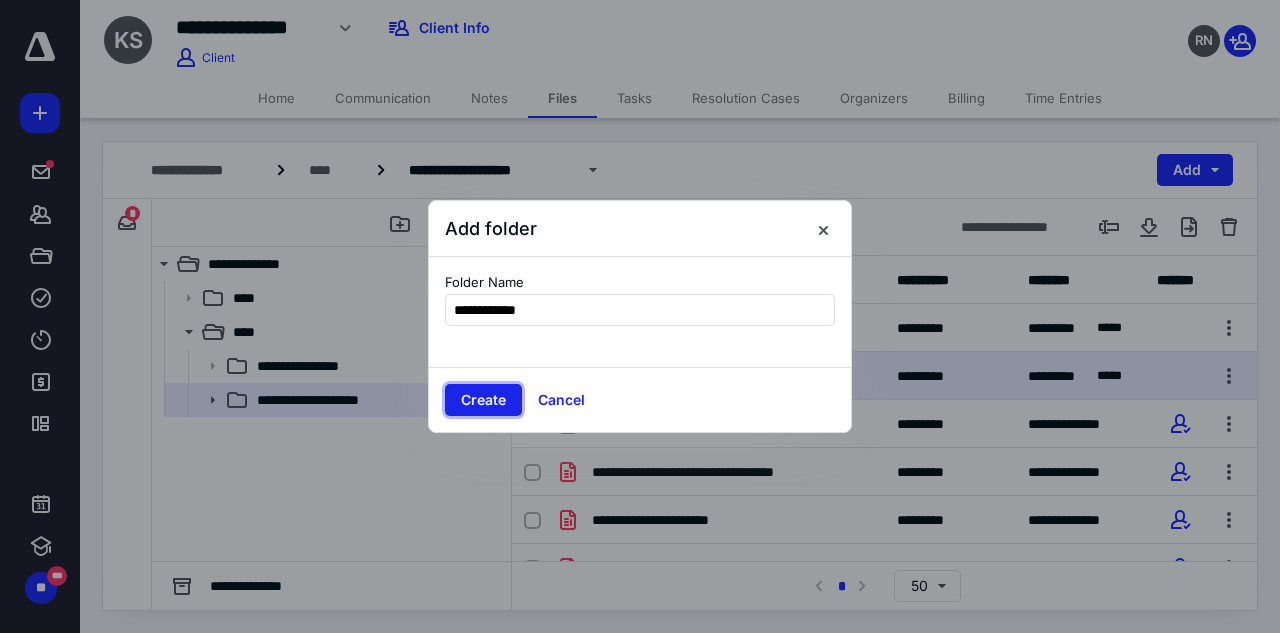 click on "Create" at bounding box center [483, 400] 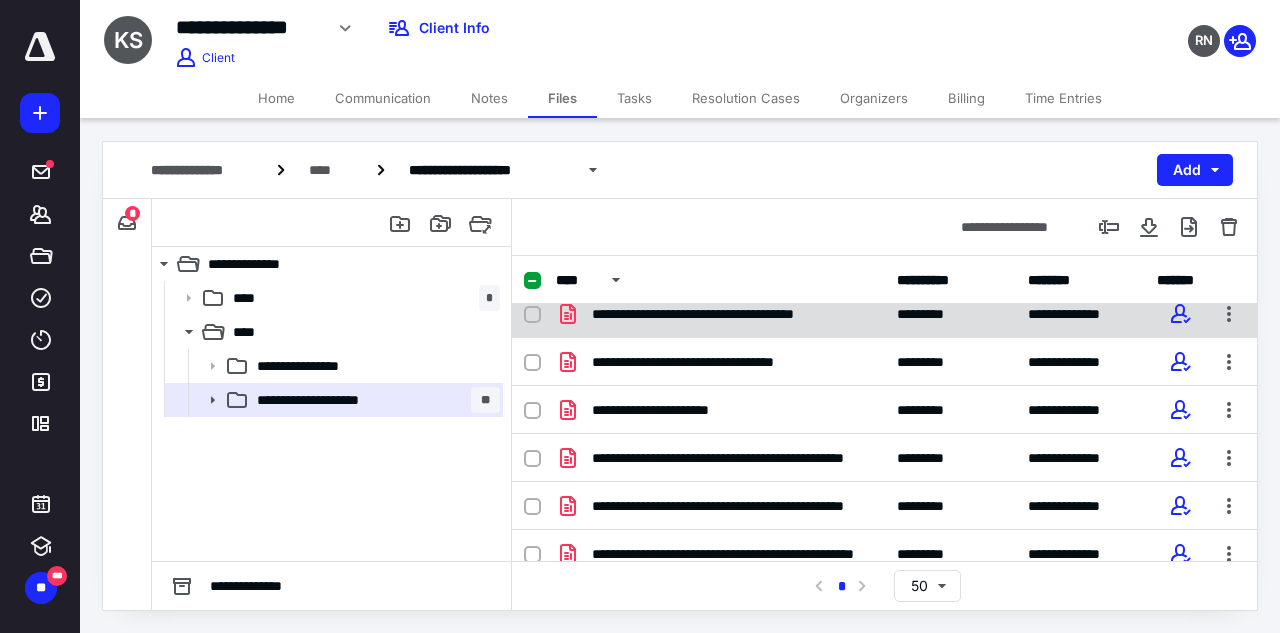 scroll, scrollTop: 300, scrollLeft: 0, axis: vertical 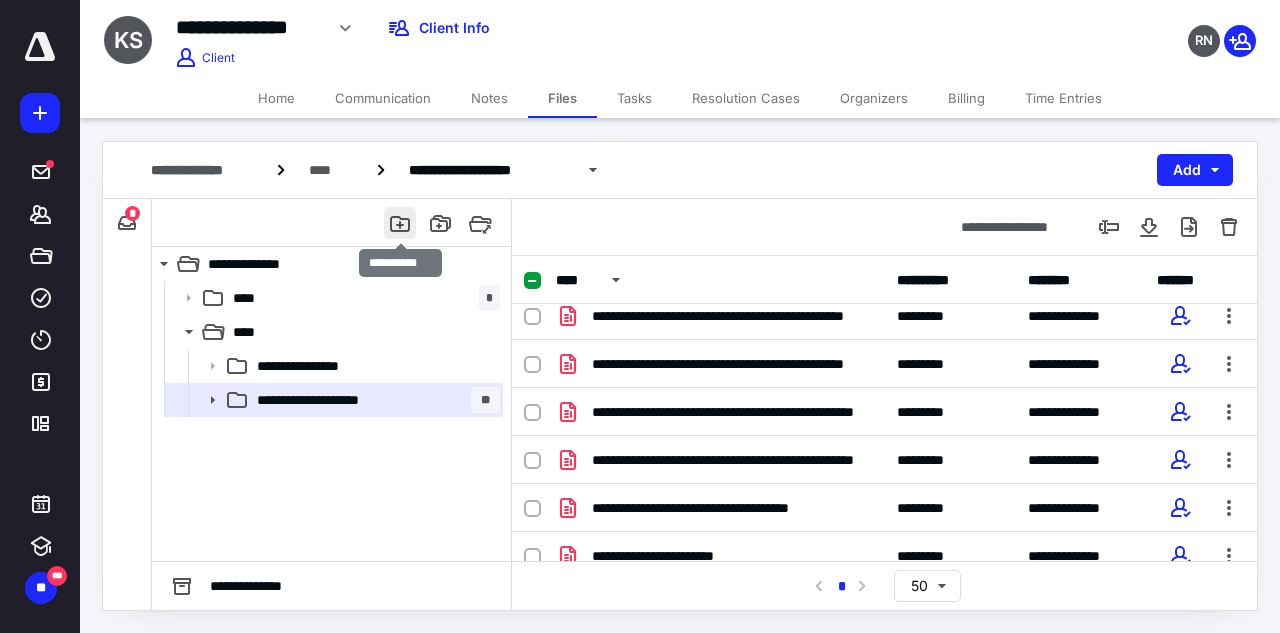 click at bounding box center [400, 223] 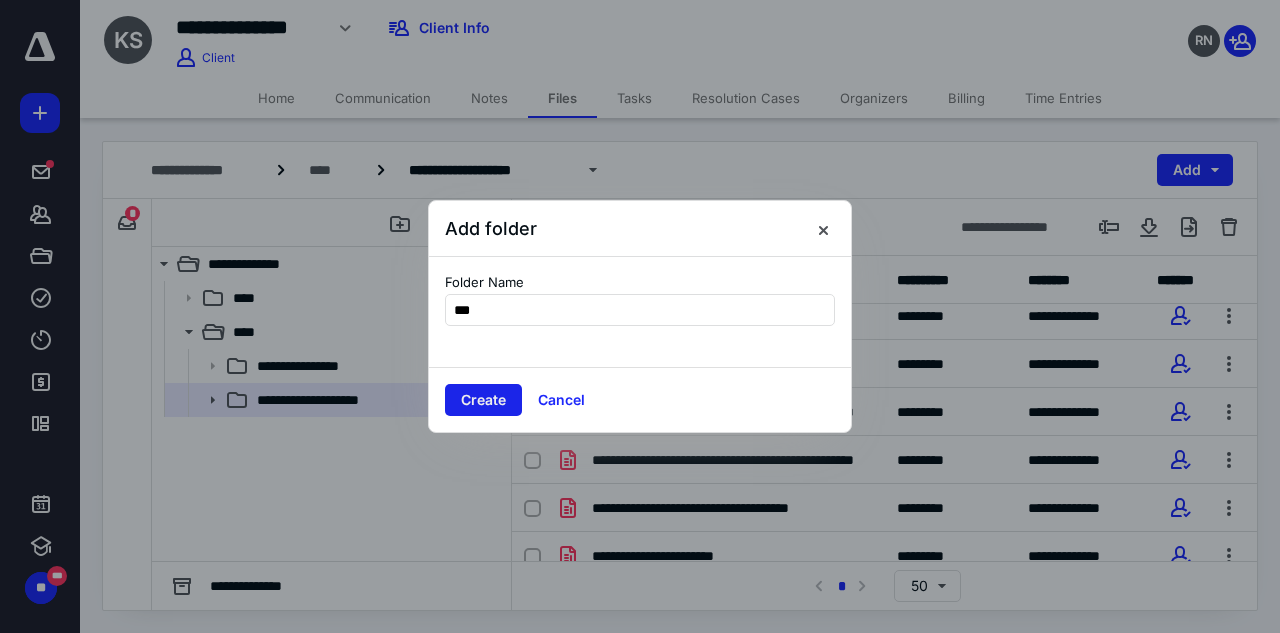 type on "***" 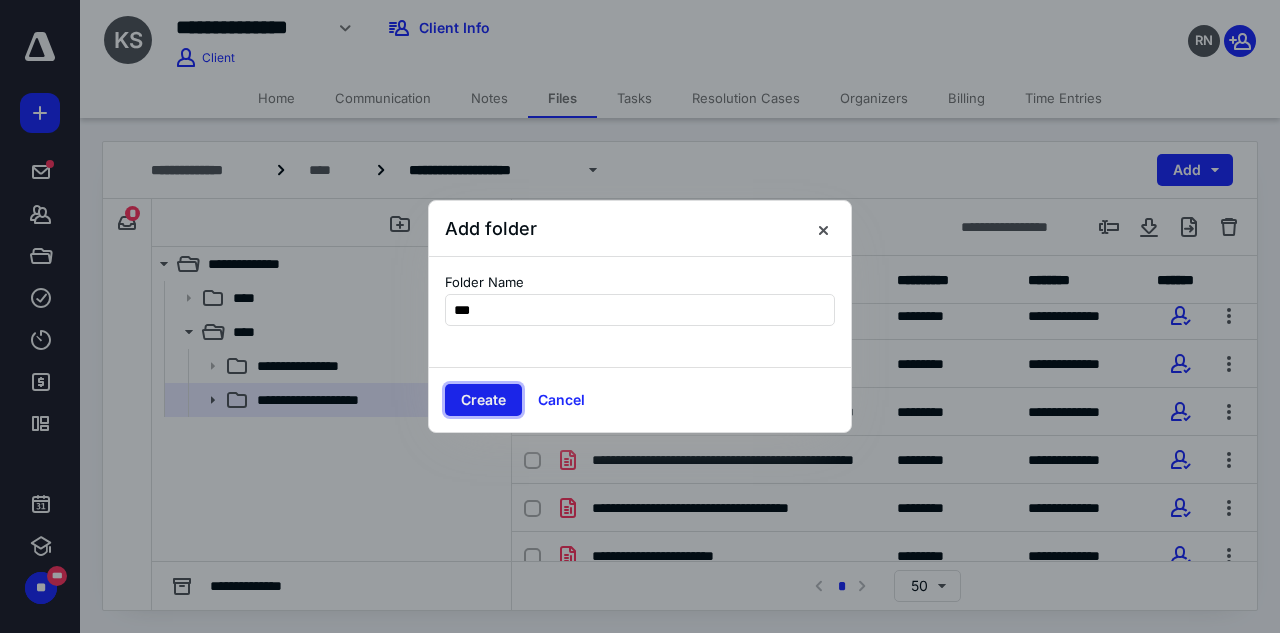 click on "Create" at bounding box center [483, 400] 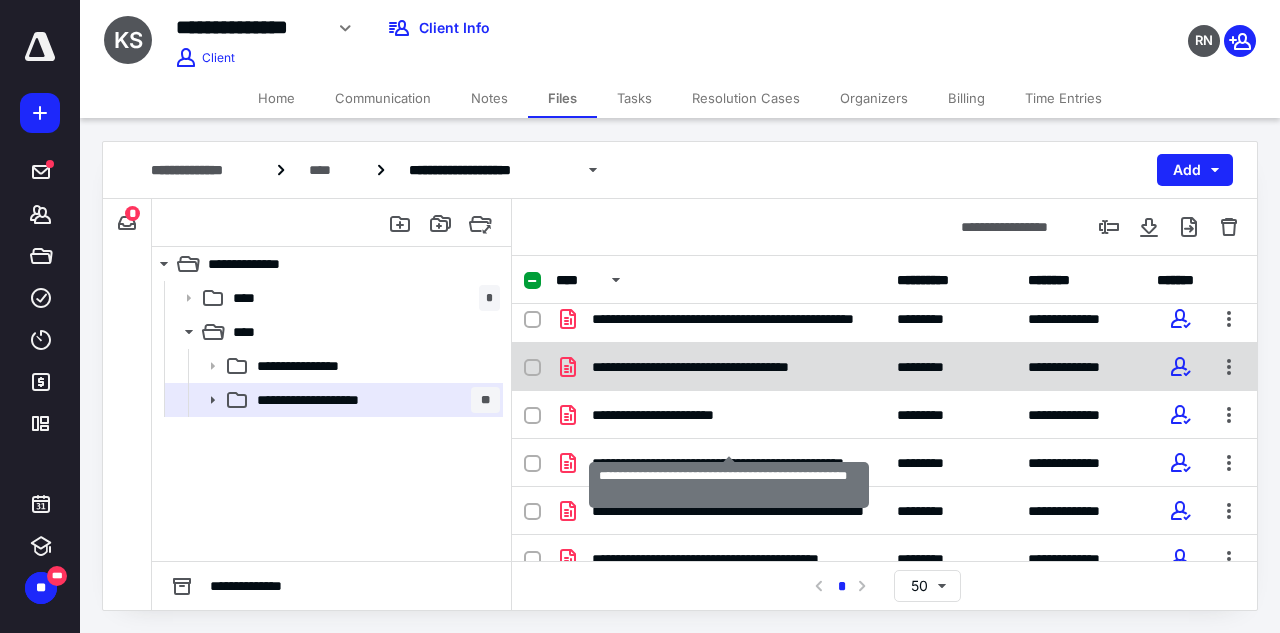scroll, scrollTop: 511, scrollLeft: 0, axis: vertical 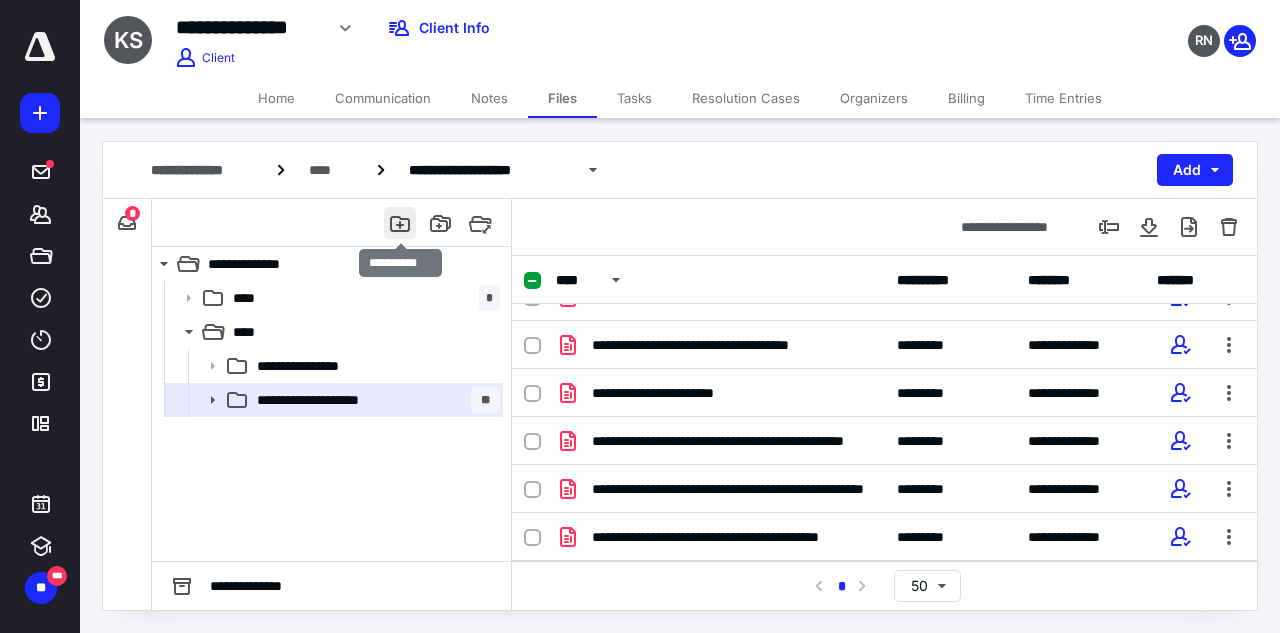 click at bounding box center (400, 223) 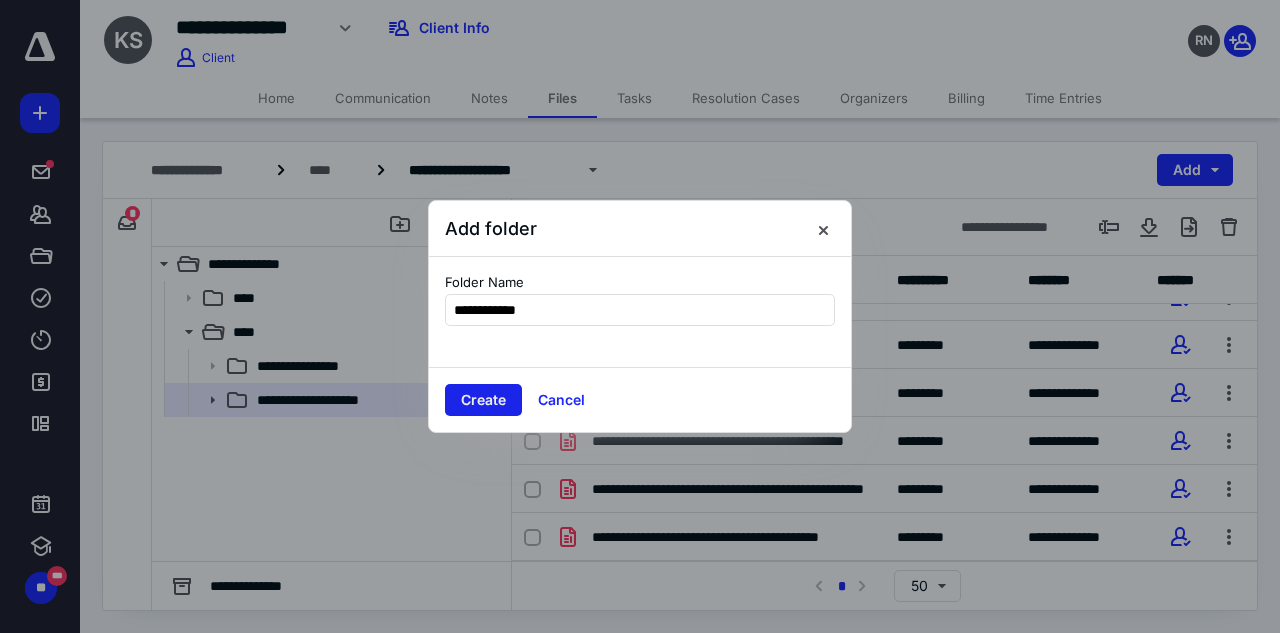 type on "**********" 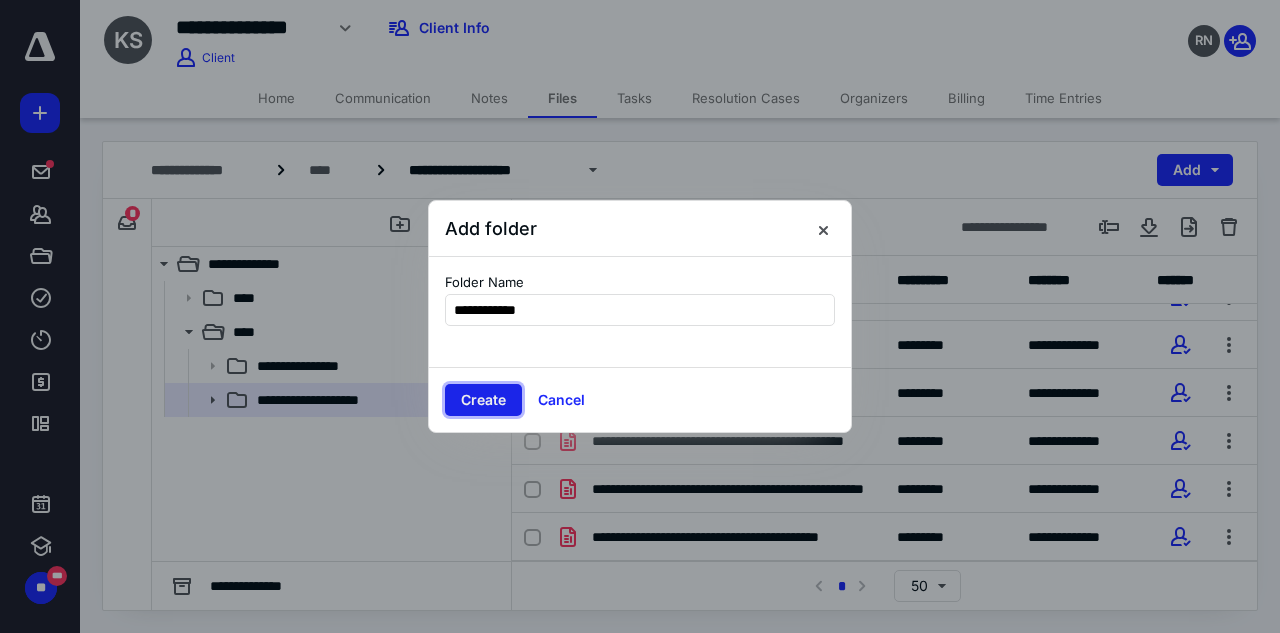 click on "Create" at bounding box center [483, 400] 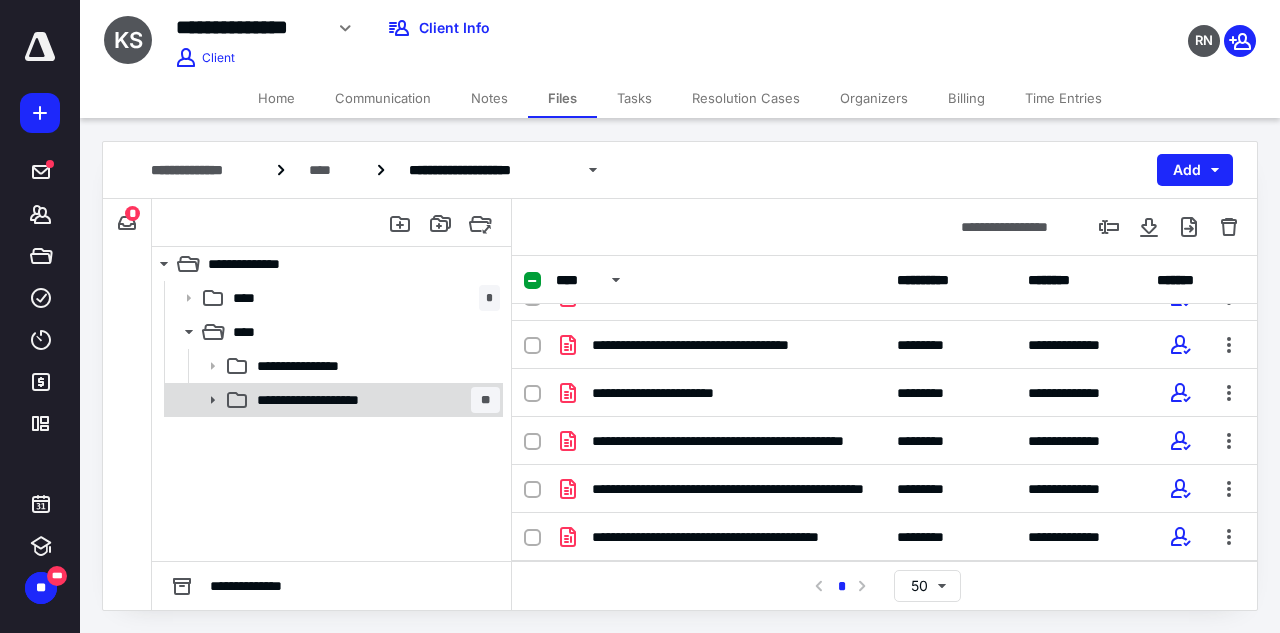 scroll, scrollTop: 559, scrollLeft: 0, axis: vertical 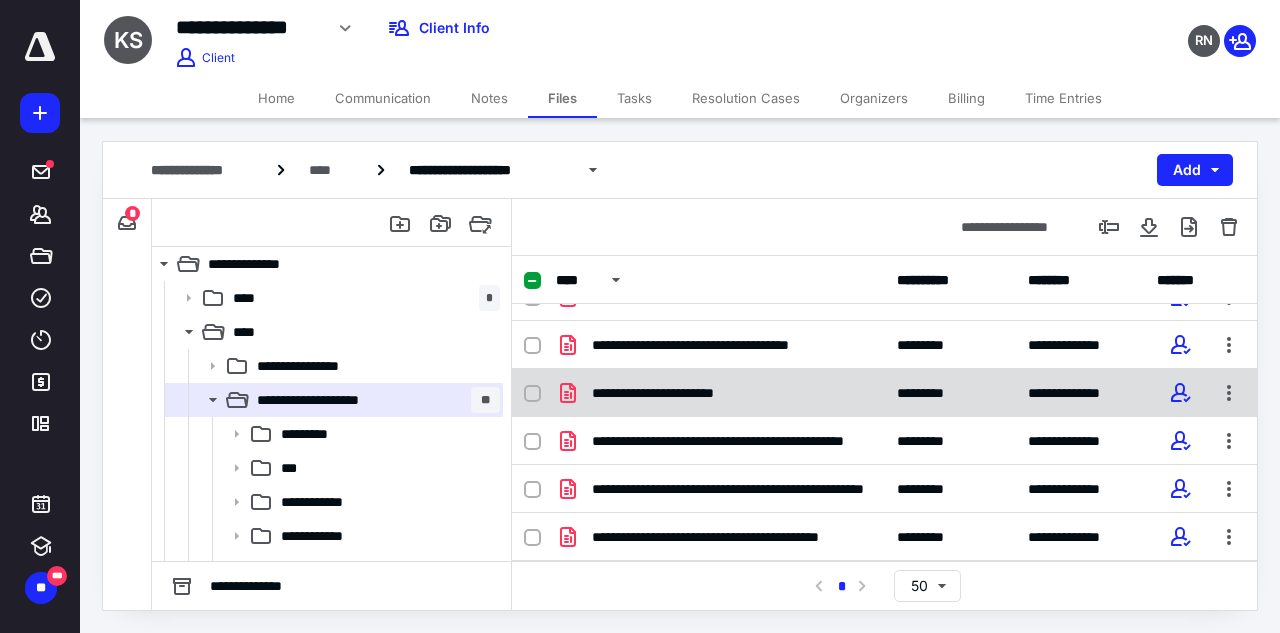 click 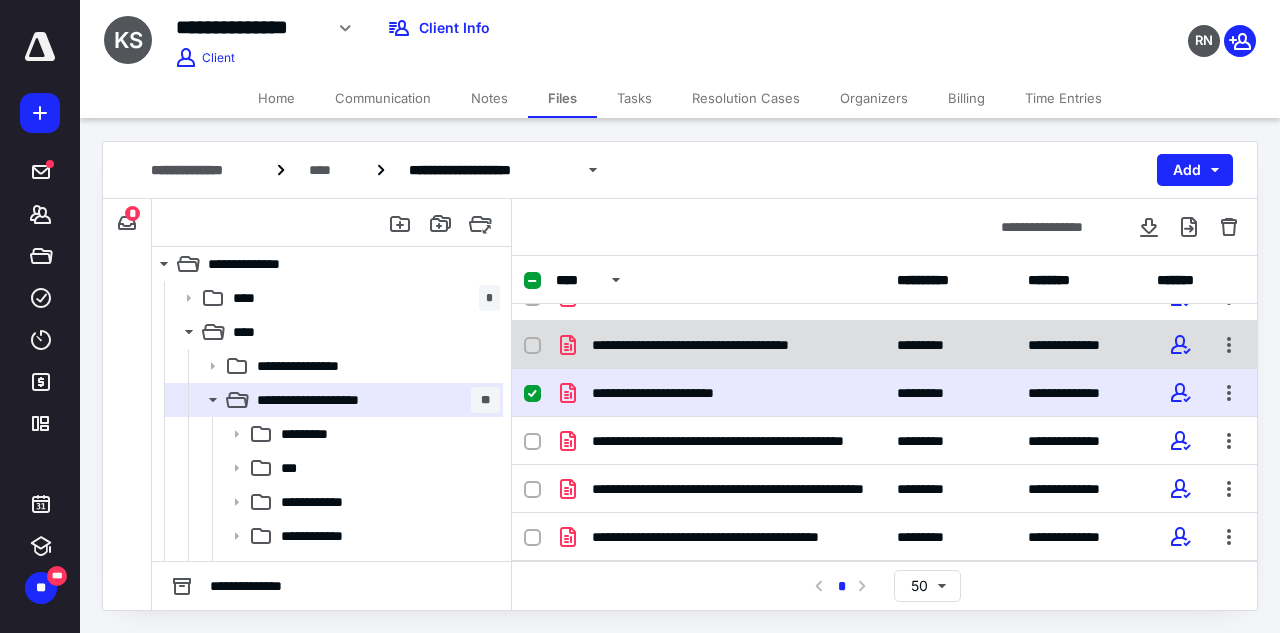 click 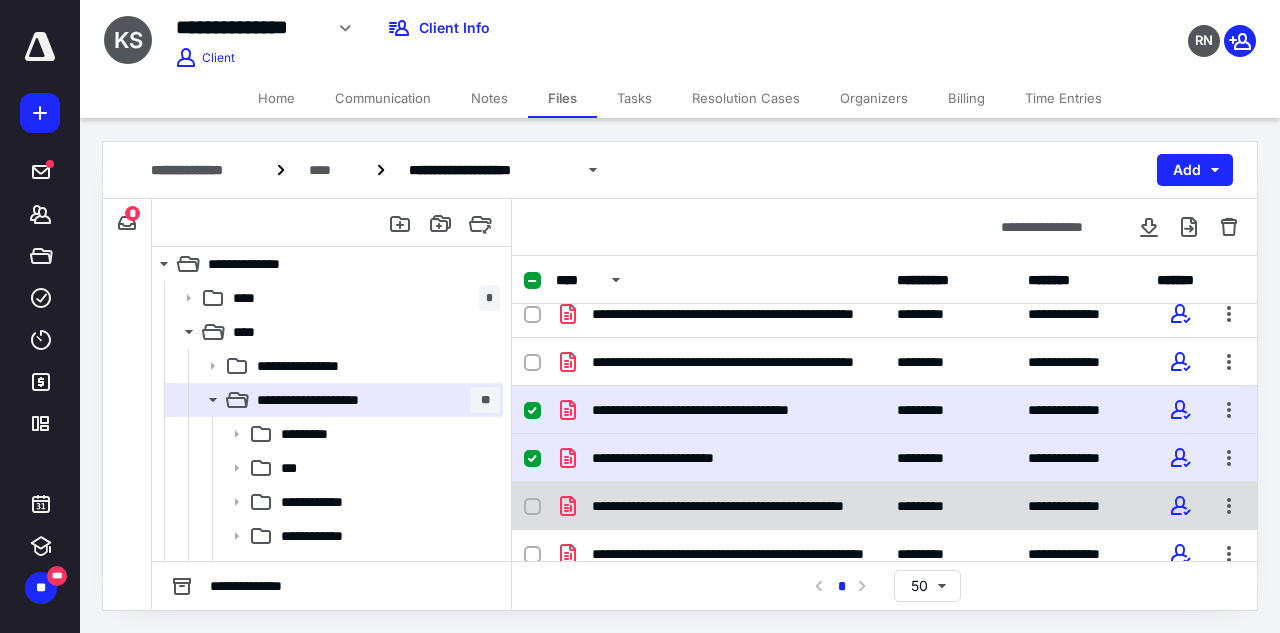 scroll, scrollTop: 459, scrollLeft: 0, axis: vertical 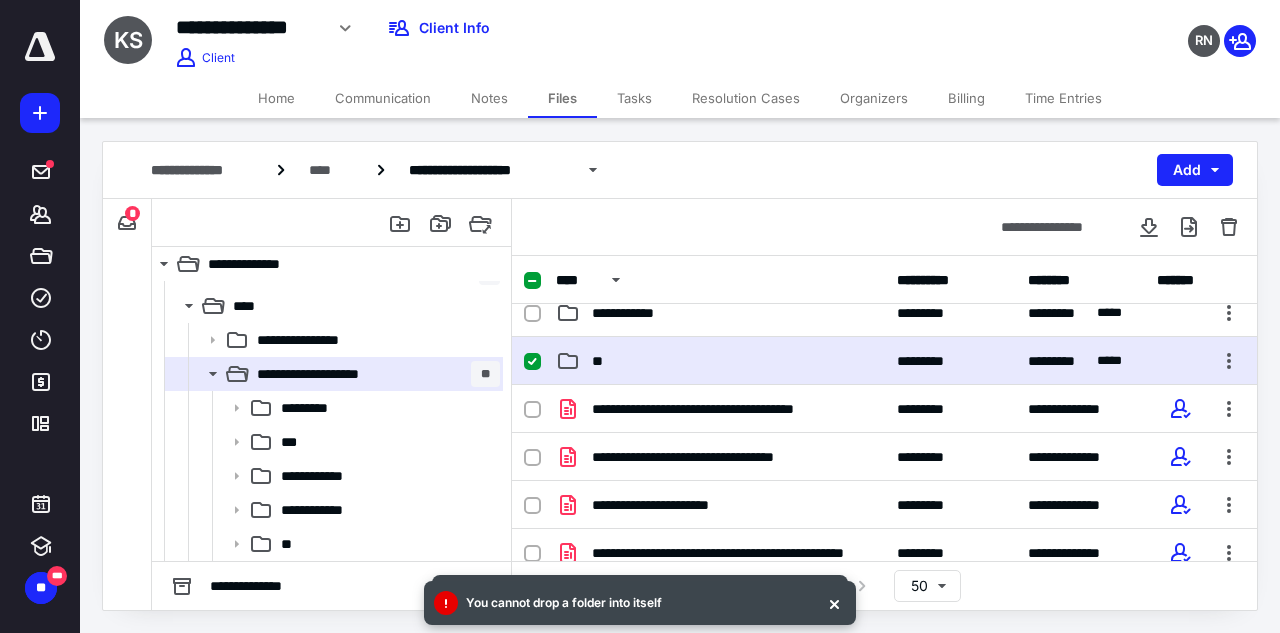 click 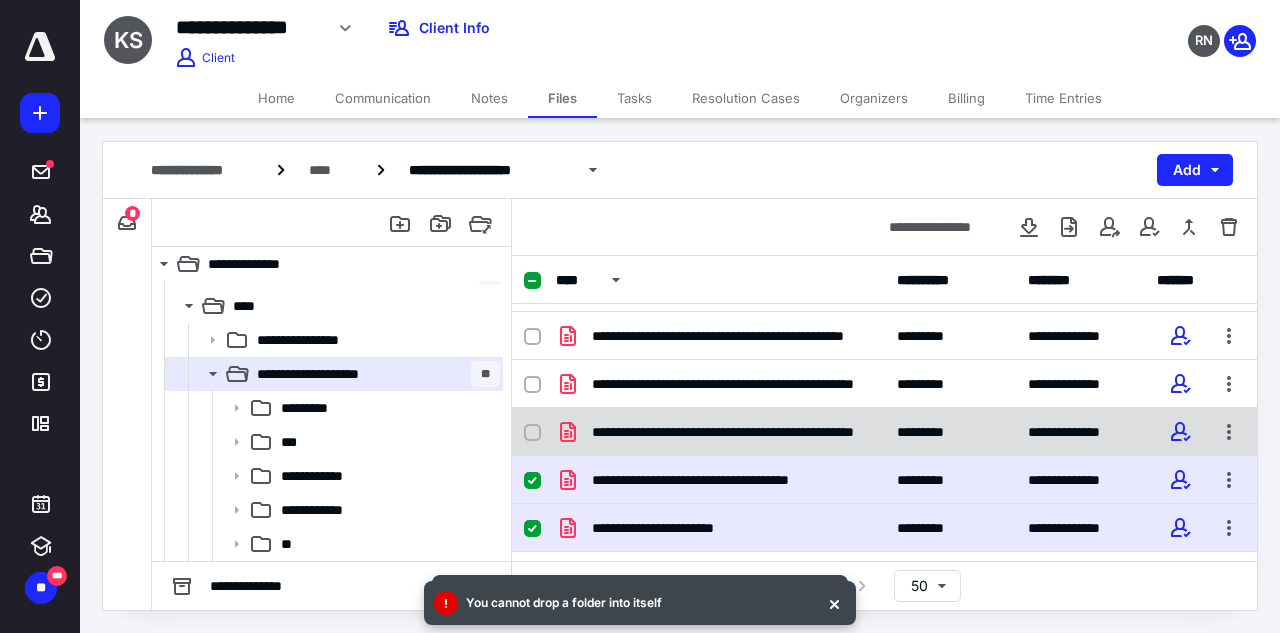 scroll, scrollTop: 459, scrollLeft: 0, axis: vertical 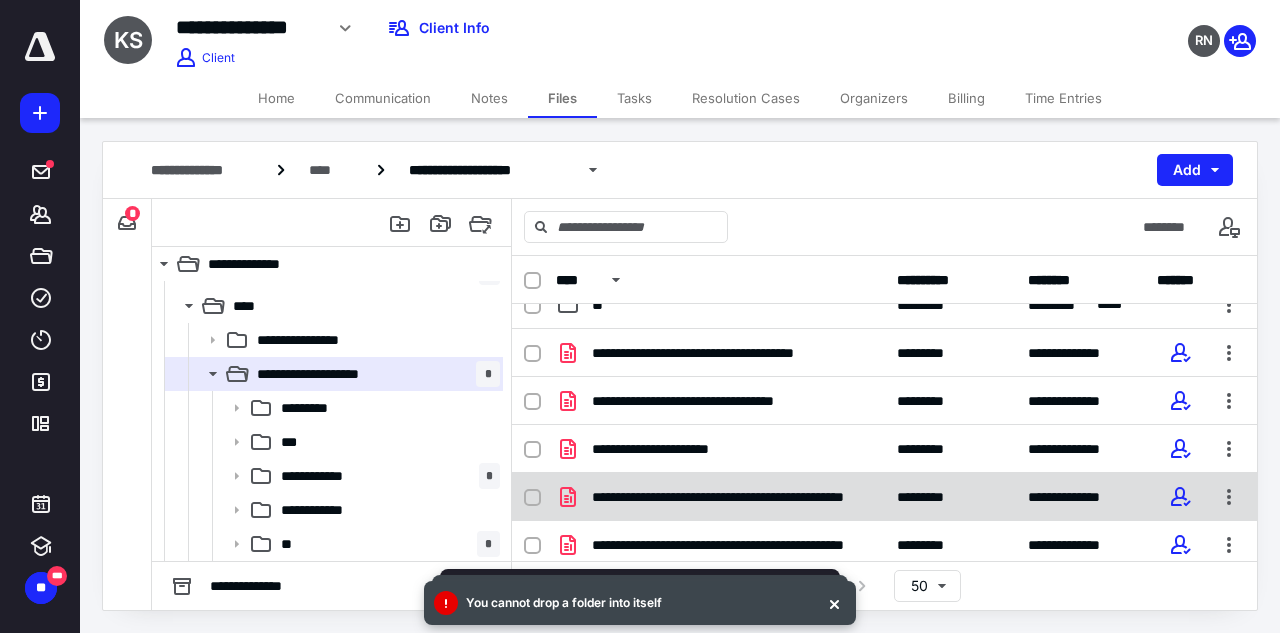 click at bounding box center (532, 498) 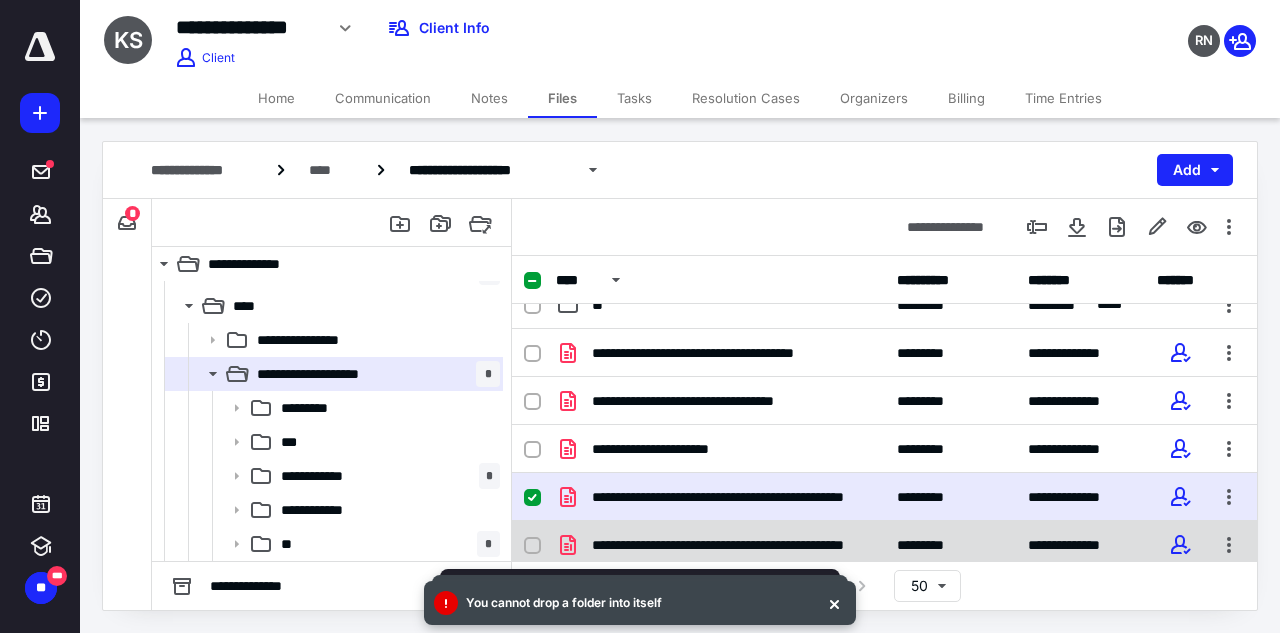 click 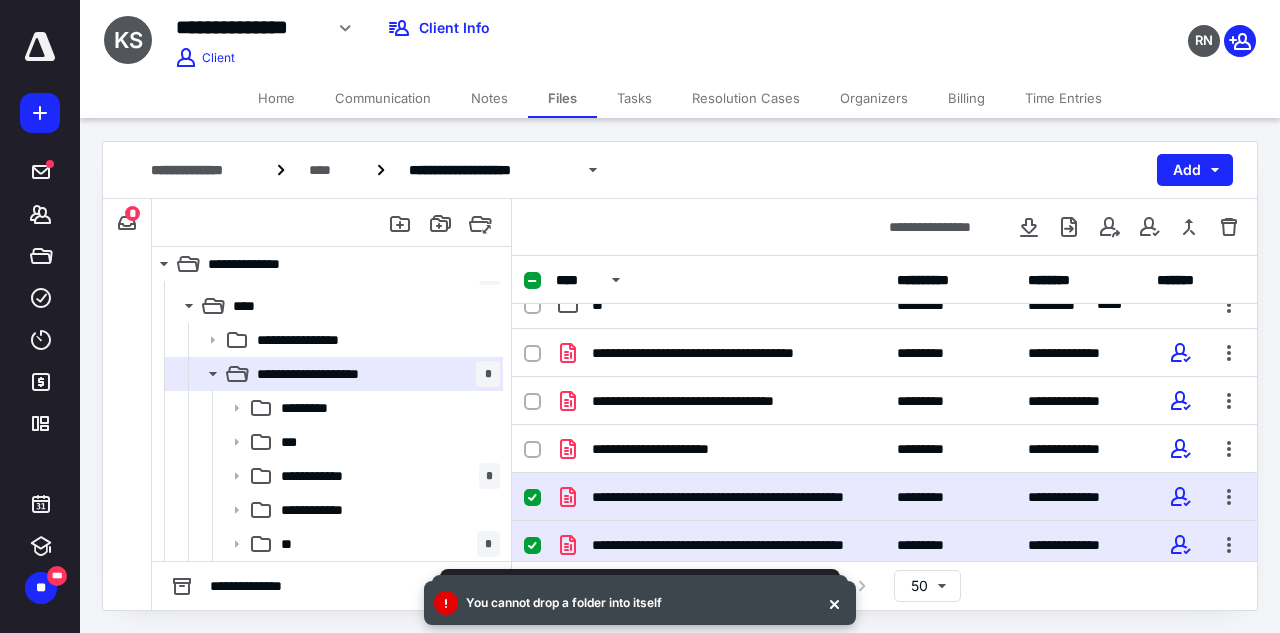 scroll, scrollTop: 315, scrollLeft: 0, axis: vertical 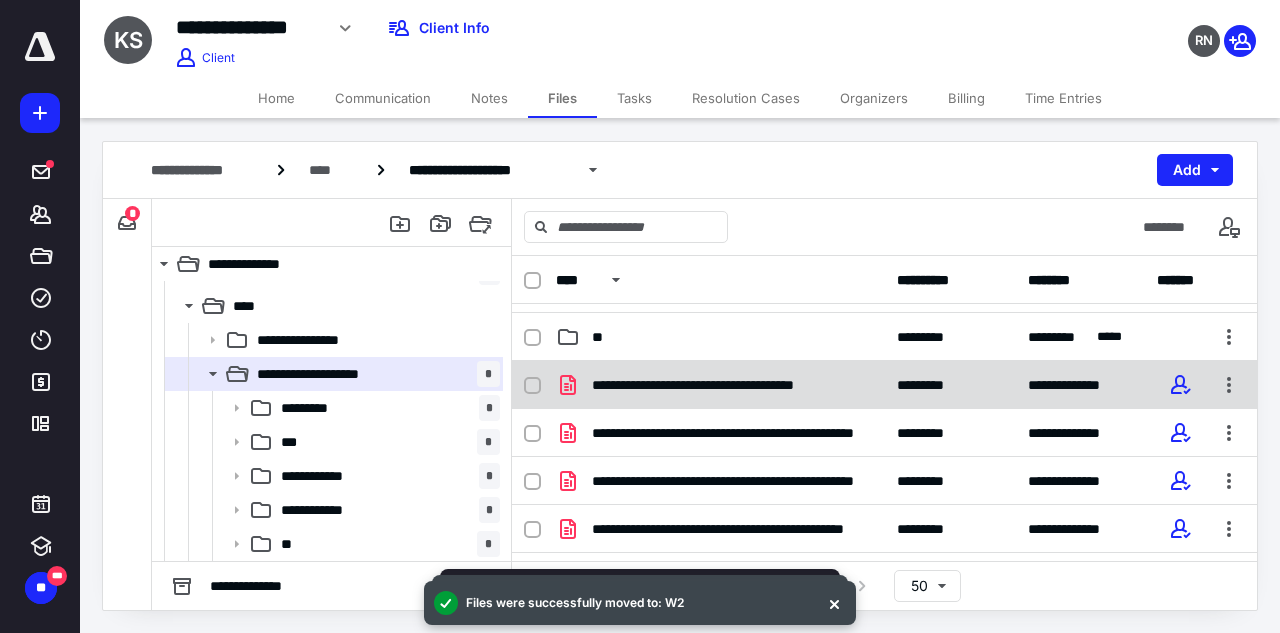 click on "**********" at bounding box center [884, 385] 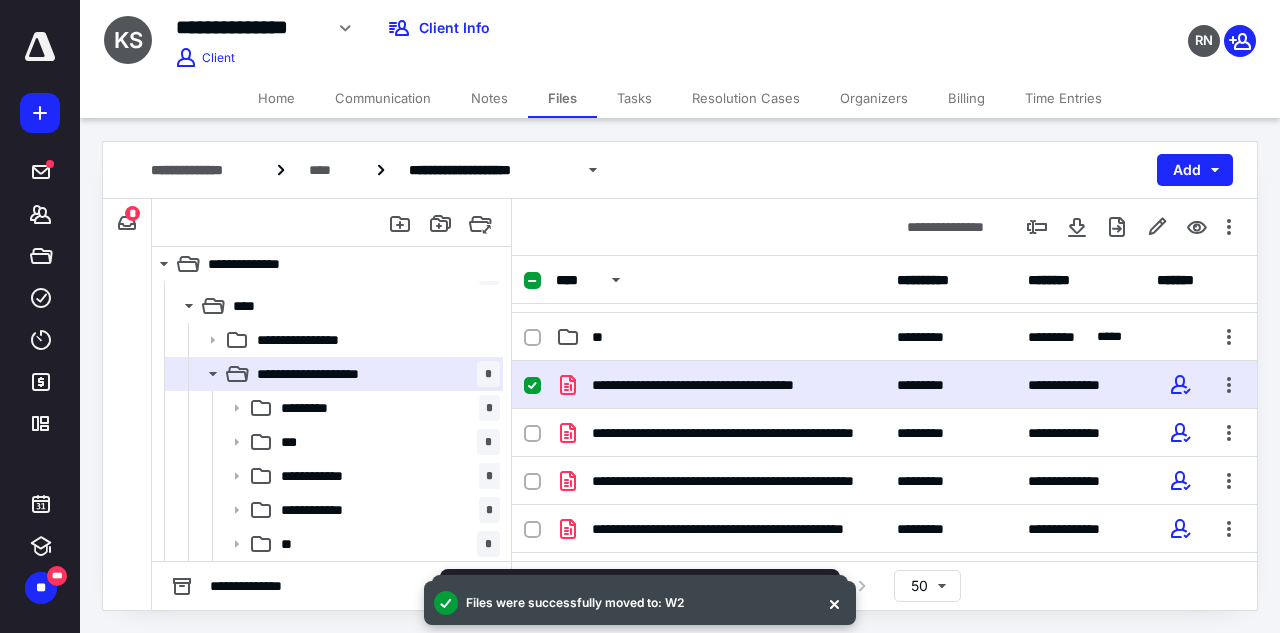 click on "**********" at bounding box center [884, 385] 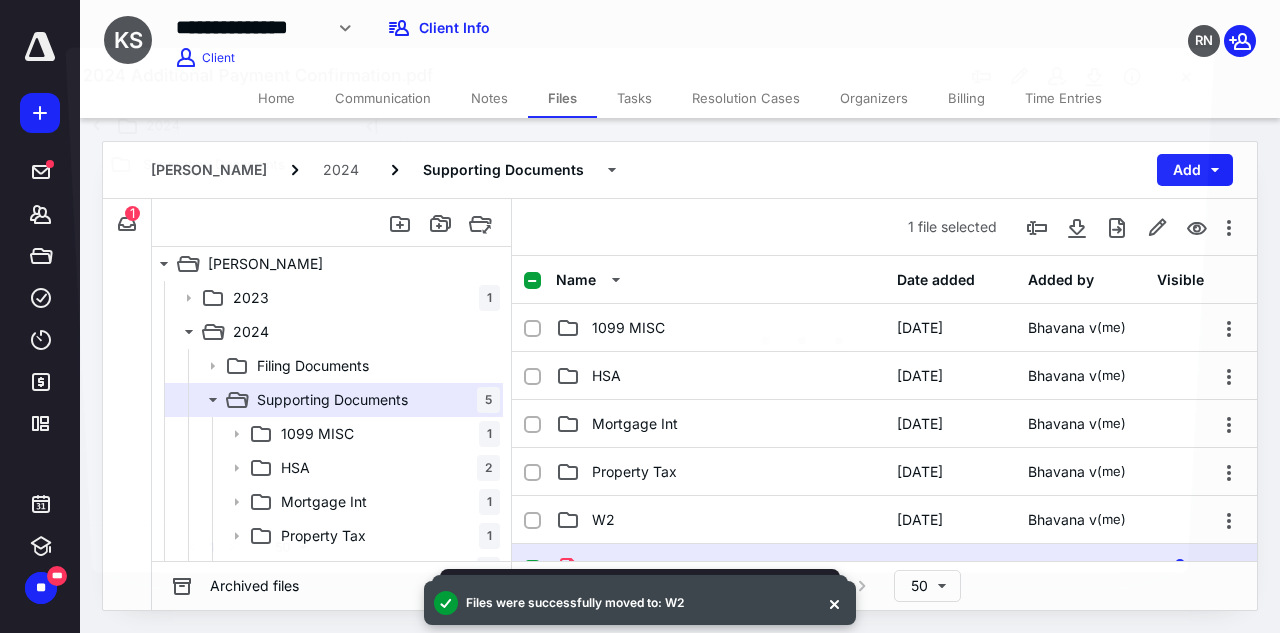 scroll, scrollTop: 26, scrollLeft: 0, axis: vertical 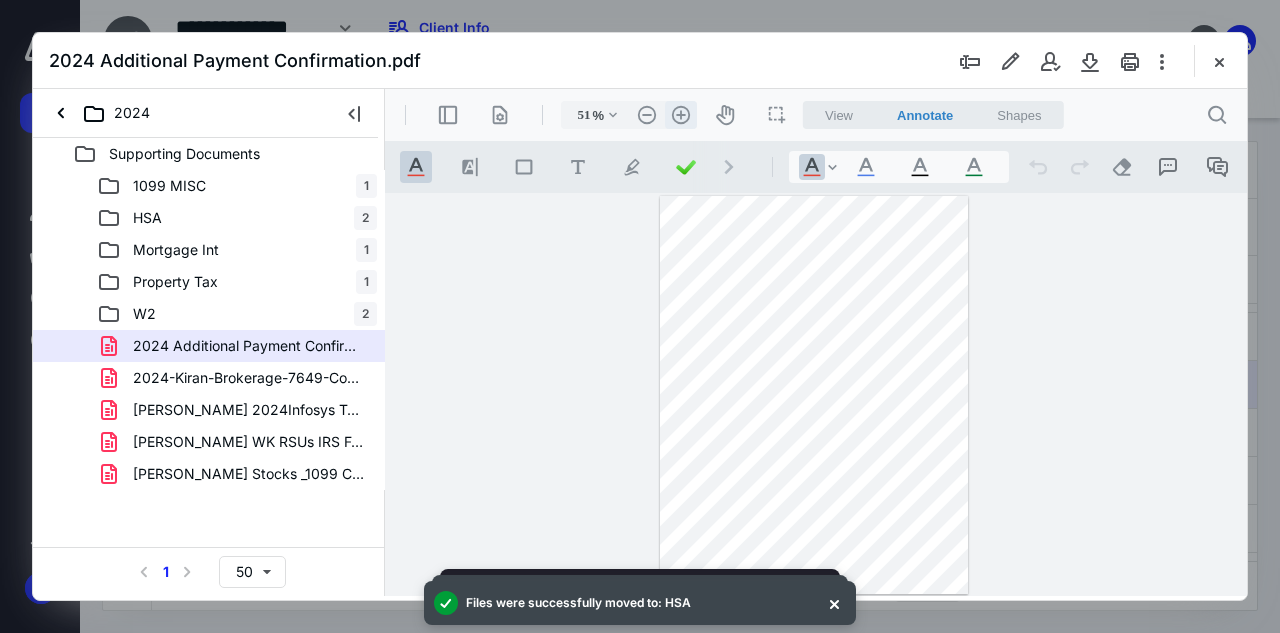 click on ".cls-1{fill:#abb0c4;} icon - header - zoom - in - line" at bounding box center (681, 115) 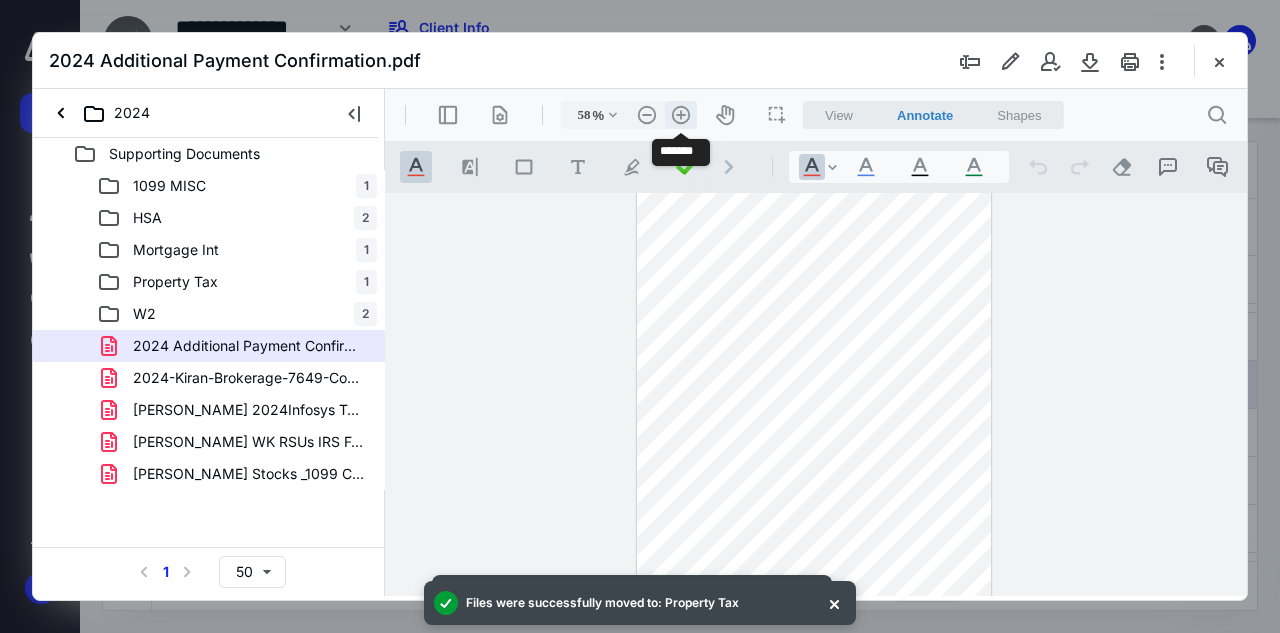 click on ".cls-1{fill:#abb0c4;} icon - header - zoom - in - line" at bounding box center (681, 115) 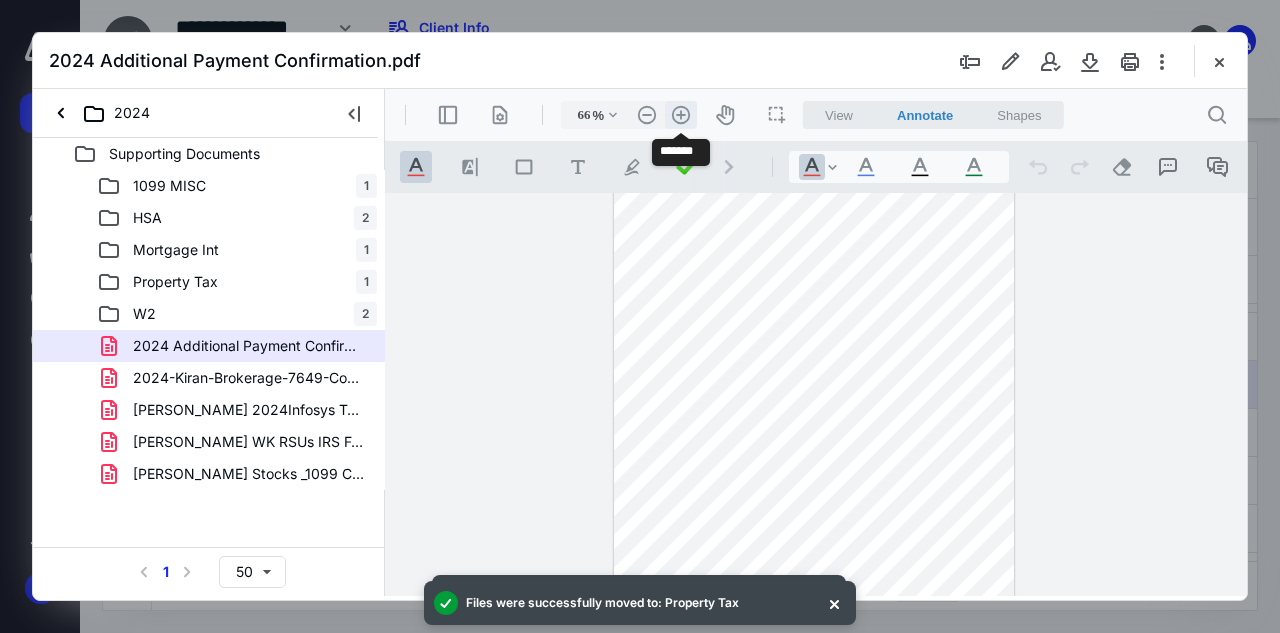 click on ".cls-1{fill:#abb0c4;} icon - header - zoom - in - line" at bounding box center [681, 115] 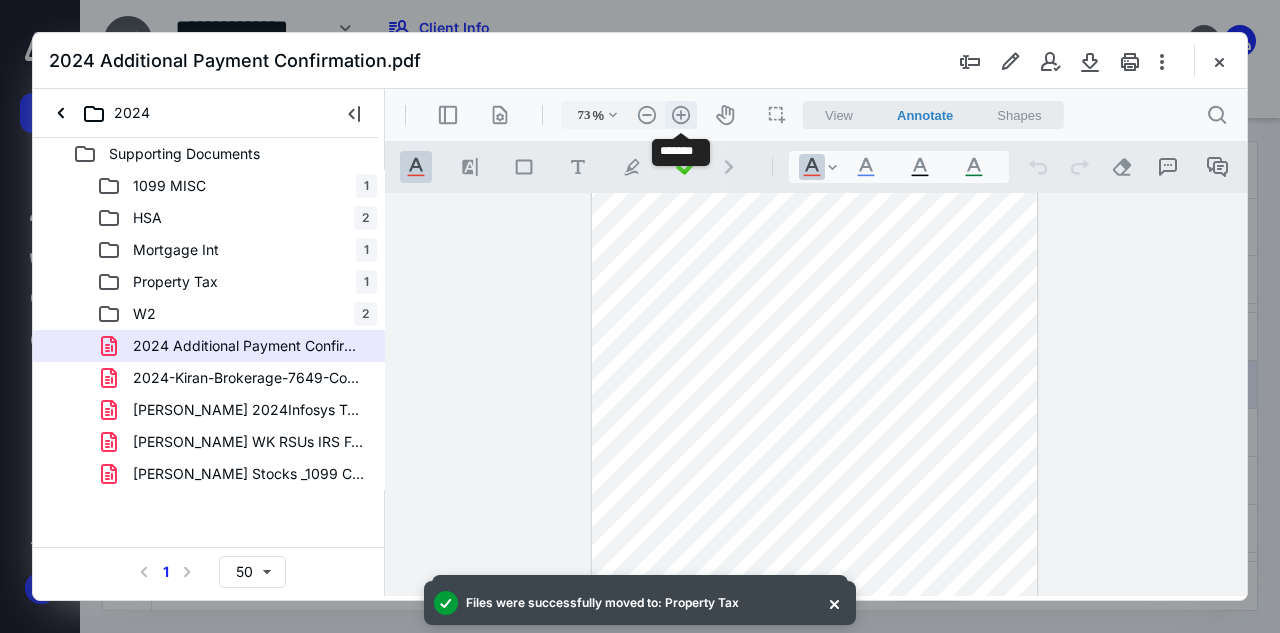 click on ".cls-1{fill:#abb0c4;} icon - header - zoom - in - line" at bounding box center [681, 115] 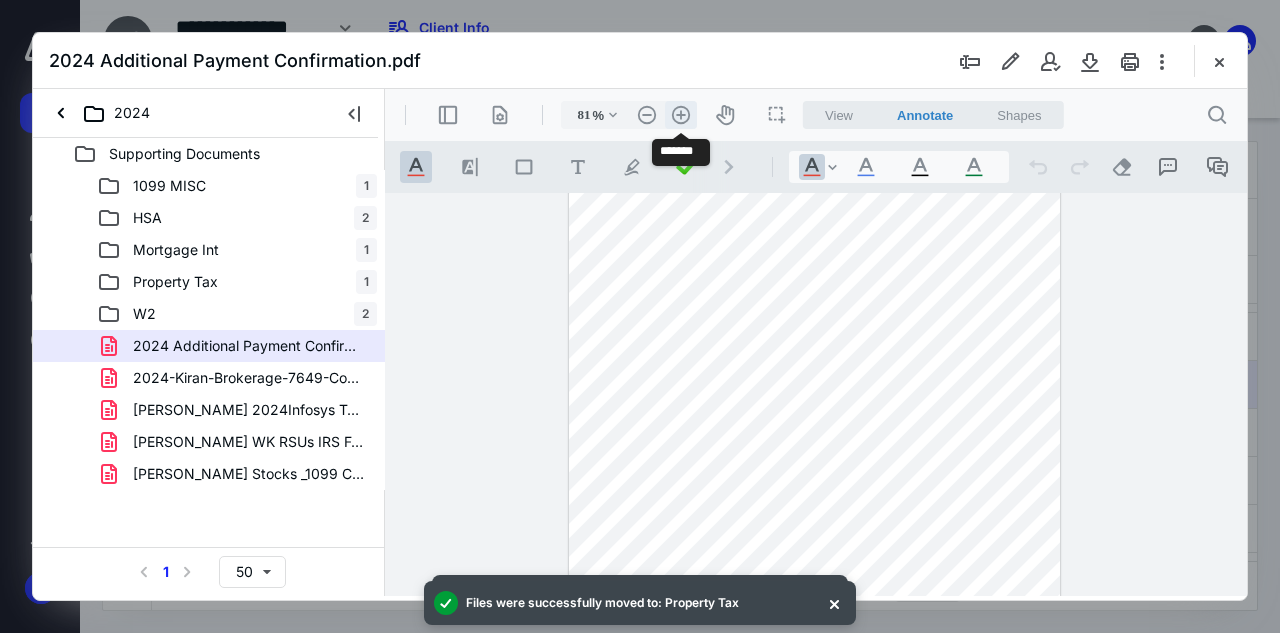 click on ".cls-1{fill:#abb0c4;} icon - header - zoom - in - line" at bounding box center [681, 115] 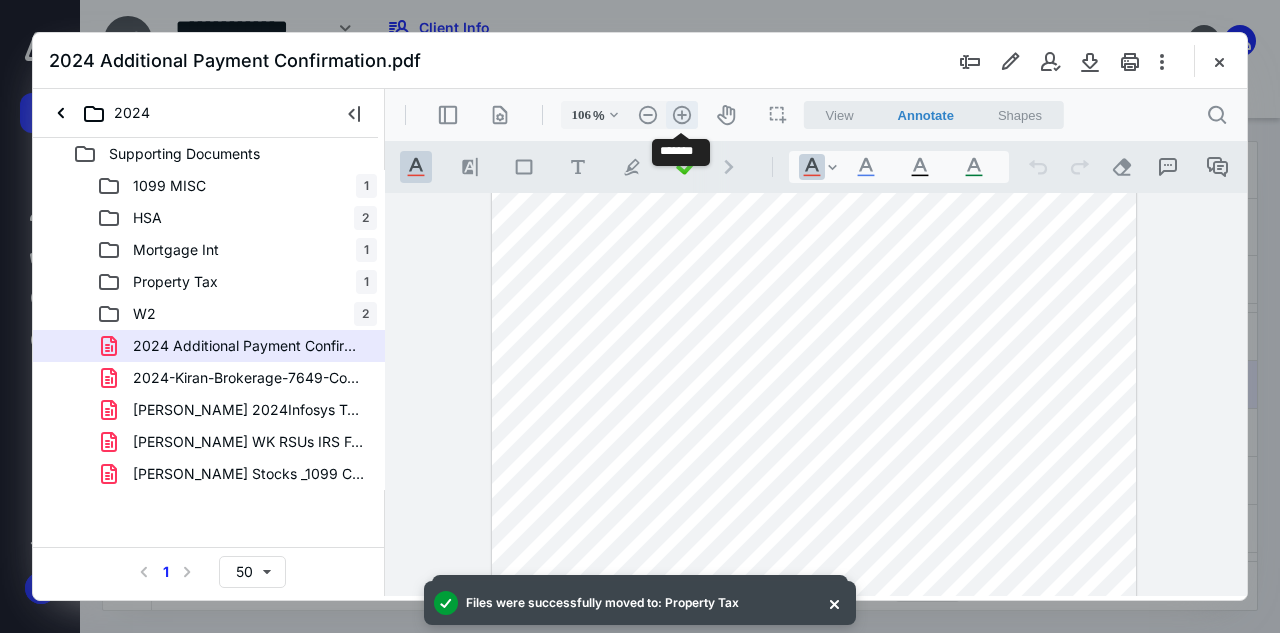 click on ".cls-1{fill:#abb0c4;} icon - header - zoom - in - line" at bounding box center [682, 115] 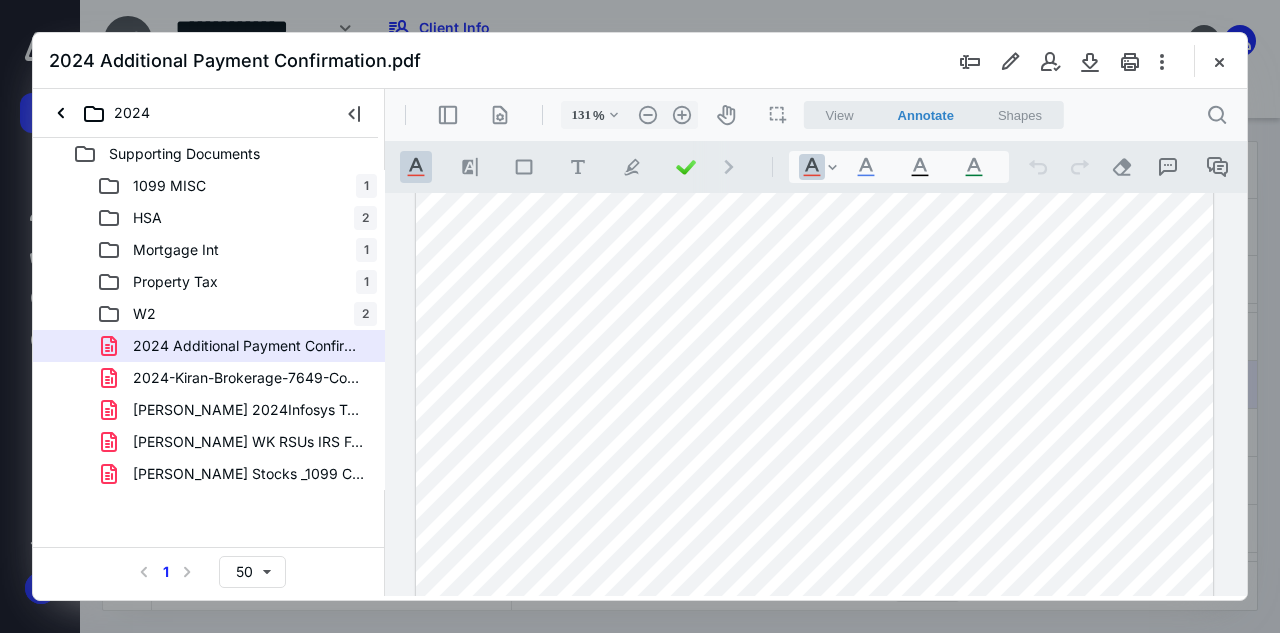 scroll, scrollTop: 0, scrollLeft: 0, axis: both 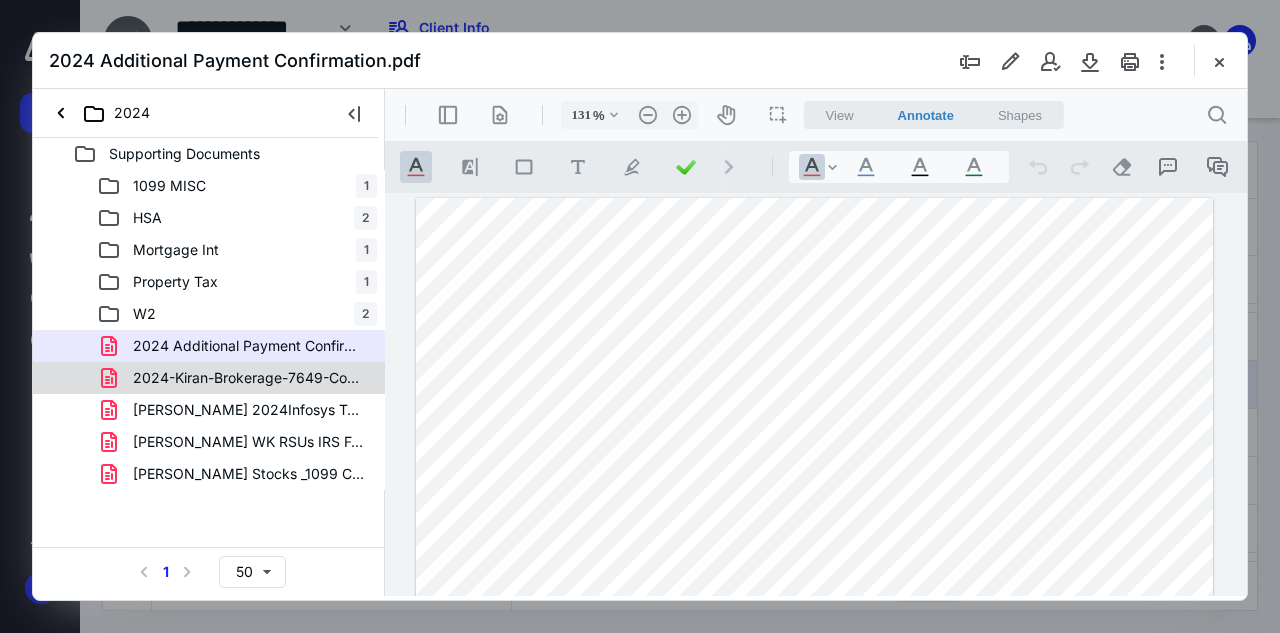 click on "2024-Kiran-Brokerage-7649-Consolidated-Form-1099.pdf" at bounding box center (209, 378) 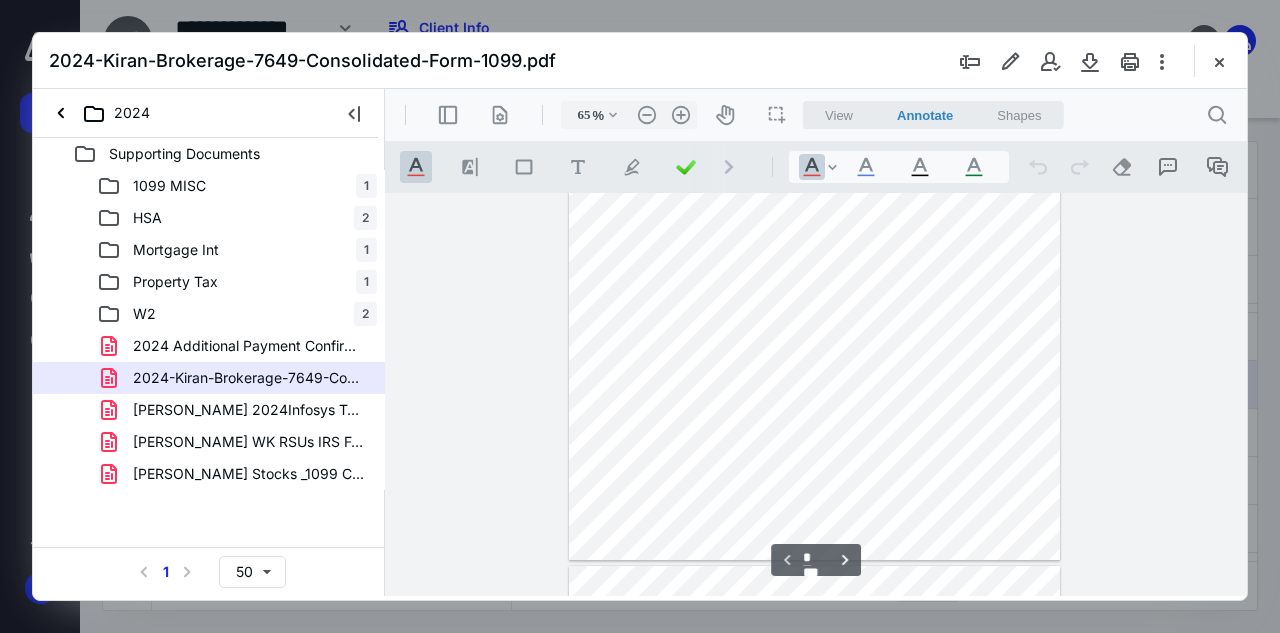 scroll, scrollTop: 0, scrollLeft: 0, axis: both 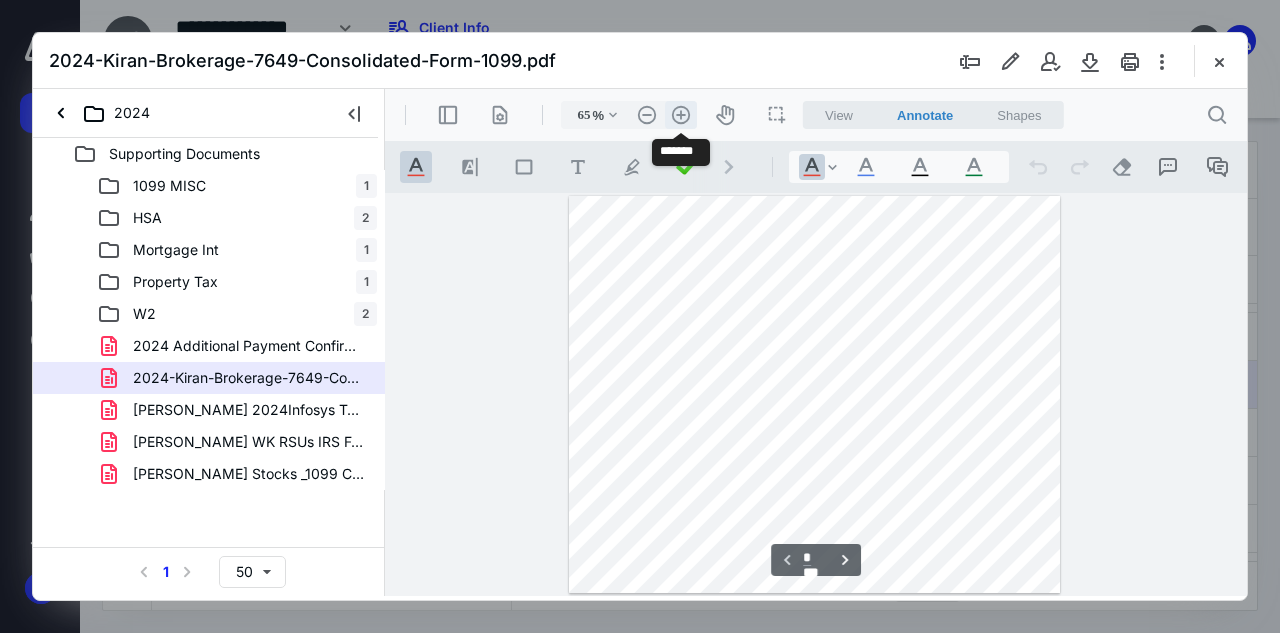 click on ".cls-1{fill:#abb0c4;} icon - header - zoom - in - line" at bounding box center (681, 115) 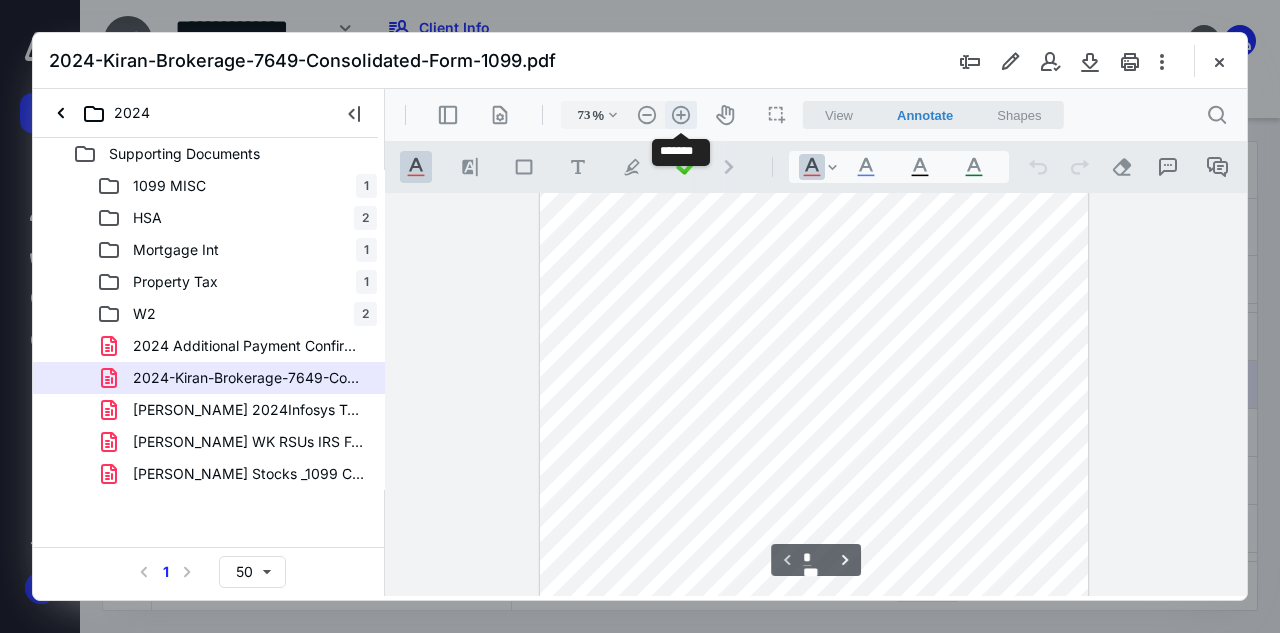 click on ".cls-1{fill:#abb0c4;} icon - header - zoom - in - line" at bounding box center (681, 115) 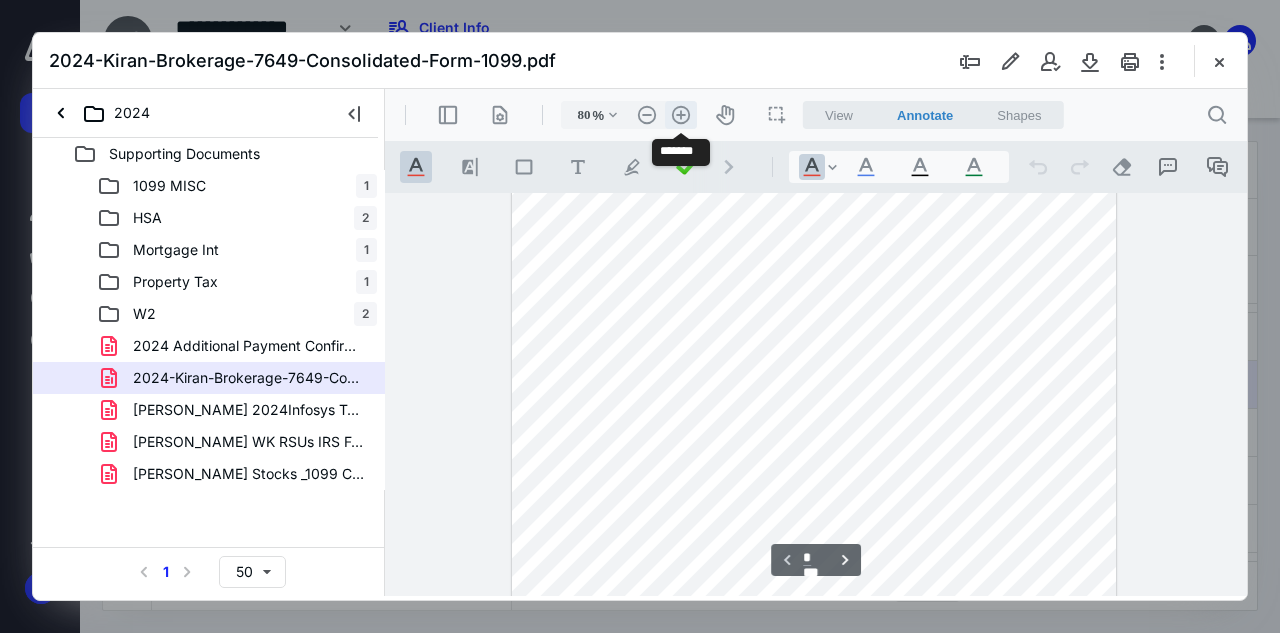 click on ".cls-1{fill:#abb0c4;} icon - header - zoom - in - line" at bounding box center [681, 115] 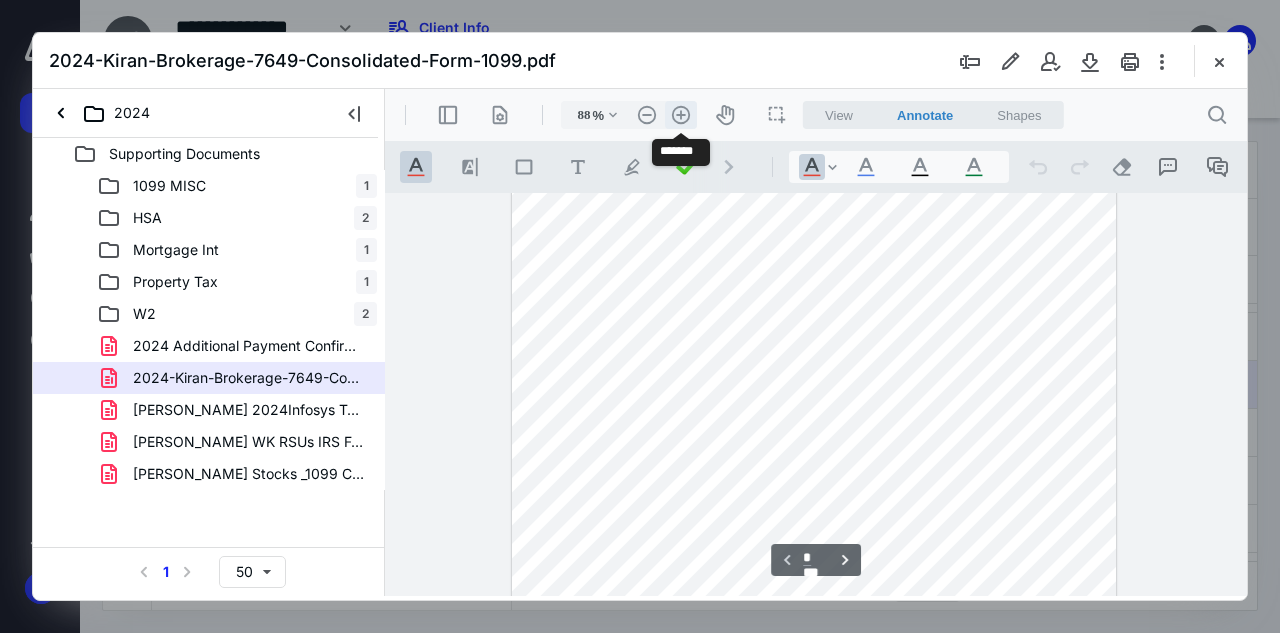scroll, scrollTop: 51, scrollLeft: 0, axis: vertical 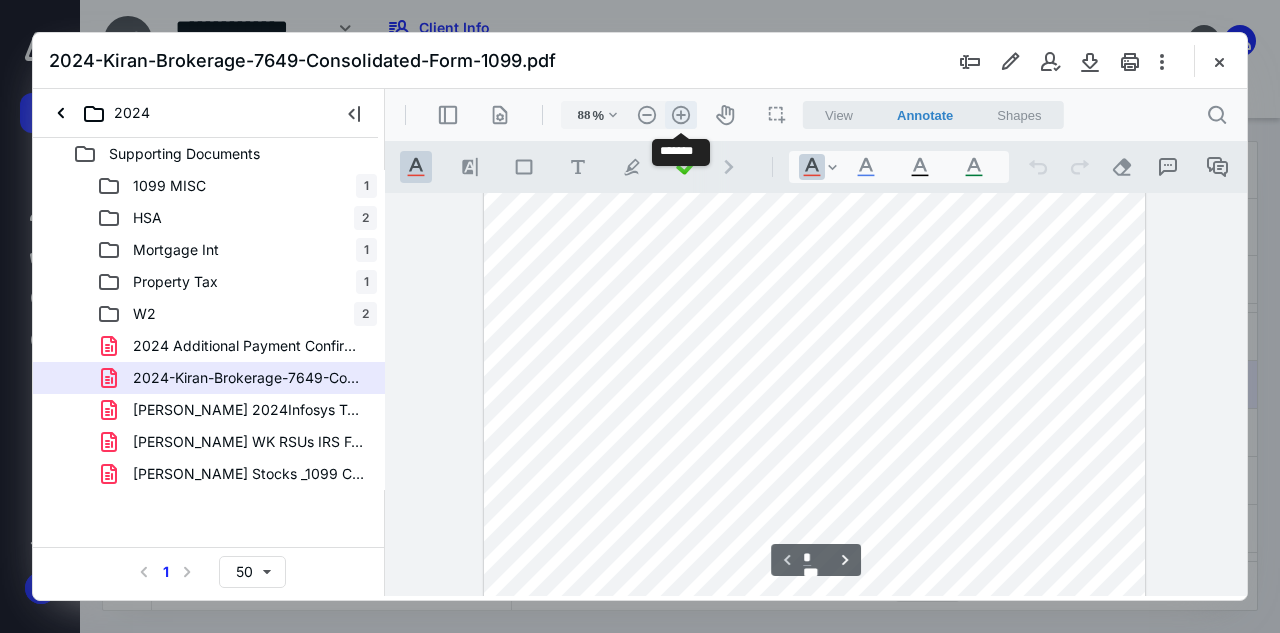 click on ".cls-1{fill:#abb0c4;} icon - header - zoom - in - line" at bounding box center (681, 115) 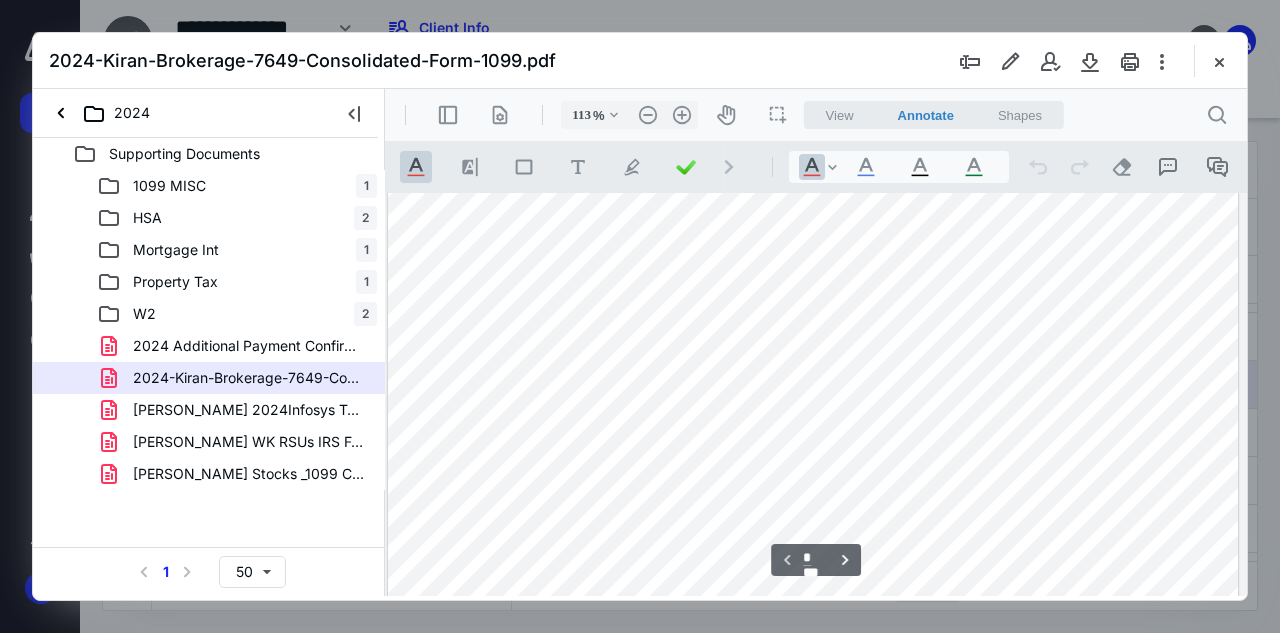 scroll, scrollTop: 500, scrollLeft: 5, axis: both 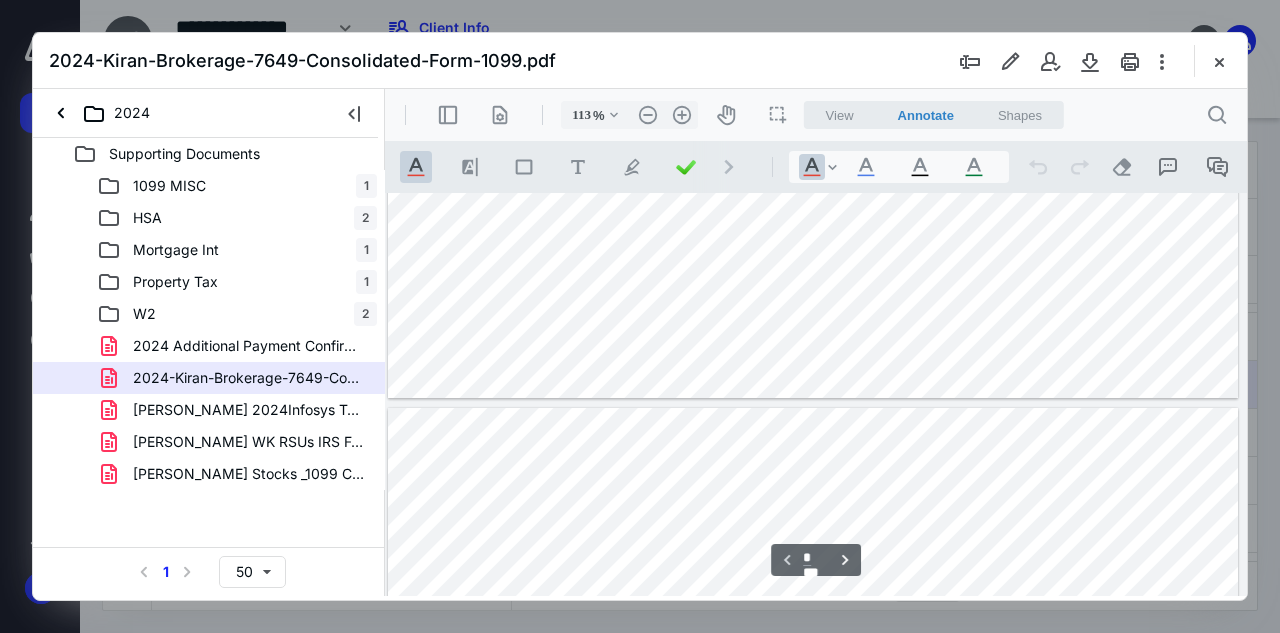 type on "*" 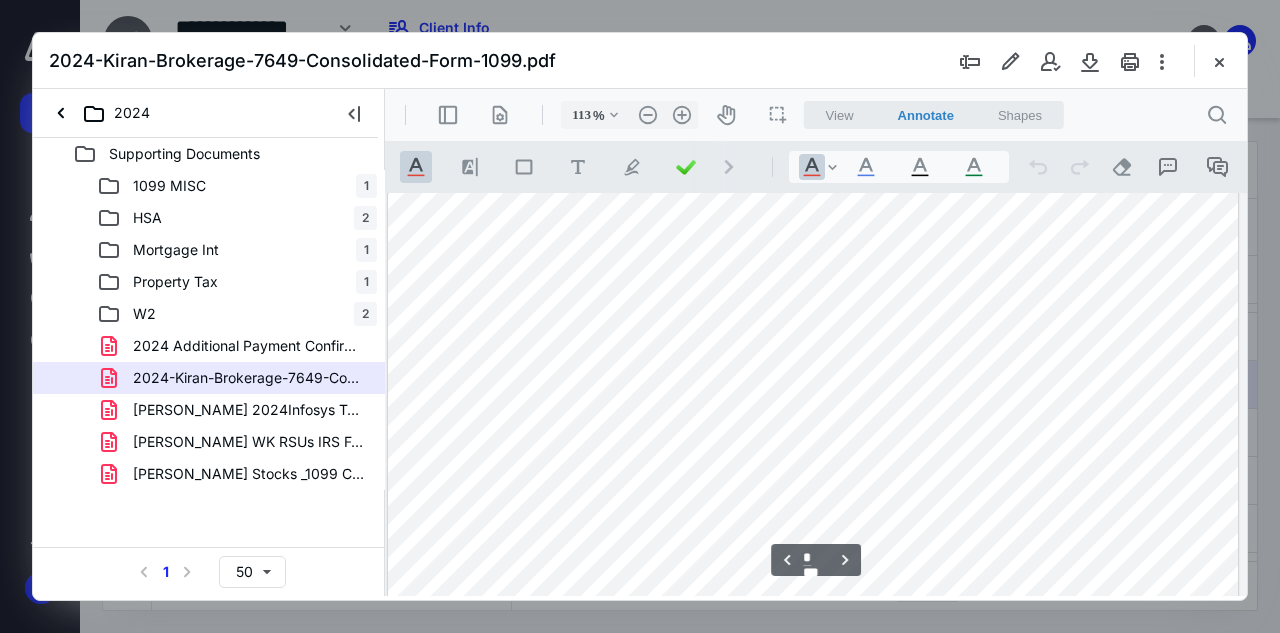 scroll, scrollTop: 800, scrollLeft: 5, axis: both 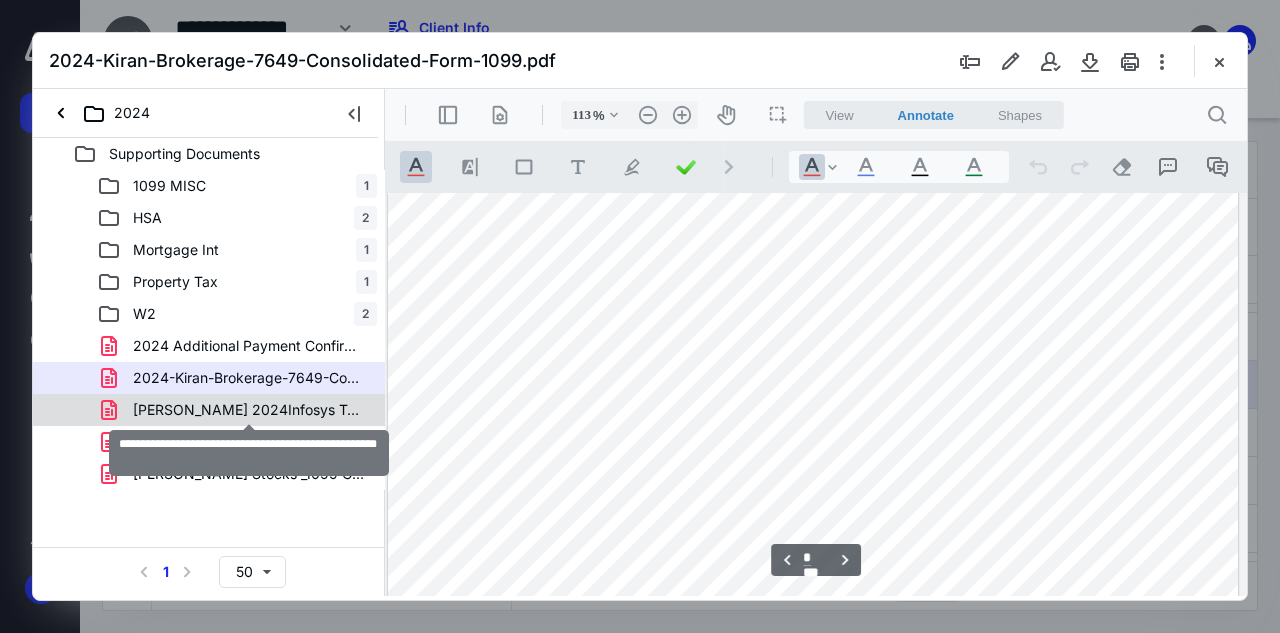 click on "[PERSON_NAME] 2024Infosys Technologies Limited2024 W-2.pdf" at bounding box center [249, 410] 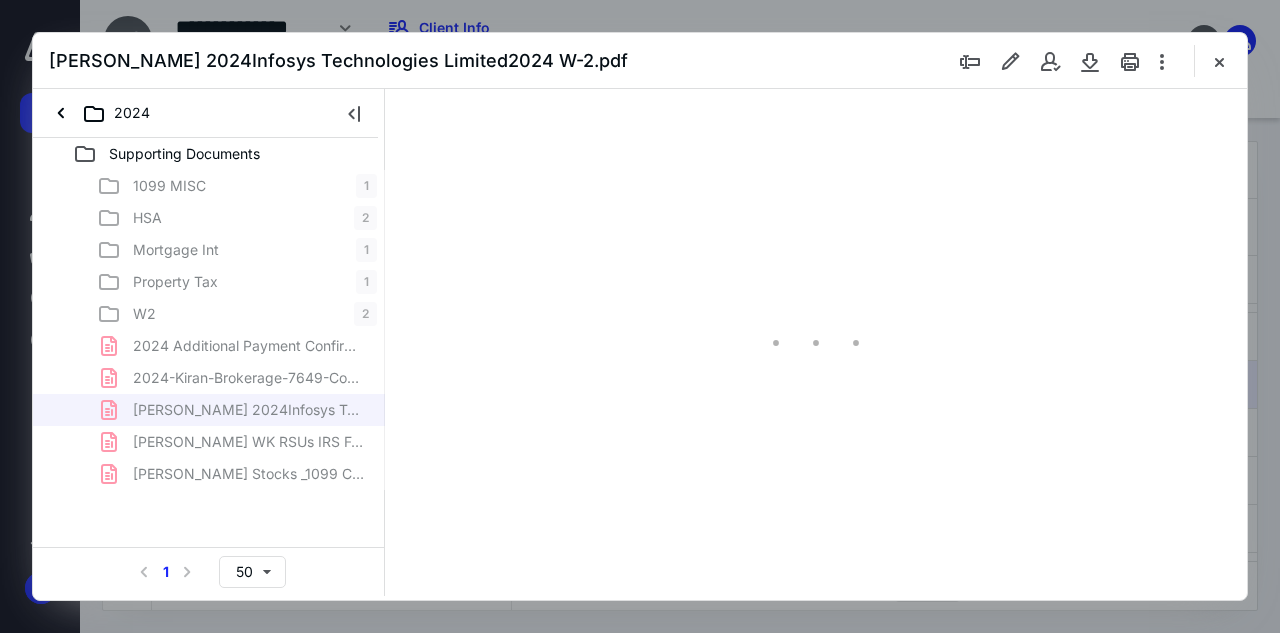 scroll, scrollTop: 106, scrollLeft: 0, axis: vertical 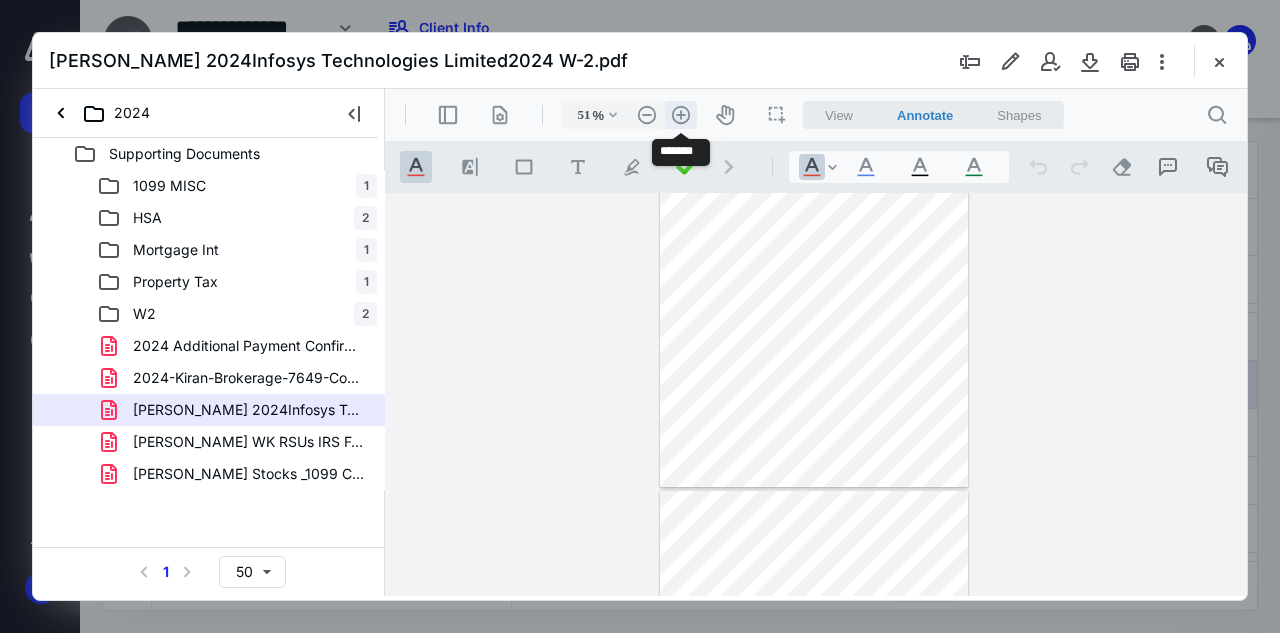 click on ".cls-1{fill:#abb0c4;} icon - header - zoom - in - line" at bounding box center (681, 115) 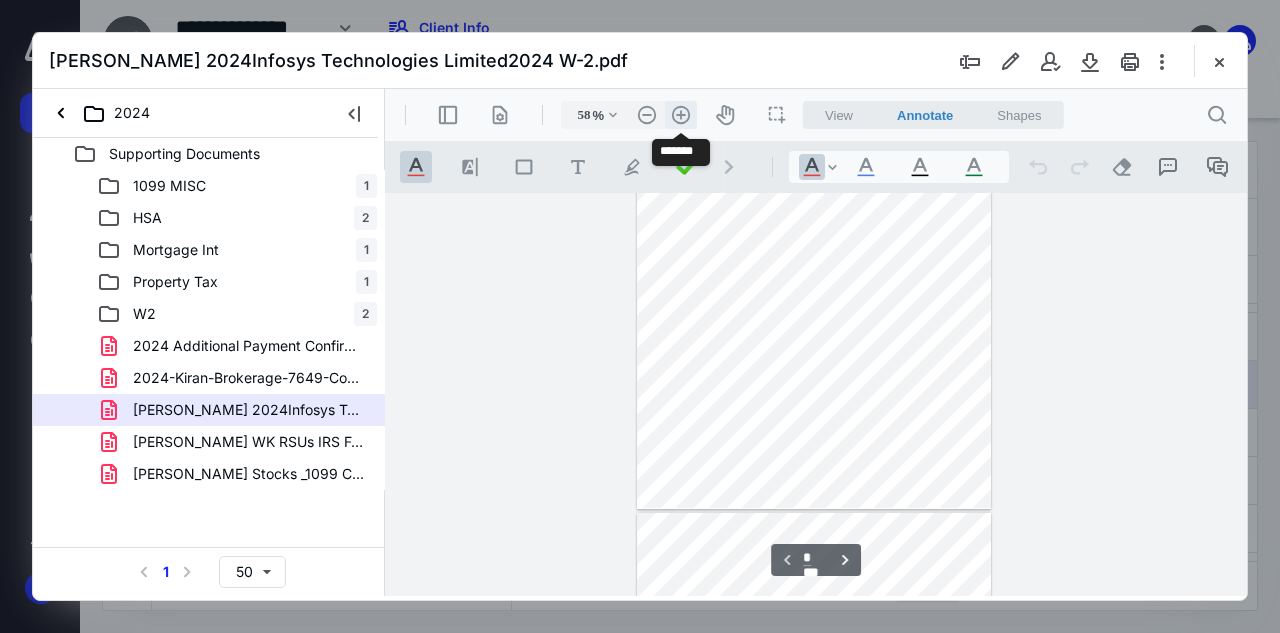 click on ".cls-1{fill:#abb0c4;} icon - header - zoom - in - line" at bounding box center [681, 115] 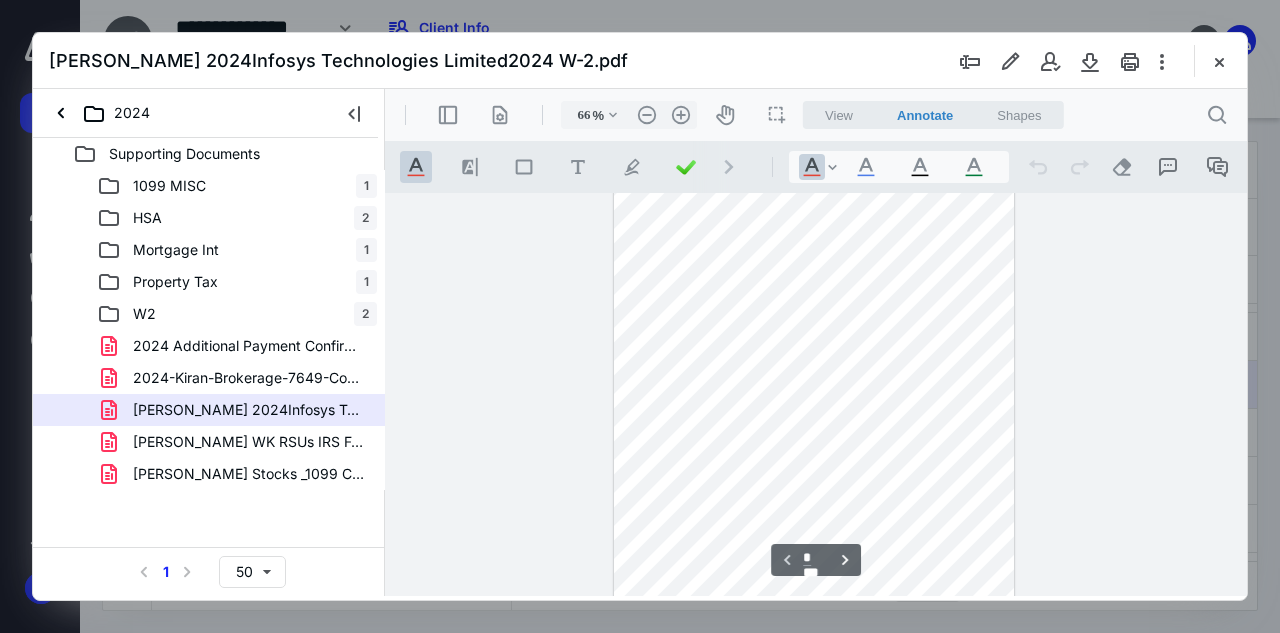 scroll, scrollTop: 0, scrollLeft: 0, axis: both 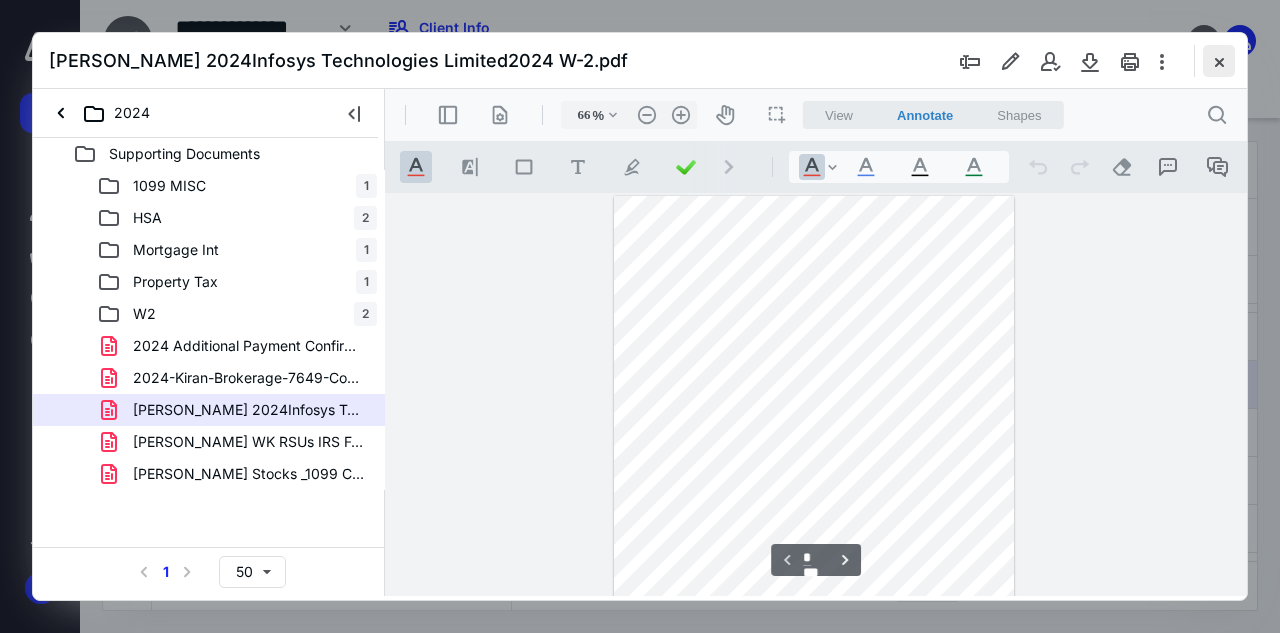 click at bounding box center (1219, 61) 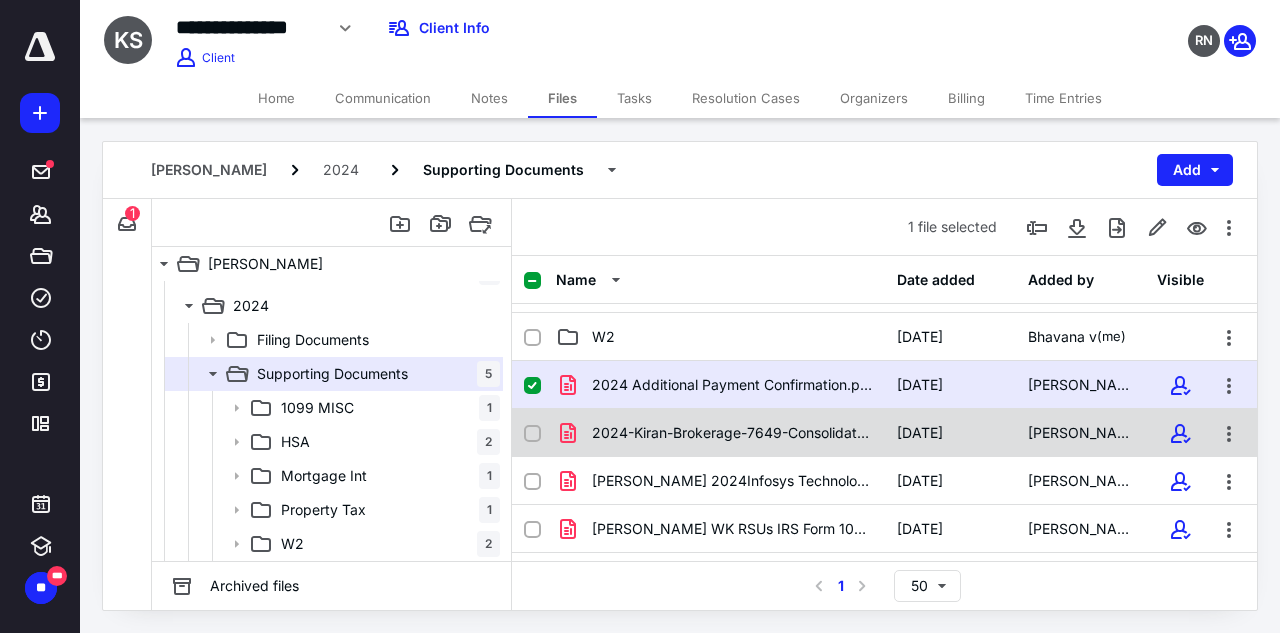 click 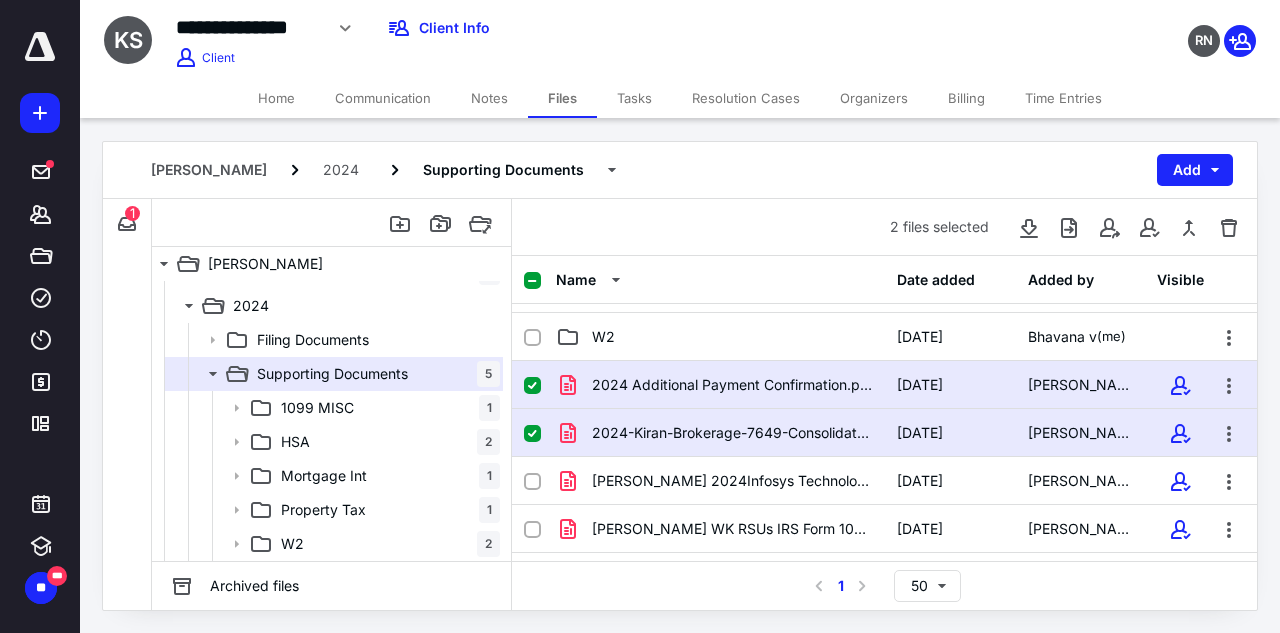 click 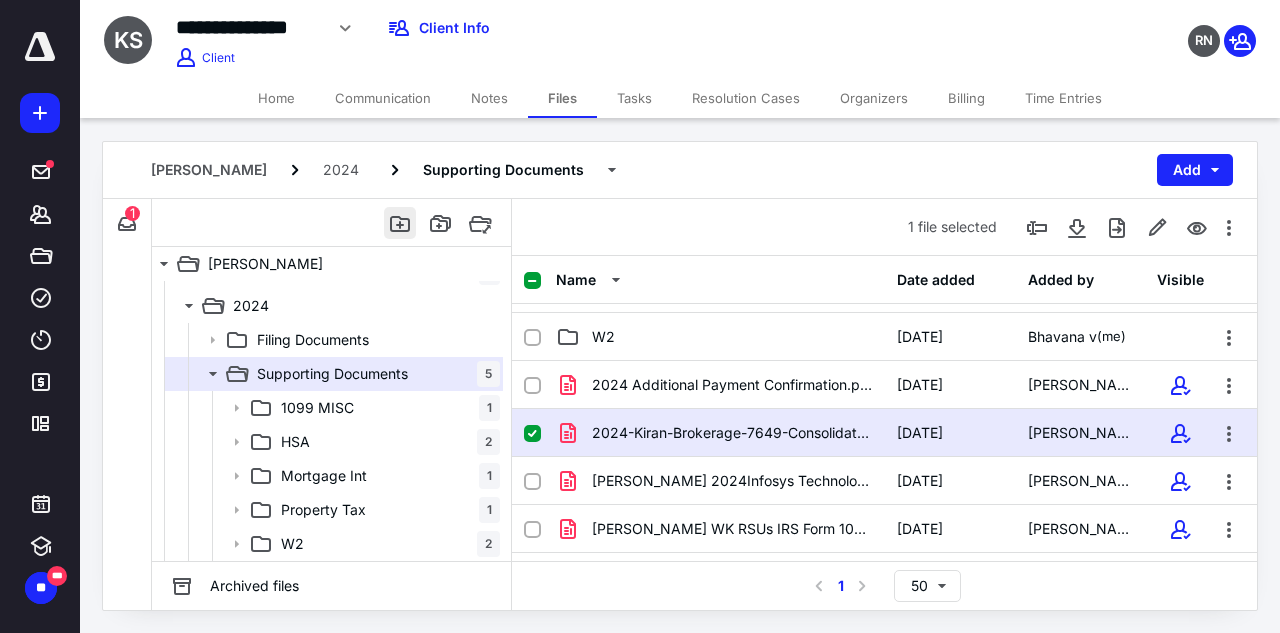 click at bounding box center [400, 223] 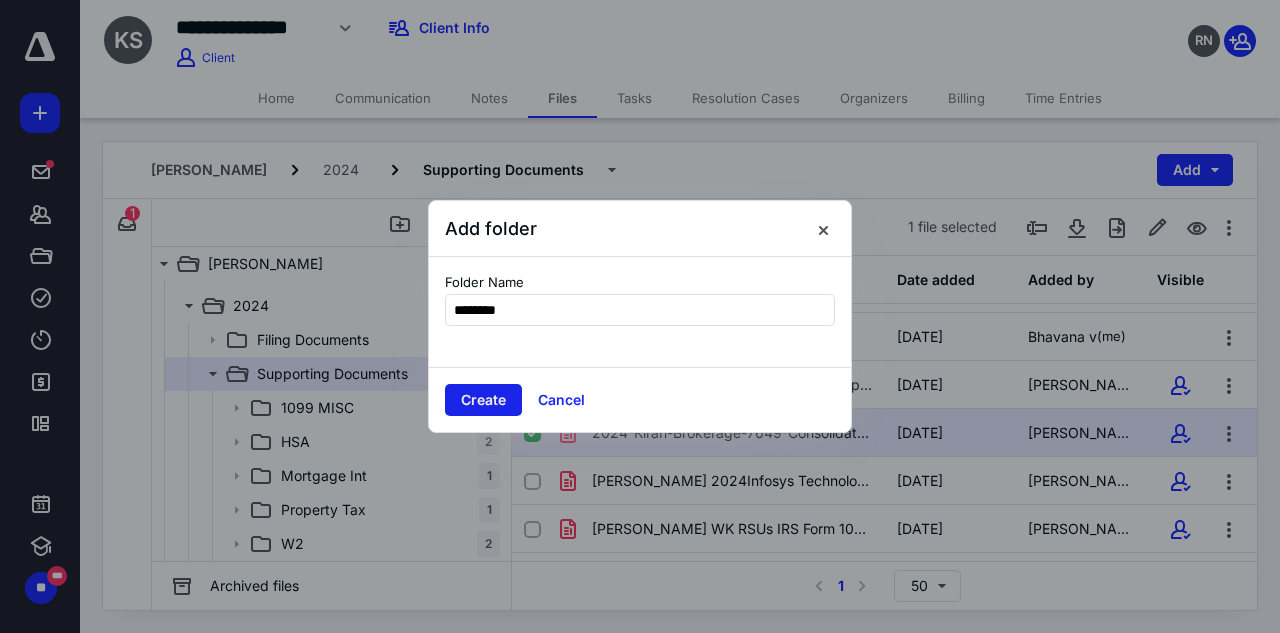 type on "********" 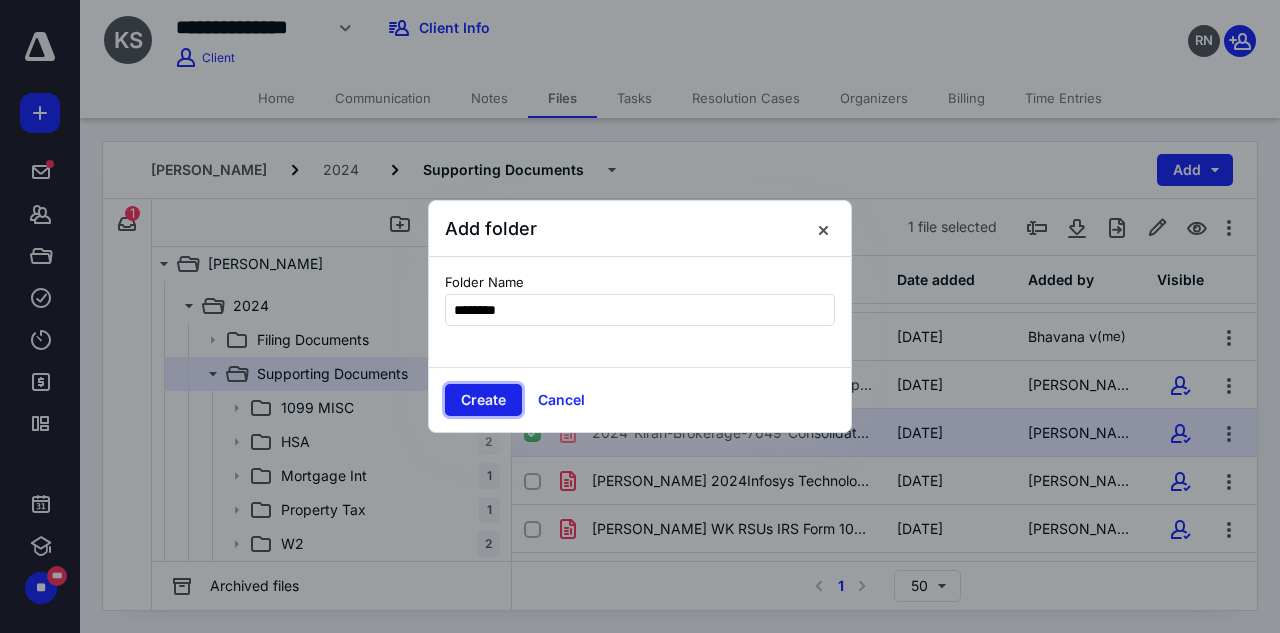 click on "Create" at bounding box center (483, 400) 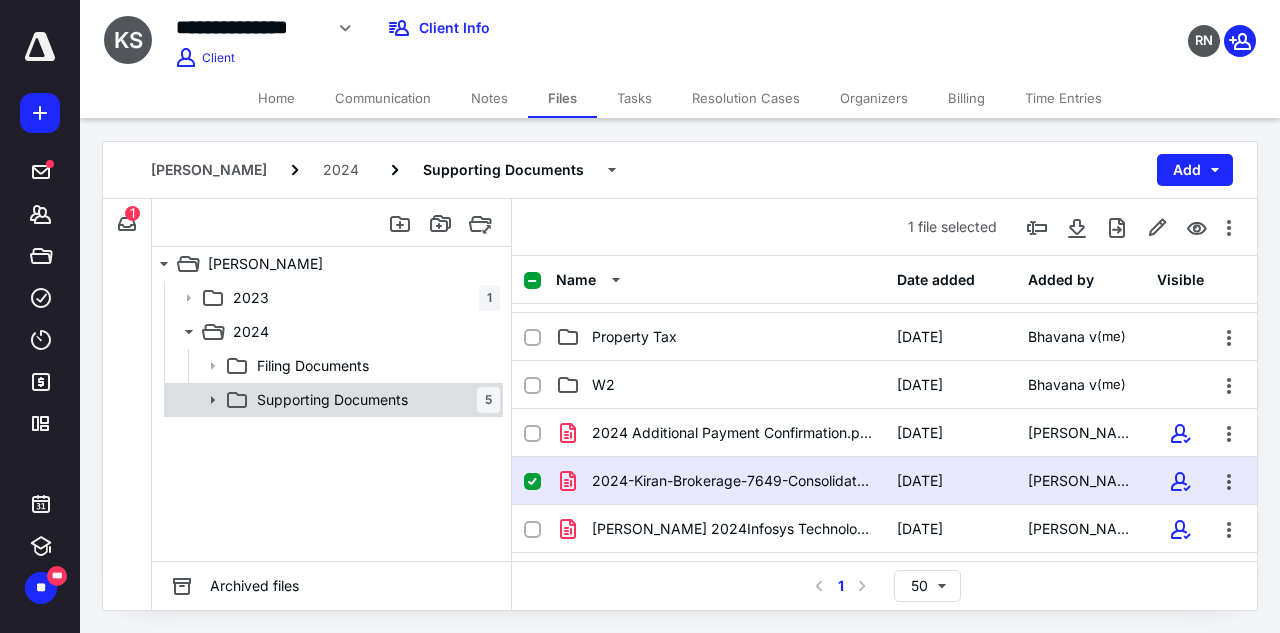scroll, scrollTop: 231, scrollLeft: 0, axis: vertical 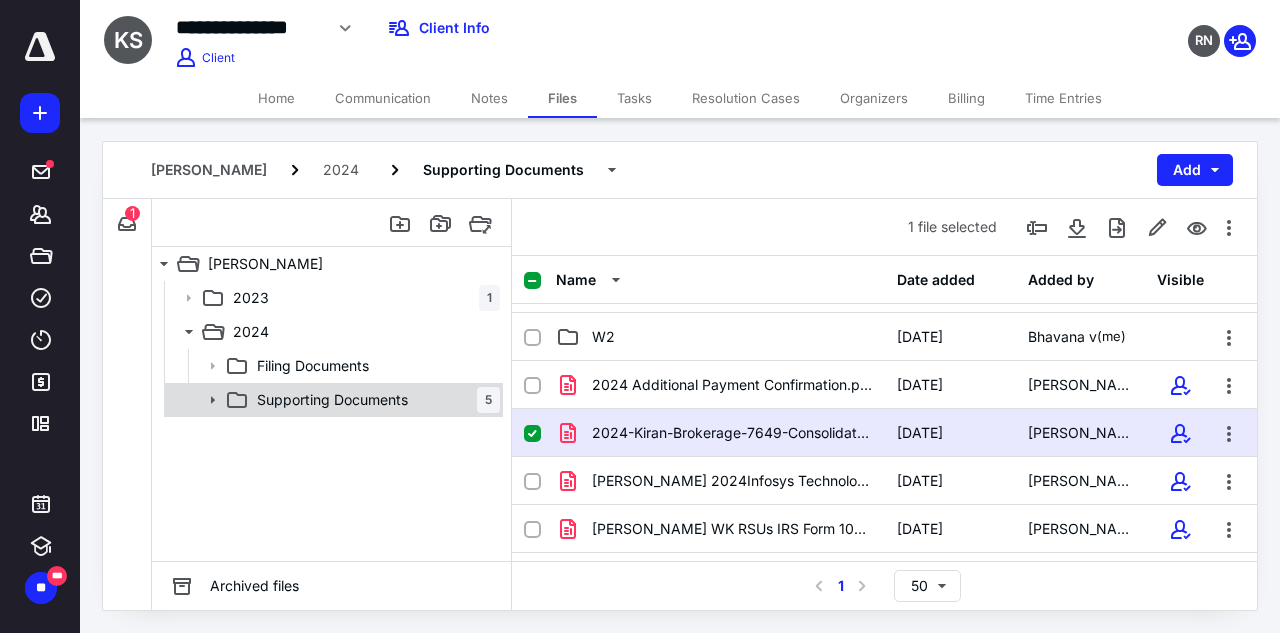 click 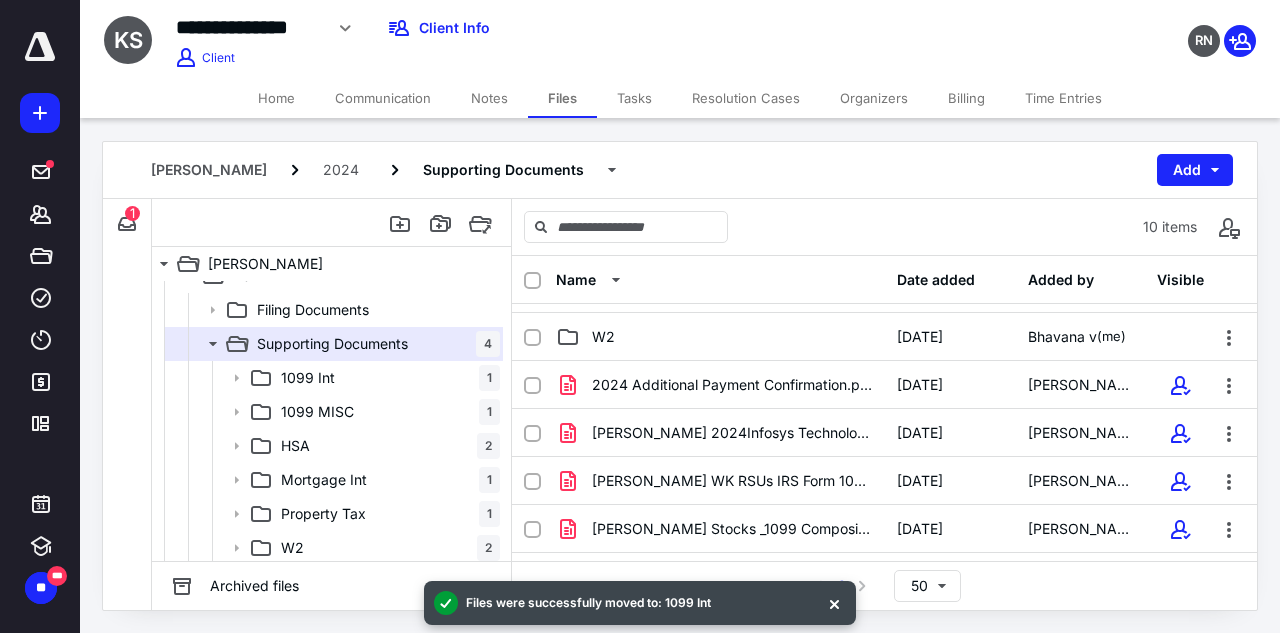 scroll, scrollTop: 60, scrollLeft: 0, axis: vertical 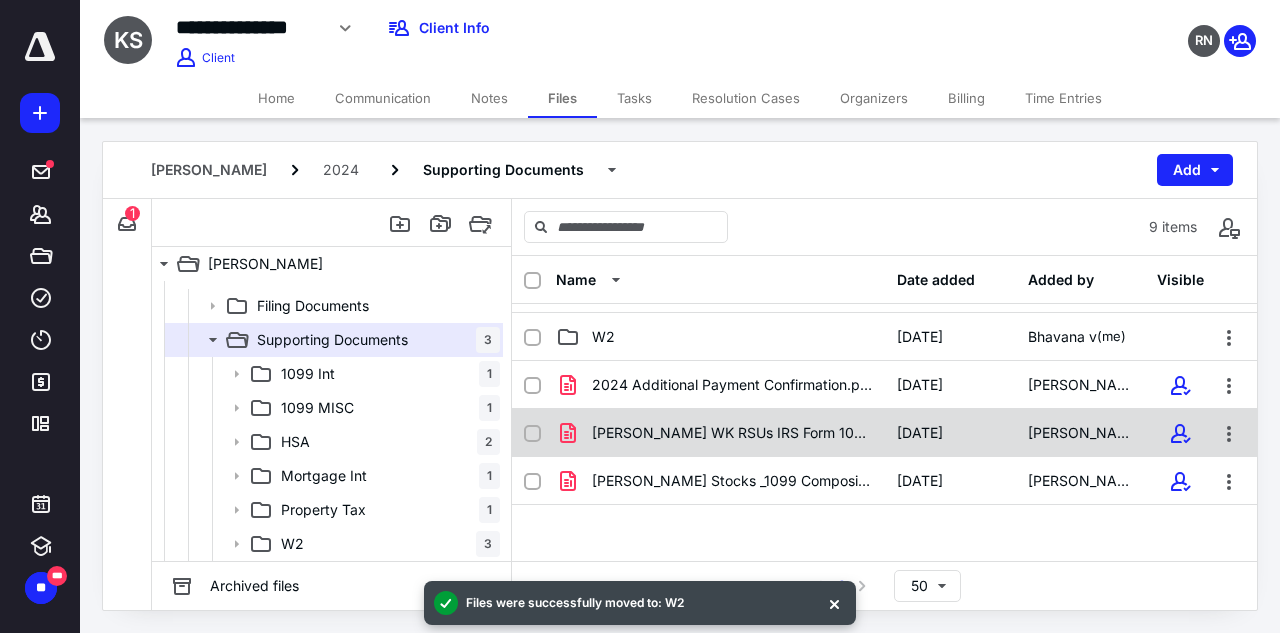 click on "[PERSON_NAME] WK RSUs IRS Form 1099 12_31_2024.pdf [DATE] [PERSON_NAME]" at bounding box center (884, 433) 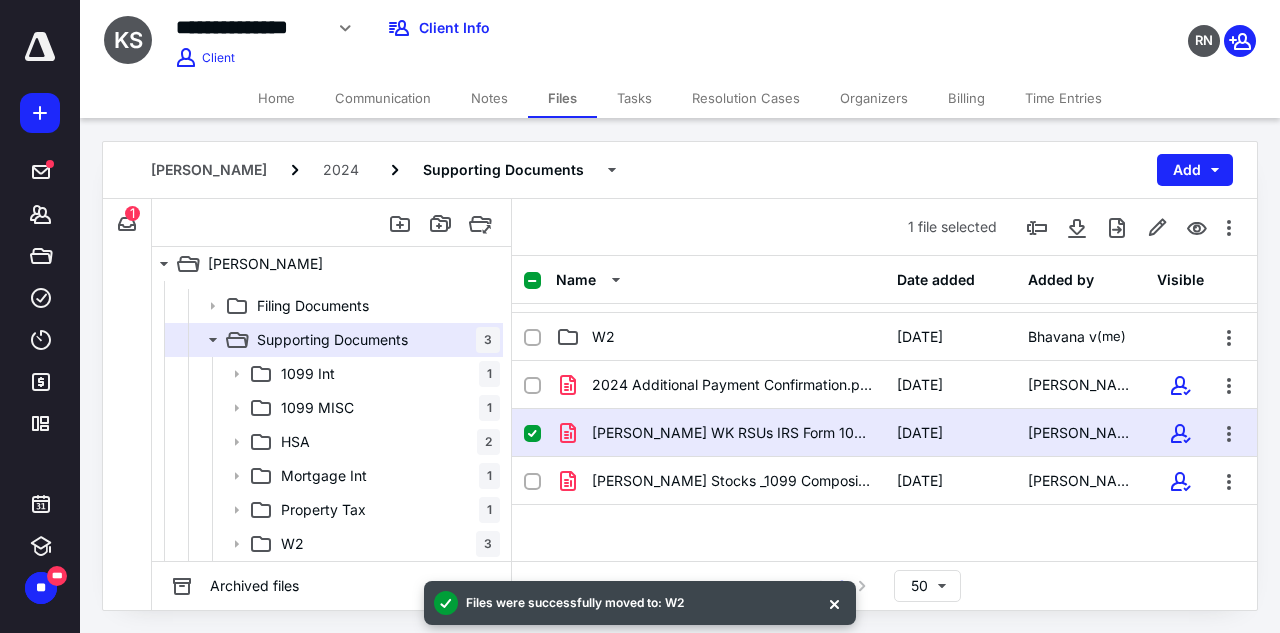 click on "[PERSON_NAME] WK RSUs IRS Form 1099 12_31_2024.pdf [DATE] [PERSON_NAME]" at bounding box center [884, 433] 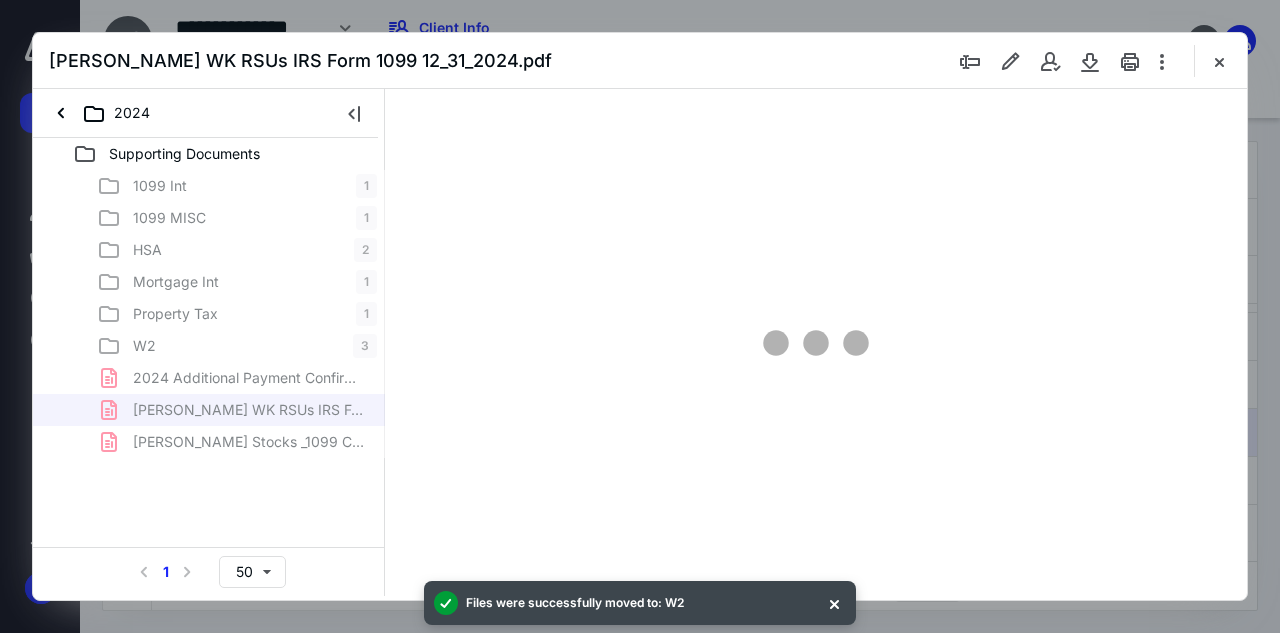 scroll, scrollTop: 0, scrollLeft: 0, axis: both 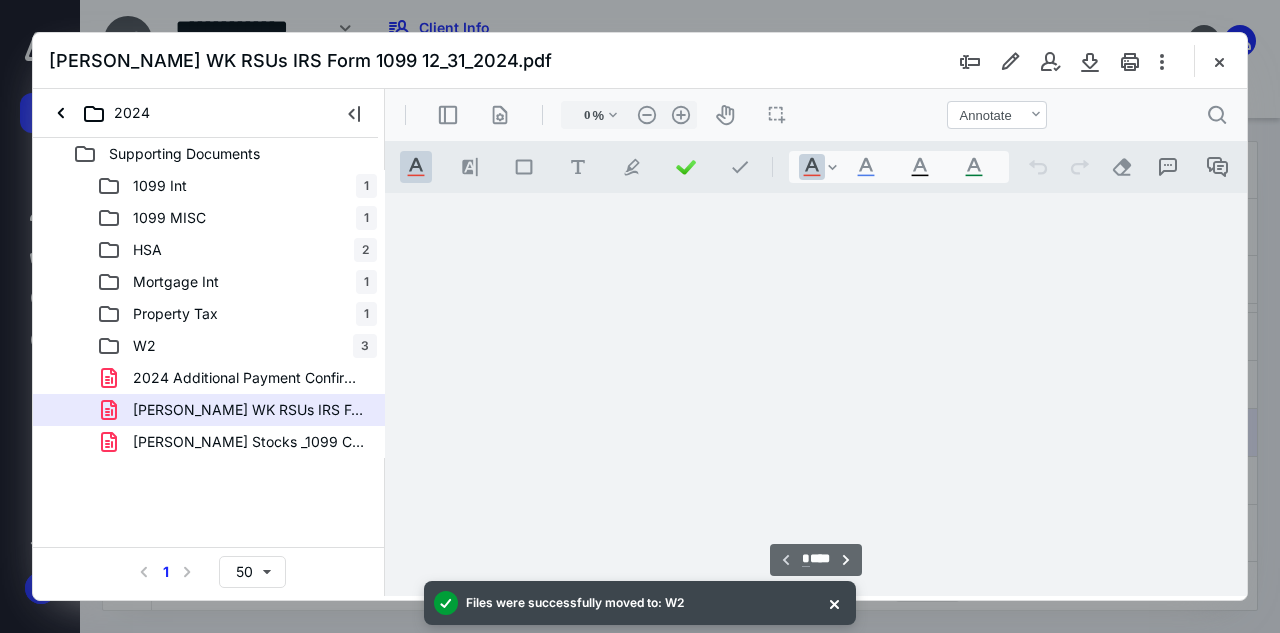 type on "65" 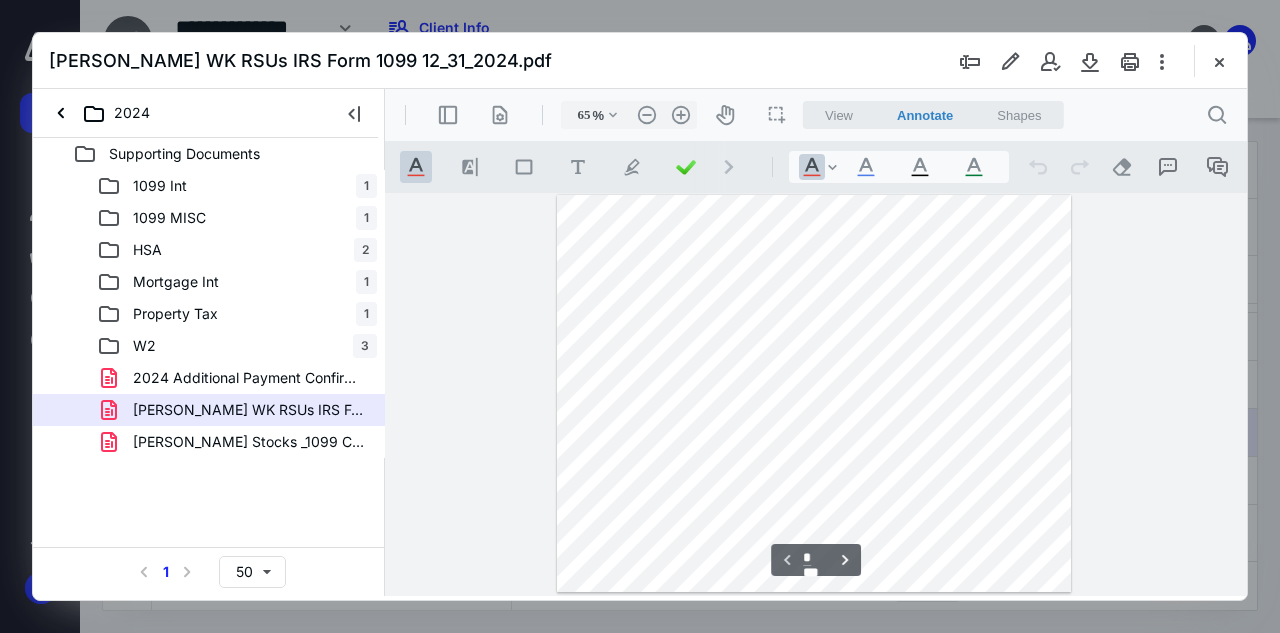 scroll, scrollTop: 0, scrollLeft: 0, axis: both 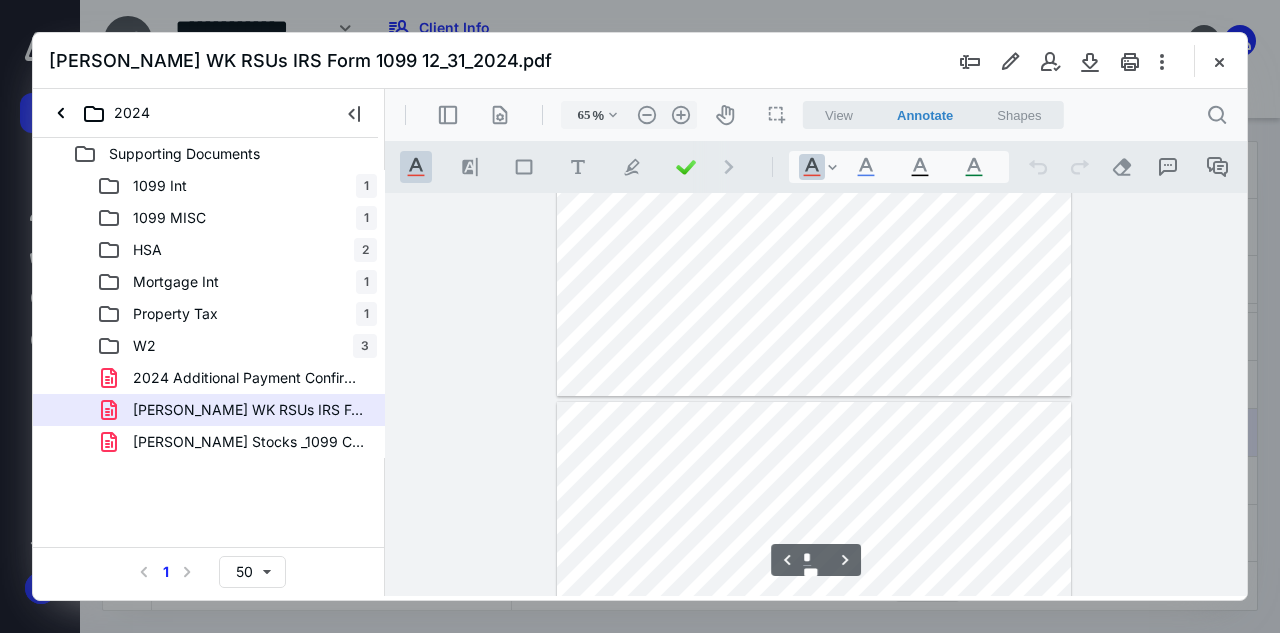 type on "*" 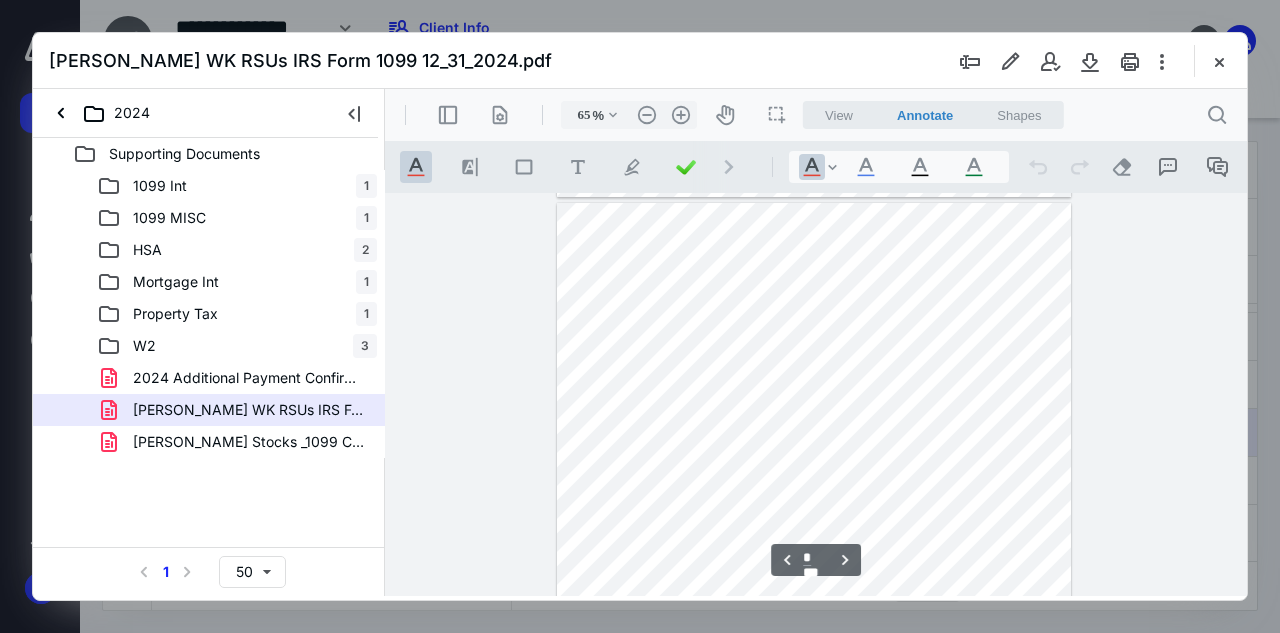 scroll, scrollTop: 800, scrollLeft: 0, axis: vertical 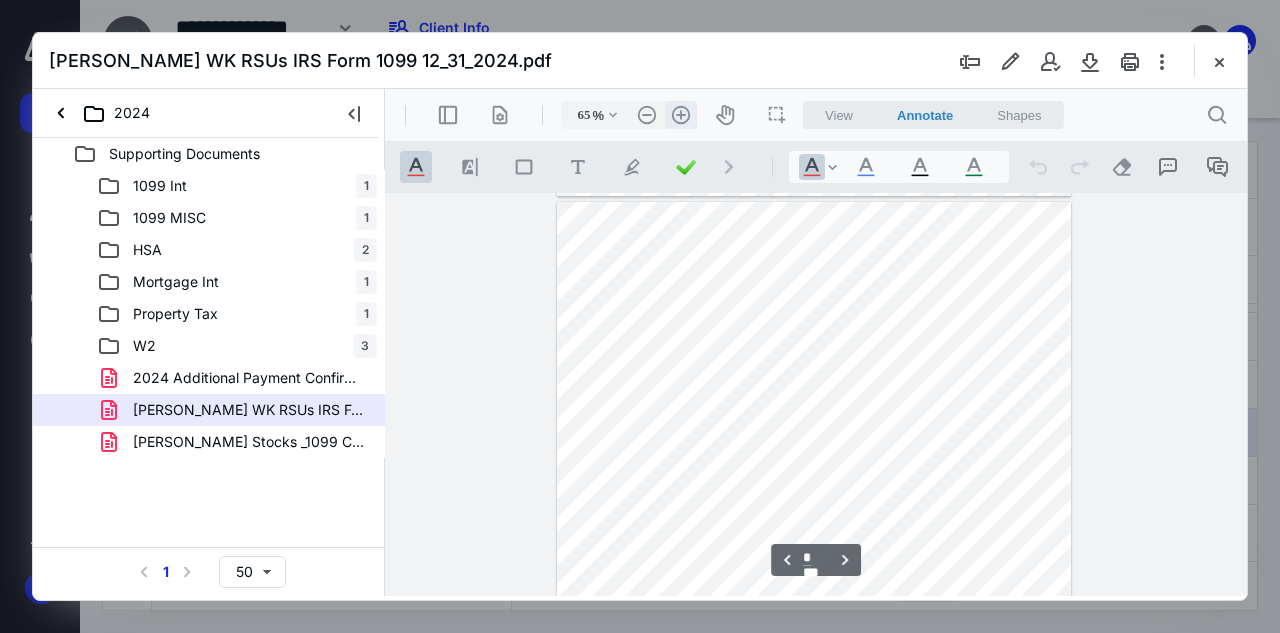 click on ".cls-1{fill:#abb0c4;} icon - header - zoom - in - line" at bounding box center (681, 115) 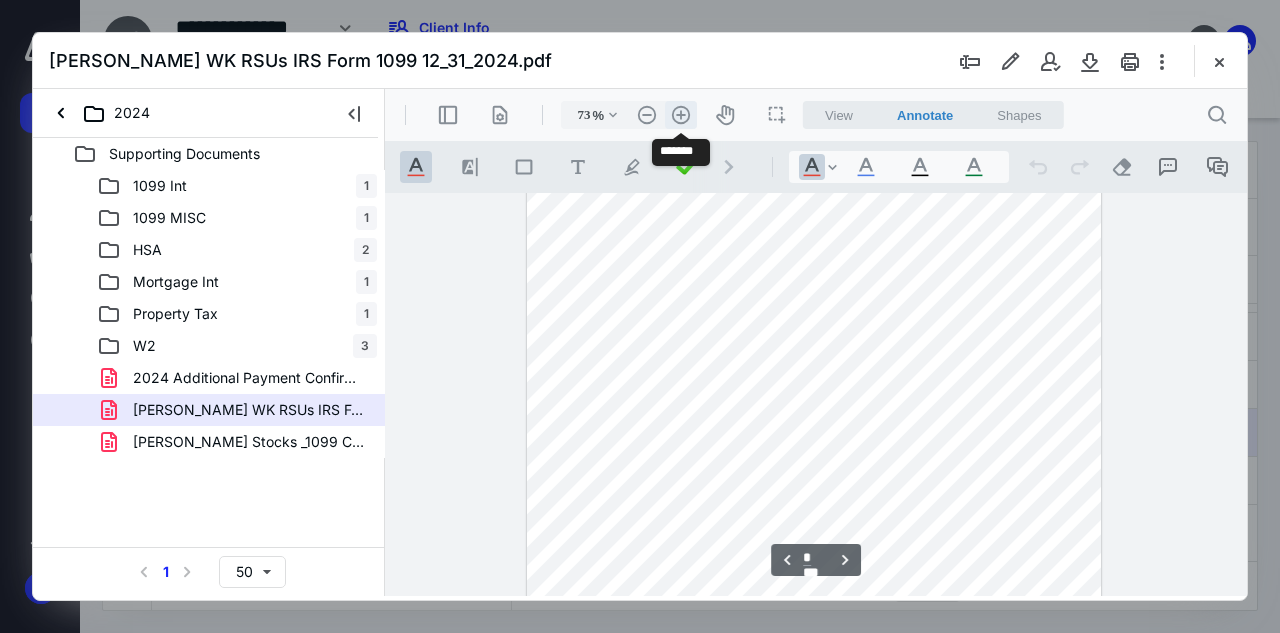 click on ".cls-1{fill:#abb0c4;} icon - header - zoom - in - line" at bounding box center [681, 115] 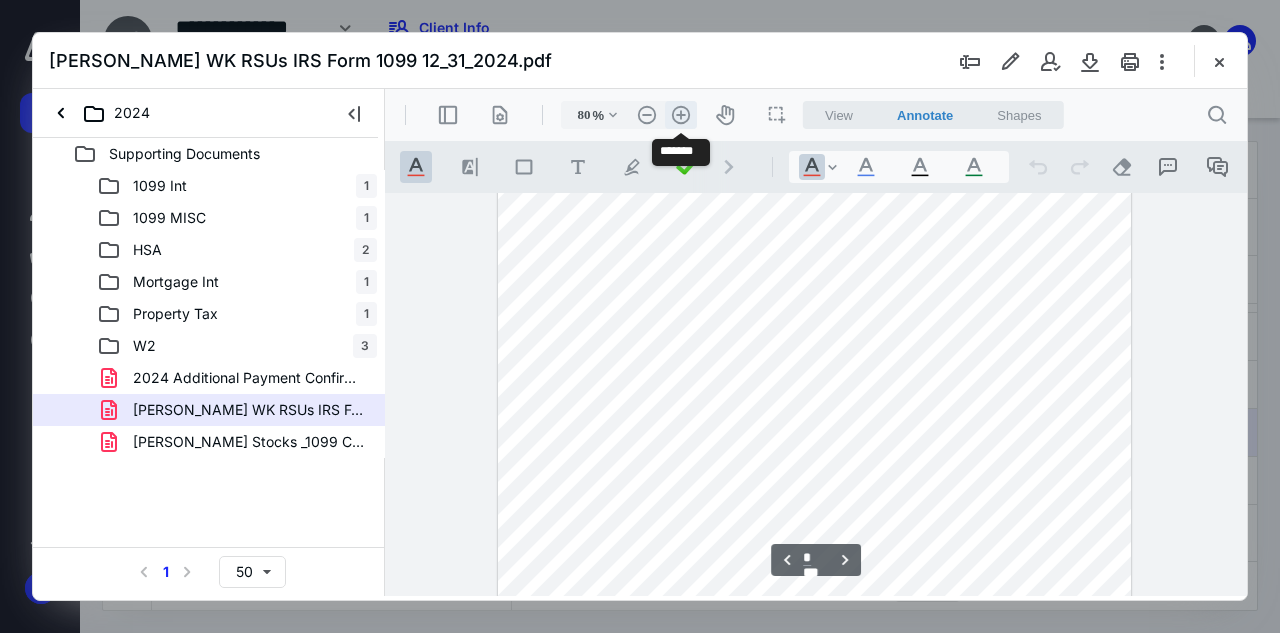 click on ".cls-1{fill:#abb0c4;} icon - header - zoom - in - line" at bounding box center [681, 115] 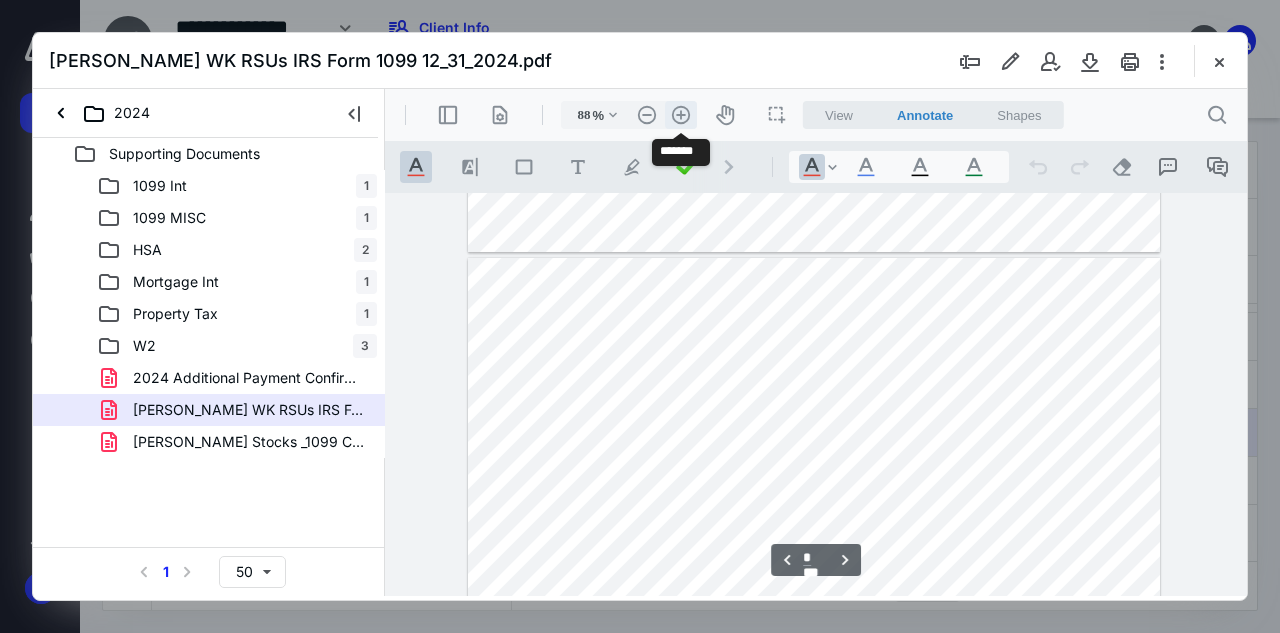 scroll, scrollTop: 1130, scrollLeft: 0, axis: vertical 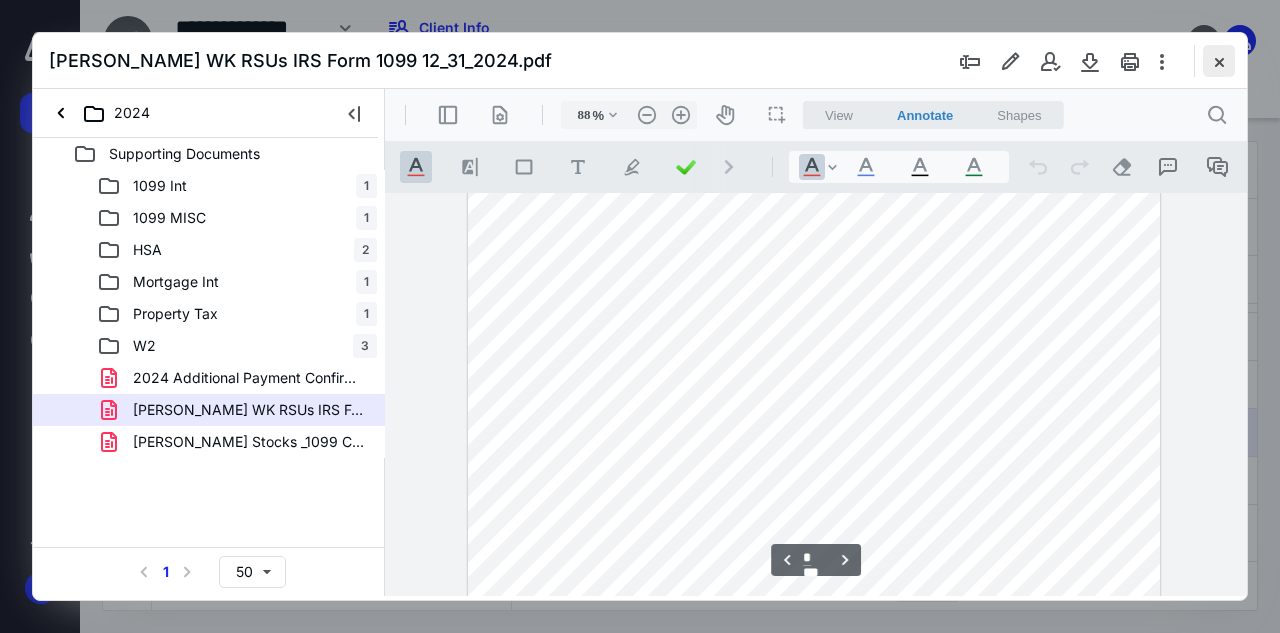 click at bounding box center [1219, 61] 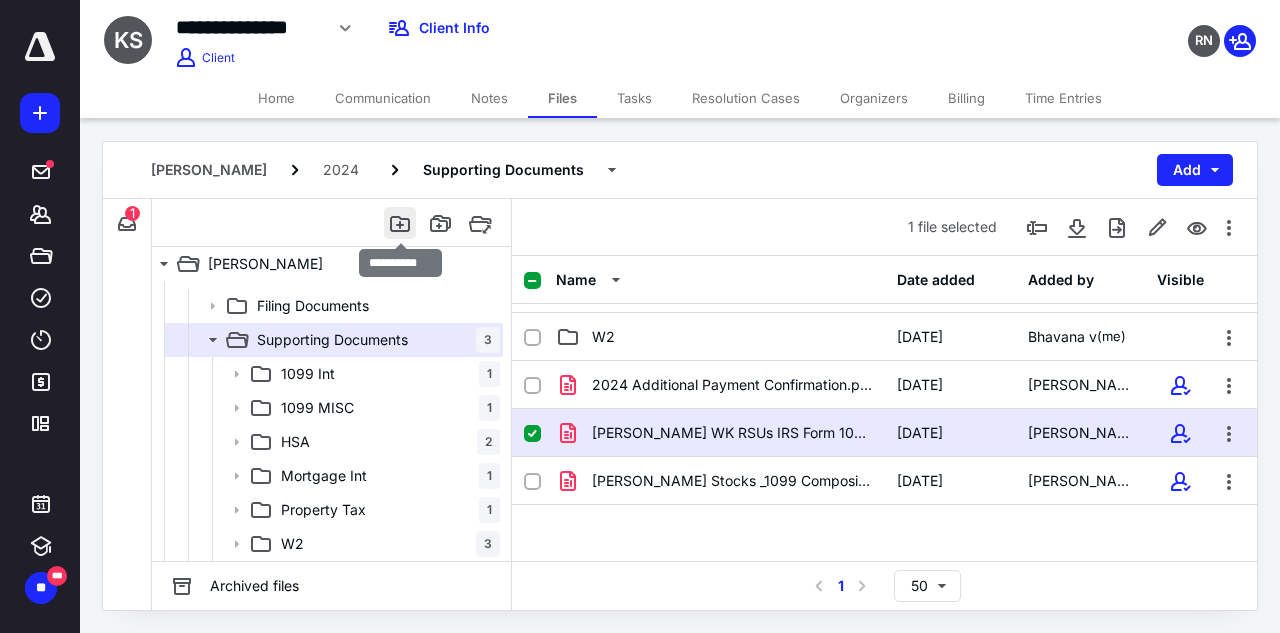 click at bounding box center [400, 223] 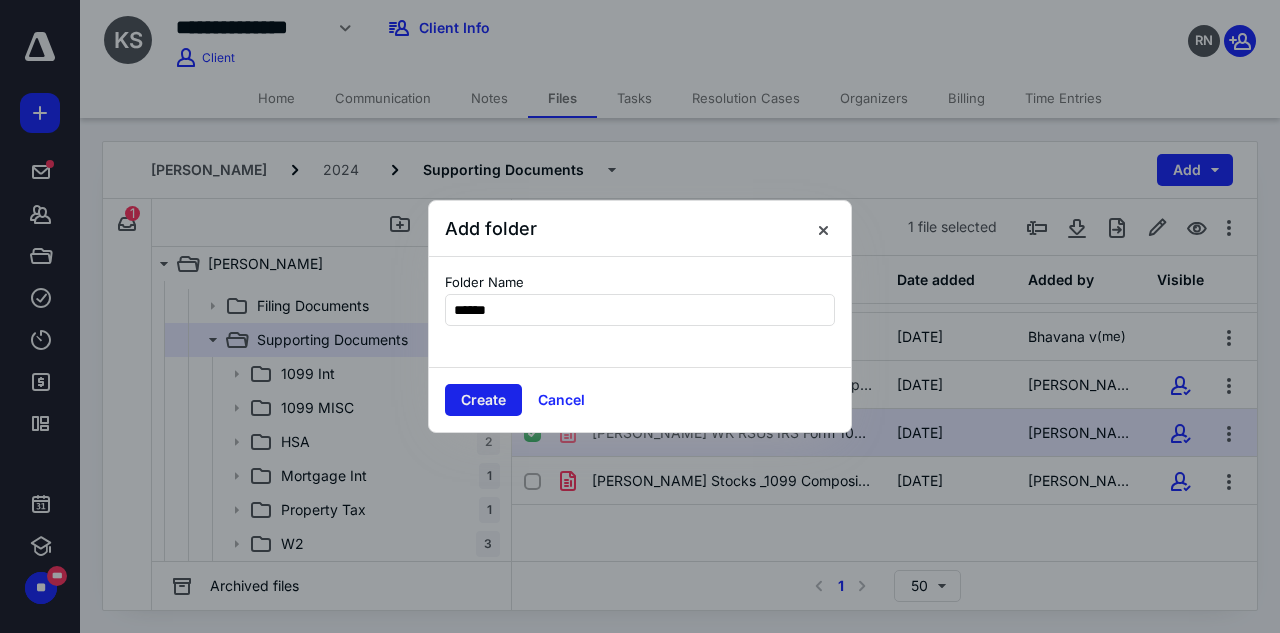 type on "******" 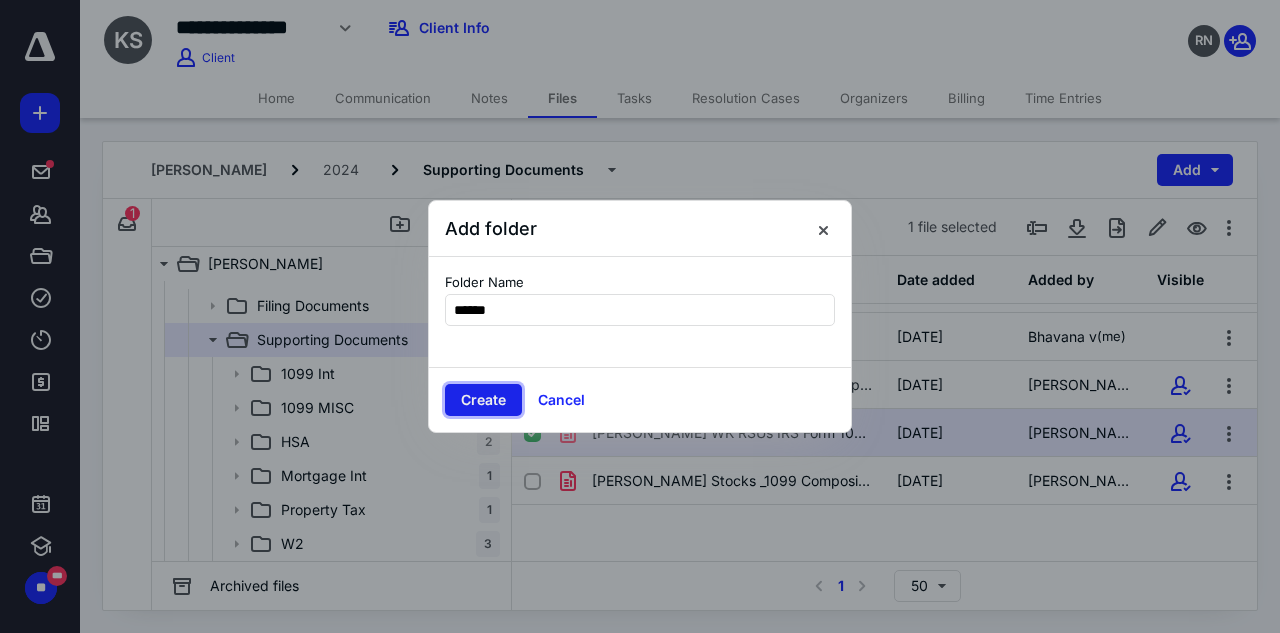 click on "Create" at bounding box center [483, 400] 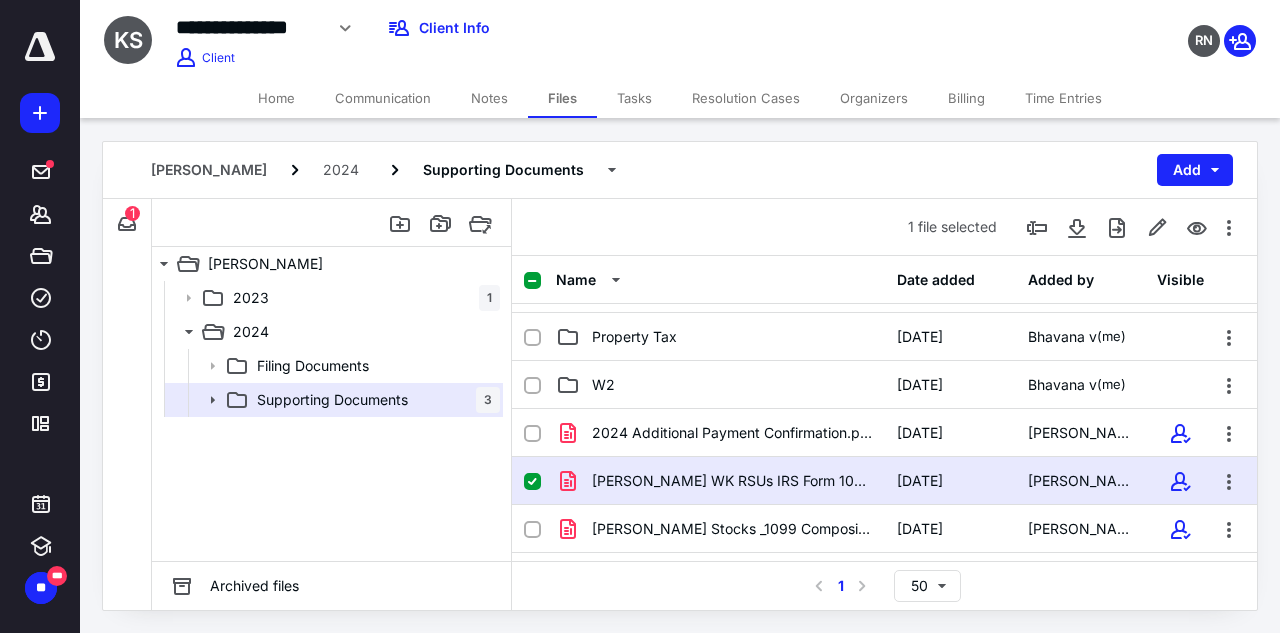 scroll, scrollTop: 279, scrollLeft: 0, axis: vertical 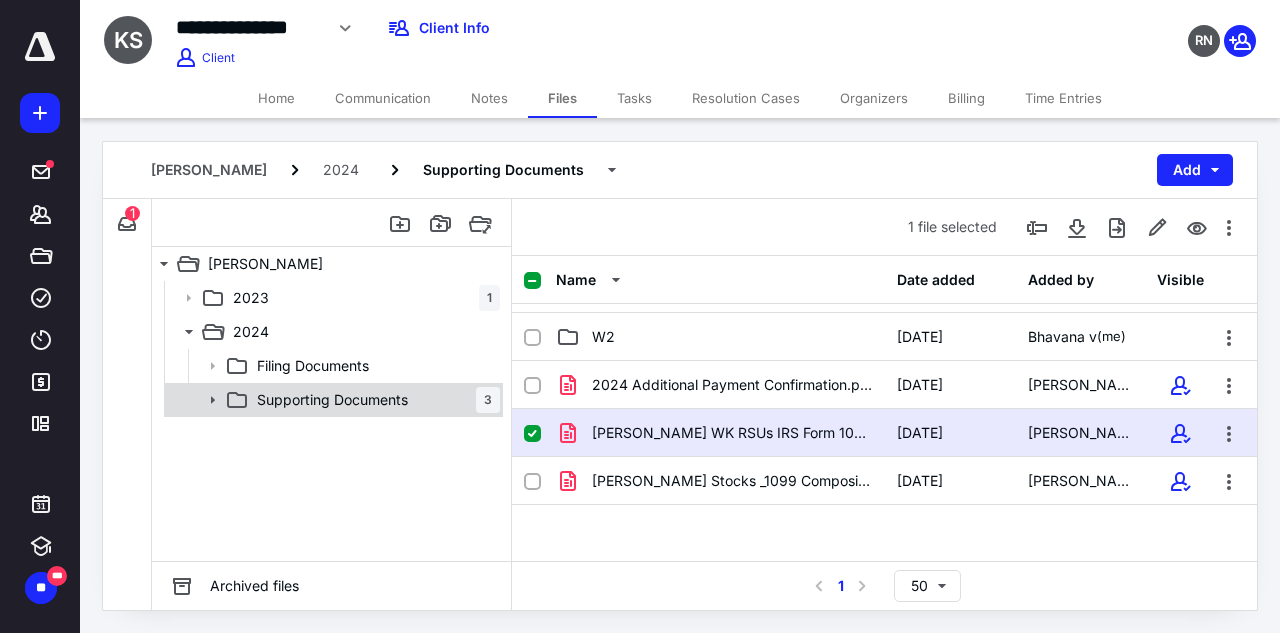 click 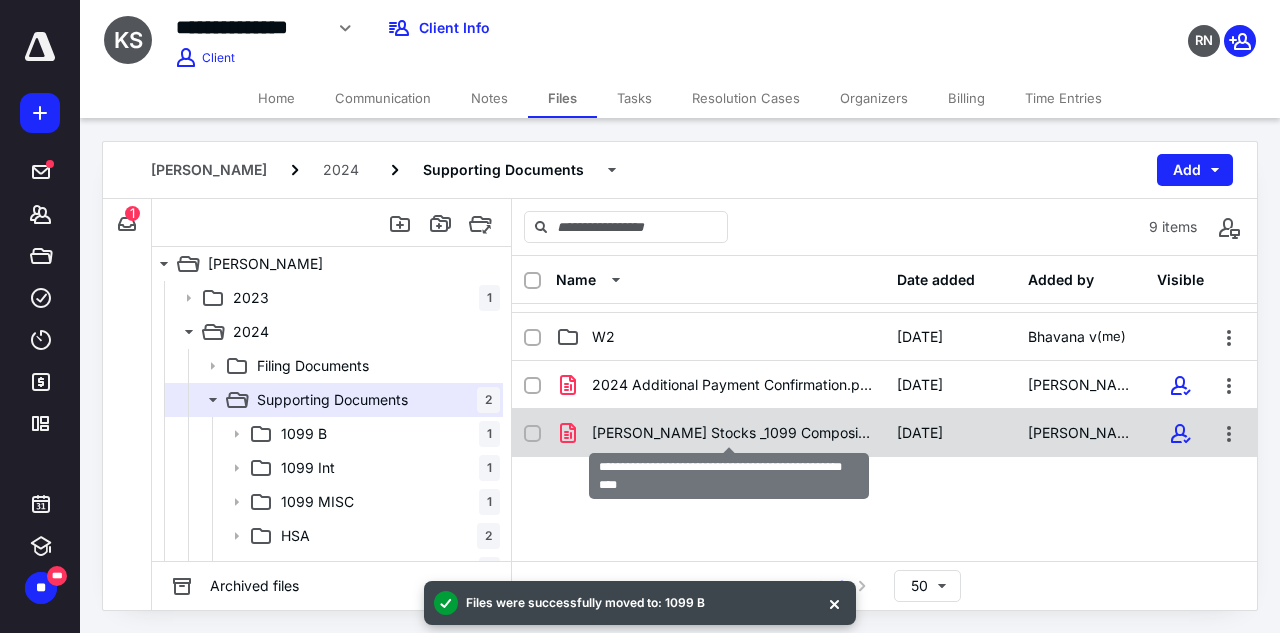click on "[PERSON_NAME] Stocks _1099 Composite and Year-End Summary.pdf" at bounding box center (732, 433) 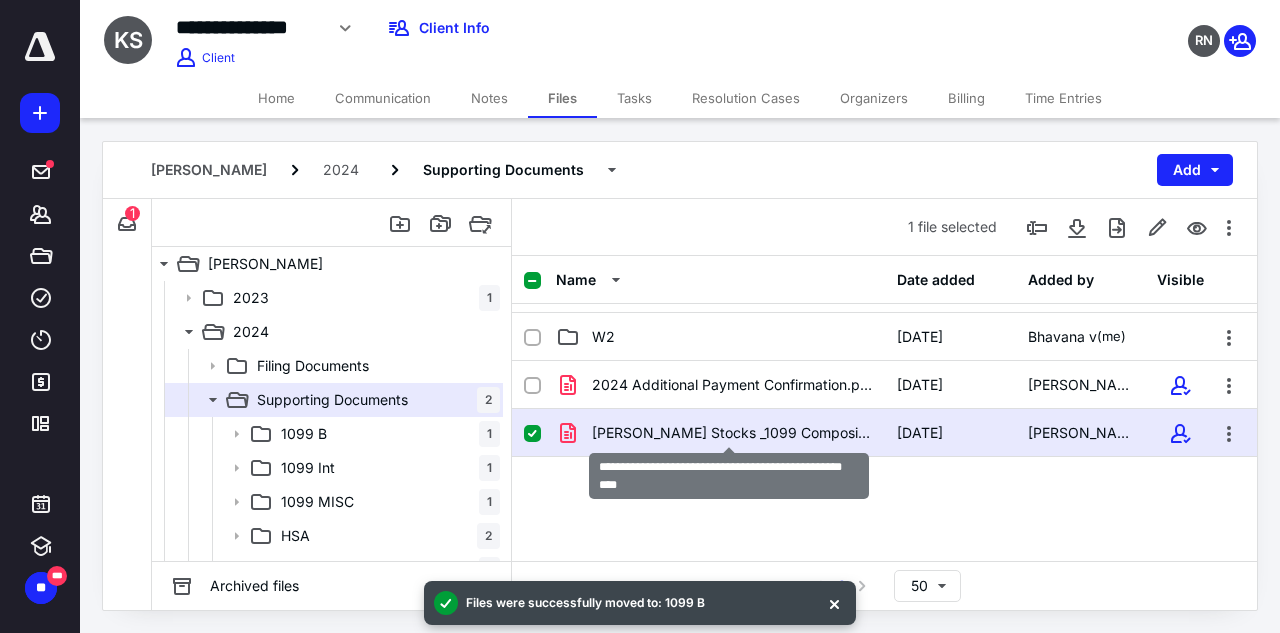 click on "[PERSON_NAME] Stocks _1099 Composite and Year-End Summary.pdf" at bounding box center [732, 433] 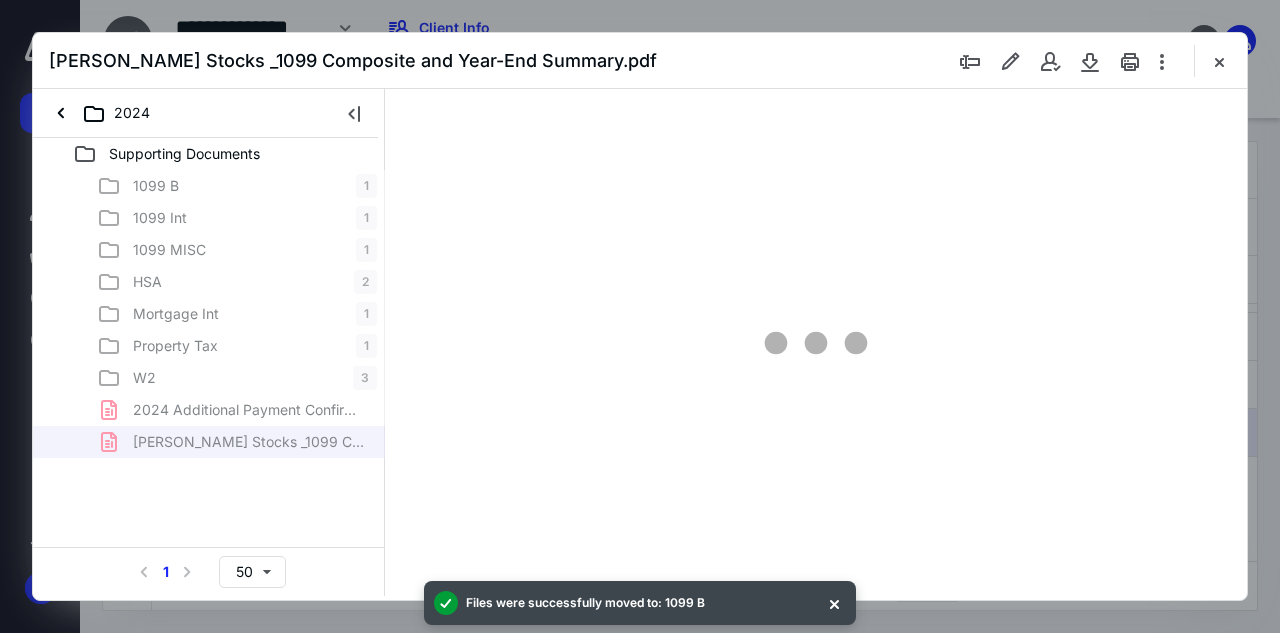 scroll, scrollTop: 0, scrollLeft: 0, axis: both 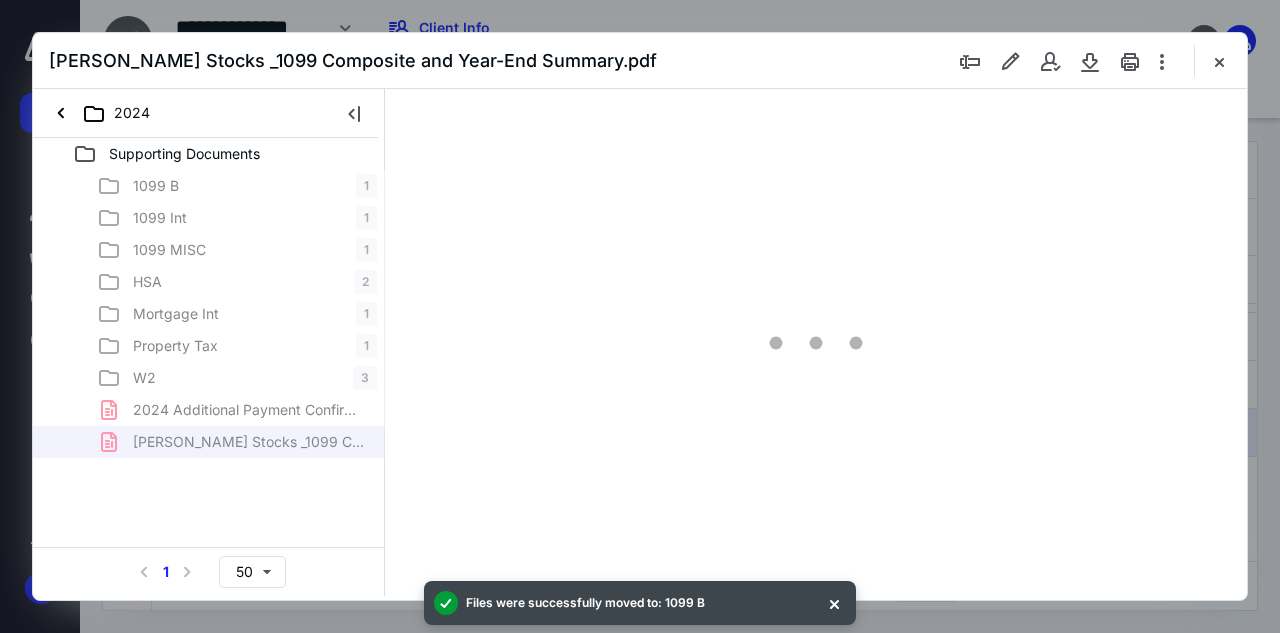type on "65" 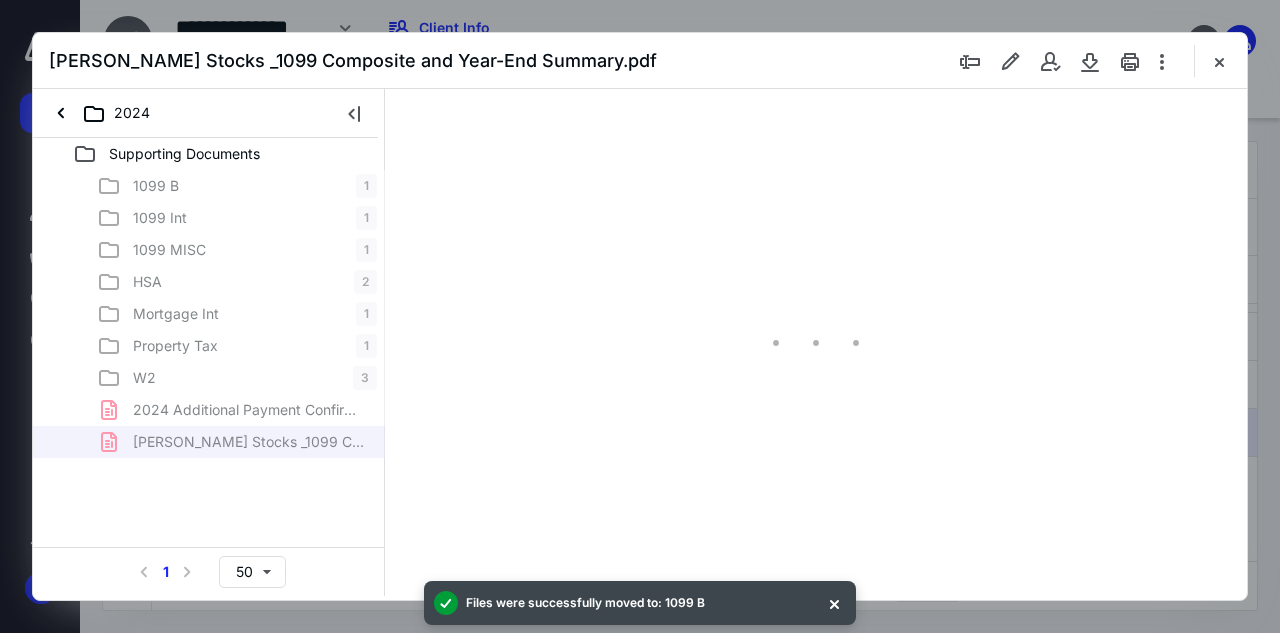 scroll, scrollTop: 107, scrollLeft: 0, axis: vertical 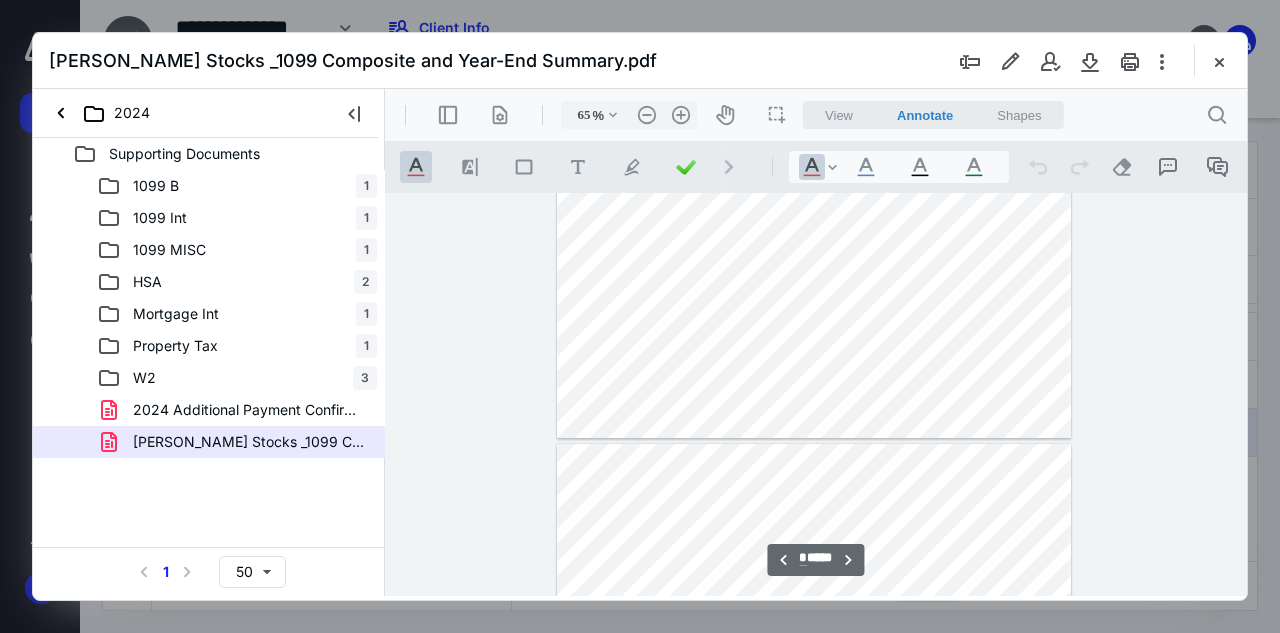 type on "*" 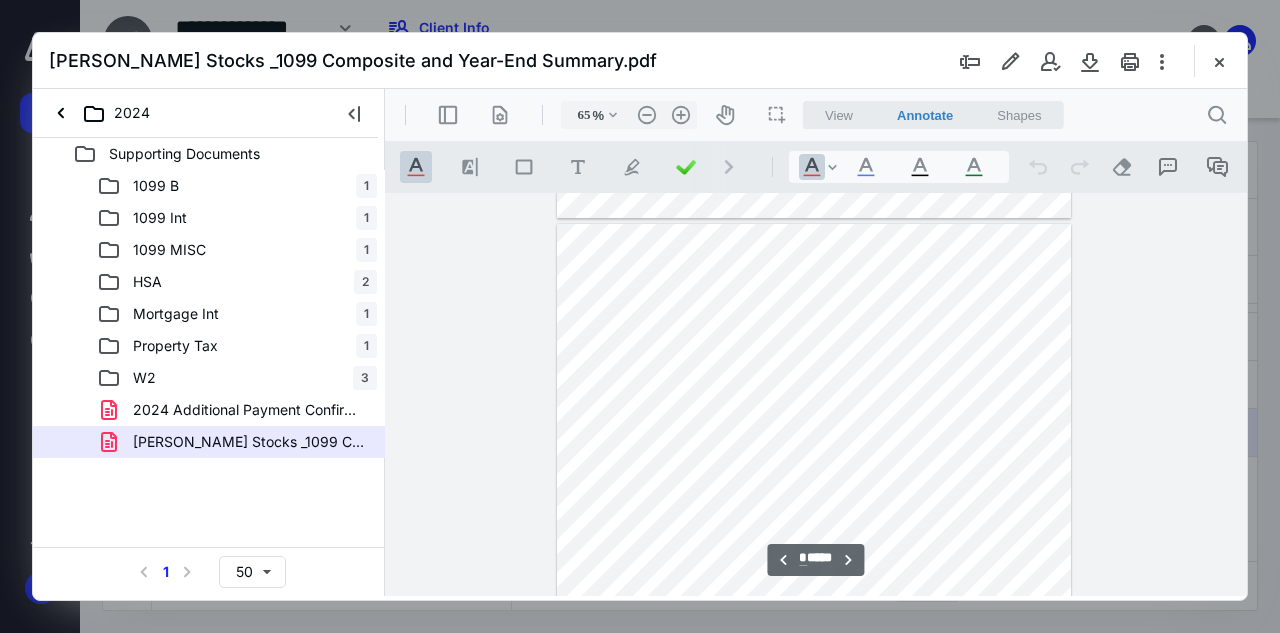 scroll, scrollTop: 907, scrollLeft: 0, axis: vertical 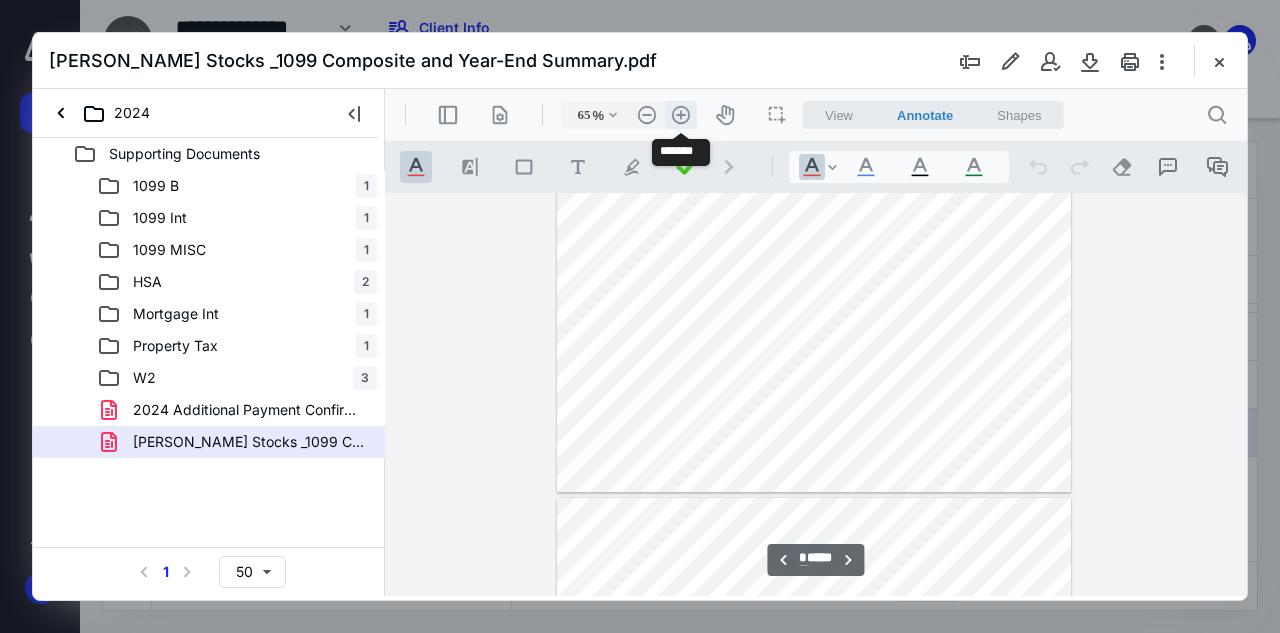 click on ".cls-1{fill:#abb0c4;} icon - header - zoom - in - line" at bounding box center [681, 115] 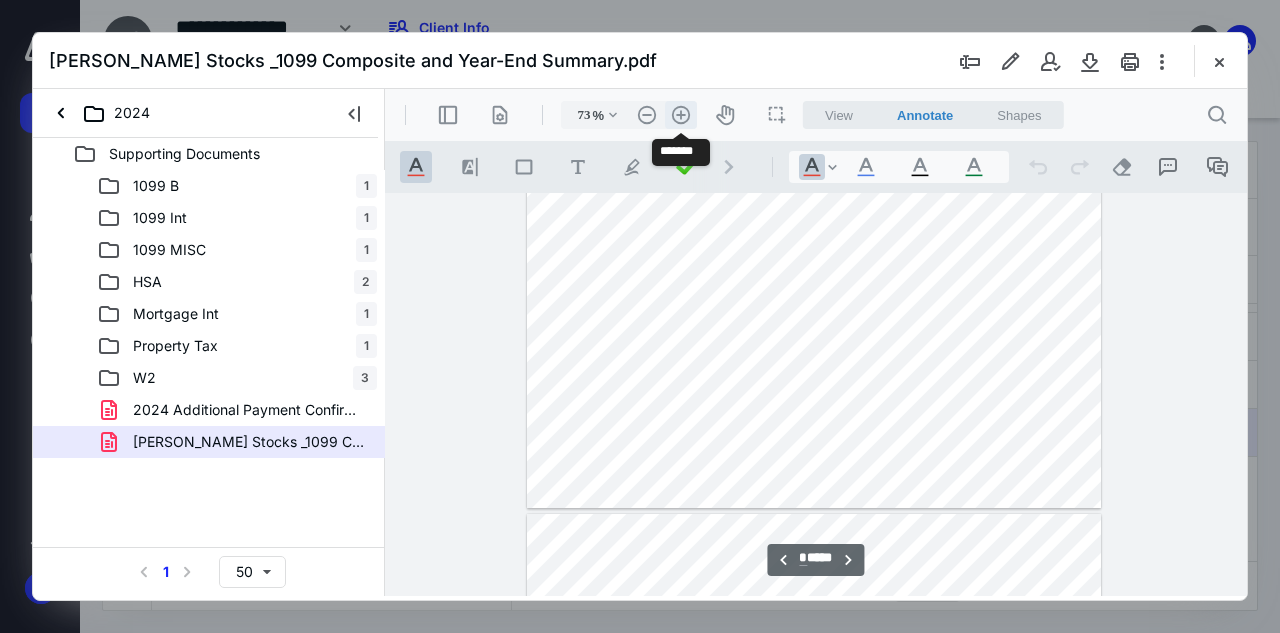 click on ".cls-1{fill:#abb0c4;} icon - header - zoom - in - line" at bounding box center (681, 115) 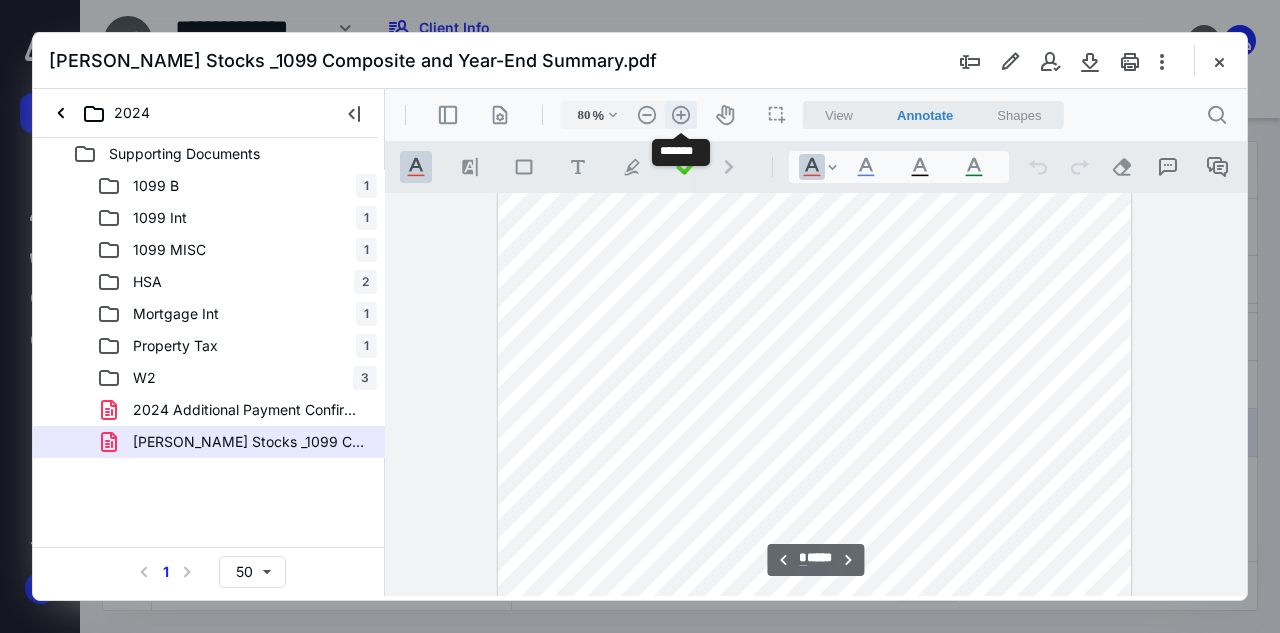 scroll, scrollTop: 1151, scrollLeft: 0, axis: vertical 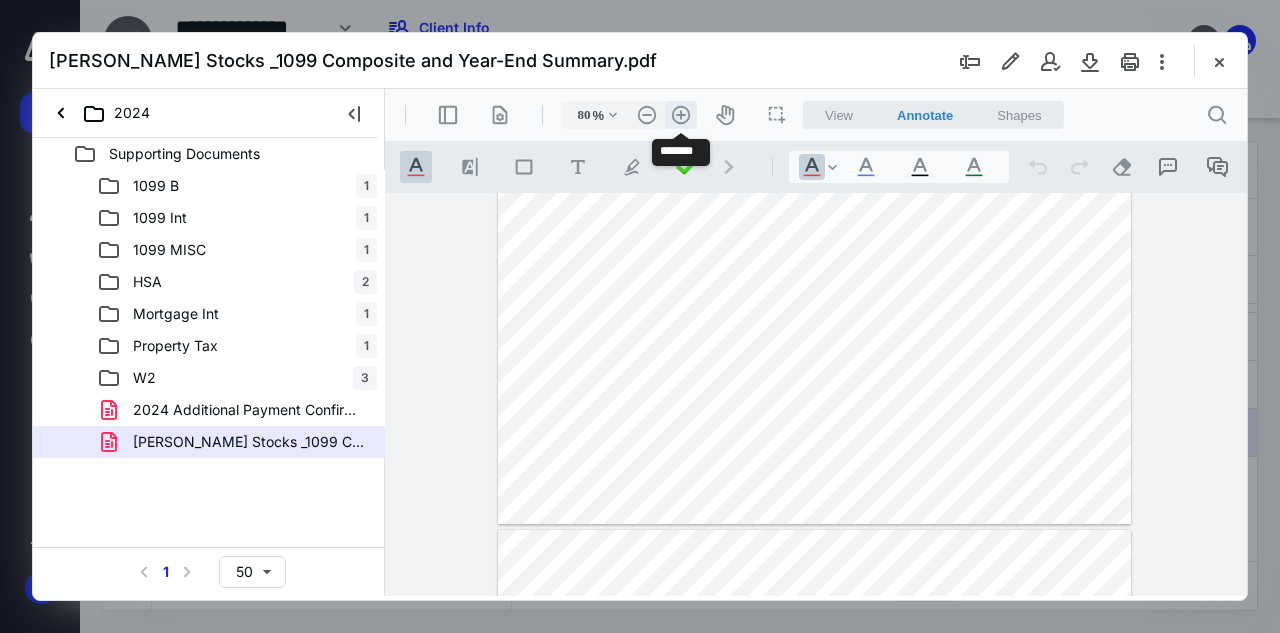 click on ".cls-1{fill:#abb0c4;} icon - header - zoom - in - line" at bounding box center [681, 115] 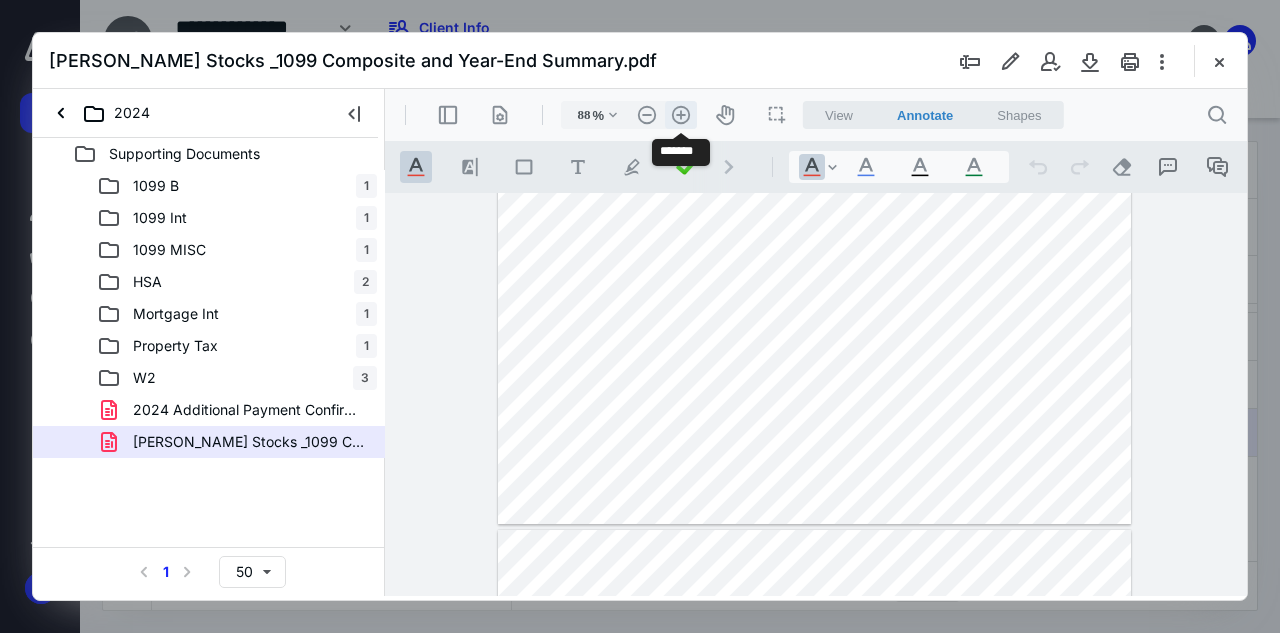 scroll, scrollTop: 1273, scrollLeft: 0, axis: vertical 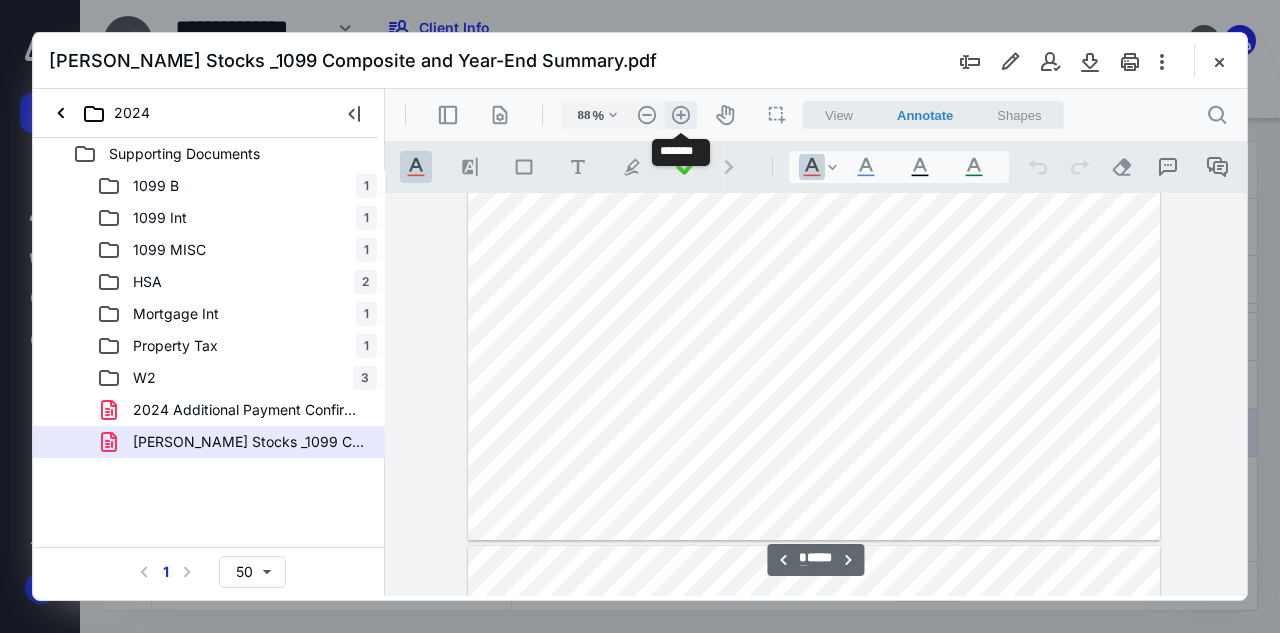 click on ".cls-1{fill:#abb0c4;} icon - header - zoom - in - line" at bounding box center [681, 115] 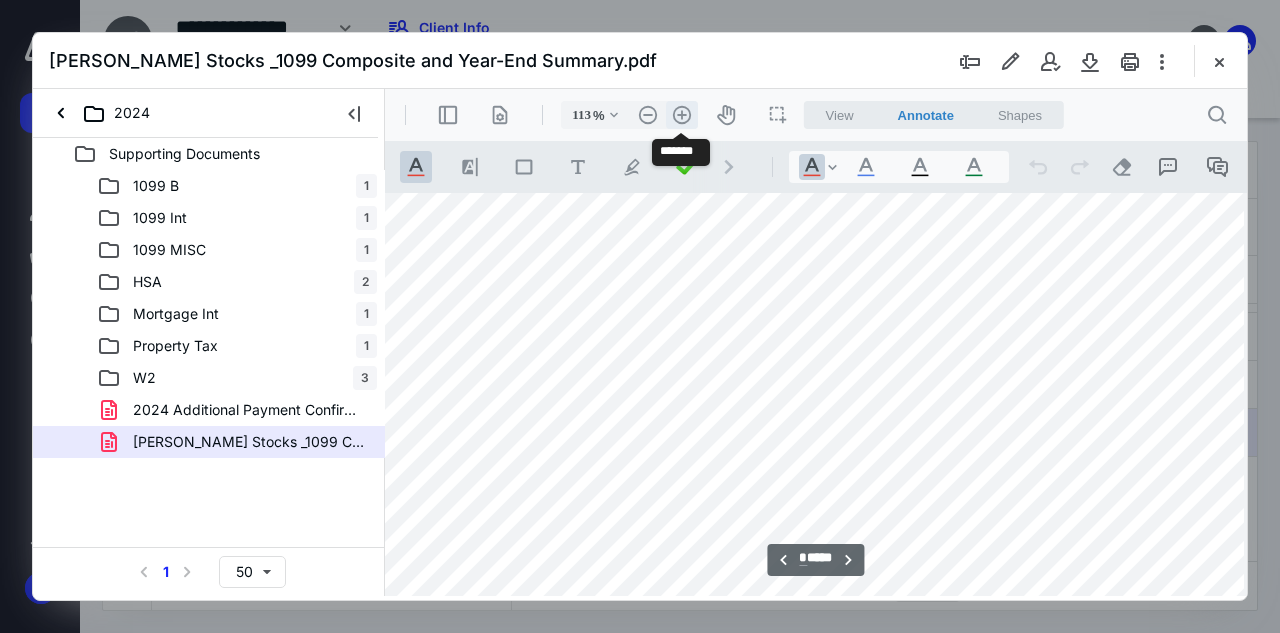 click on ".cls-1{fill:#abb0c4;} icon - header - zoom - in - line" at bounding box center (682, 115) 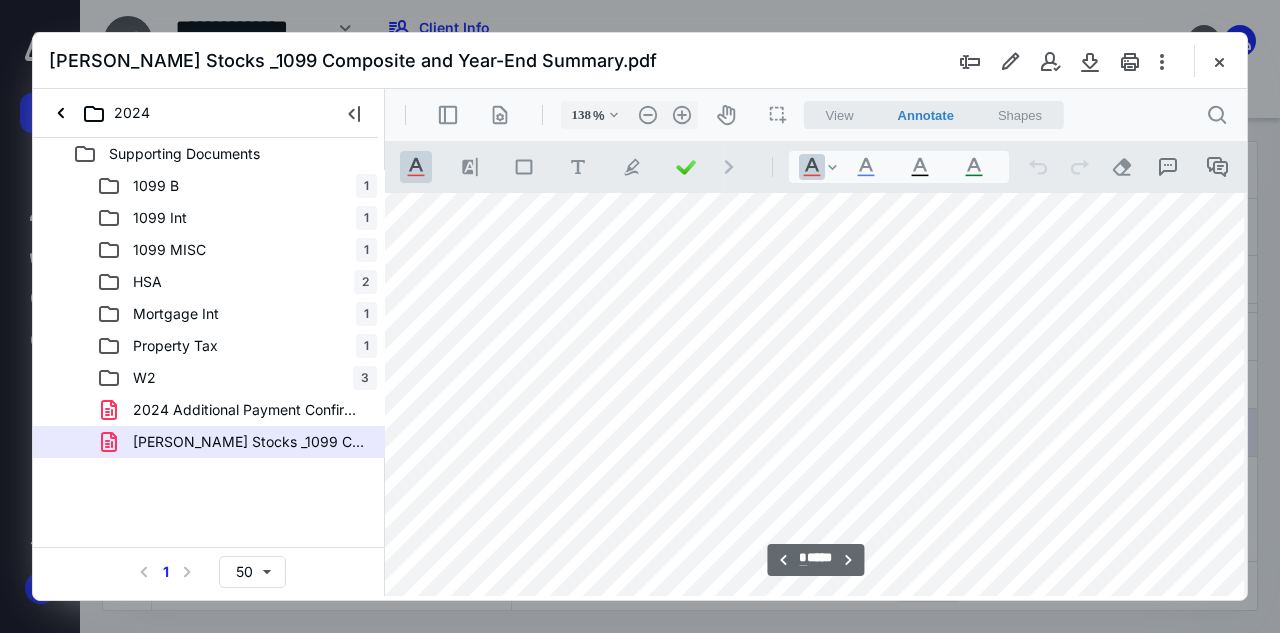 scroll, scrollTop: 1785, scrollLeft: 125, axis: both 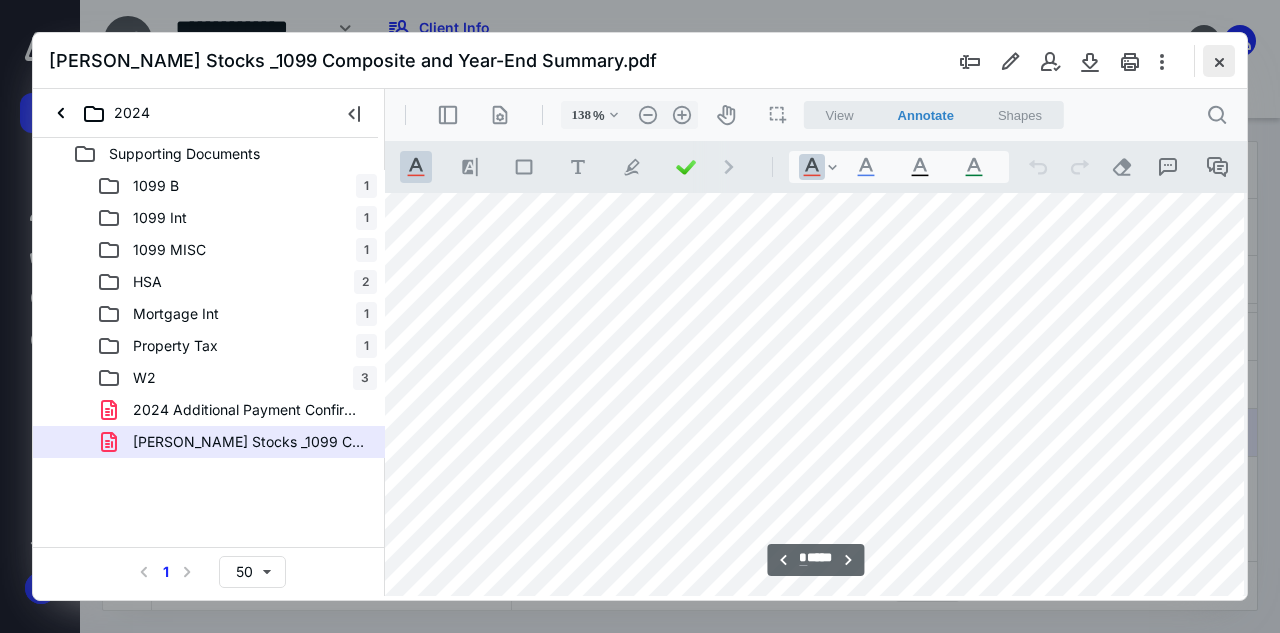 click at bounding box center (1219, 61) 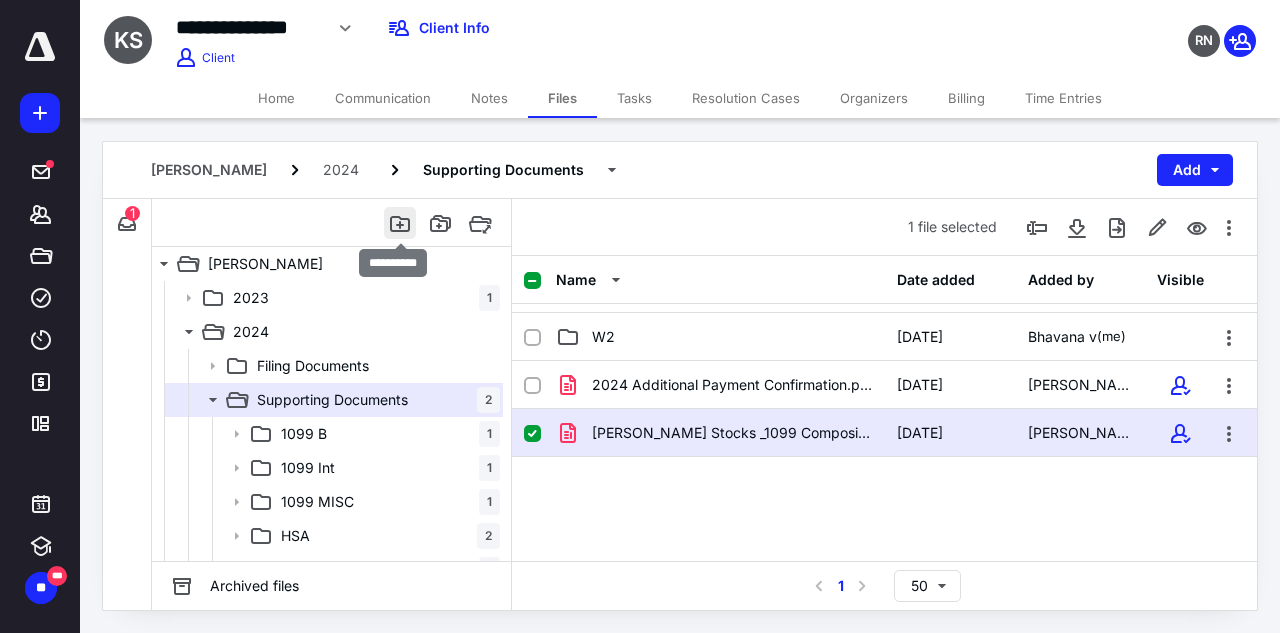 click at bounding box center [400, 223] 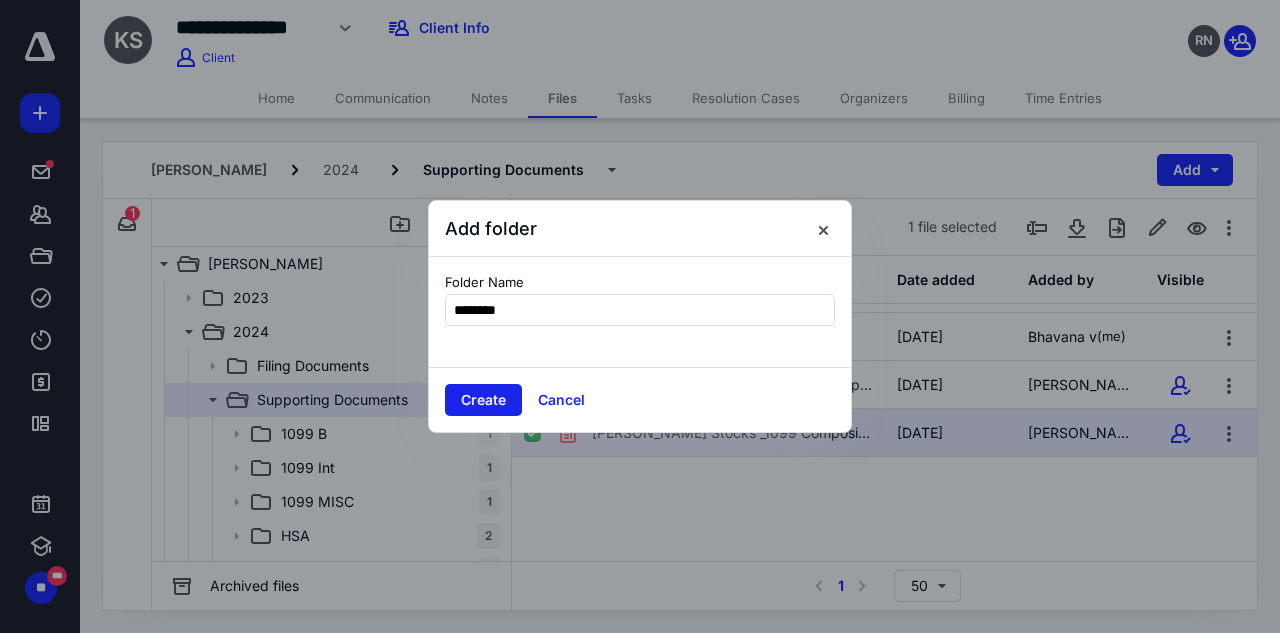 type on "********" 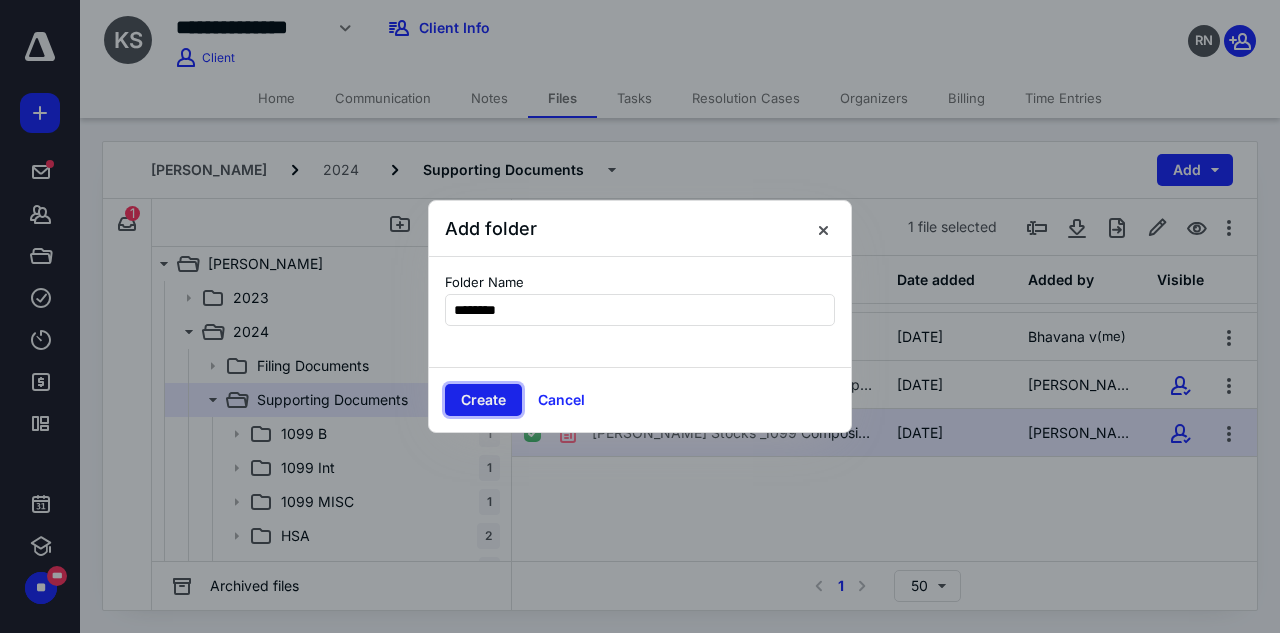 click on "Create" at bounding box center (483, 400) 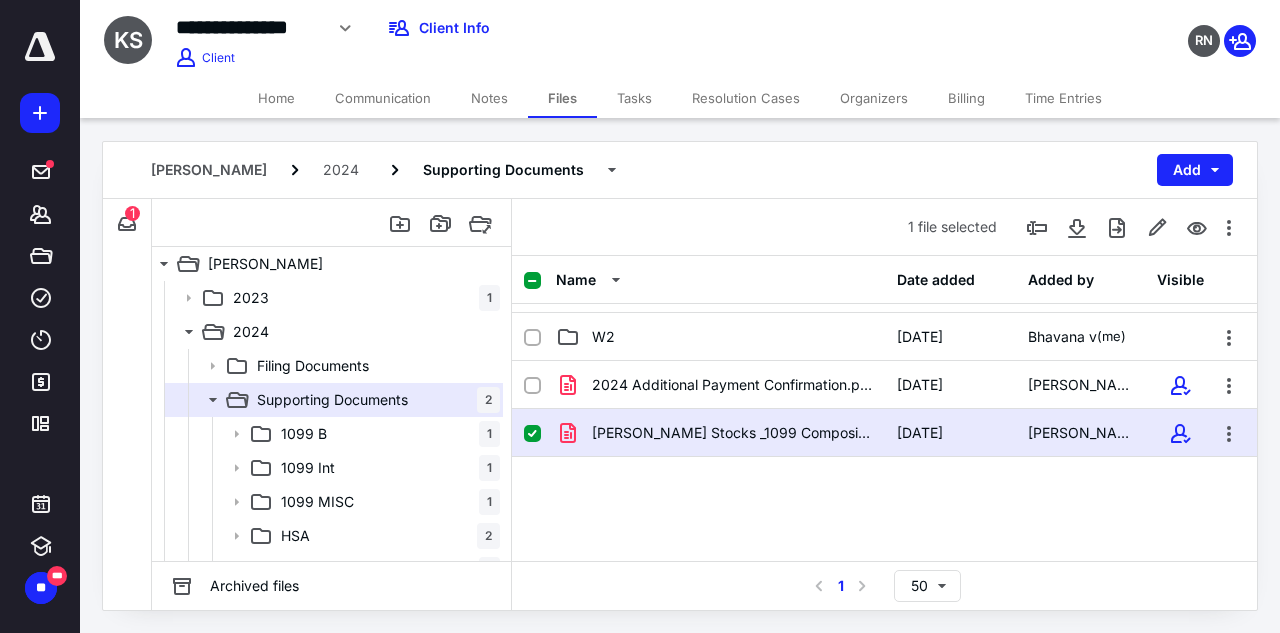 scroll, scrollTop: 327, scrollLeft: 0, axis: vertical 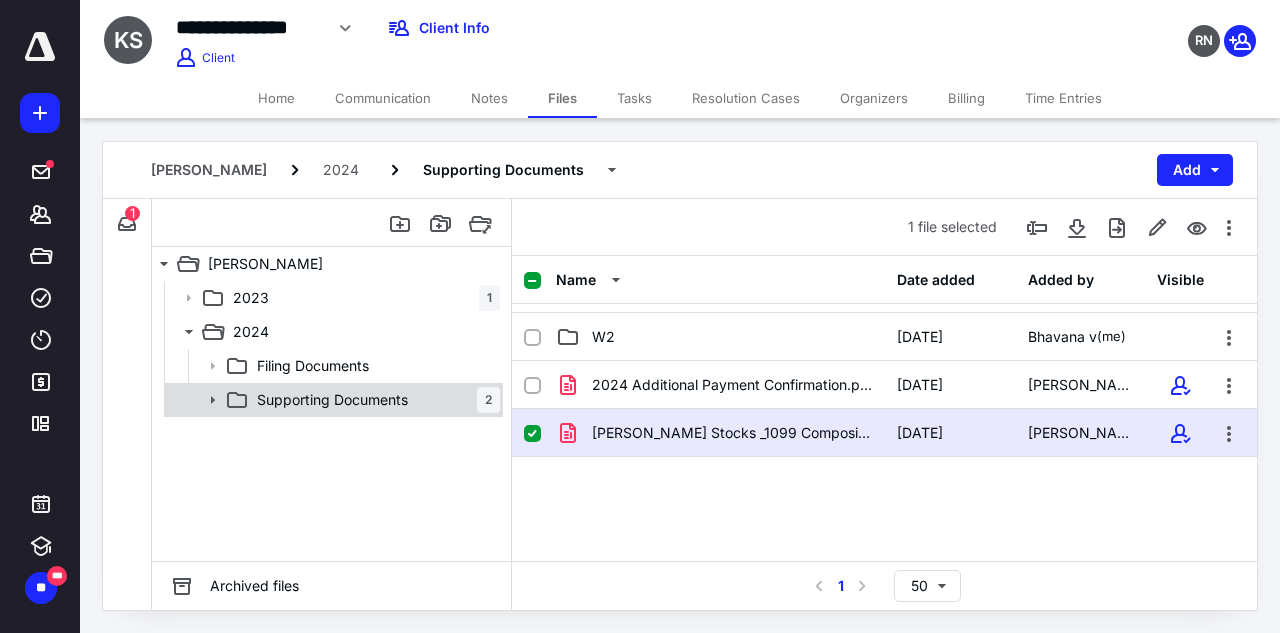 click 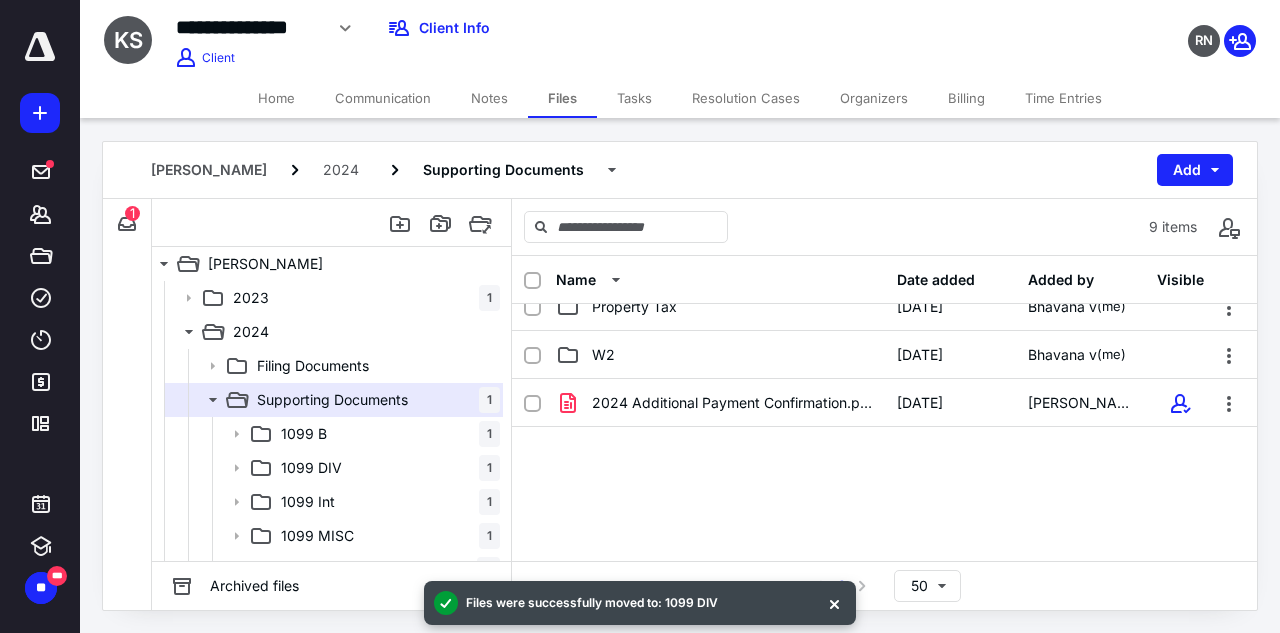 scroll, scrollTop: 200, scrollLeft: 0, axis: vertical 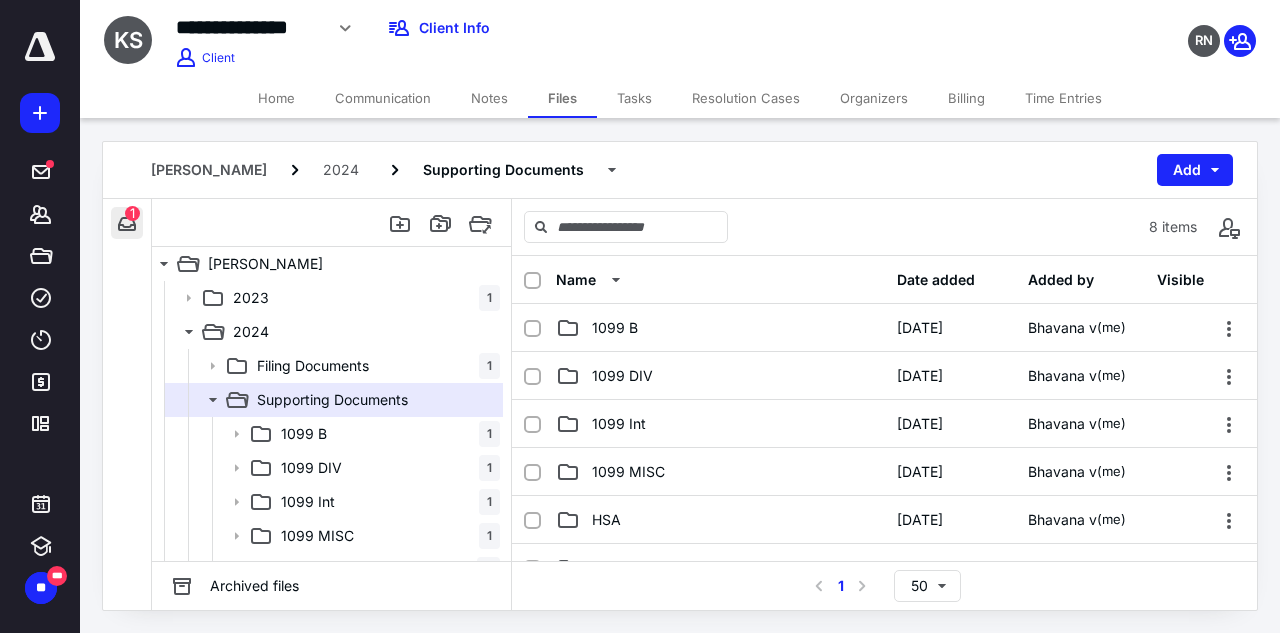 click at bounding box center (127, 223) 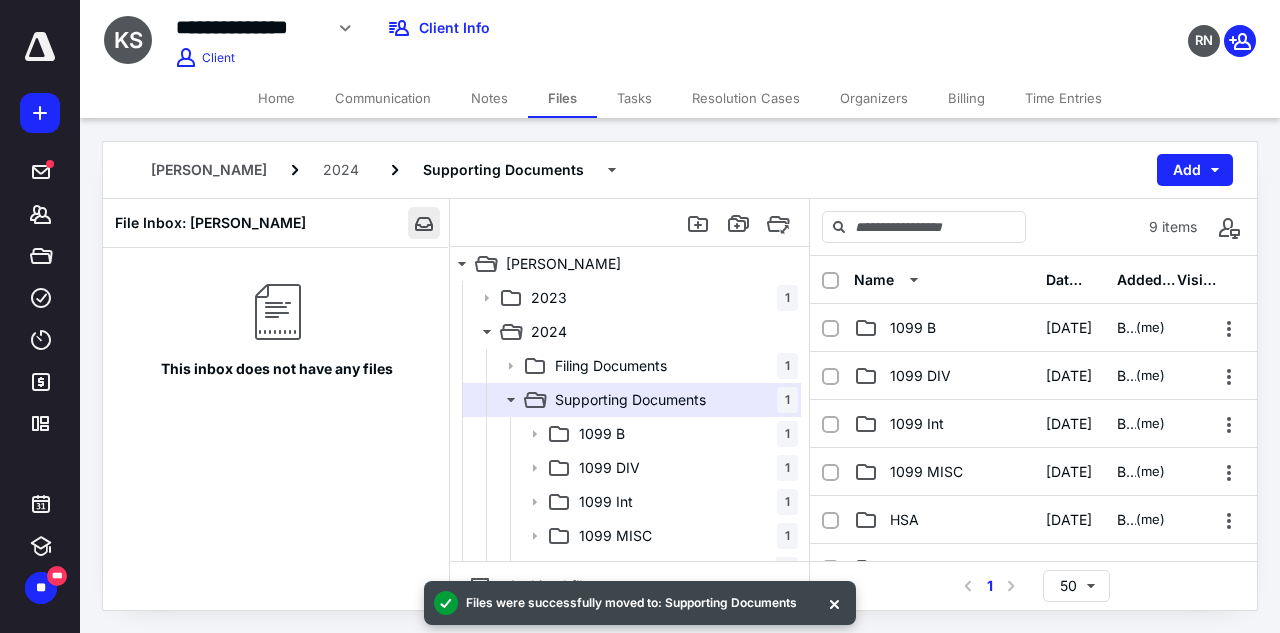 click at bounding box center [424, 223] 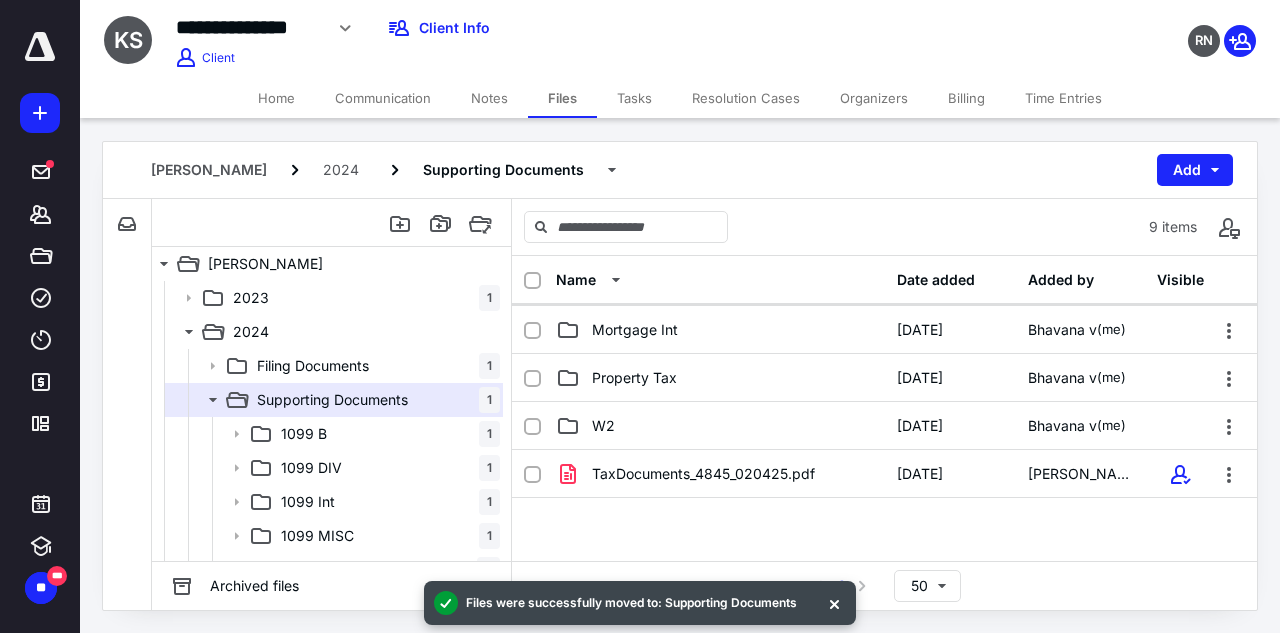scroll, scrollTop: 327, scrollLeft: 0, axis: vertical 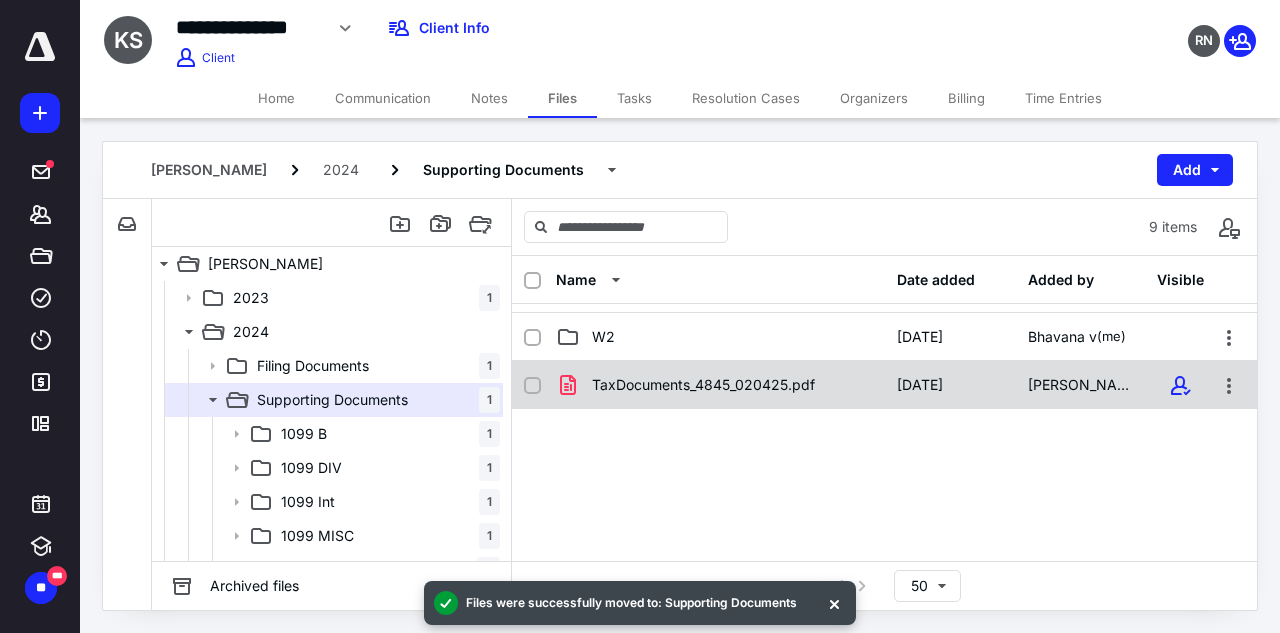 click on "TaxDocuments_4845_020425.pdf [DATE] [PERSON_NAME]" at bounding box center [884, 385] 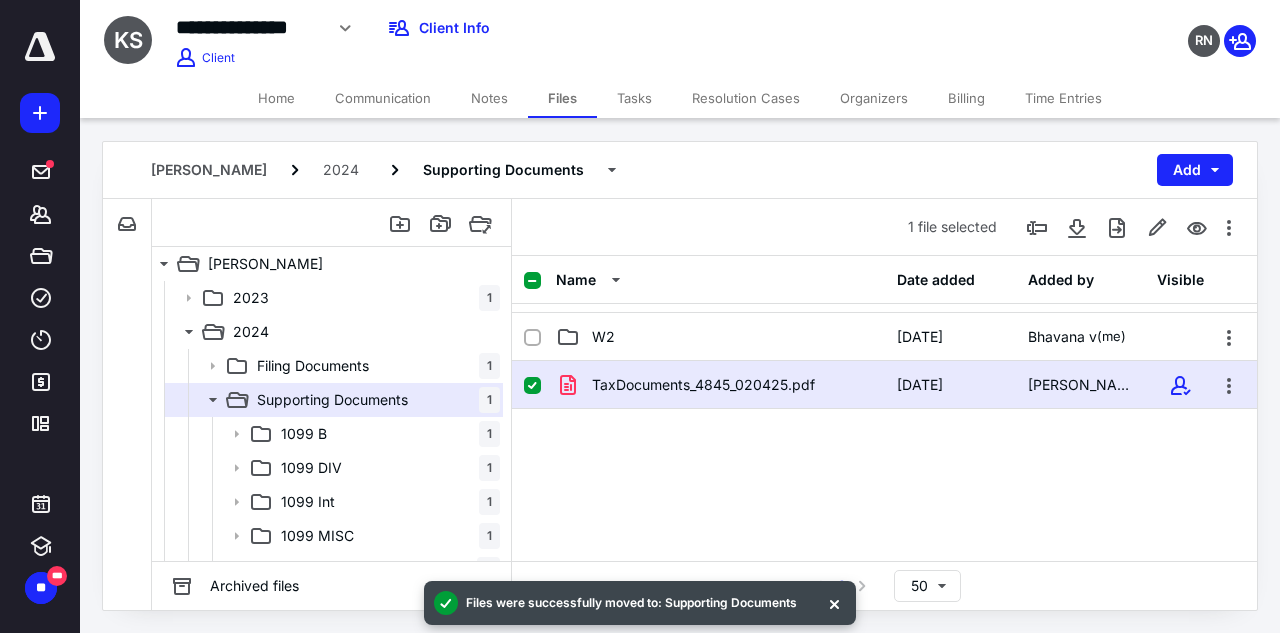 click on "TaxDocuments_4845_020425.pdf [DATE] [PERSON_NAME]" at bounding box center [884, 385] 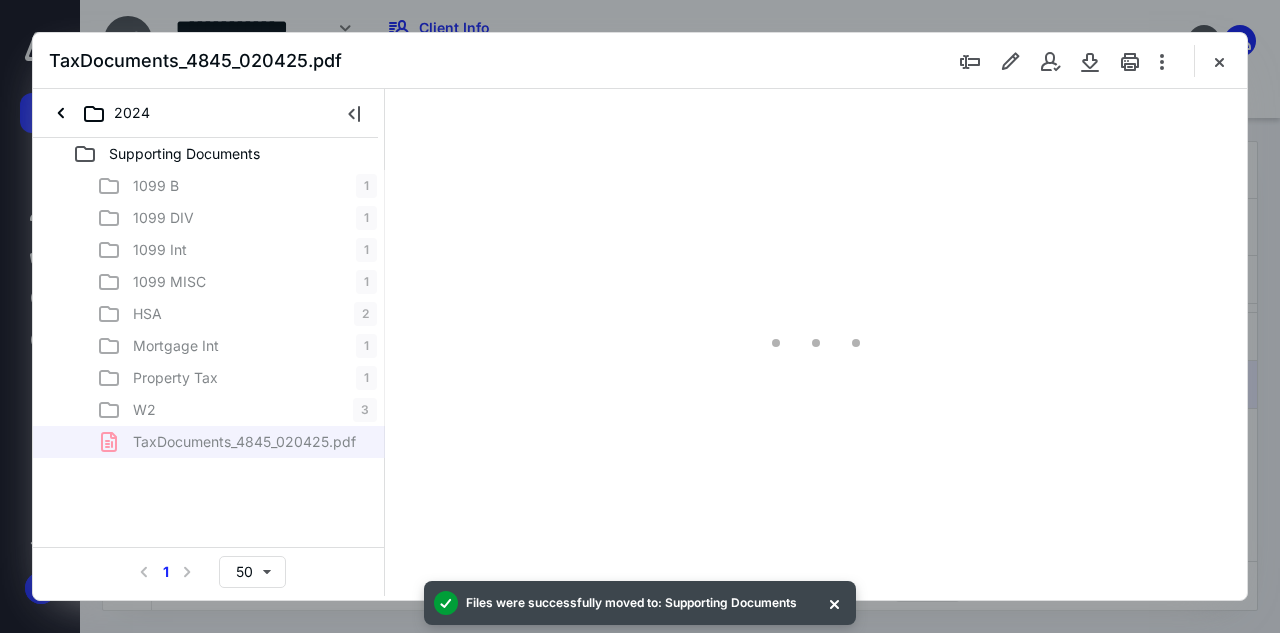 scroll, scrollTop: 0, scrollLeft: 0, axis: both 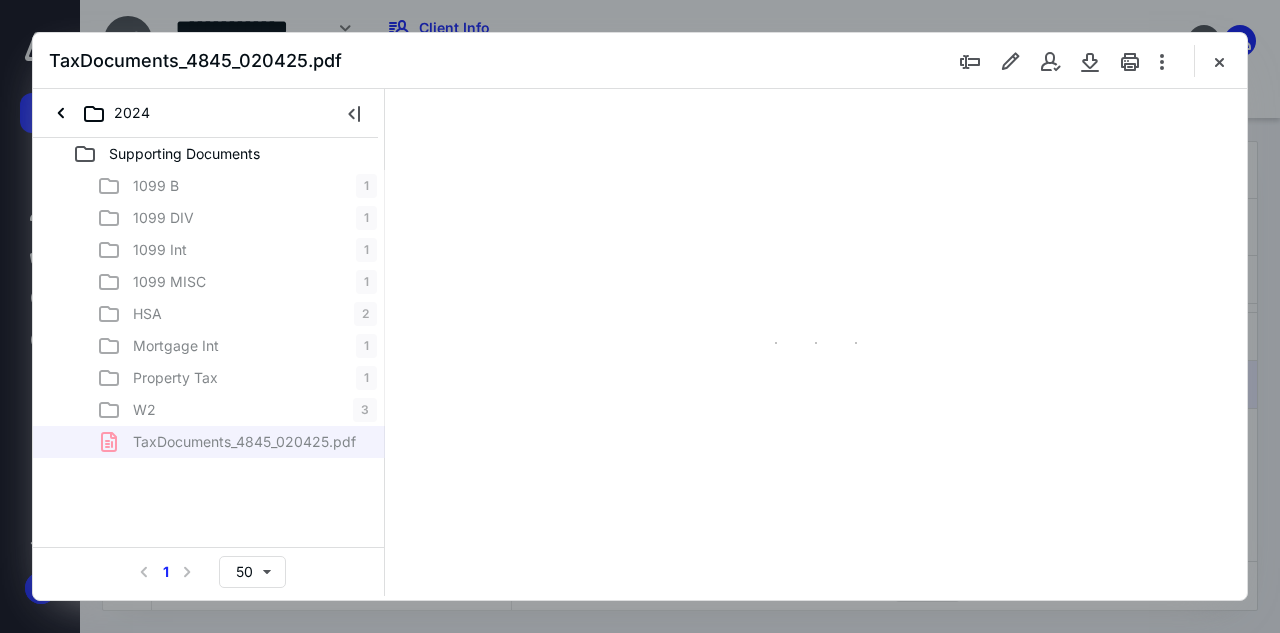 type on "65" 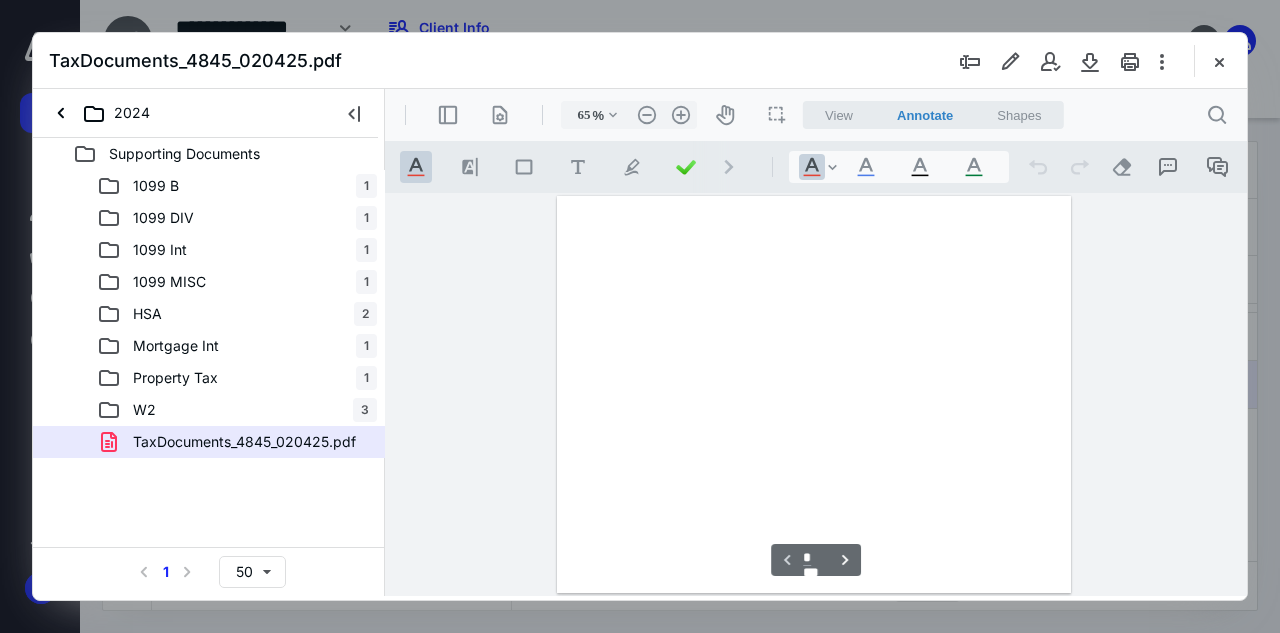 scroll, scrollTop: 107, scrollLeft: 0, axis: vertical 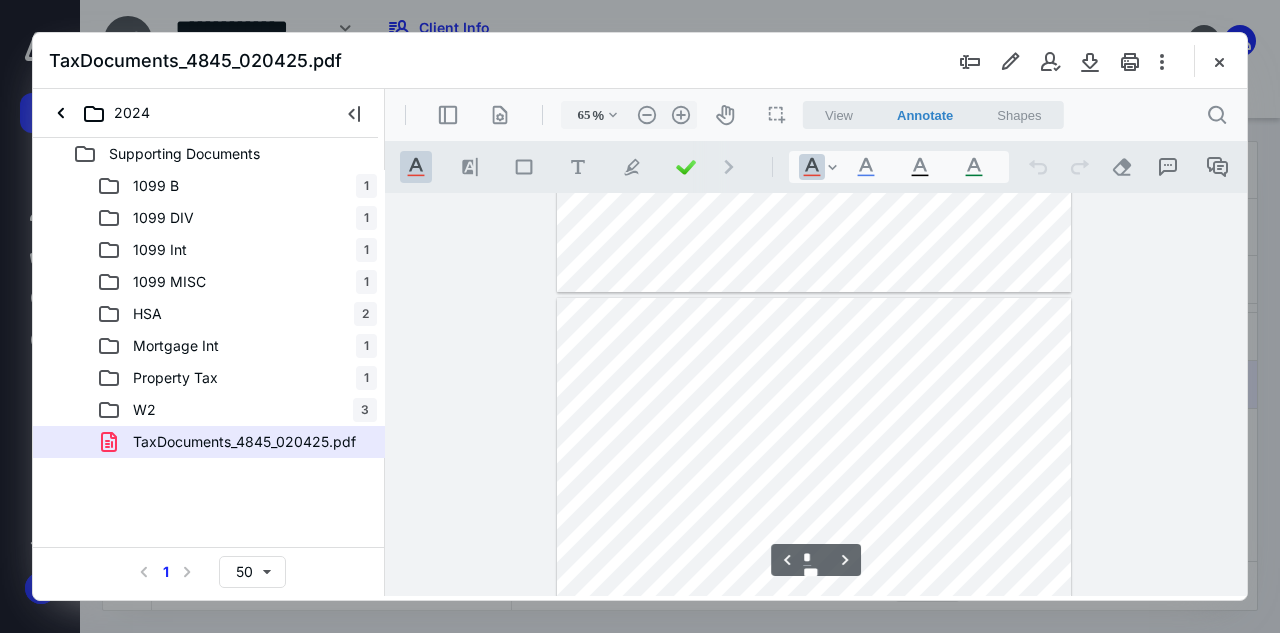 type on "*" 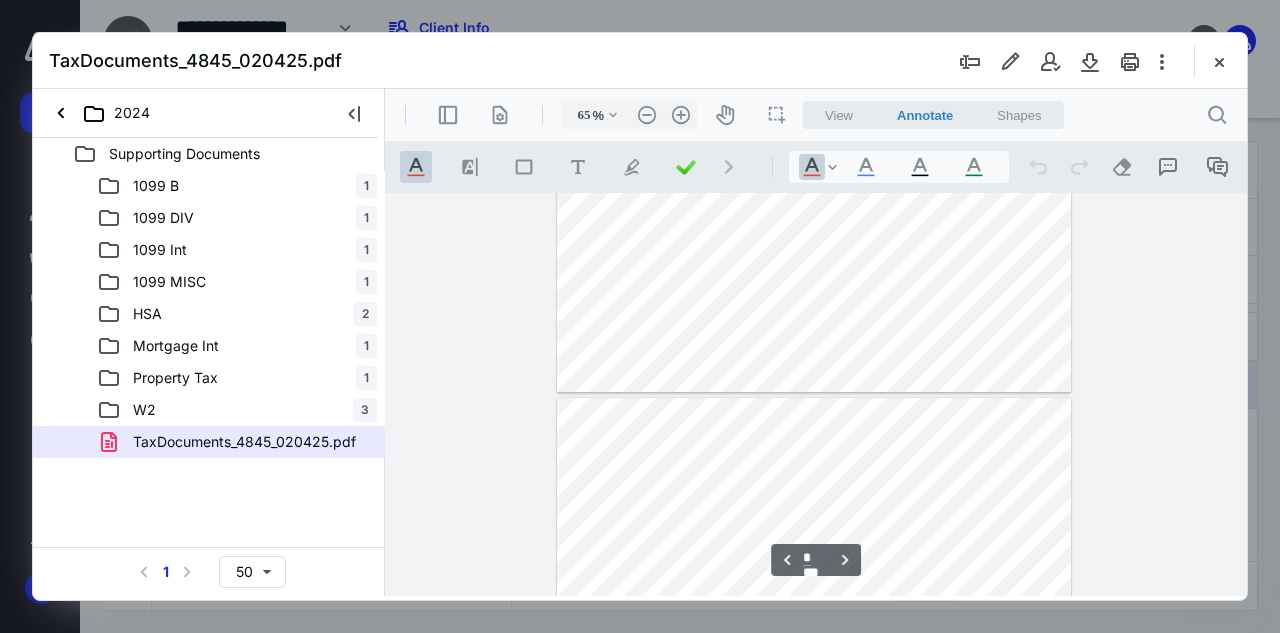 scroll, scrollTop: 807, scrollLeft: 0, axis: vertical 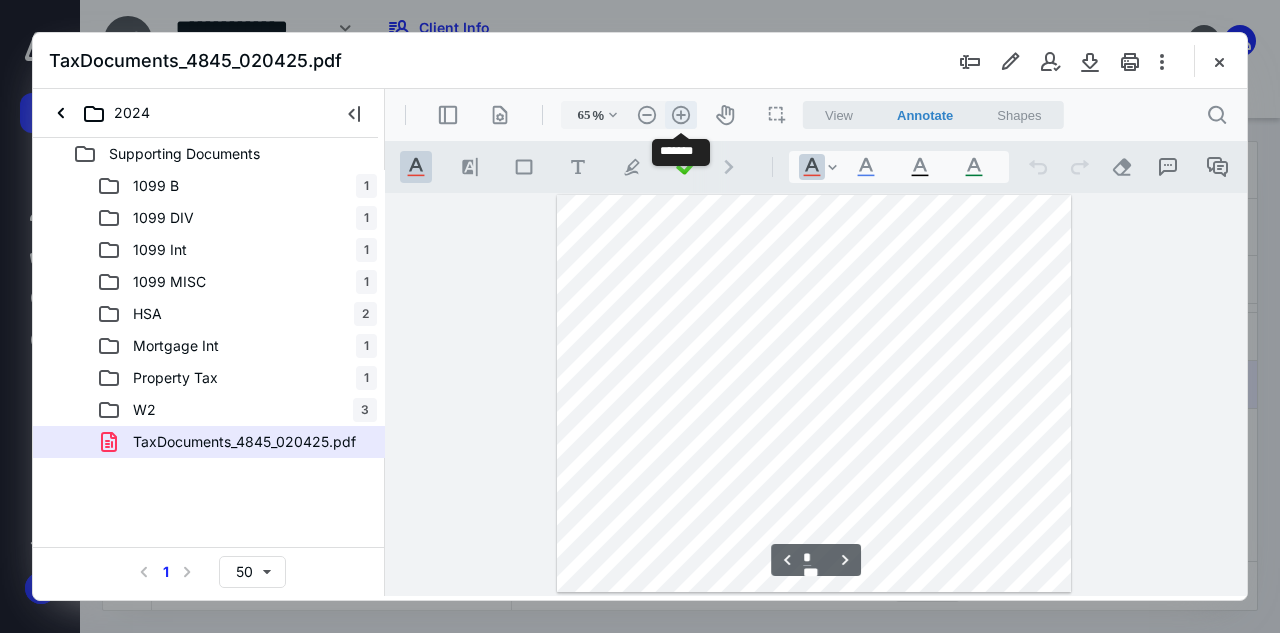 click on ".cls-1{fill:#abb0c4;} icon - header - zoom - in - line" at bounding box center (681, 115) 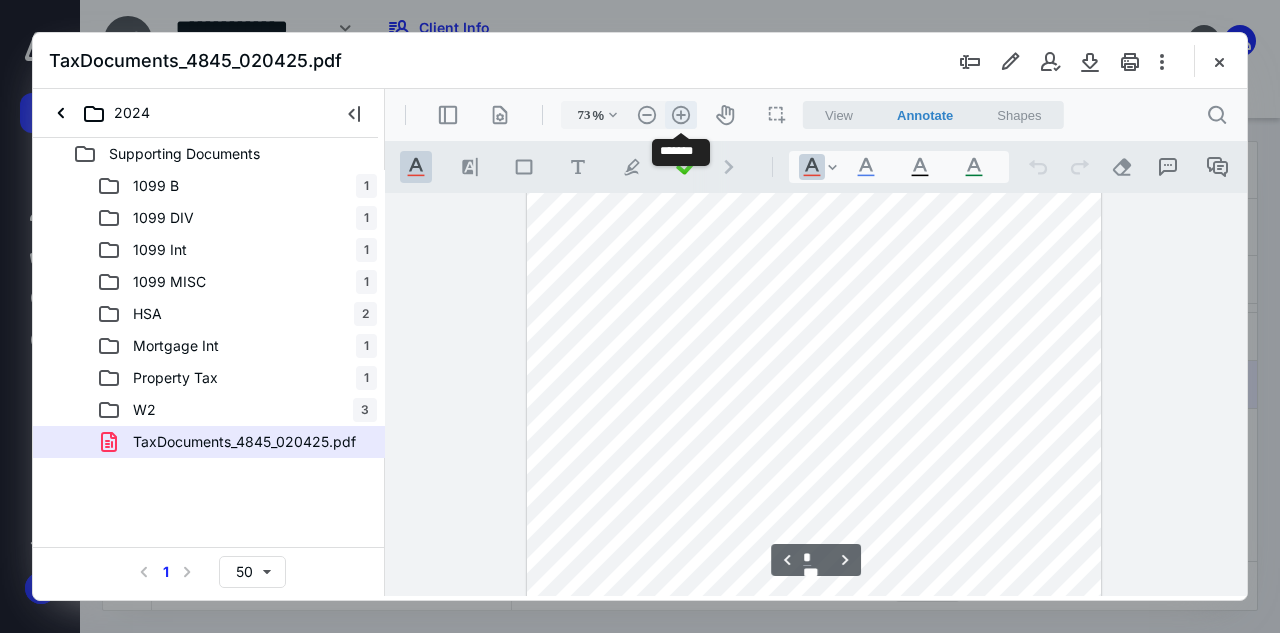click on ".cls-1{fill:#abb0c4;} icon - header - zoom - in - line" at bounding box center [681, 115] 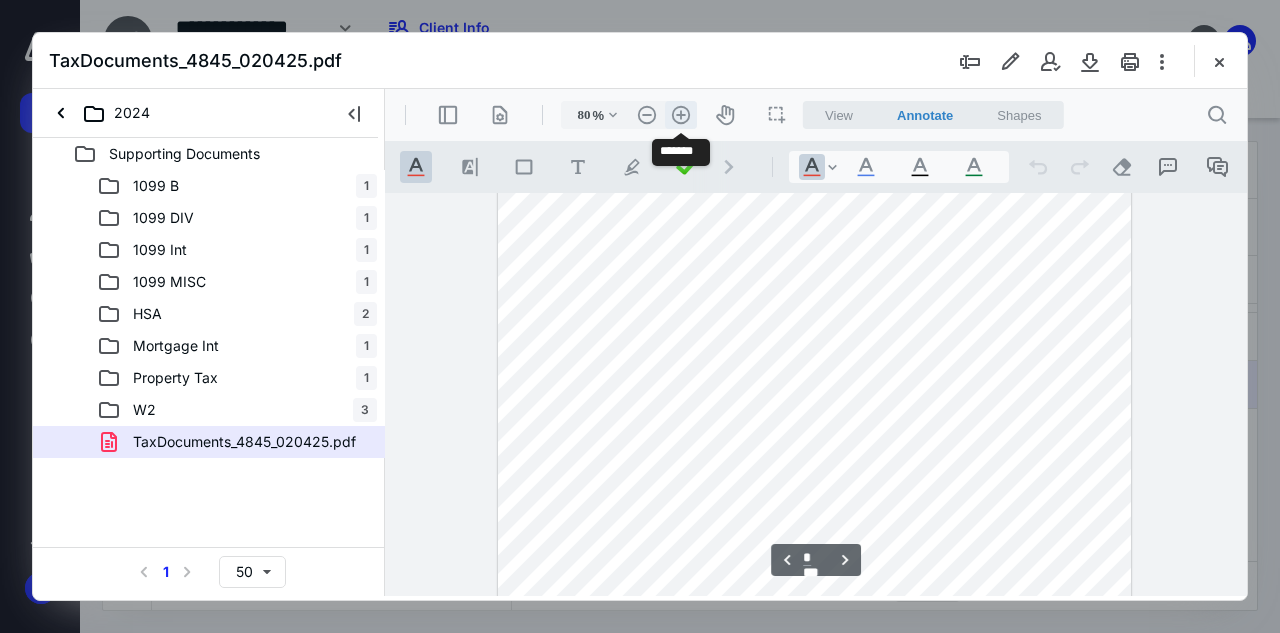 click on ".cls-1{fill:#abb0c4;} icon - header - zoom - in - line" at bounding box center [681, 115] 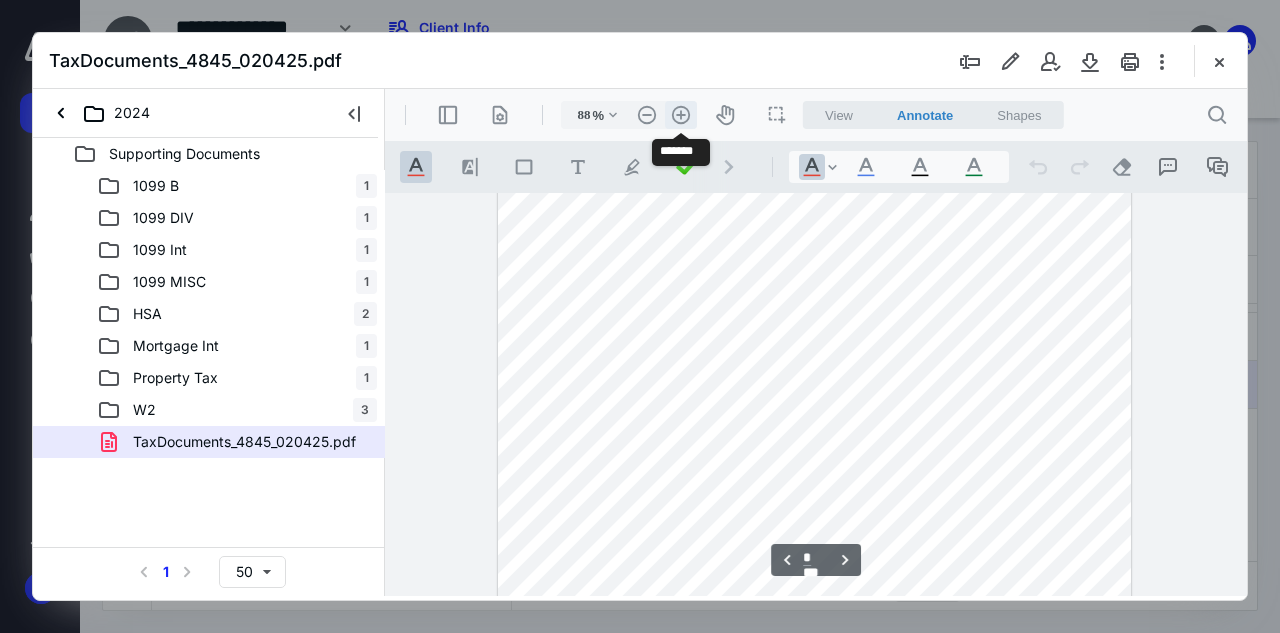 scroll, scrollTop: 1137, scrollLeft: 0, axis: vertical 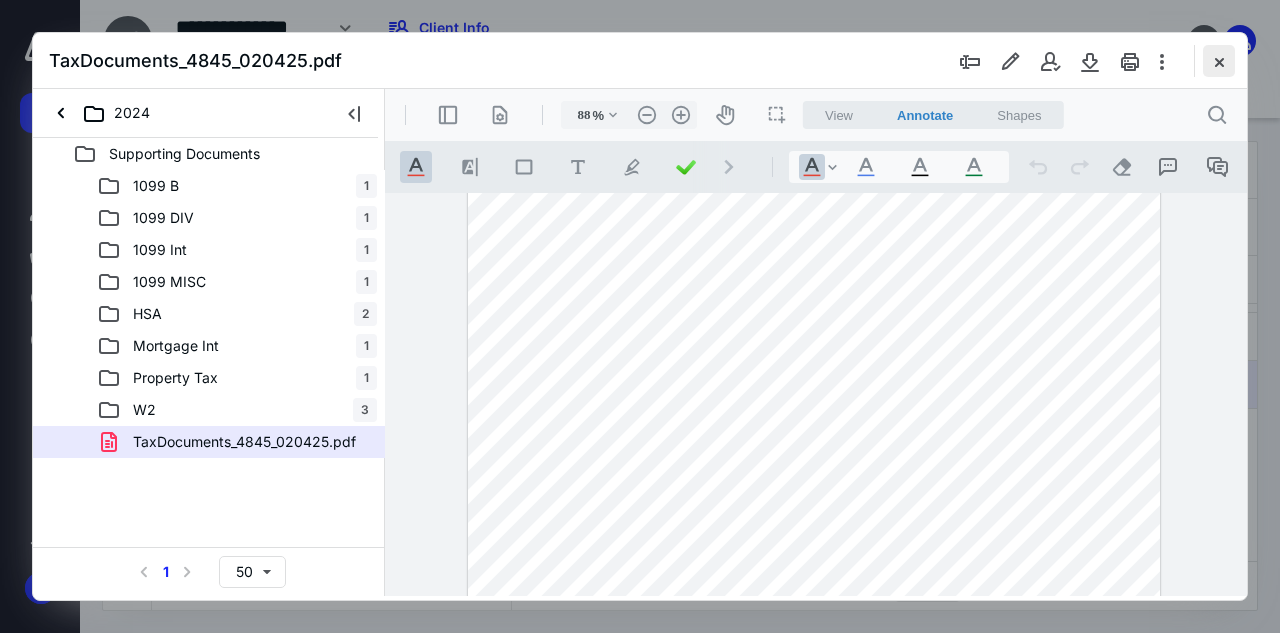 click at bounding box center (1219, 61) 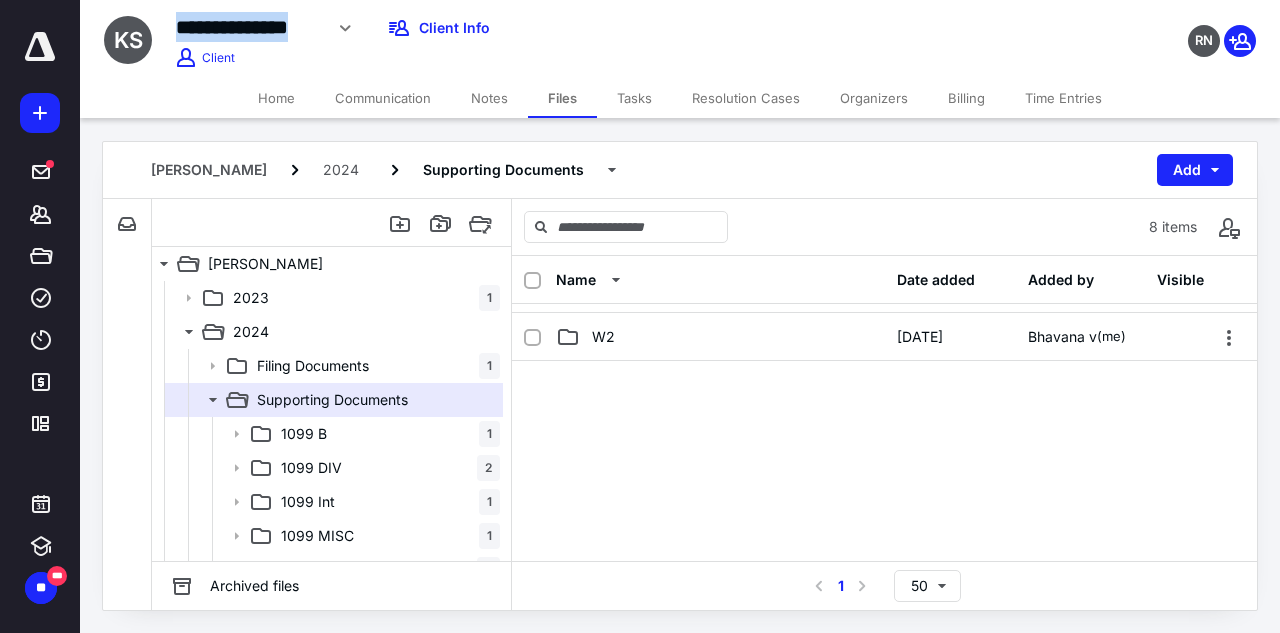 drag, startPoint x: 181, startPoint y: 29, endPoint x: 163, endPoint y: 42, distance: 22.203604 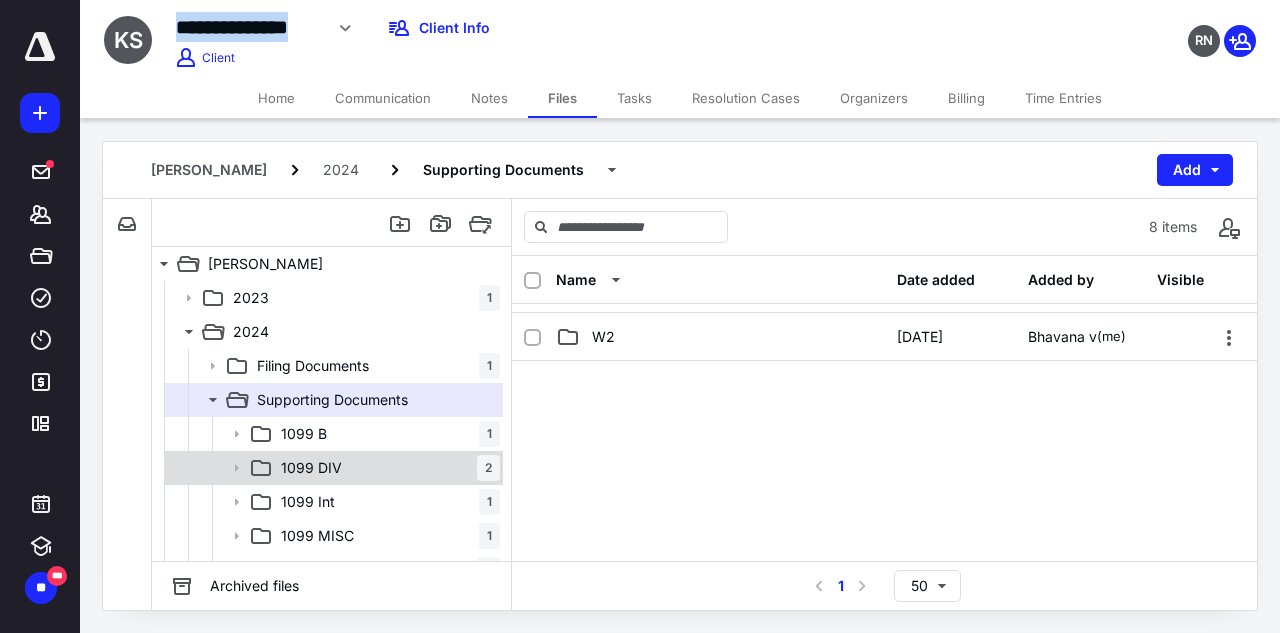 scroll, scrollTop: 100, scrollLeft: 0, axis: vertical 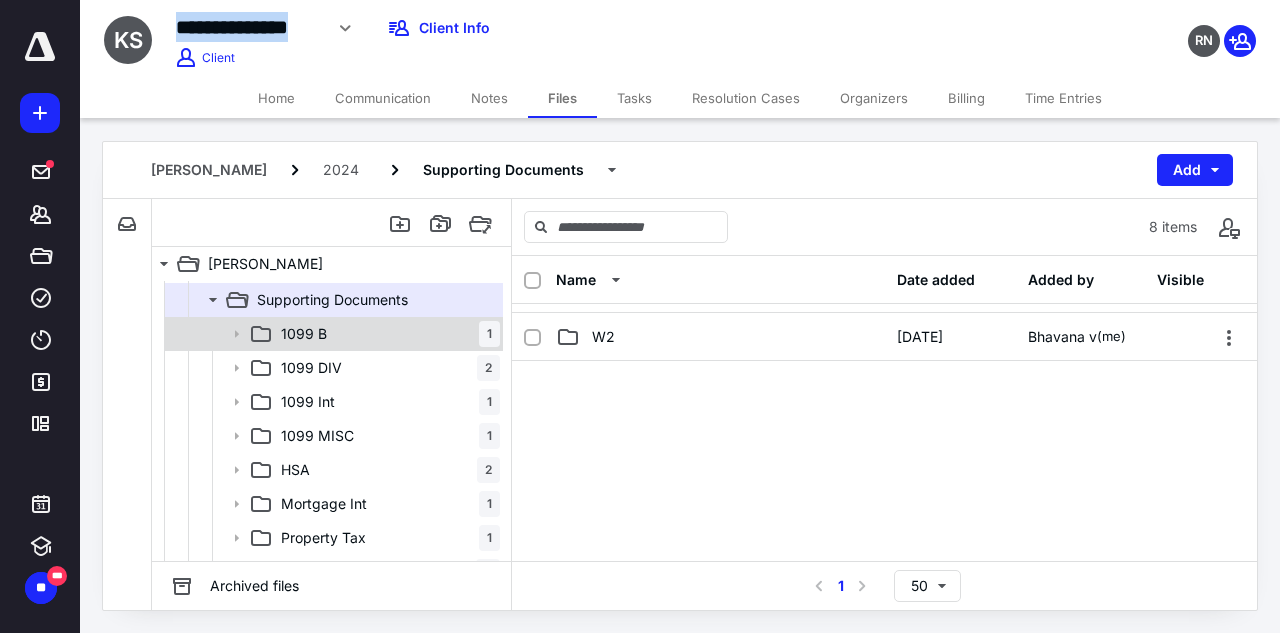 click on "1099 B 1" at bounding box center (332, 334) 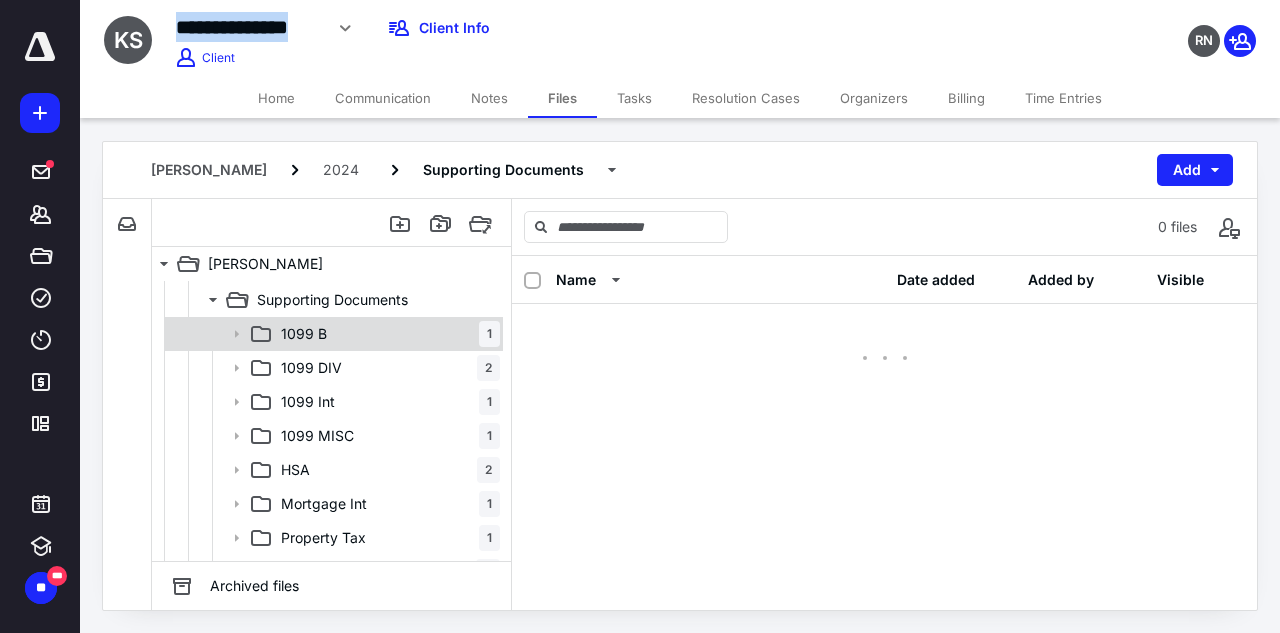 scroll, scrollTop: 0, scrollLeft: 0, axis: both 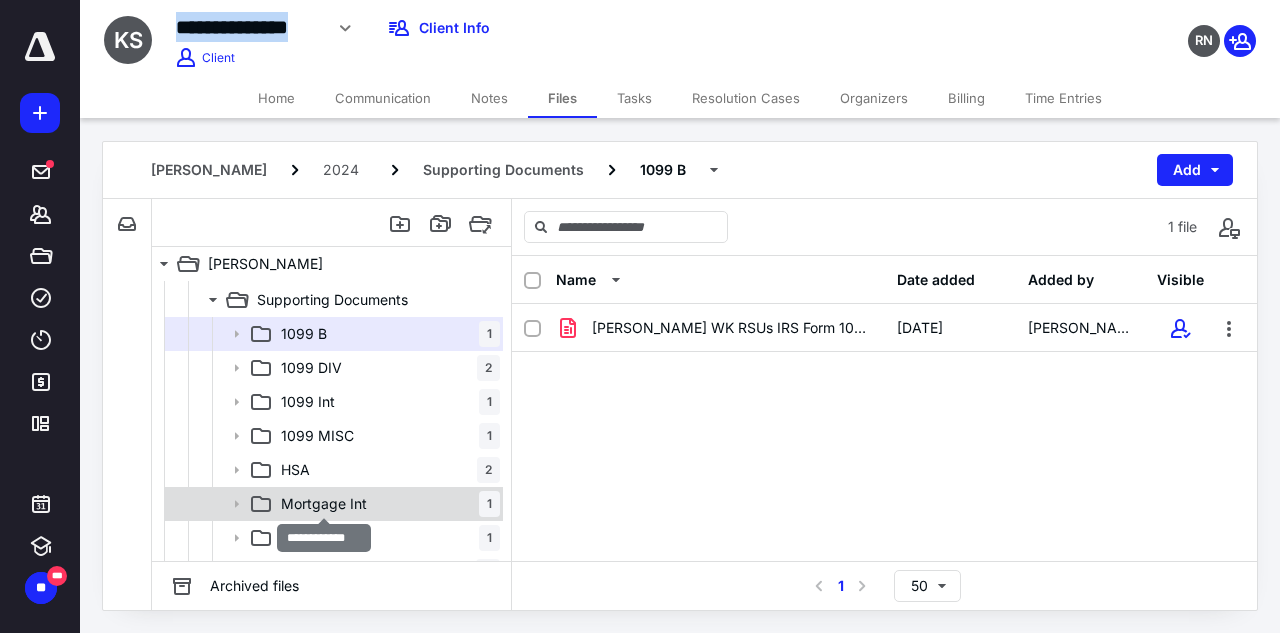 click on "Mortgage Int" at bounding box center (324, 504) 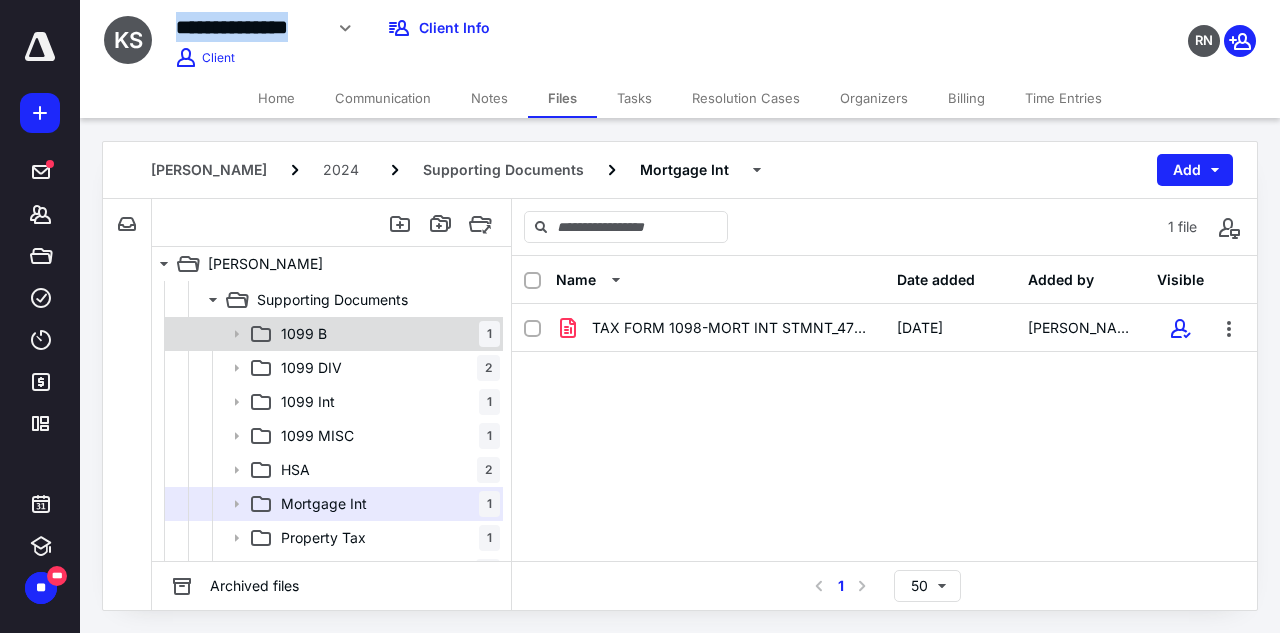 click on "1099 B 1" at bounding box center (386, 334) 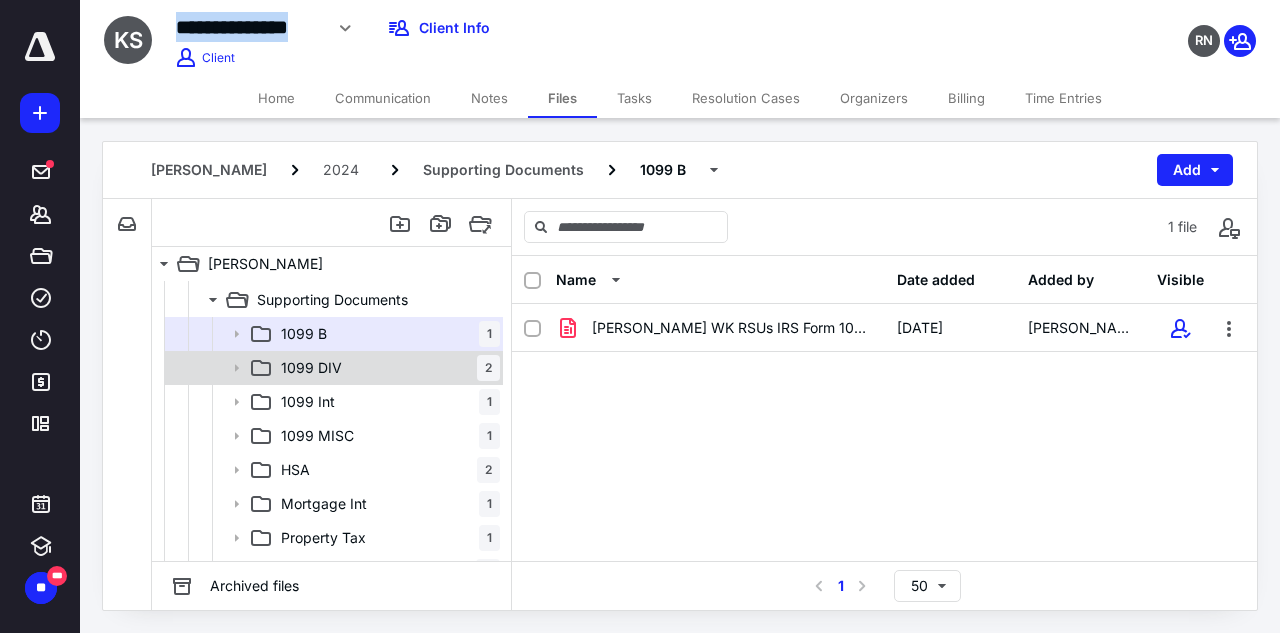click on "1099 DIV 2" at bounding box center (386, 368) 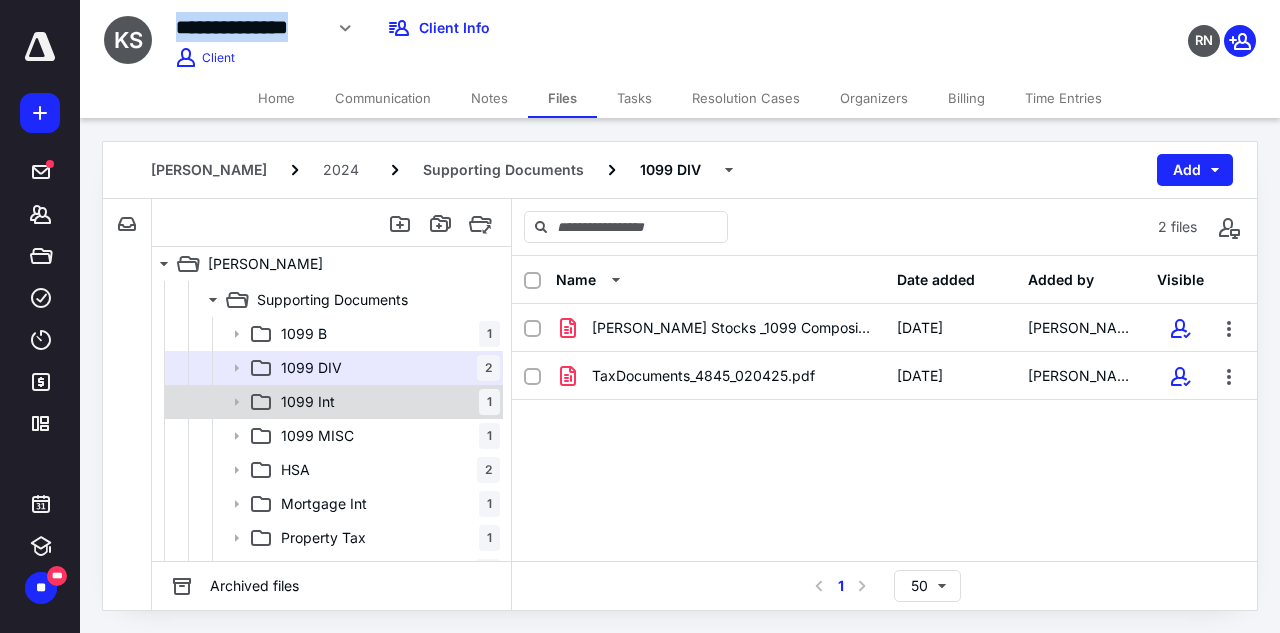click on "1099 Int 1" at bounding box center (386, 402) 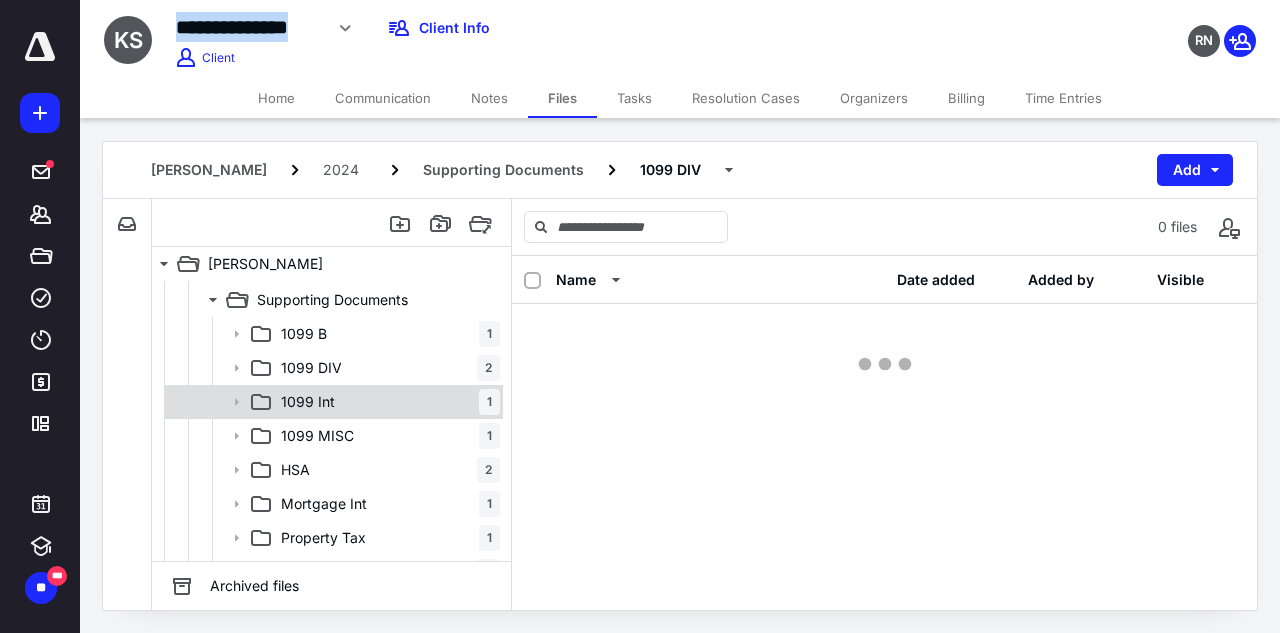 click on "1099 Int 1" at bounding box center (386, 402) 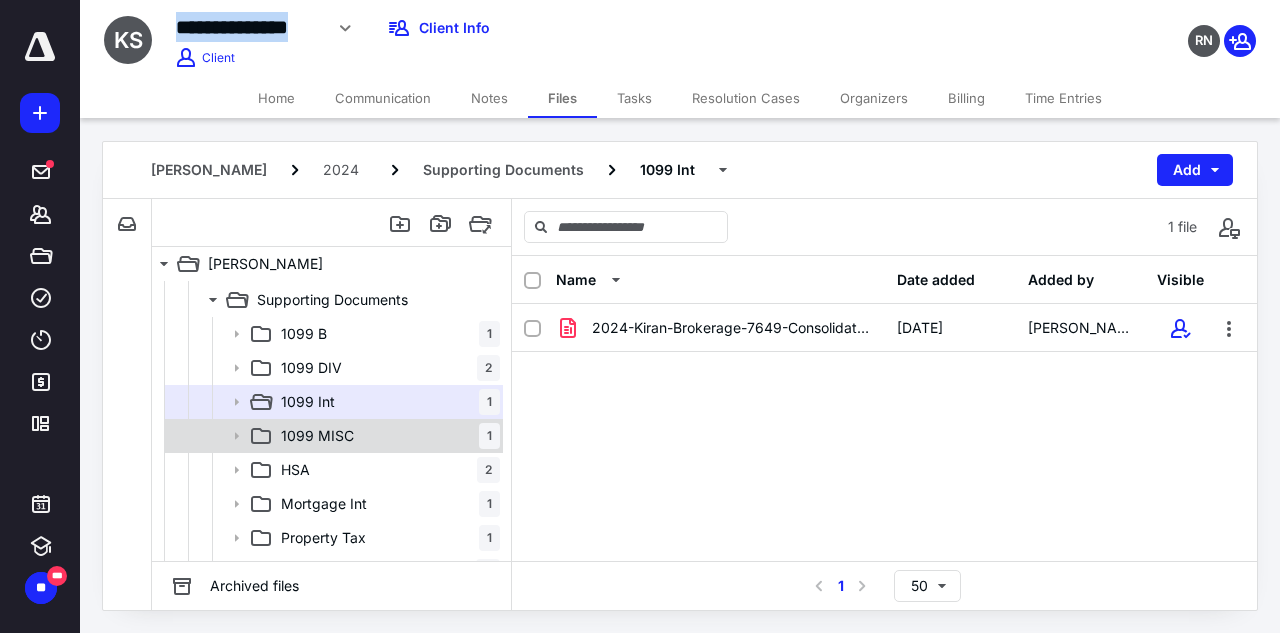 click on "1099 MISC 1" at bounding box center (386, 436) 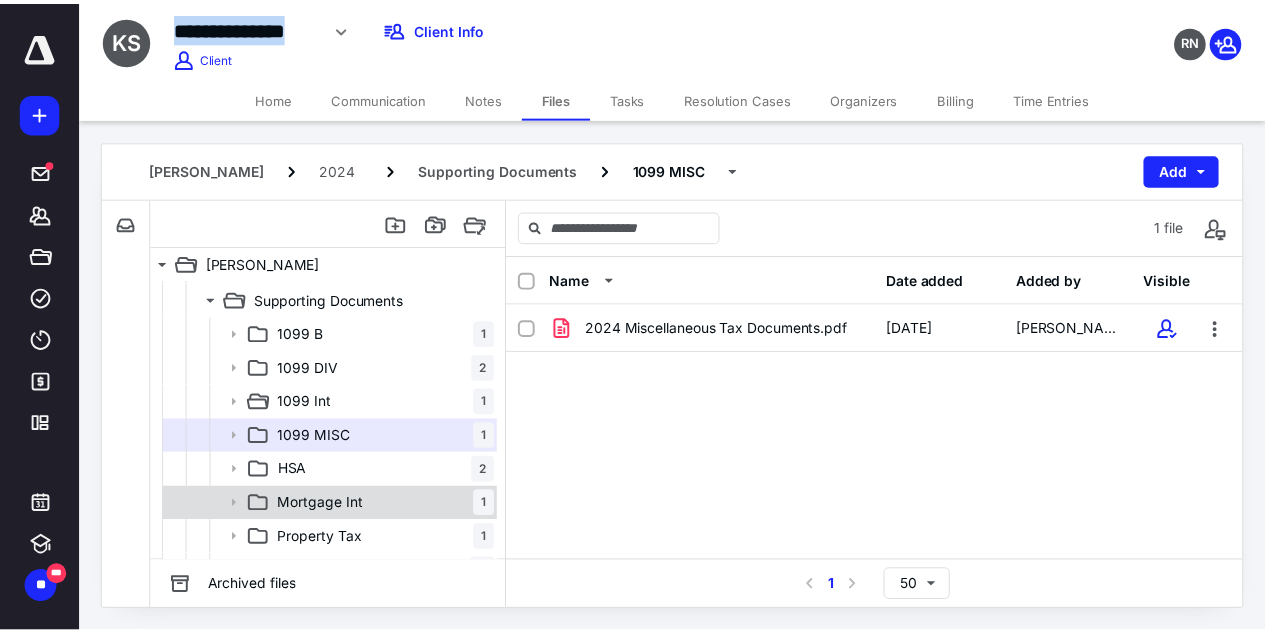 scroll, scrollTop: 128, scrollLeft: 0, axis: vertical 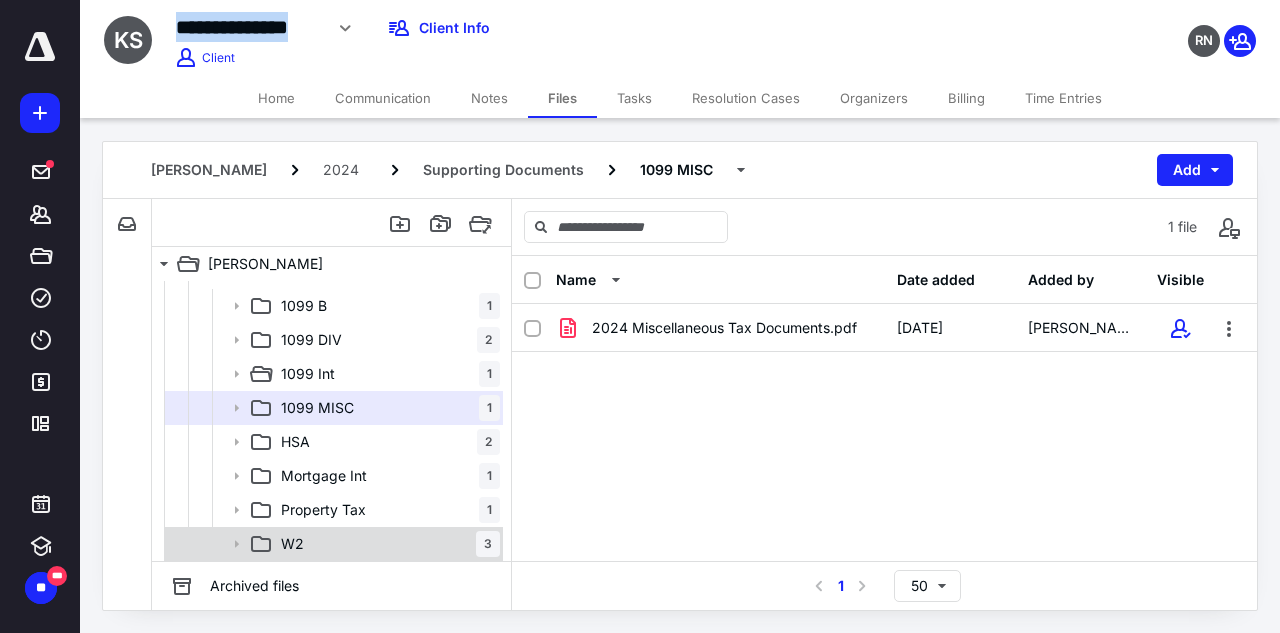 click on "W2 3" at bounding box center [386, 544] 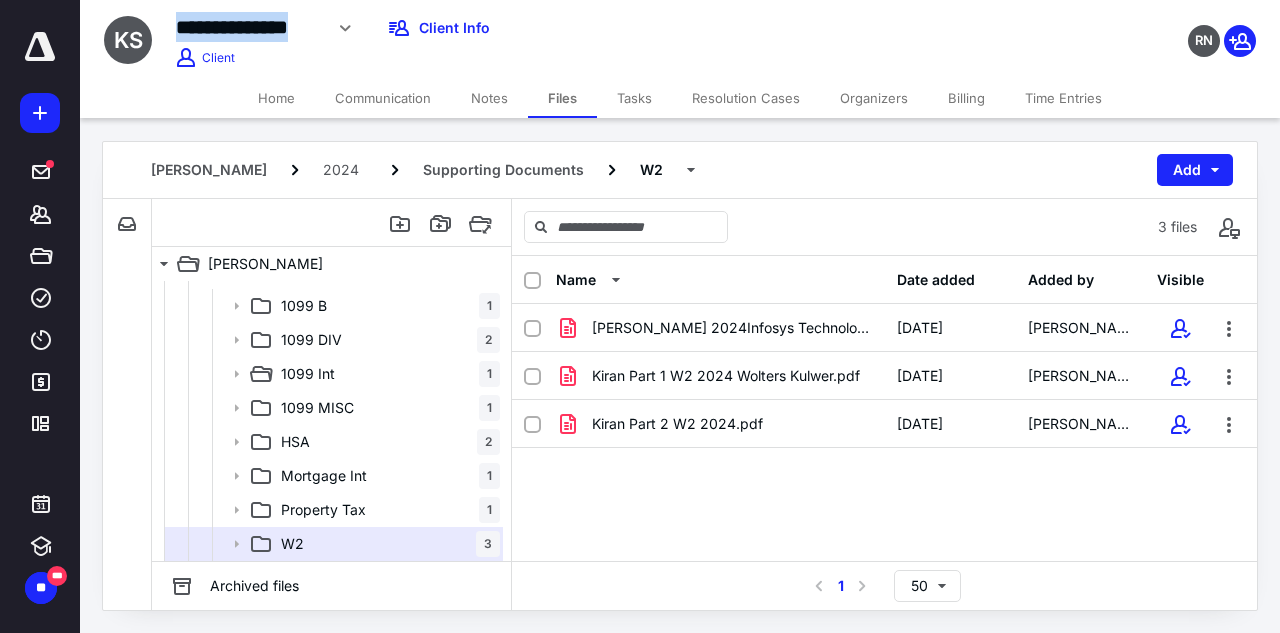 click on "Home" at bounding box center [276, 98] 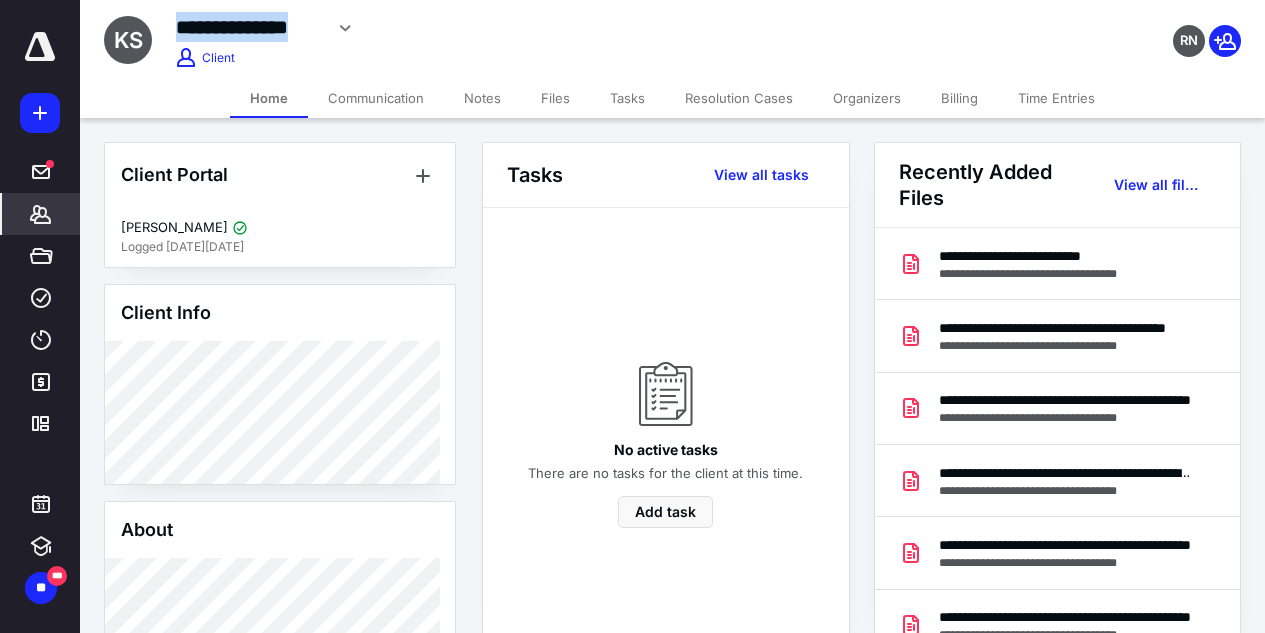 click on "**********" at bounding box center (672, 39) 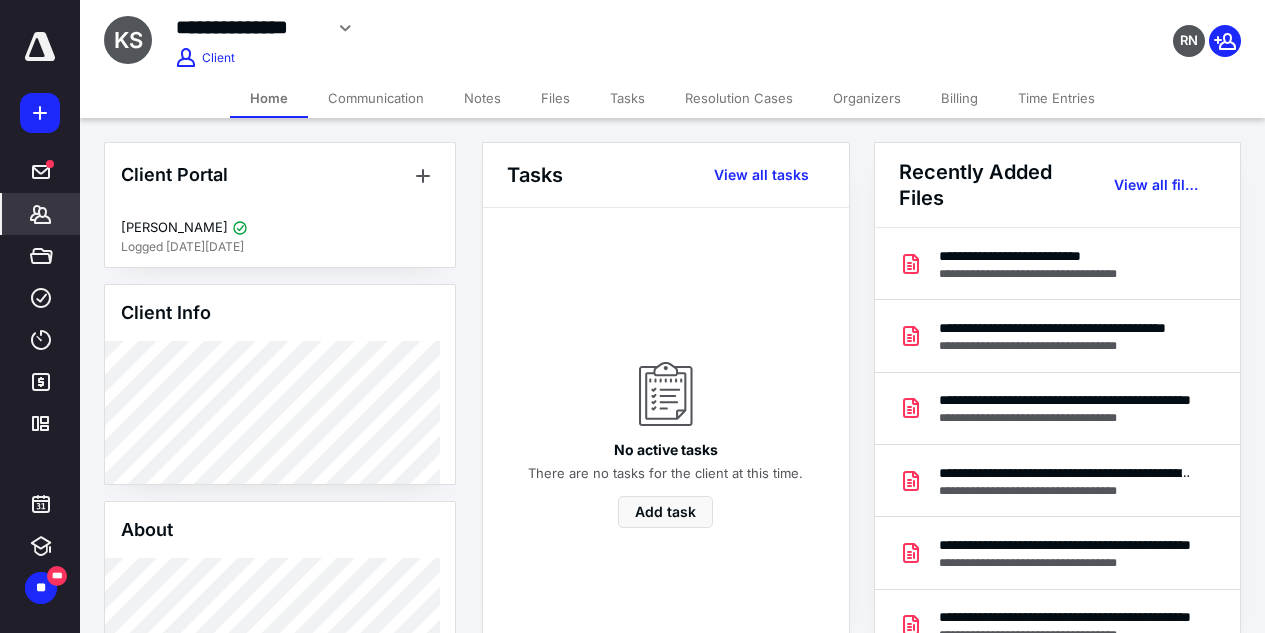 drag, startPoint x: 178, startPoint y: 23, endPoint x: 324, endPoint y: 39, distance: 146.8741 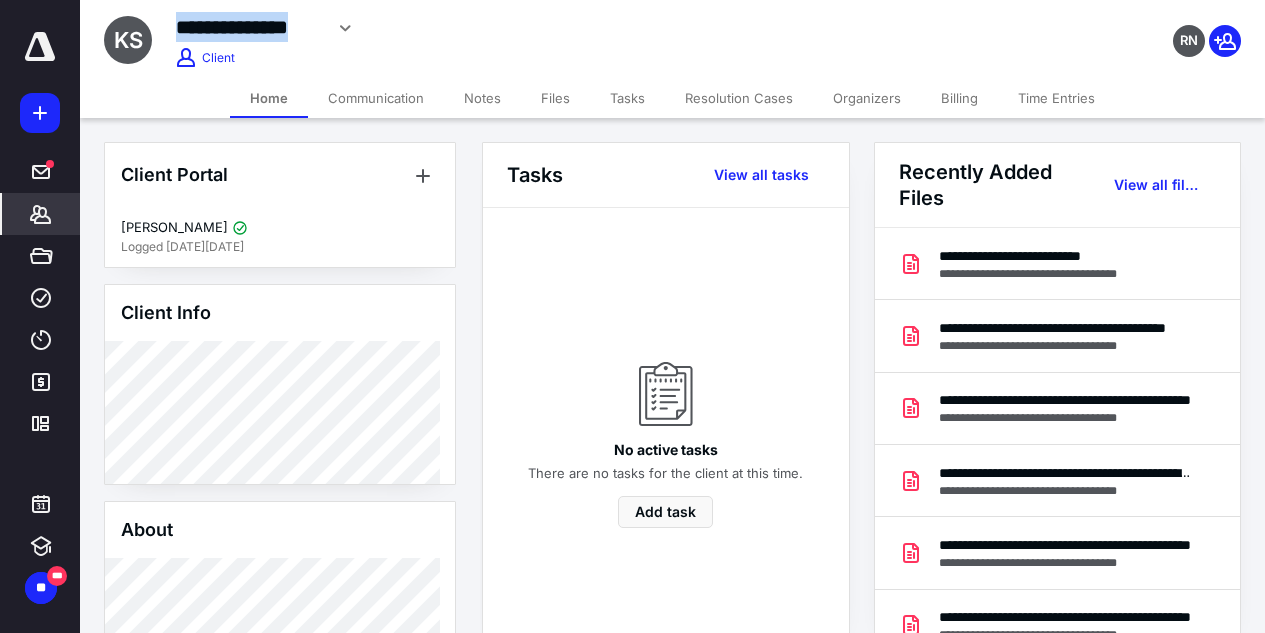 drag, startPoint x: 178, startPoint y: 28, endPoint x: 319, endPoint y: 31, distance: 141.0319 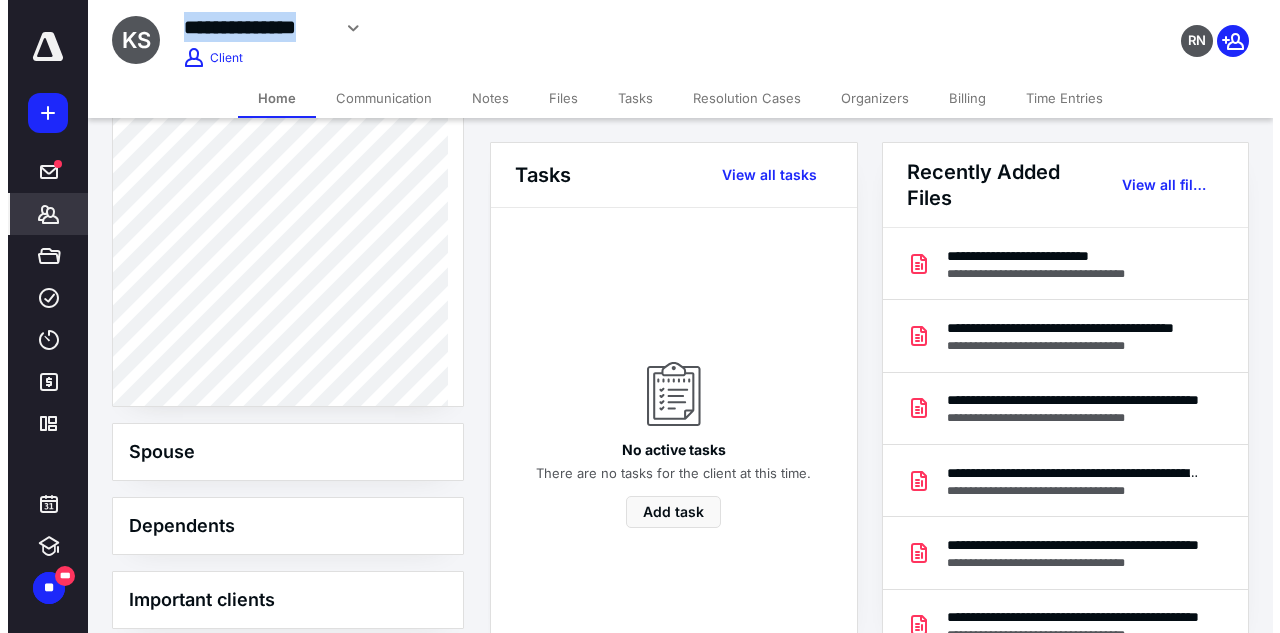 scroll, scrollTop: 650, scrollLeft: 0, axis: vertical 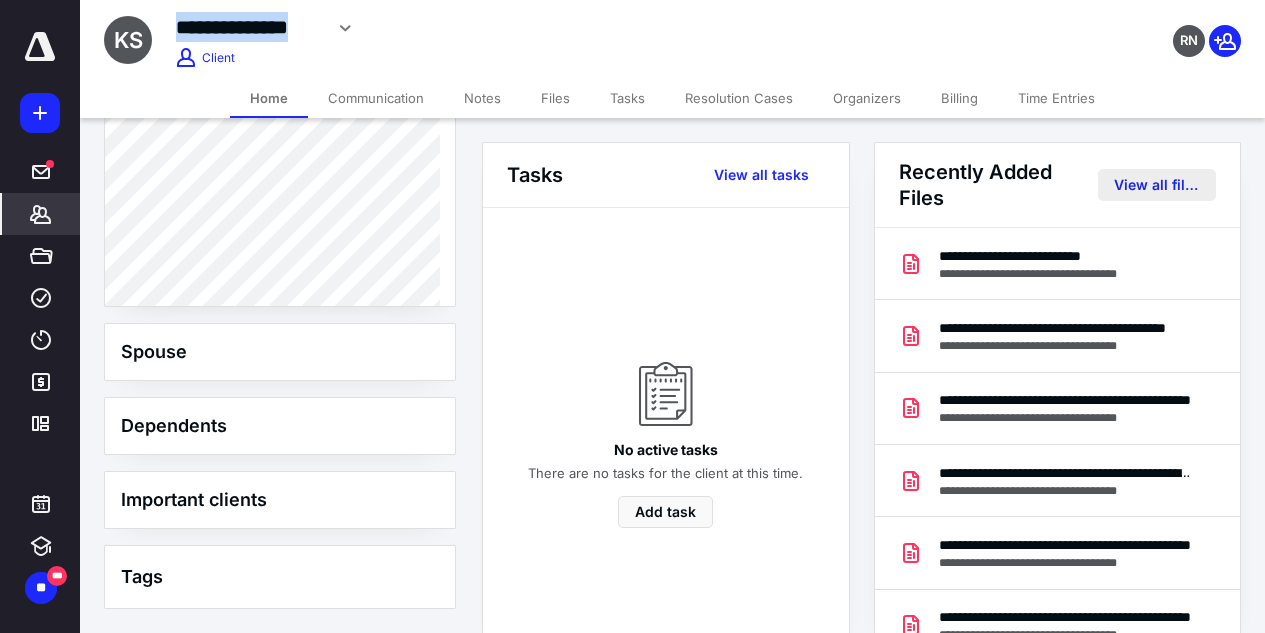 click on "View all files" at bounding box center (1157, 185) 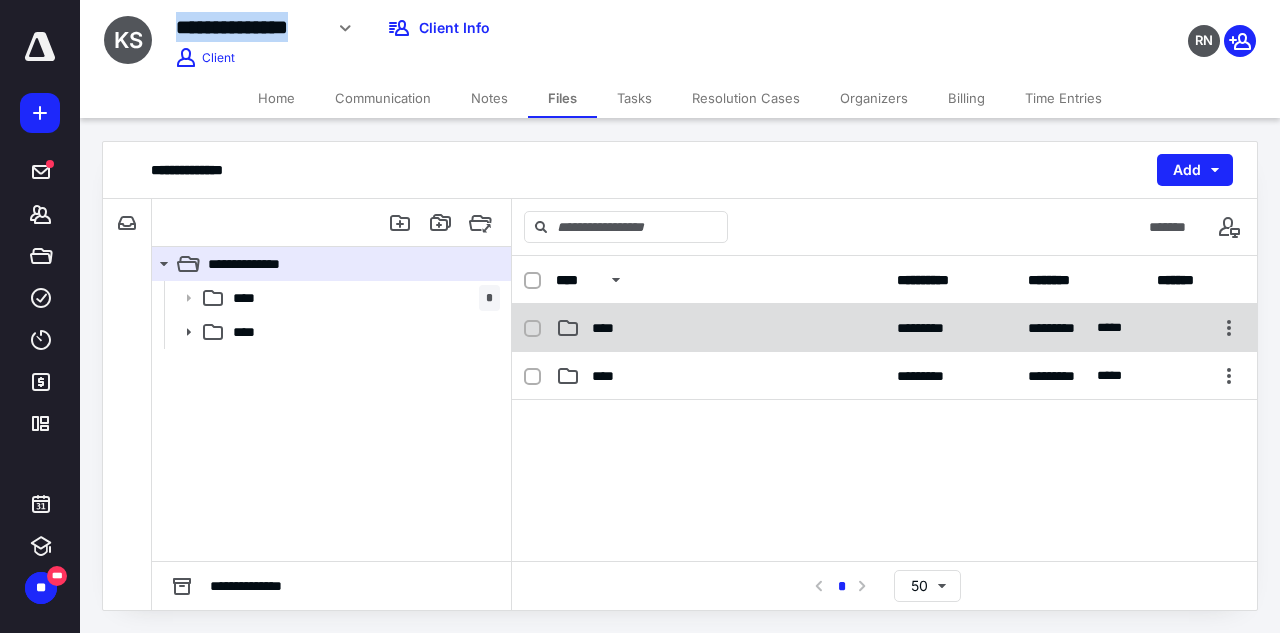 click on "****" at bounding box center [720, 328] 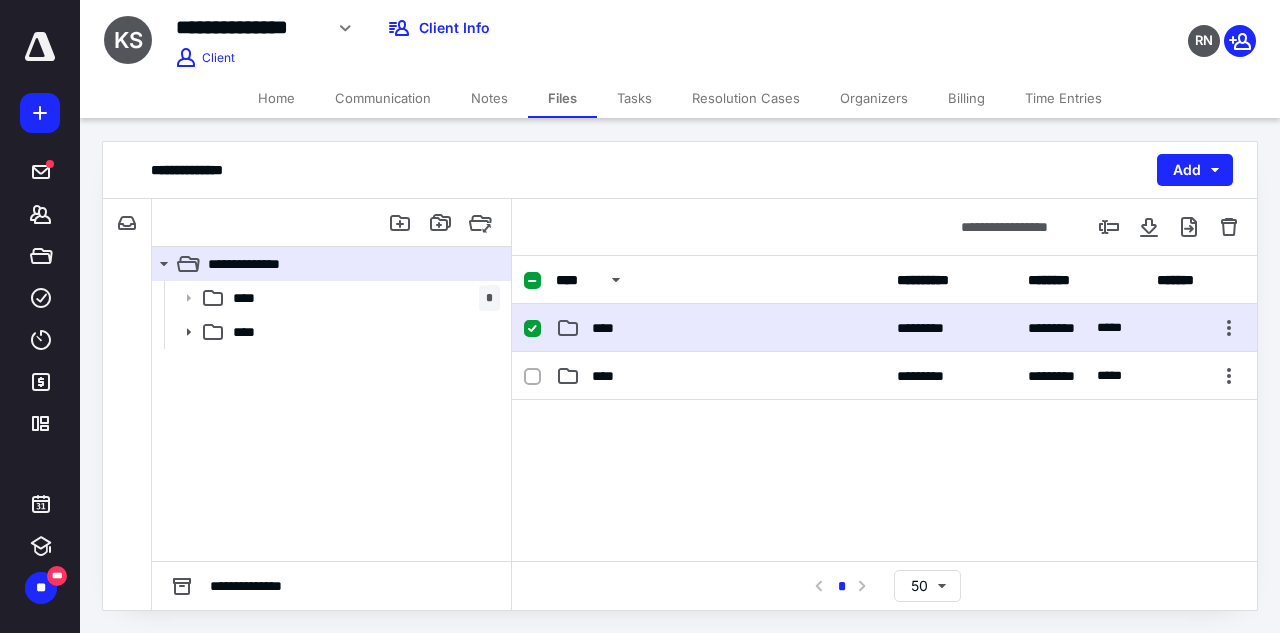click on "****" at bounding box center [720, 328] 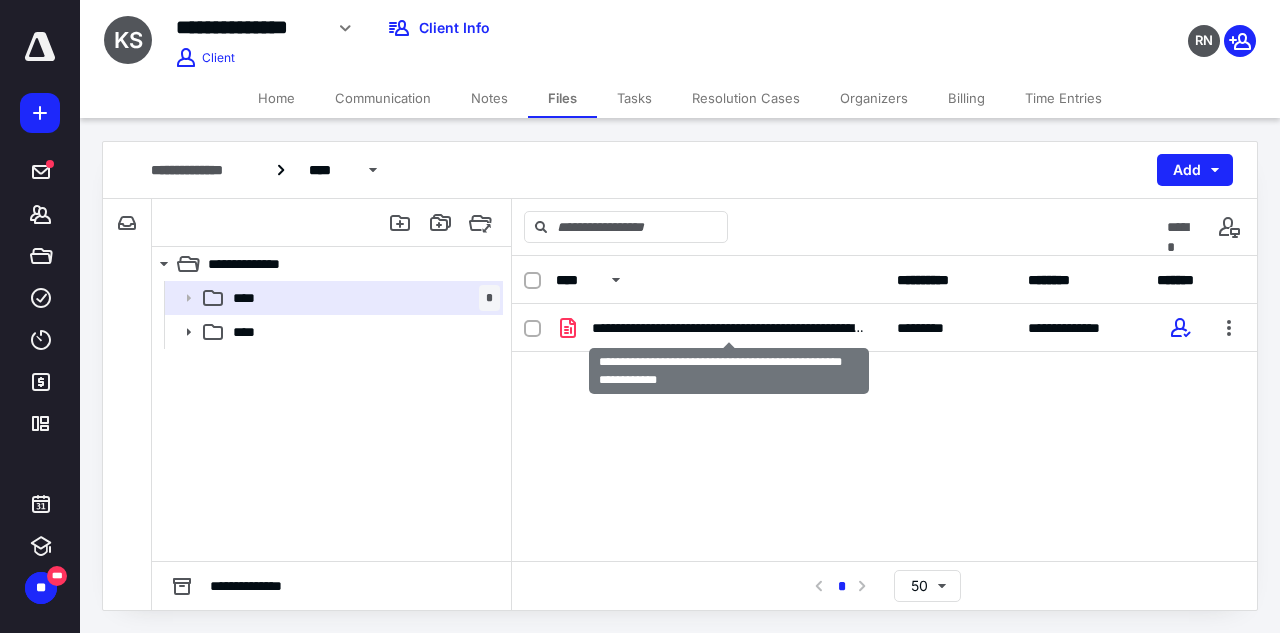 click on "**********" at bounding box center (728, 328) 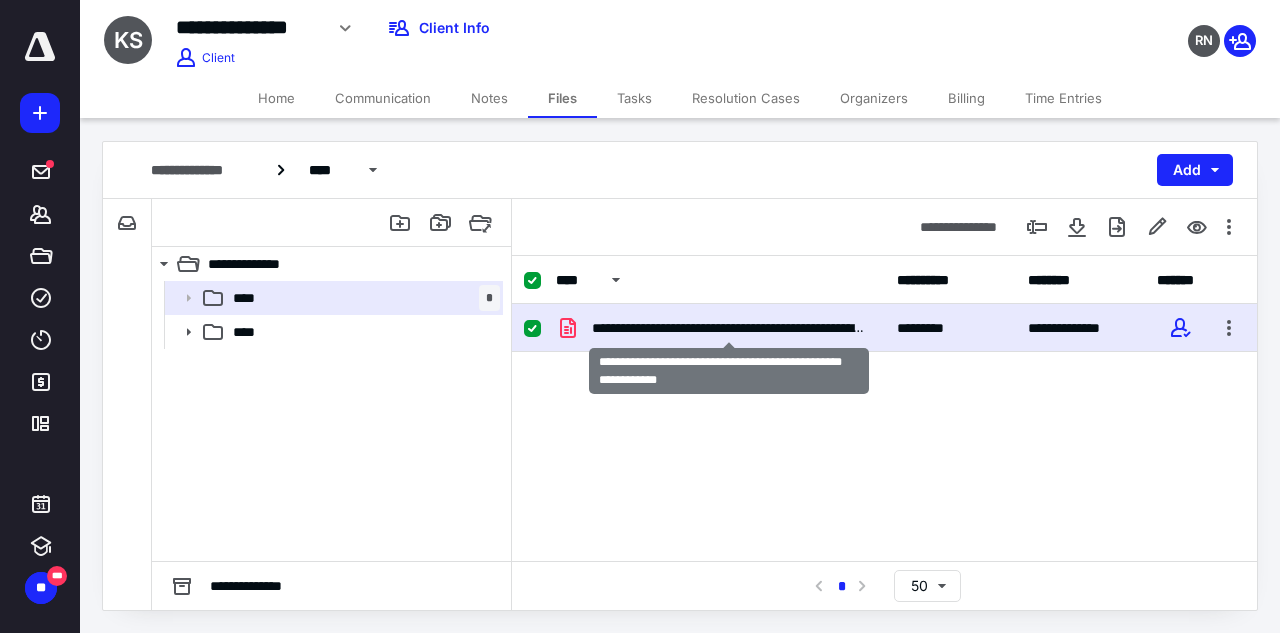click on "**********" at bounding box center (728, 328) 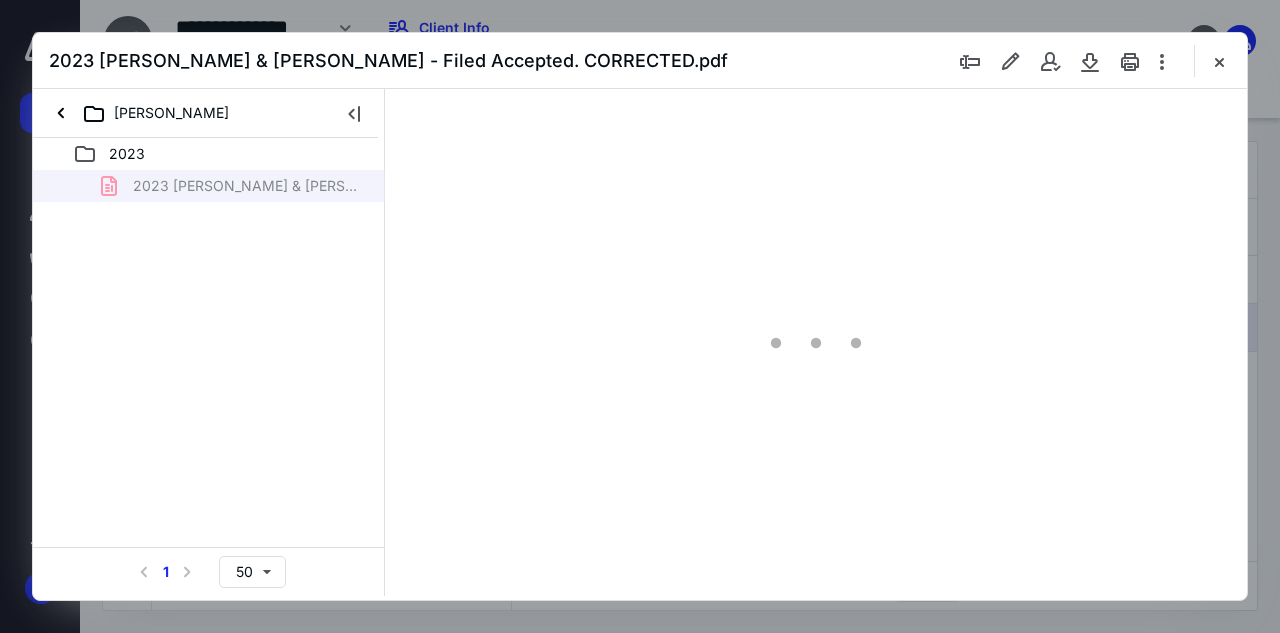 scroll, scrollTop: 0, scrollLeft: 0, axis: both 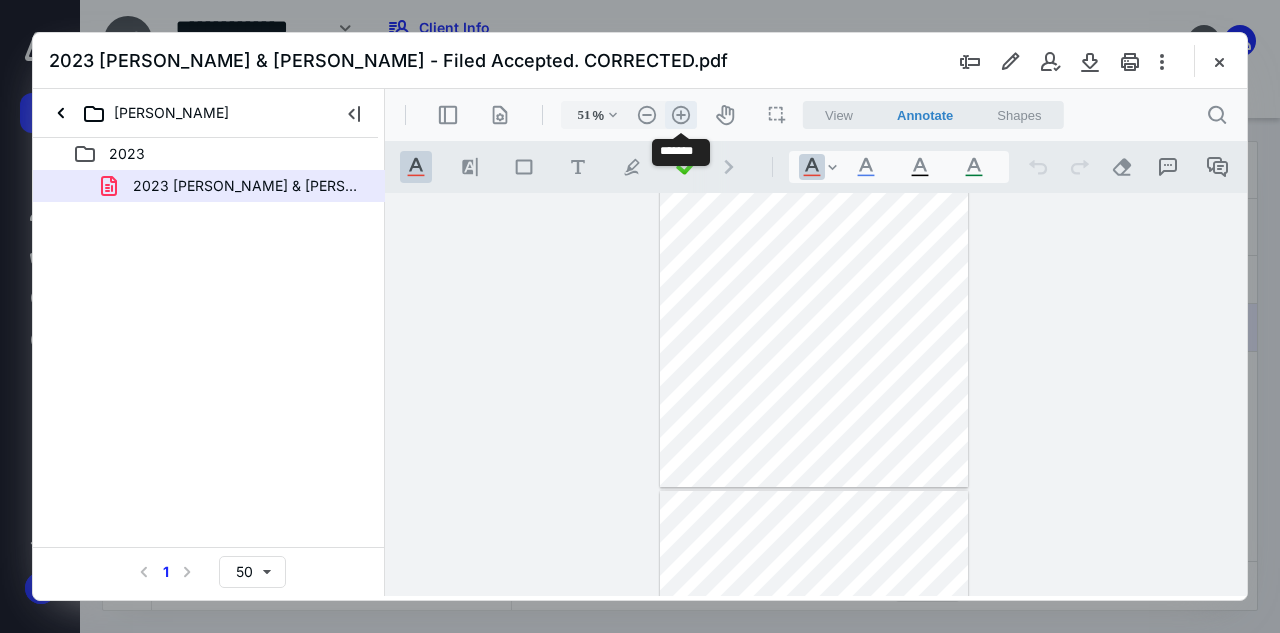 click on ".cls-1{fill:#abb0c4;} icon - header - zoom - in - line" at bounding box center (681, 115) 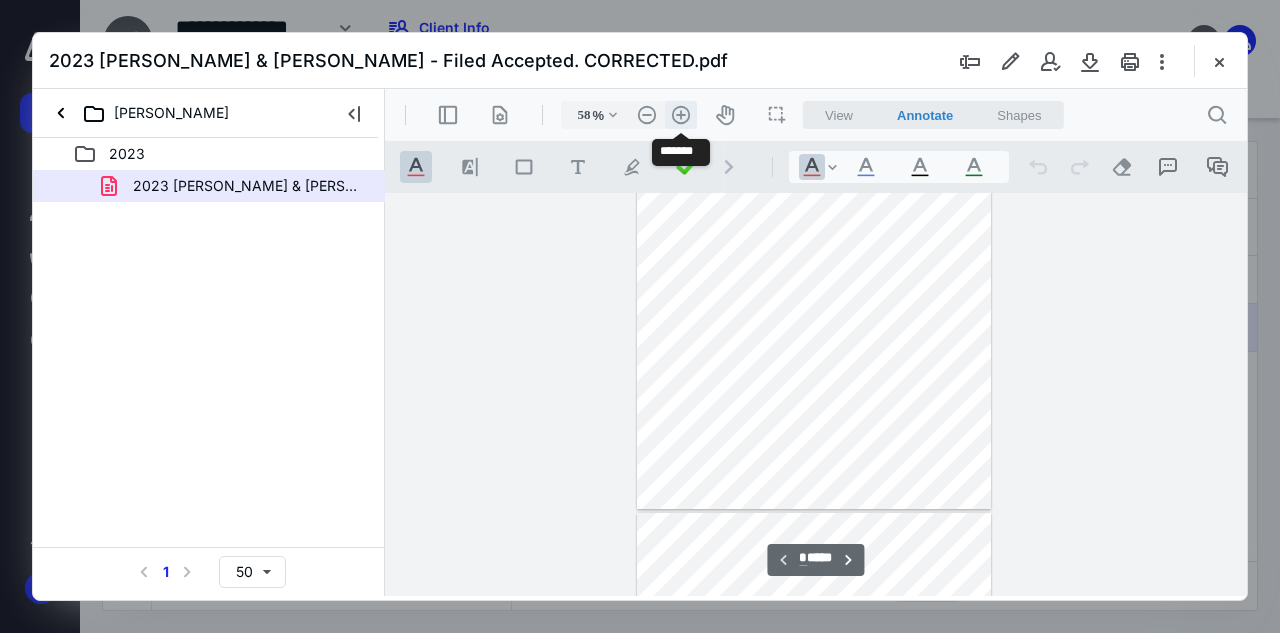 click on ".cls-1{fill:#abb0c4;} icon - header - zoom - in - line" at bounding box center (681, 115) 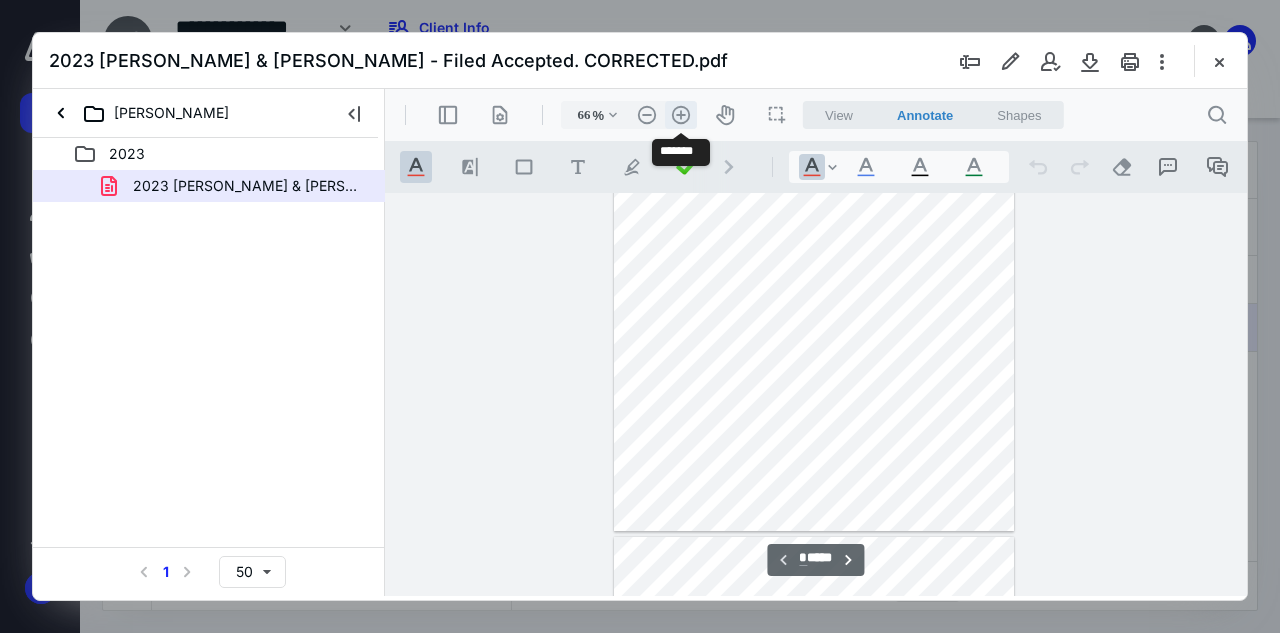 click on ".cls-1{fill:#abb0c4;} icon - header - zoom - in - line" at bounding box center (681, 115) 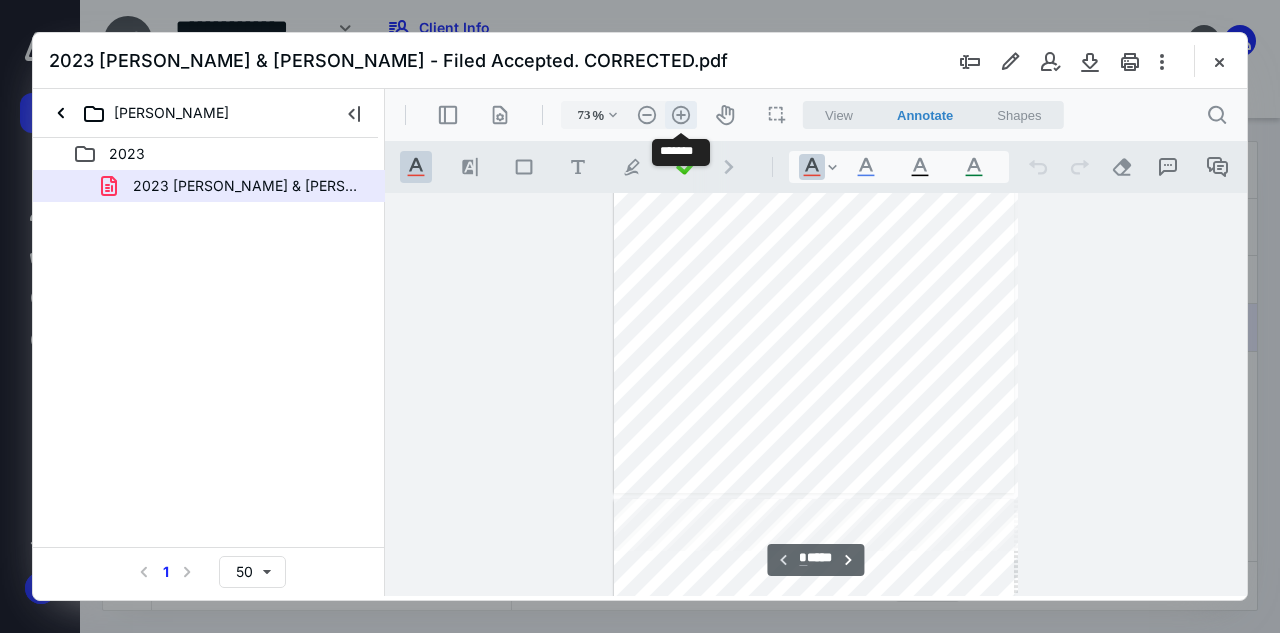 click on ".cls-1{fill:#abb0c4;} icon - header - zoom - in - line" at bounding box center [681, 115] 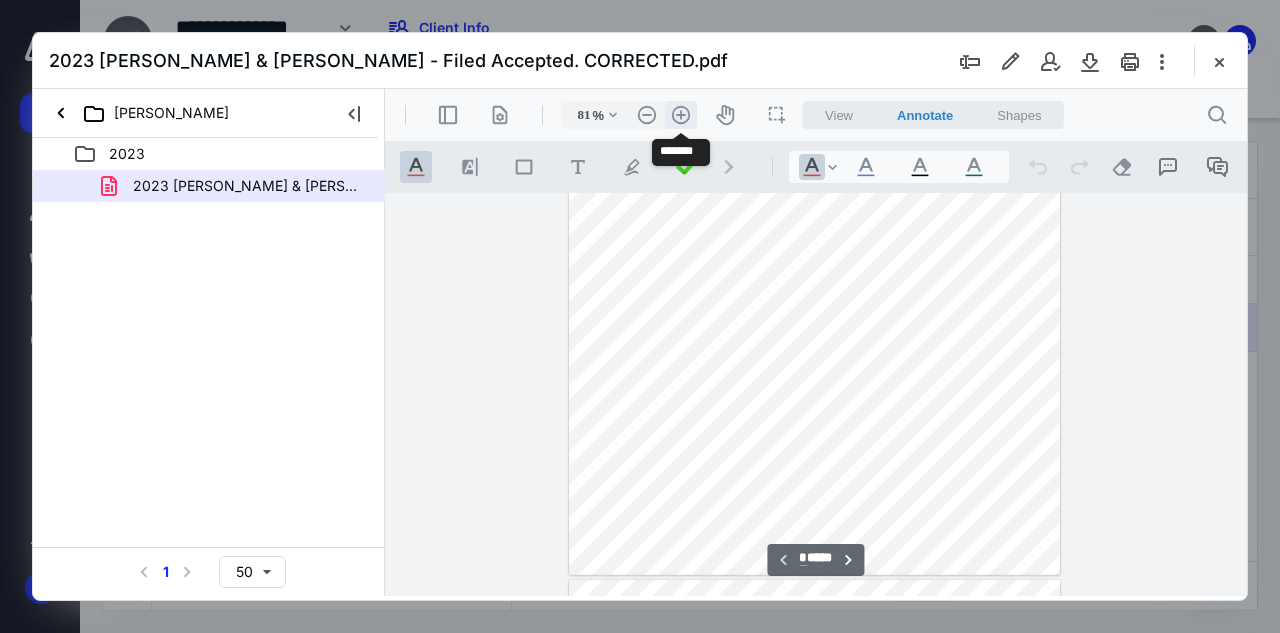 click on ".cls-1{fill:#abb0c4;} icon - header - zoom - in - line" at bounding box center [681, 115] 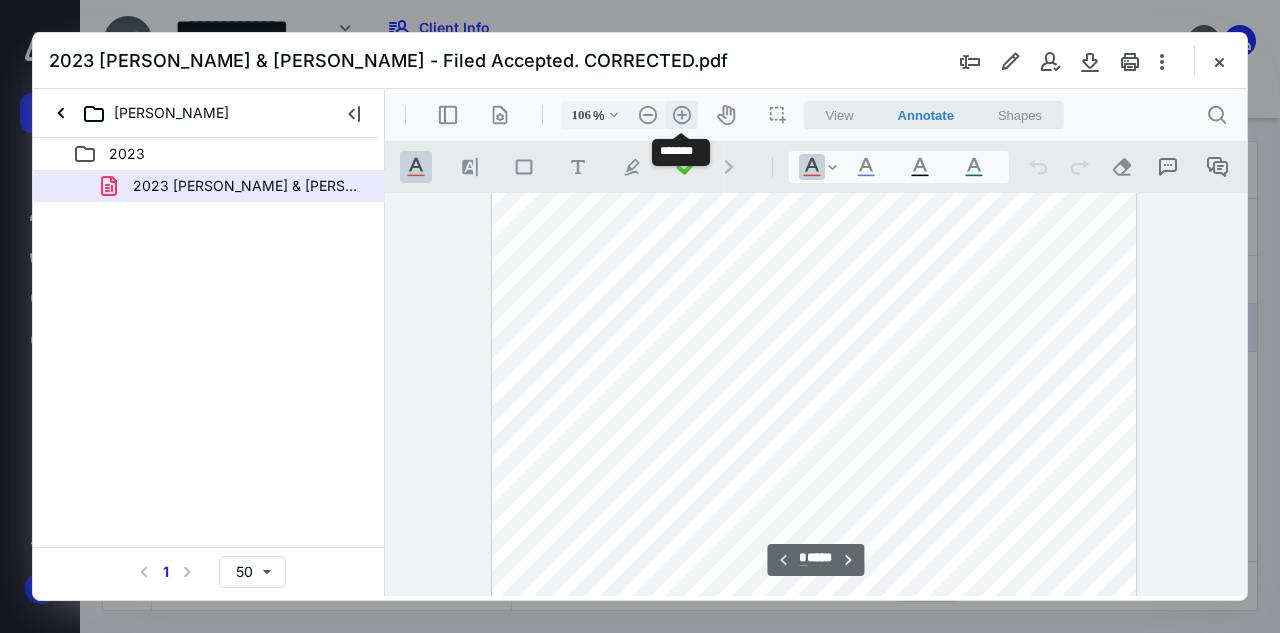 click on ".cls-1{fill:#abb0c4;} icon - header - zoom - in - line" at bounding box center (682, 115) 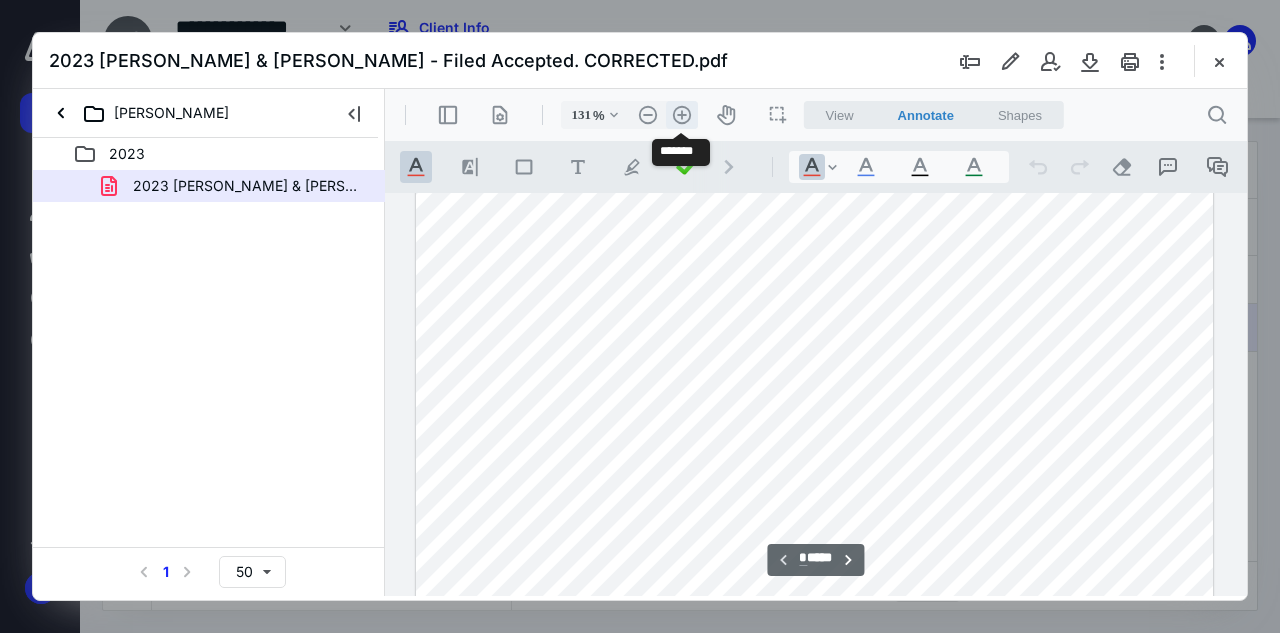 scroll, scrollTop: 512, scrollLeft: 0, axis: vertical 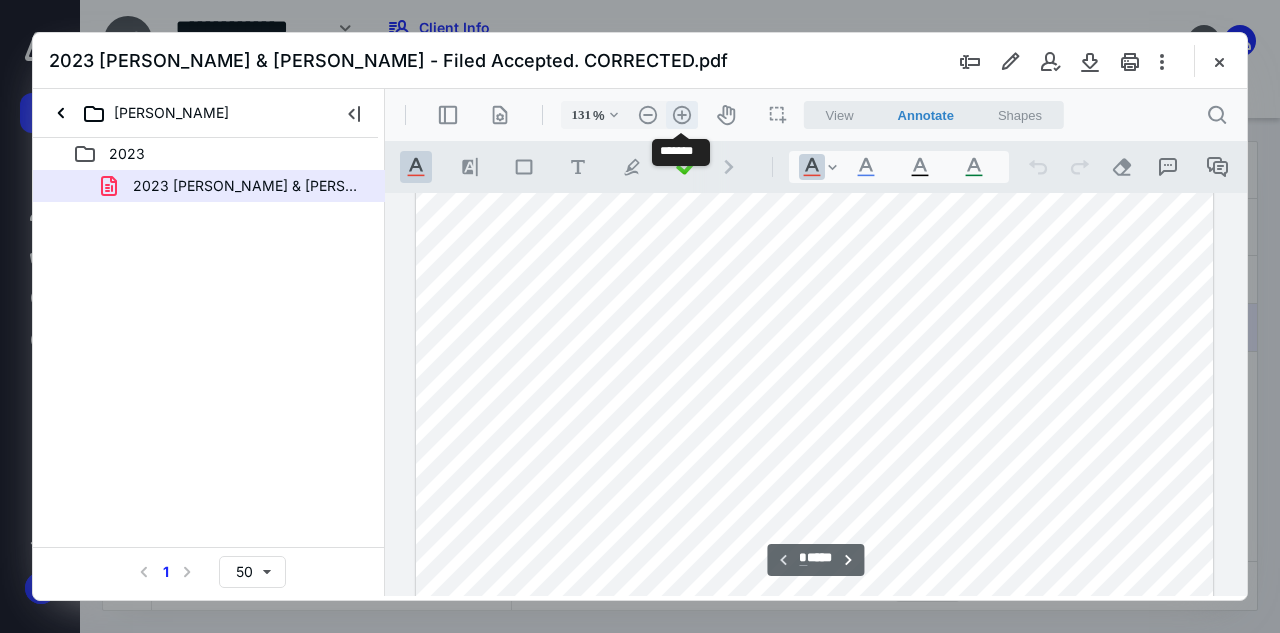 click on ".cls-1{fill:#abb0c4;} icon - header - zoom - in - line" at bounding box center (682, 115) 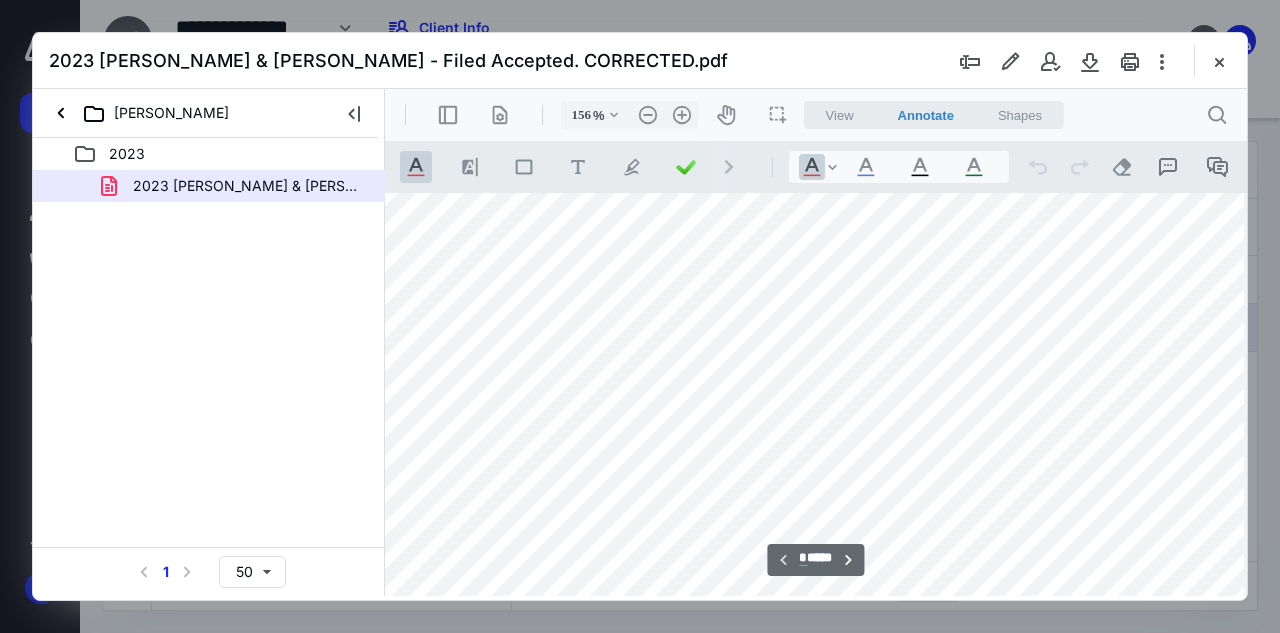 scroll, scrollTop: 0, scrollLeft: 56, axis: horizontal 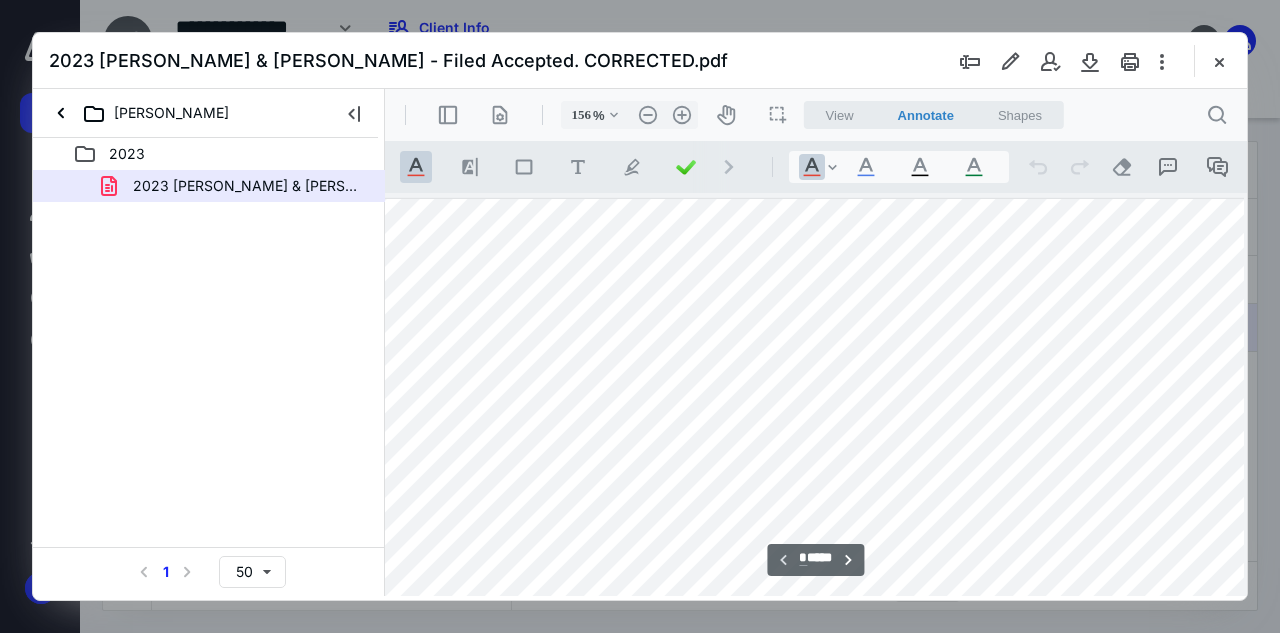 type 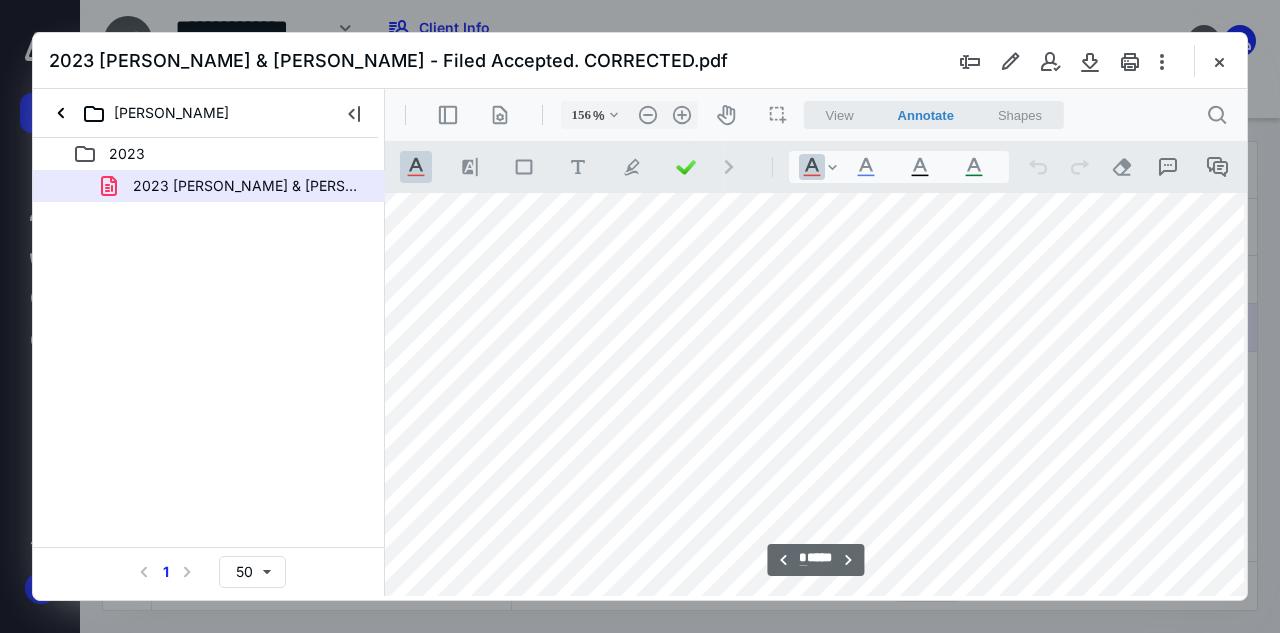 scroll, scrollTop: 3000, scrollLeft: 56, axis: both 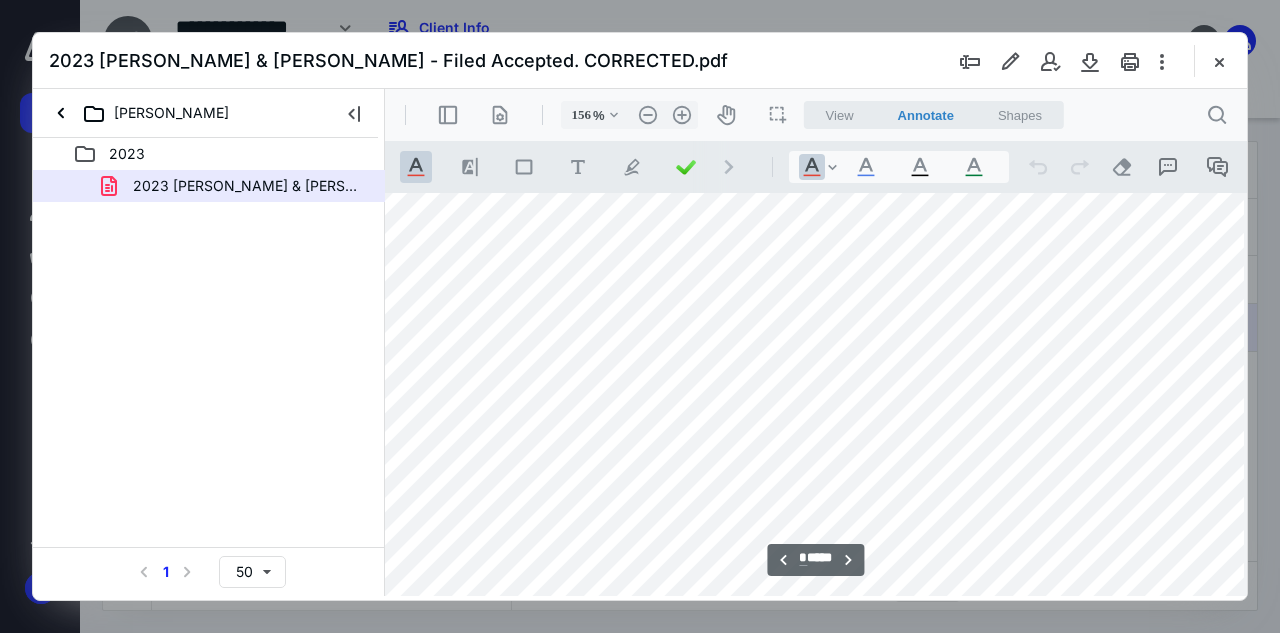 drag, startPoint x: 392, startPoint y: 287, endPoint x: 558, endPoint y: 282, distance: 166.07529 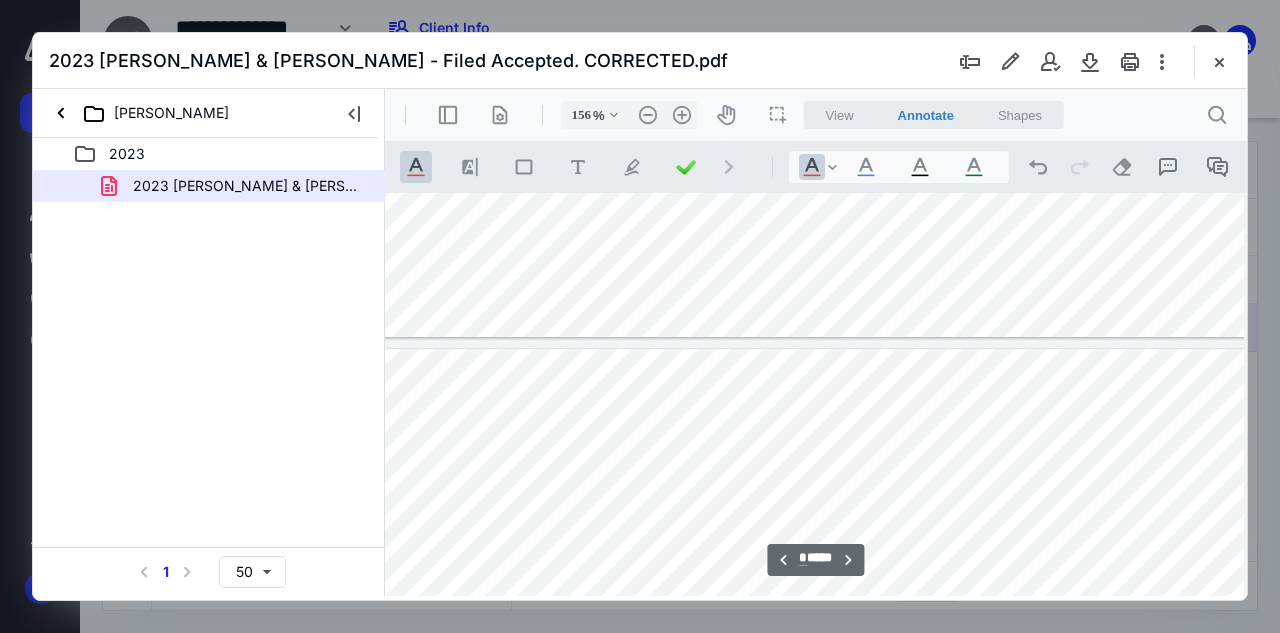 scroll, scrollTop: 6260, scrollLeft: 56, axis: both 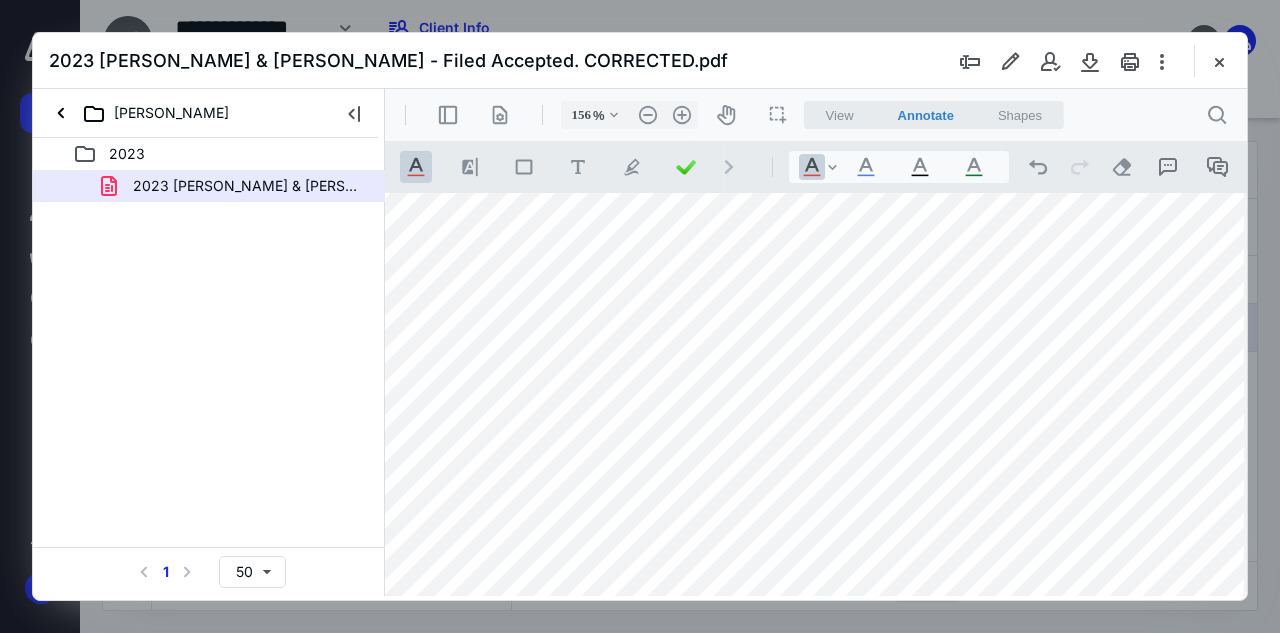 drag, startPoint x: 1040, startPoint y: 358, endPoint x: 1183, endPoint y: 359, distance: 143.0035 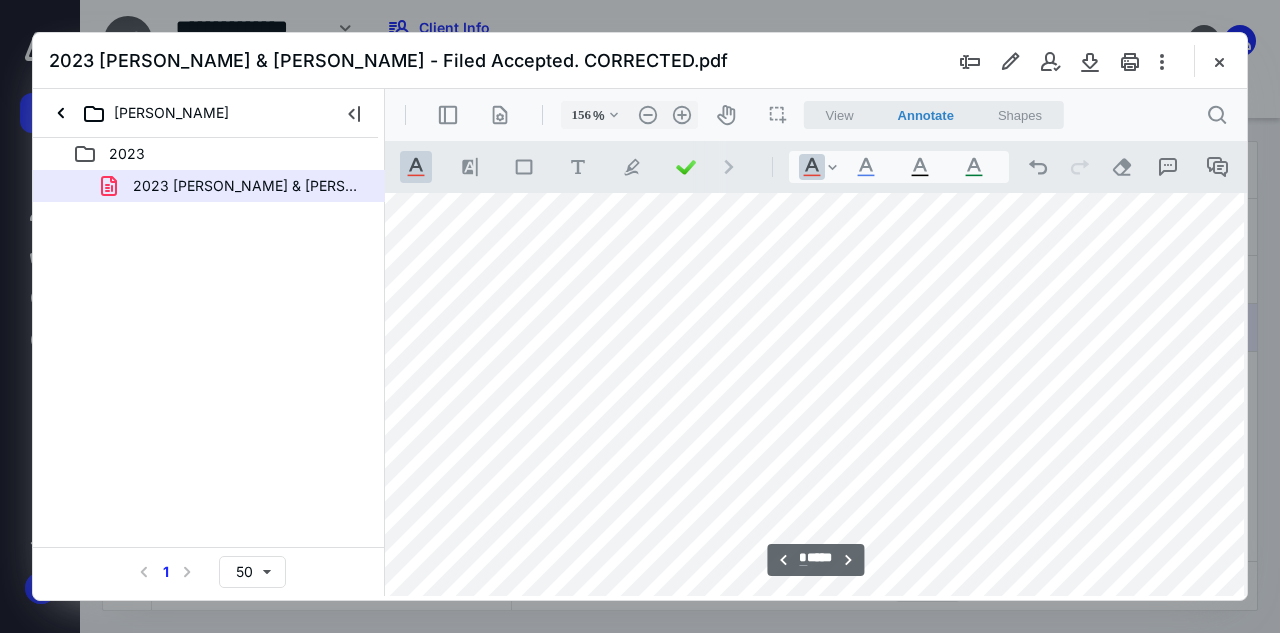 scroll, scrollTop: 9603, scrollLeft: 56, axis: both 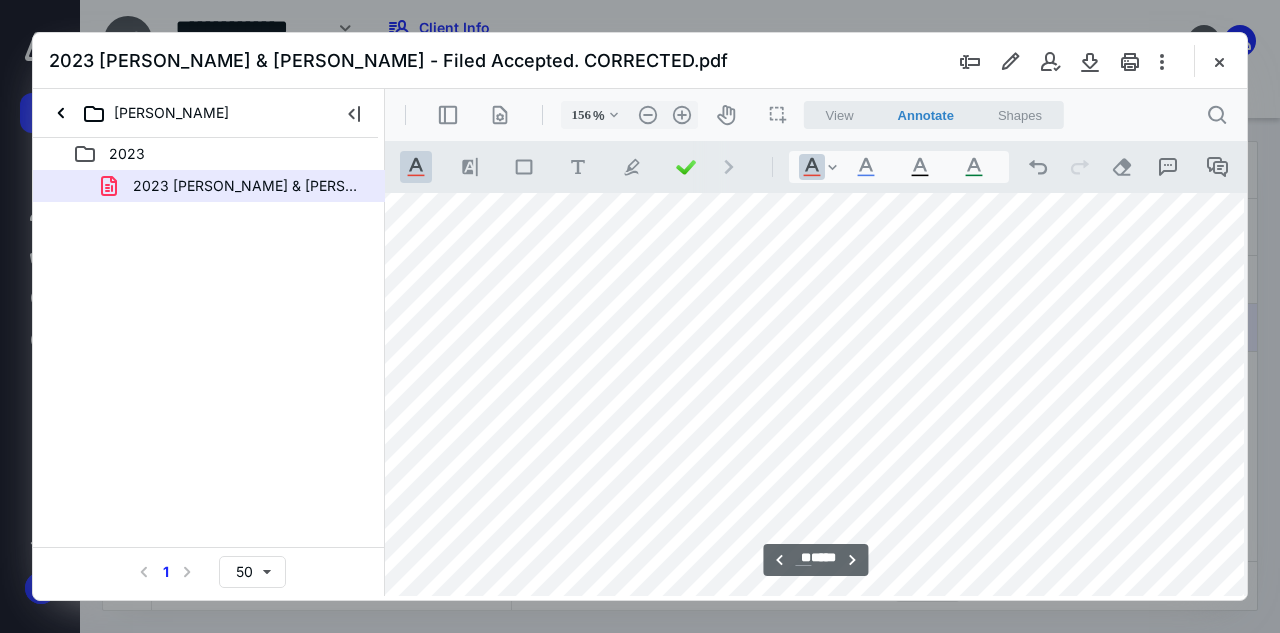 type on "**" 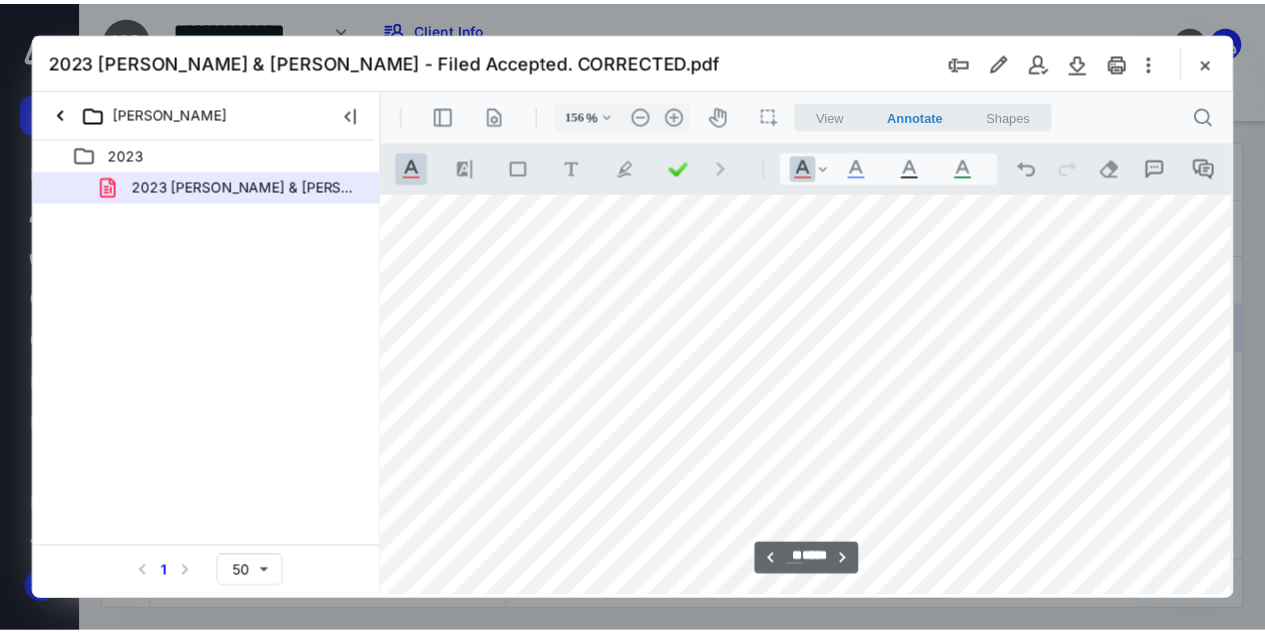 scroll, scrollTop: 19003, scrollLeft: 56, axis: both 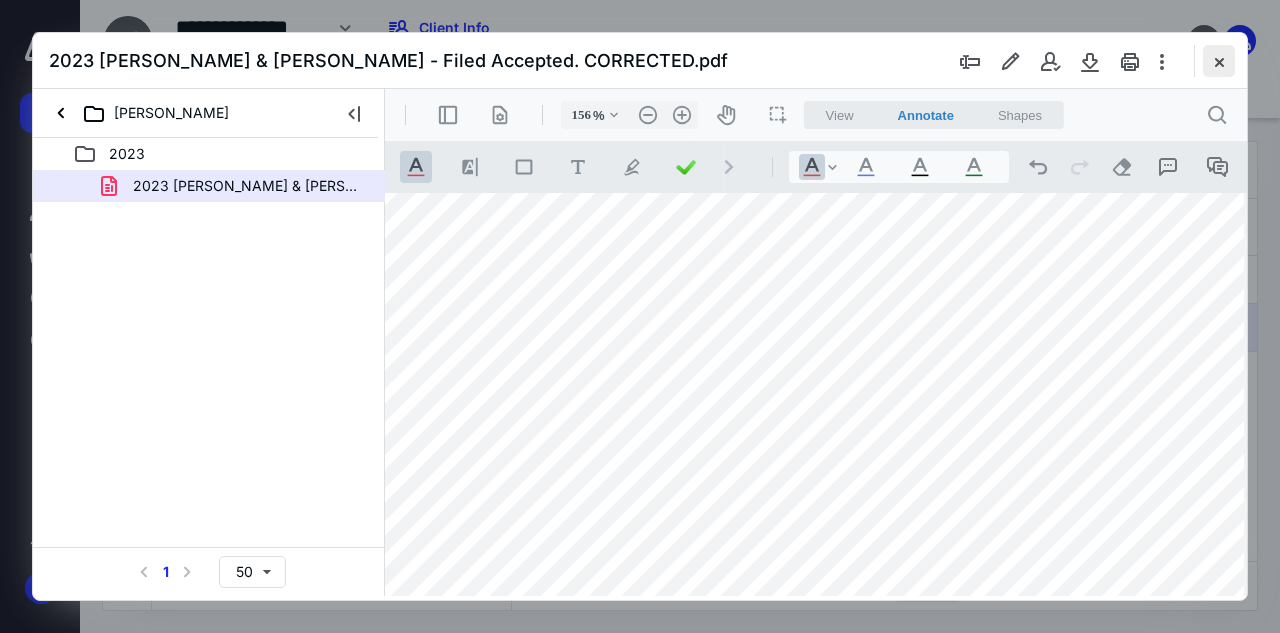 click at bounding box center (1219, 61) 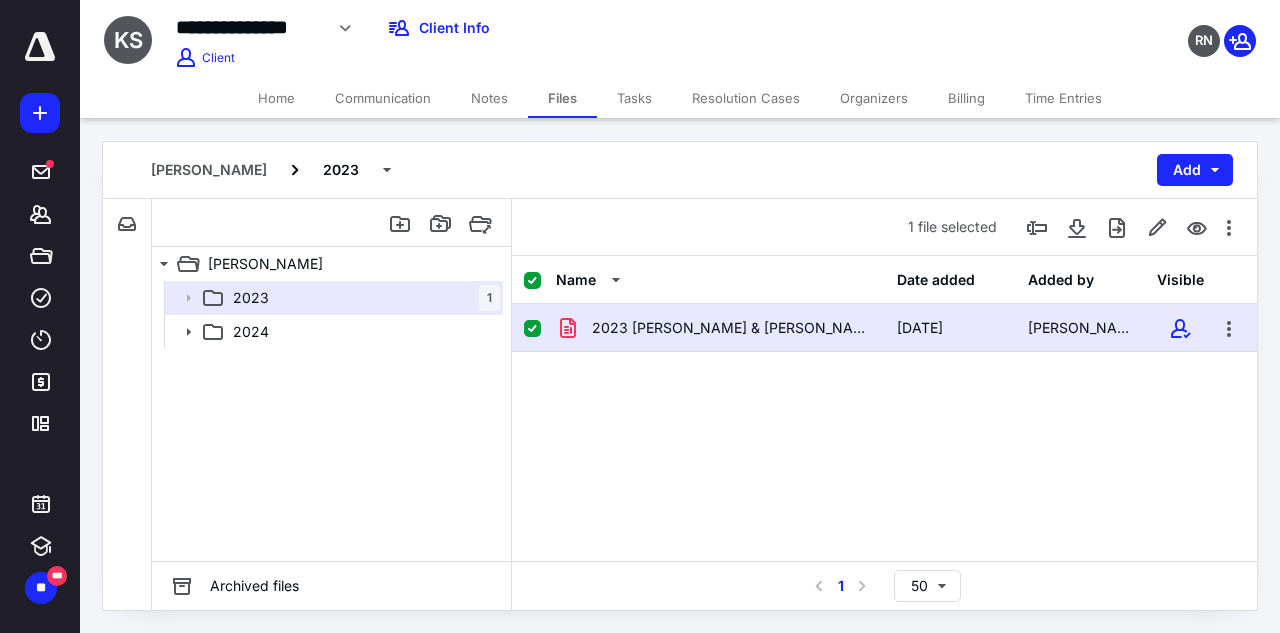 click on "Home" at bounding box center [276, 98] 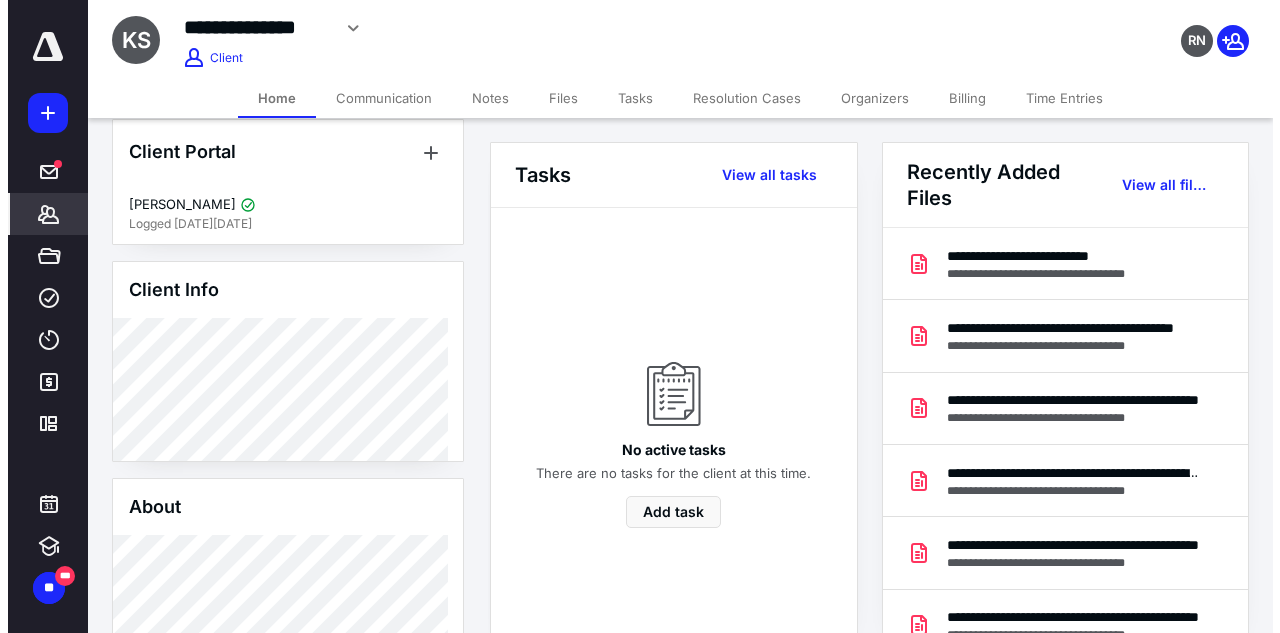 scroll, scrollTop: 0, scrollLeft: 0, axis: both 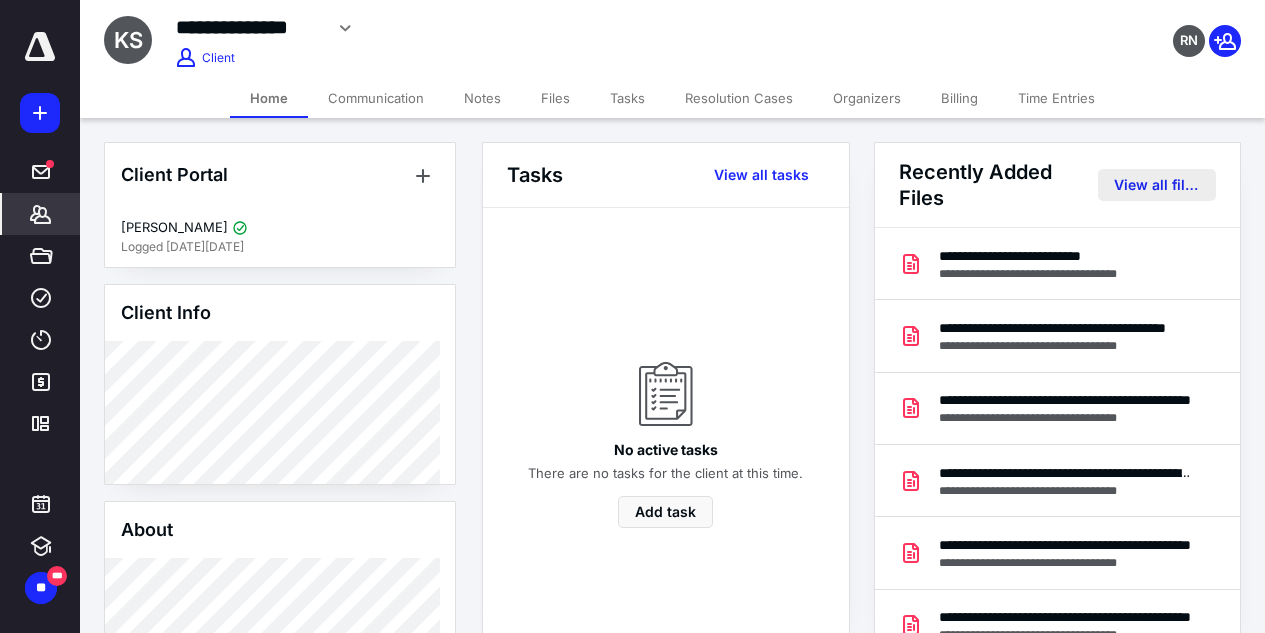 click on "View all files" at bounding box center [1157, 185] 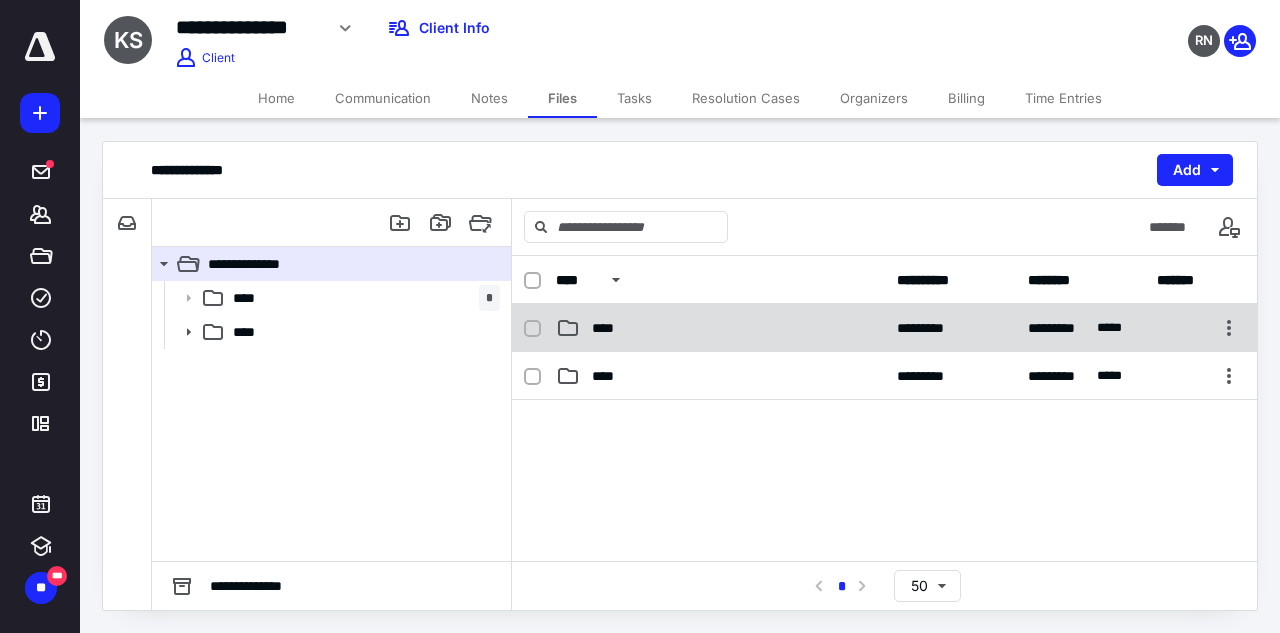 click on "****" at bounding box center [720, 328] 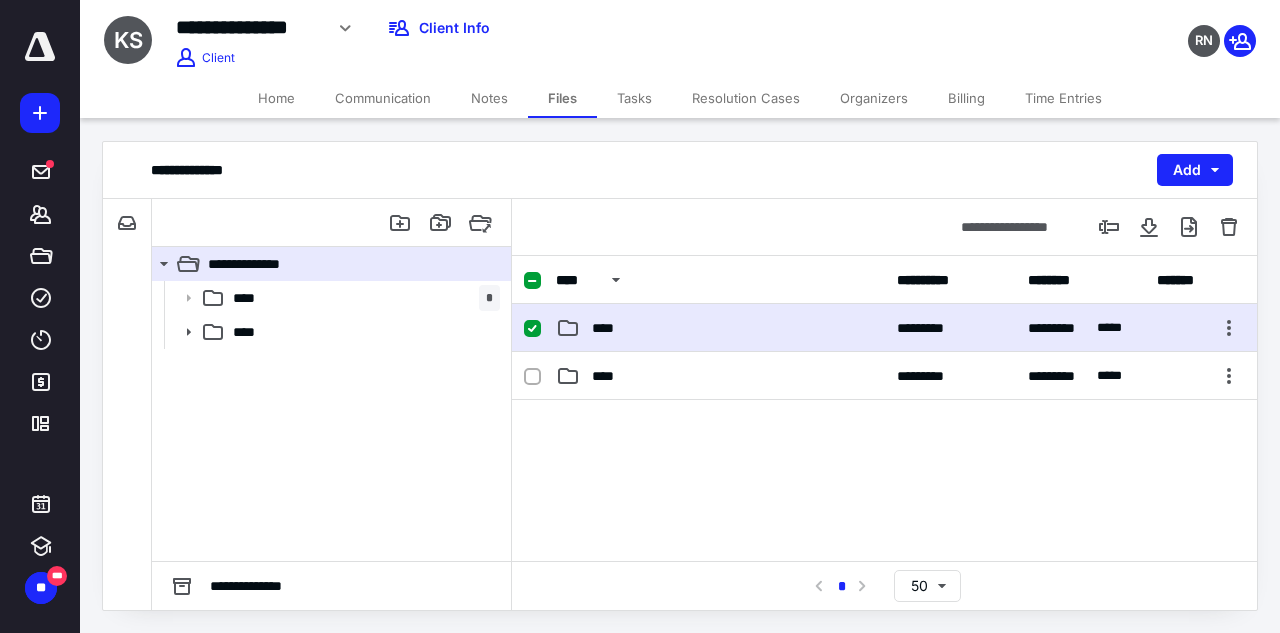 click on "****" at bounding box center [720, 328] 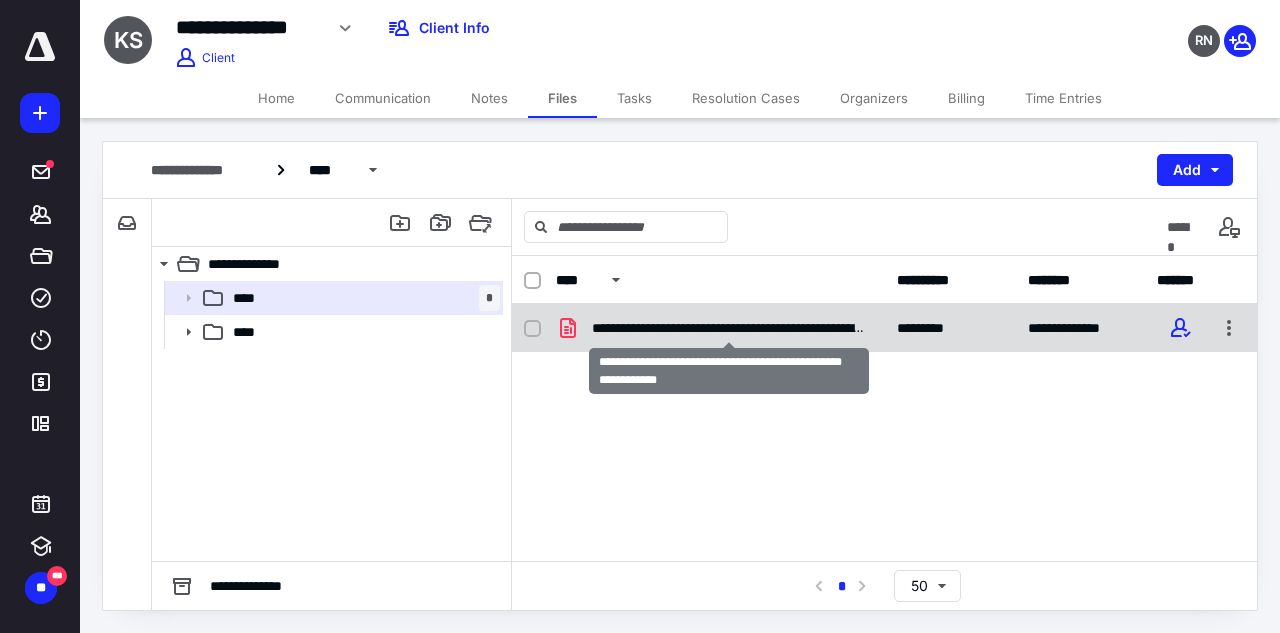 click on "**********" at bounding box center [728, 328] 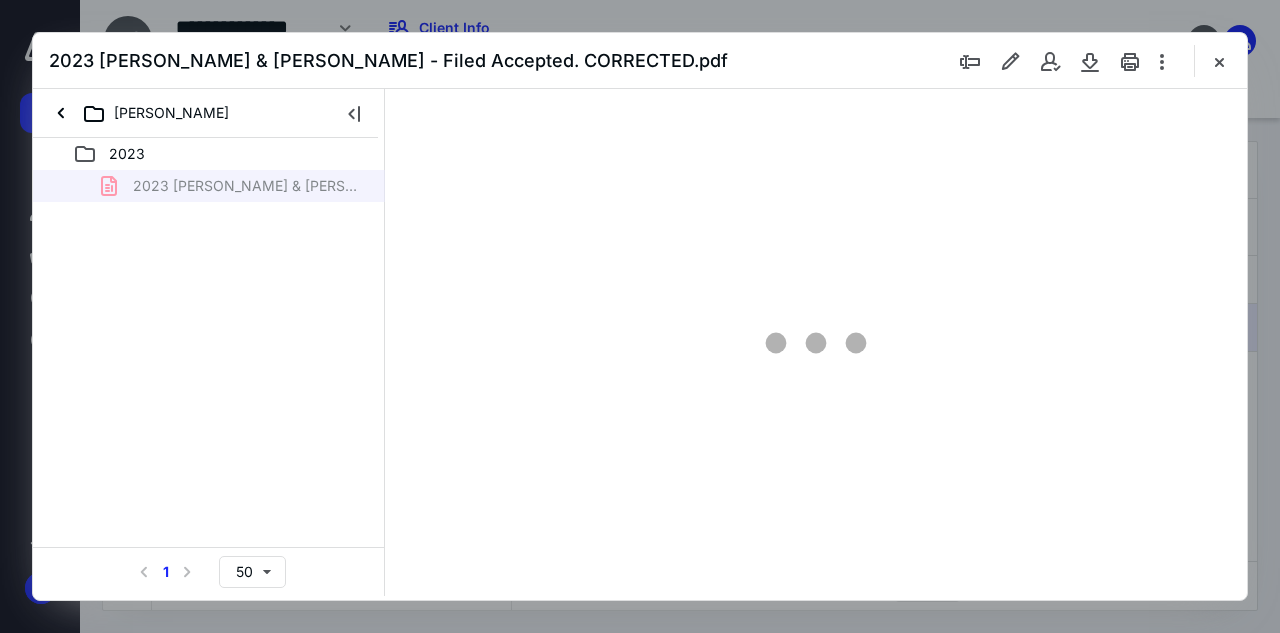 scroll, scrollTop: 0, scrollLeft: 0, axis: both 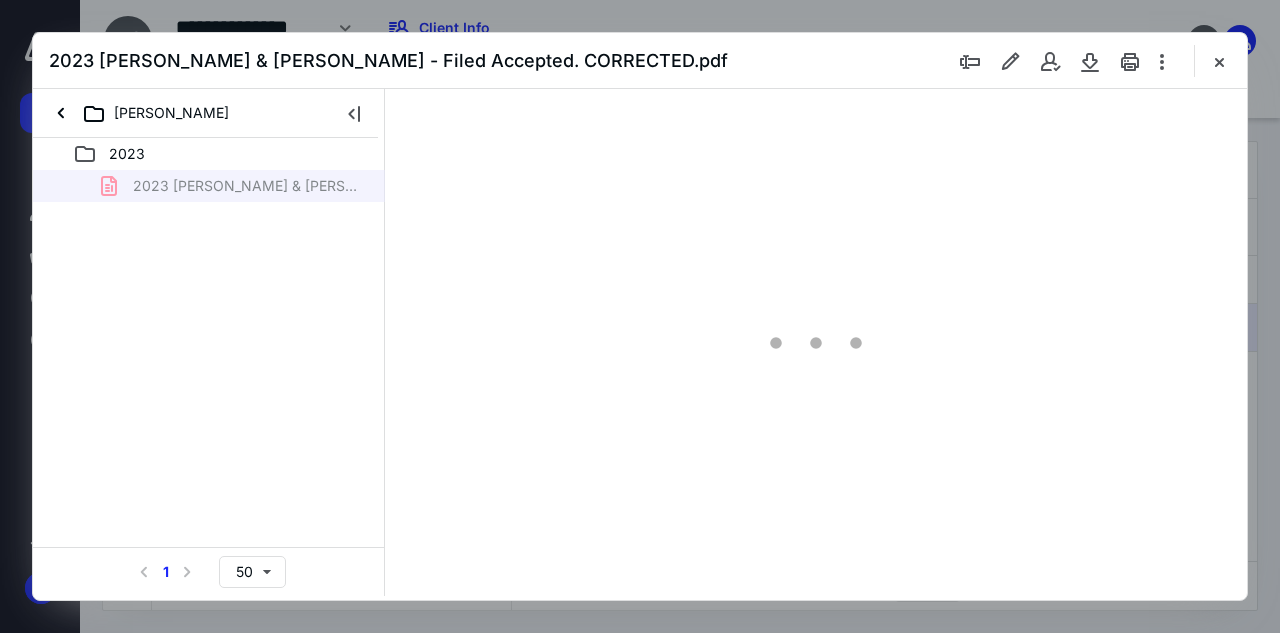 type on "51" 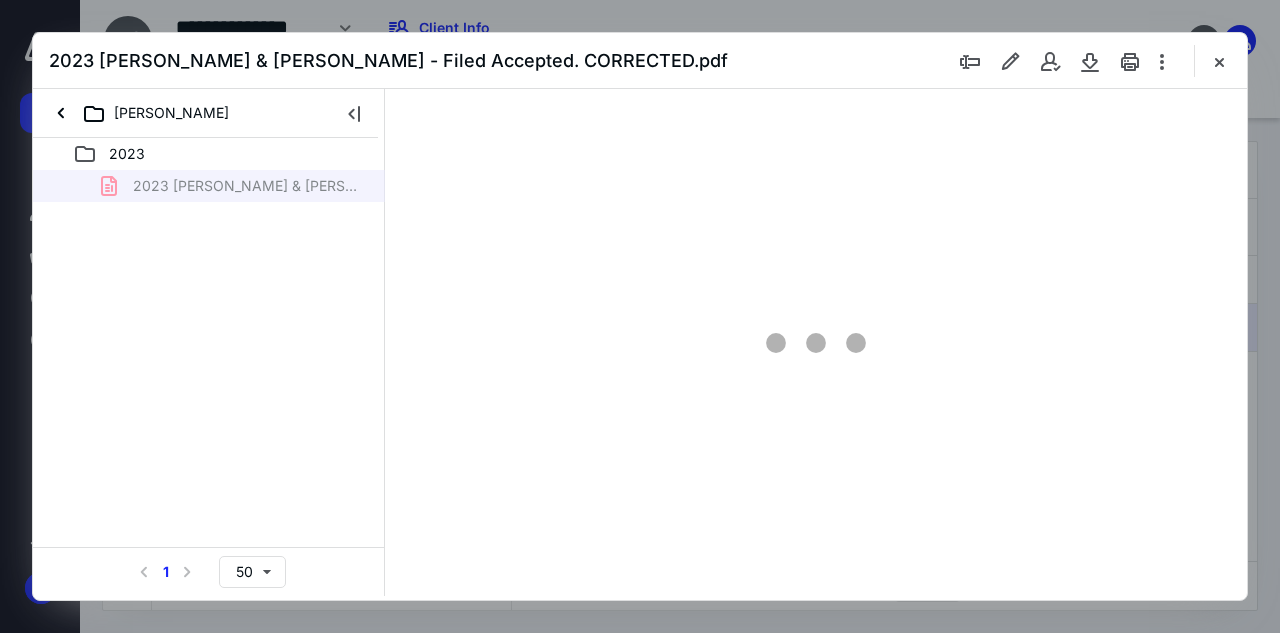 scroll, scrollTop: 106, scrollLeft: 0, axis: vertical 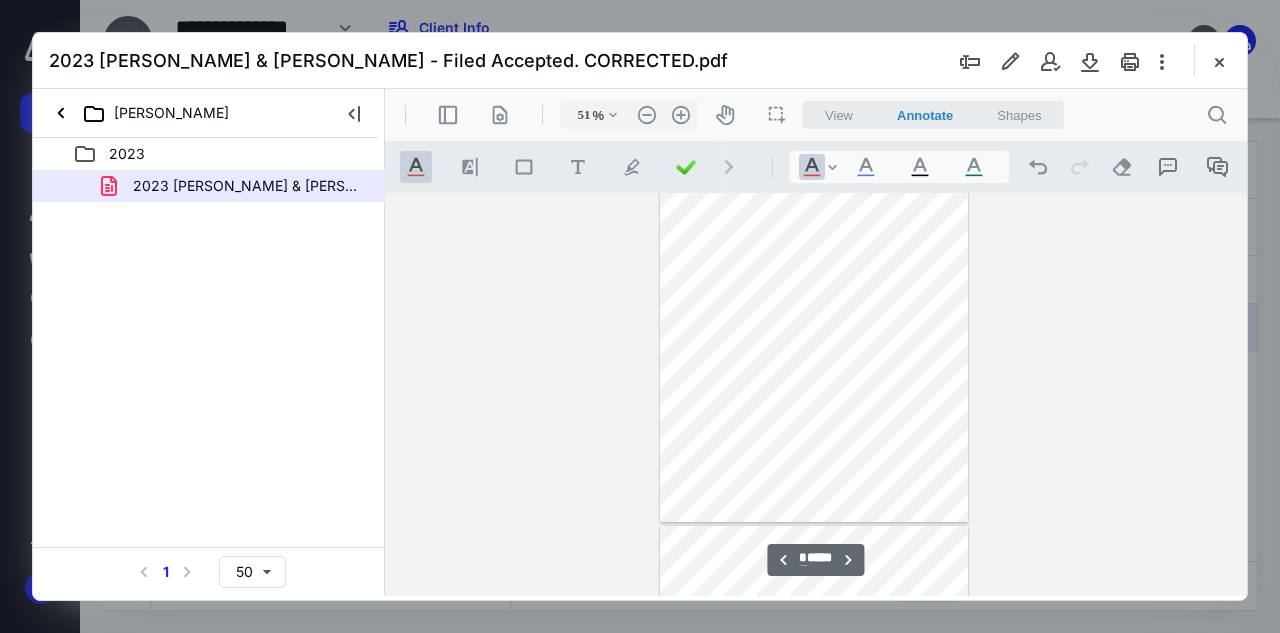 type on "*" 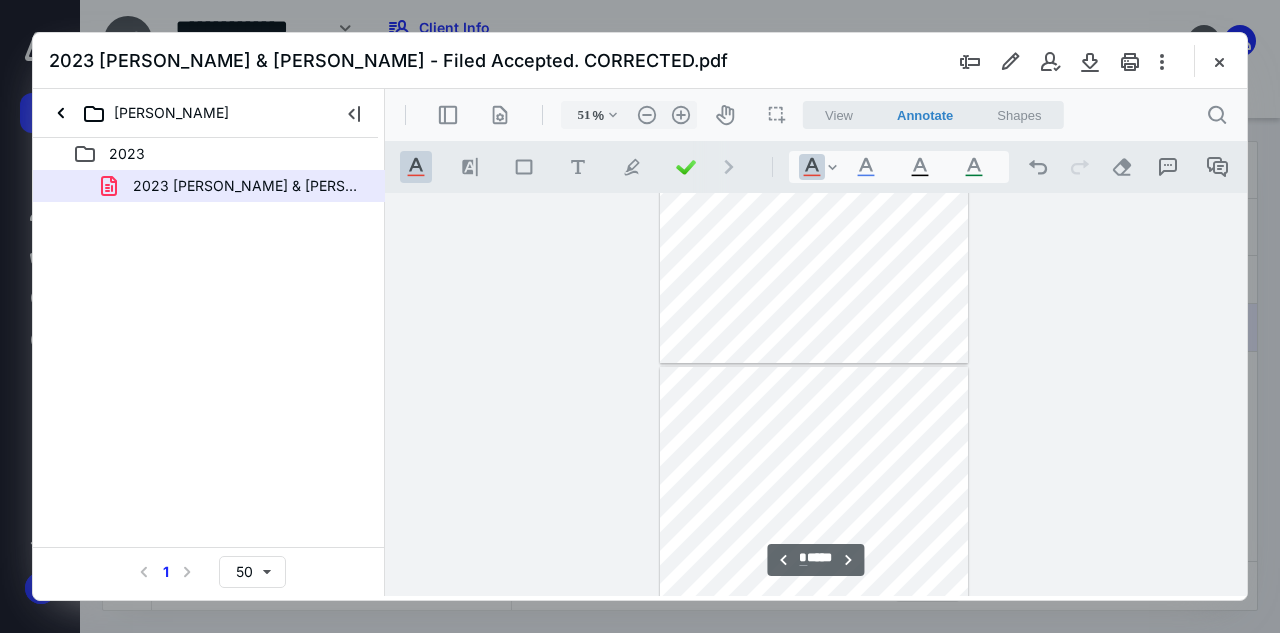 scroll, scrollTop: 2747, scrollLeft: 0, axis: vertical 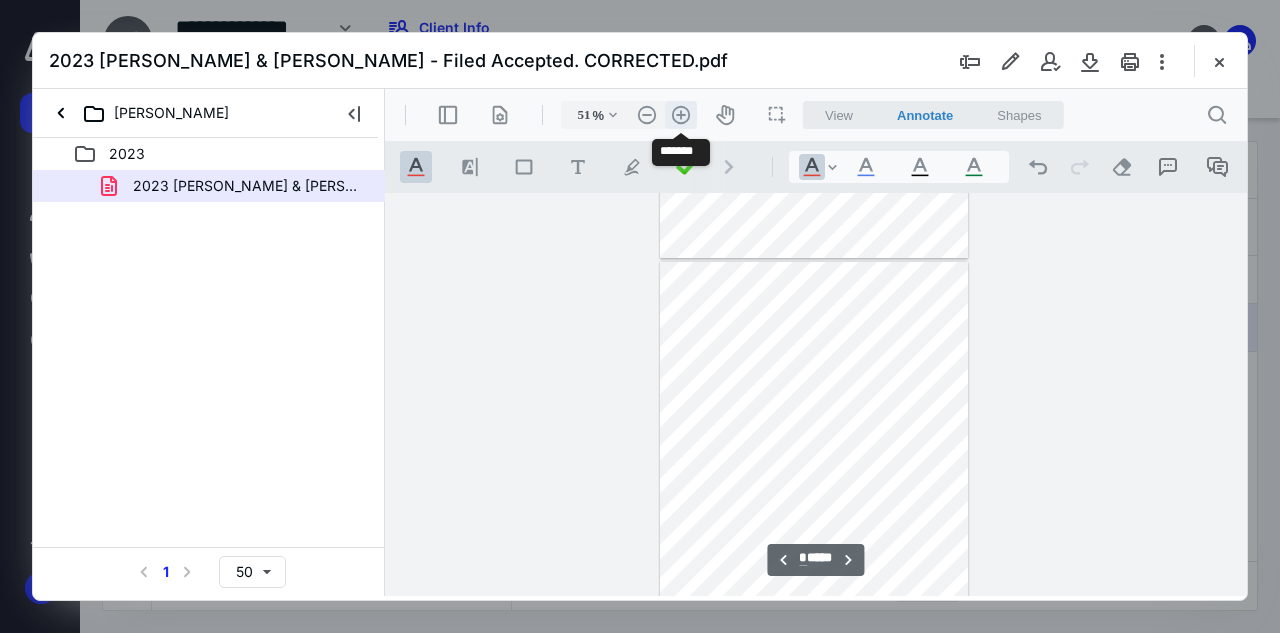 click on ".cls-1{fill:#abb0c4;} icon - header - zoom - in - line" at bounding box center [681, 115] 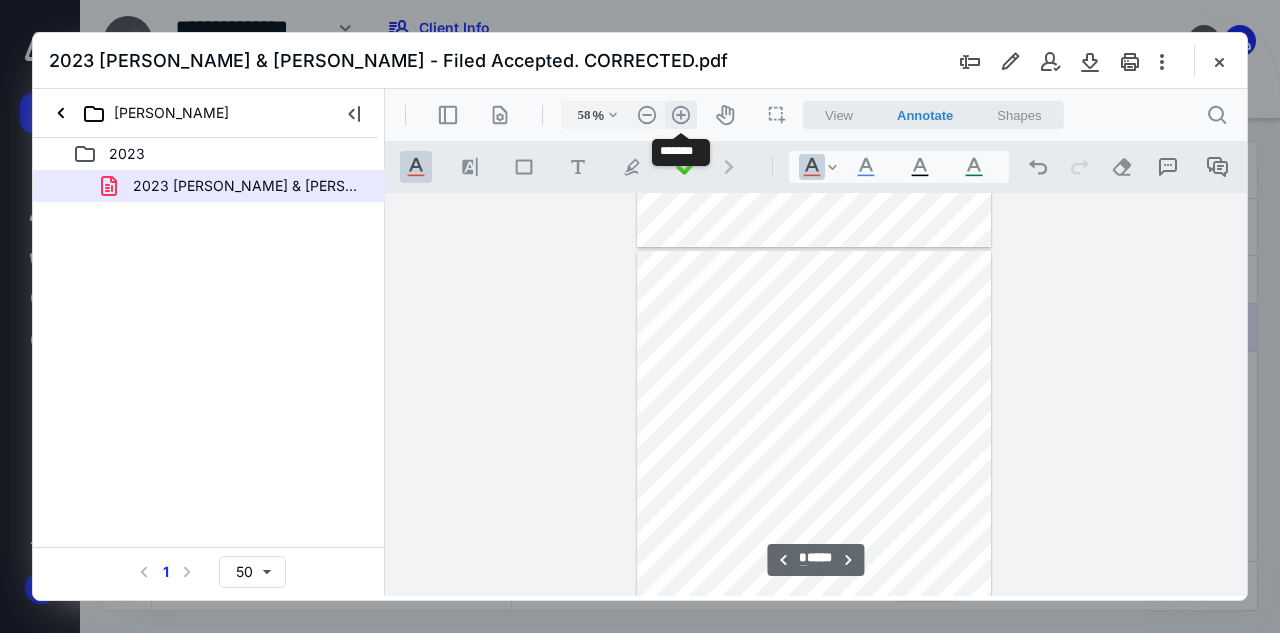 click on ".cls-1{fill:#abb0c4;} icon - header - zoom - in - line" at bounding box center [681, 115] 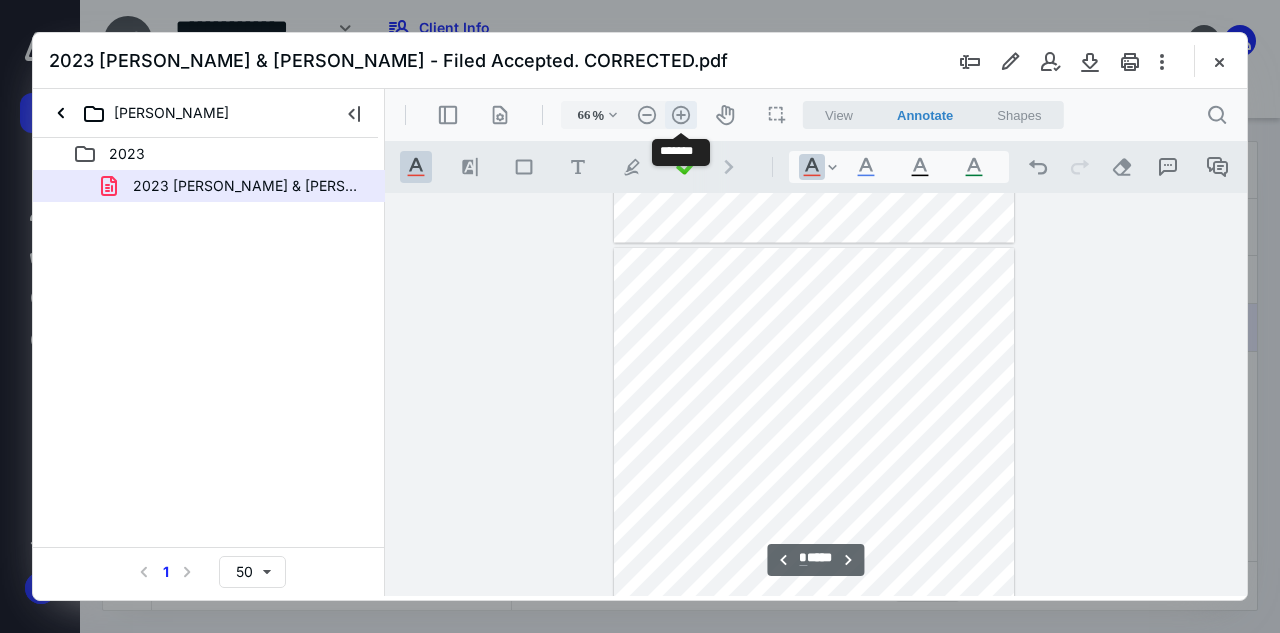 click on ".cls-1{fill:#abb0c4;} icon - header - zoom - in - line" at bounding box center [681, 115] 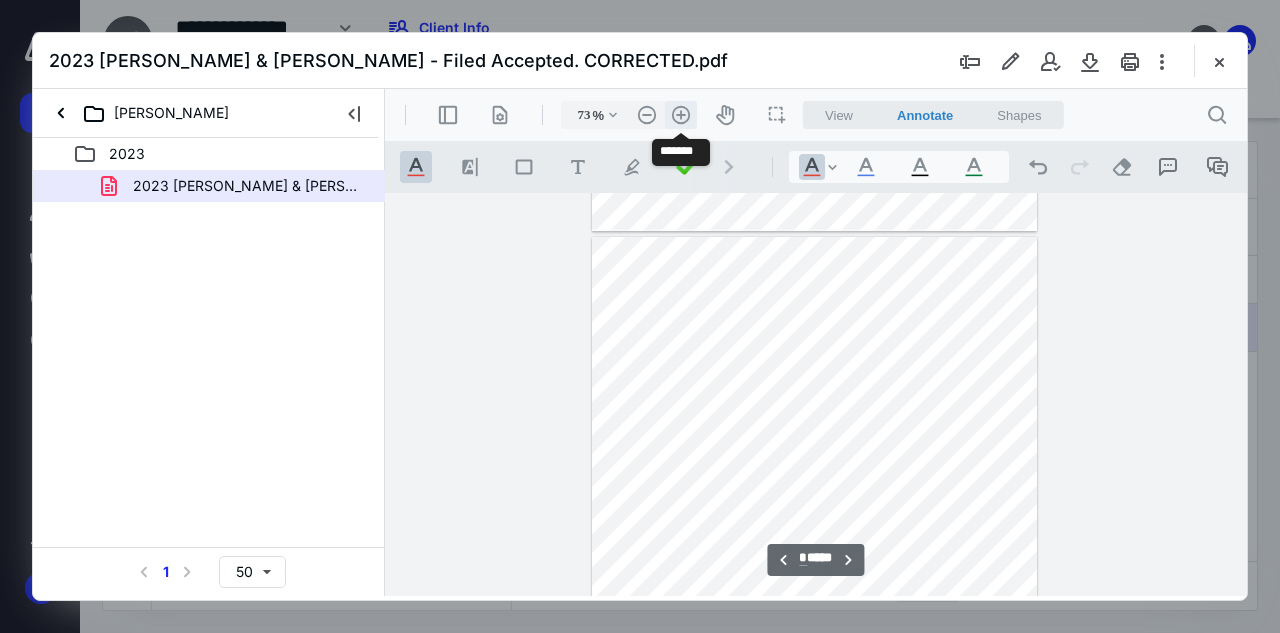 click on ".cls-1{fill:#abb0c4;} icon - header - zoom - in - line" at bounding box center (681, 115) 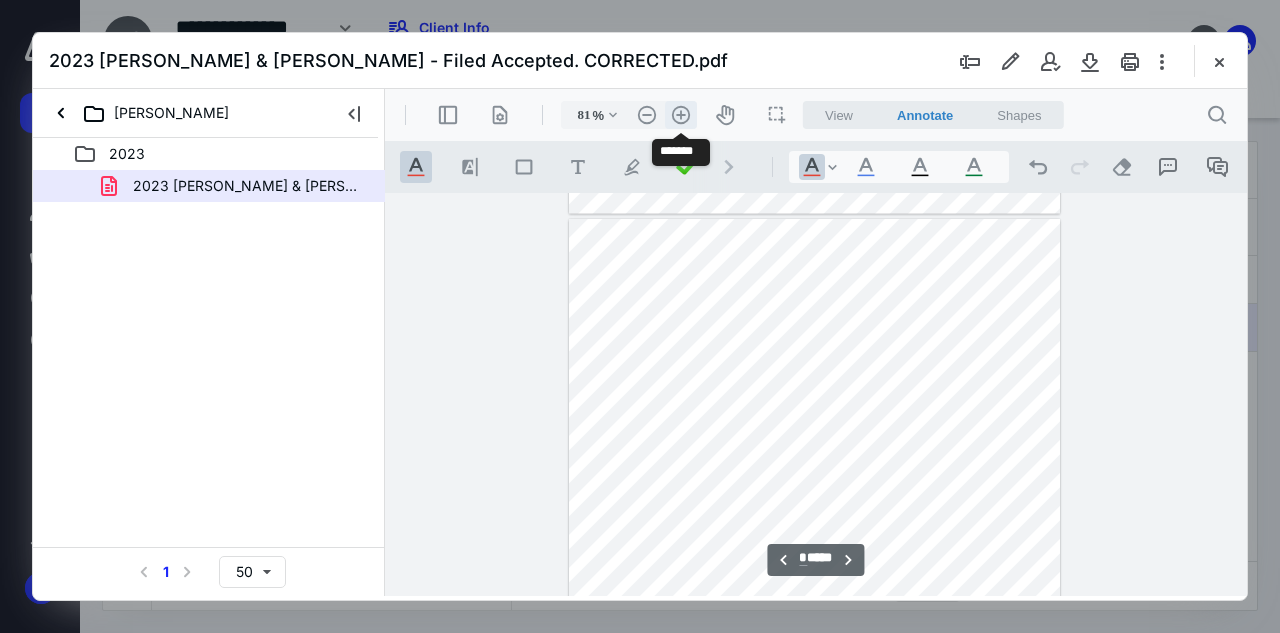 click on ".cls-1{fill:#abb0c4;} icon - header - zoom - in - line" at bounding box center (681, 115) 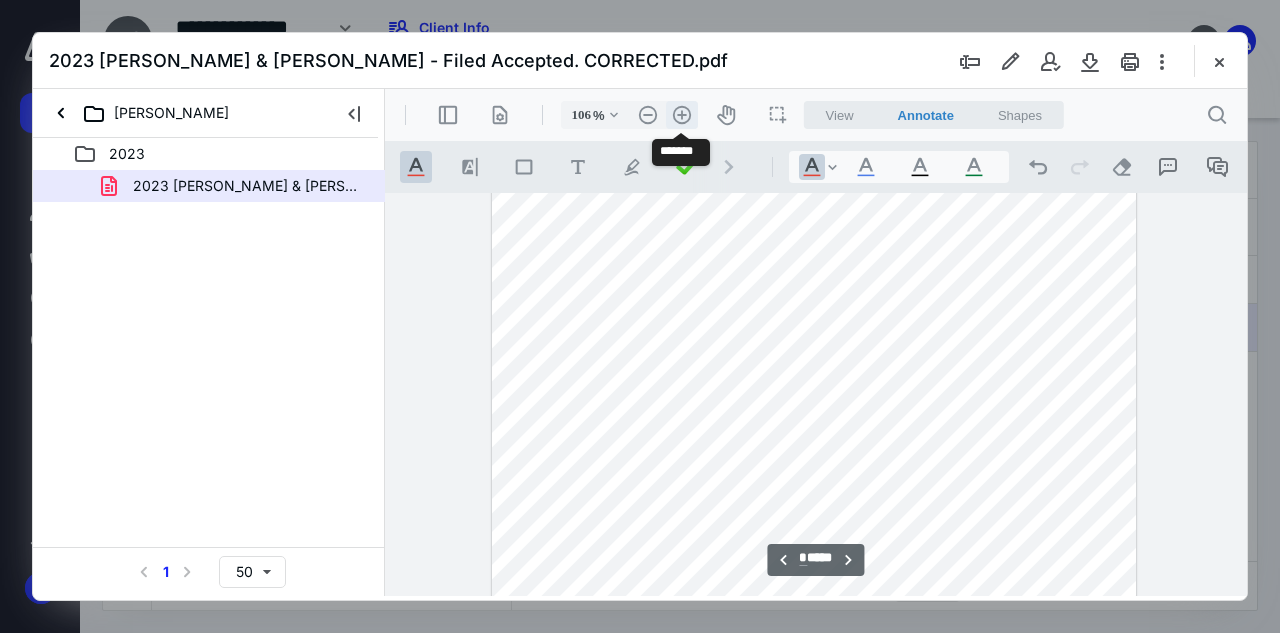 click on ".cls-1{fill:#abb0c4;} icon - header - zoom - in - line" at bounding box center [682, 115] 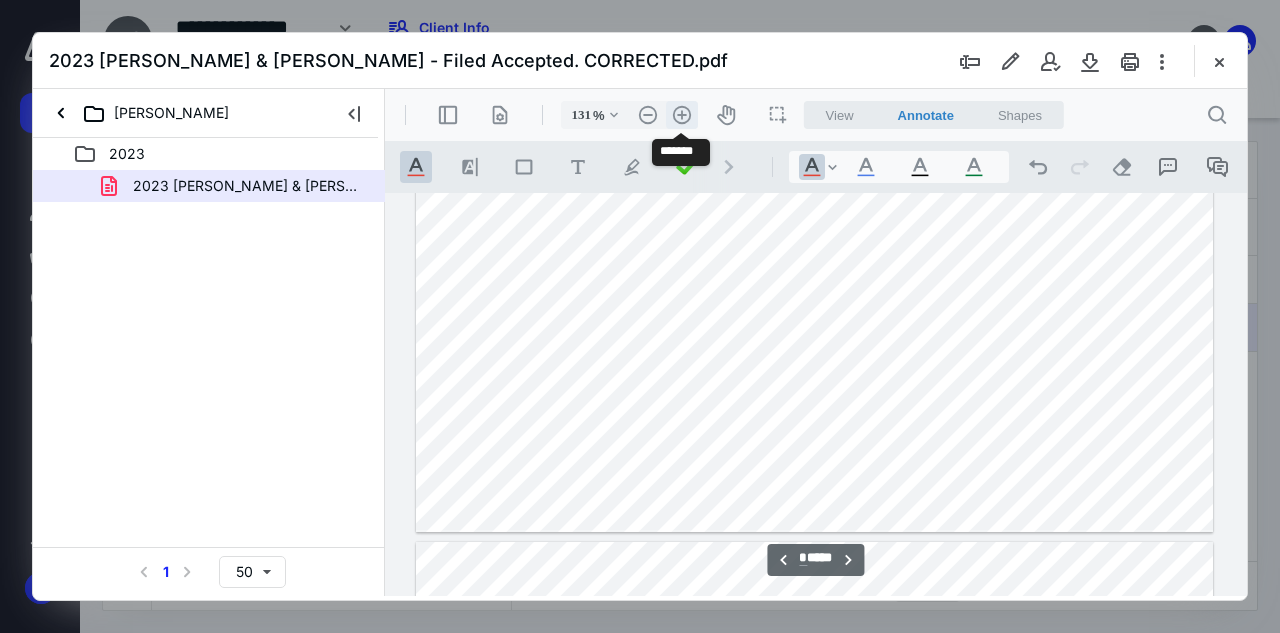 scroll, scrollTop: 7345, scrollLeft: 0, axis: vertical 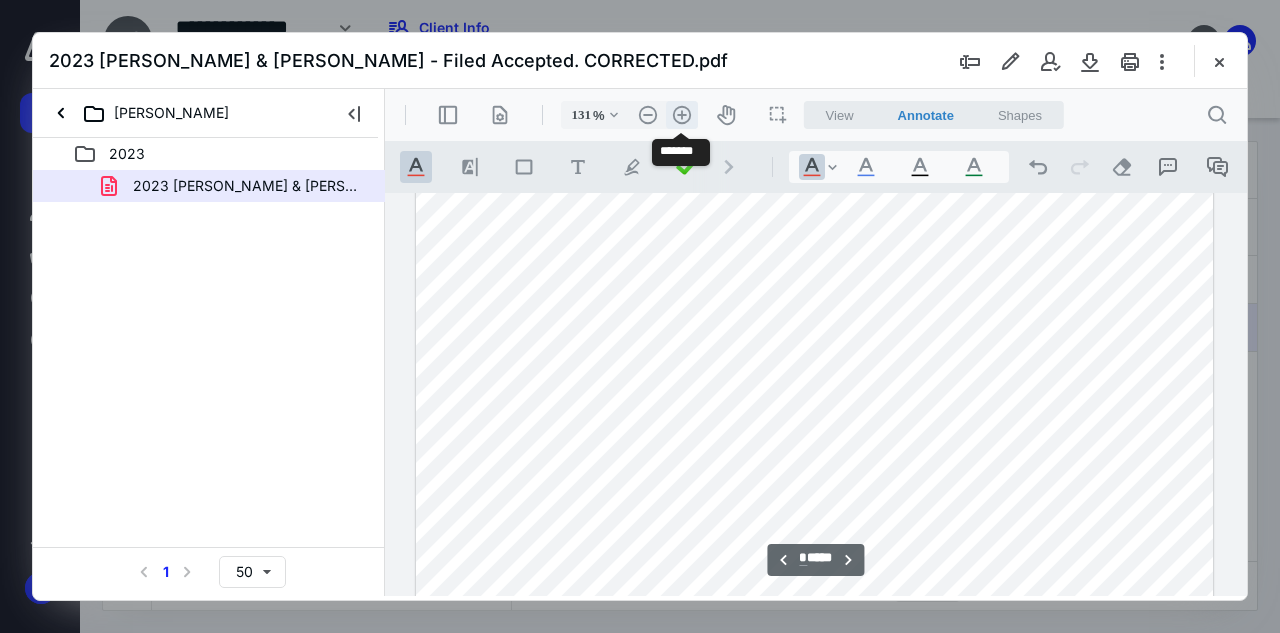 click on ".cls-1{fill:#abb0c4;} icon - header - zoom - in - line" at bounding box center [682, 115] 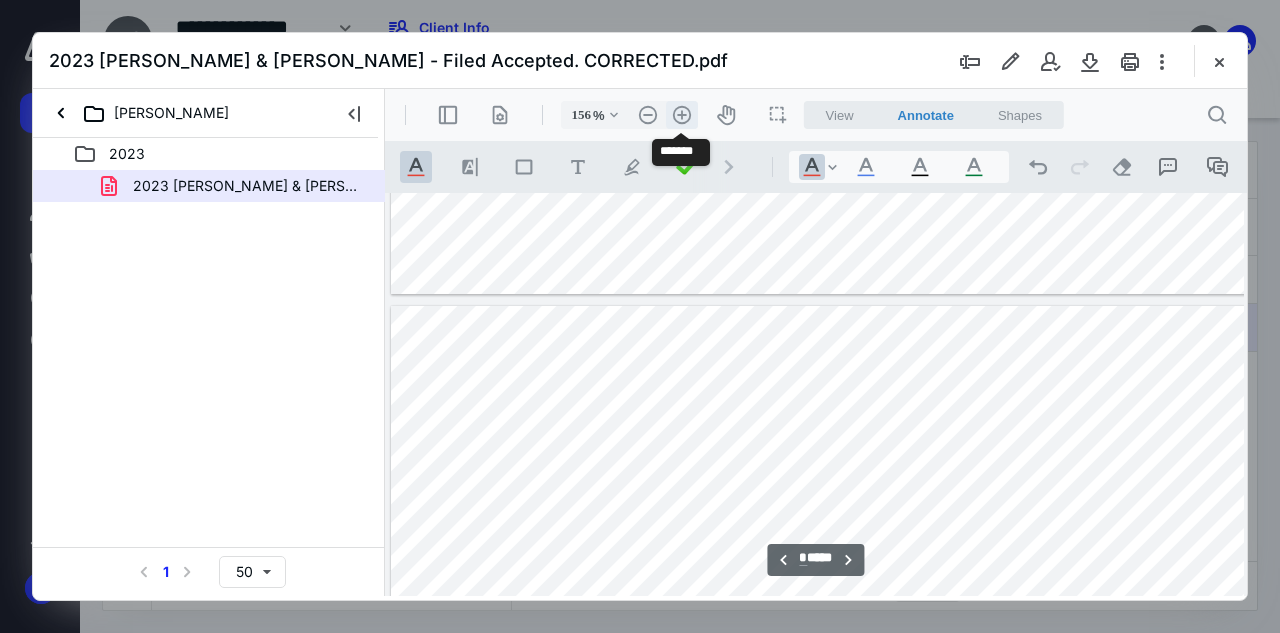scroll, scrollTop: 8782, scrollLeft: 56, axis: both 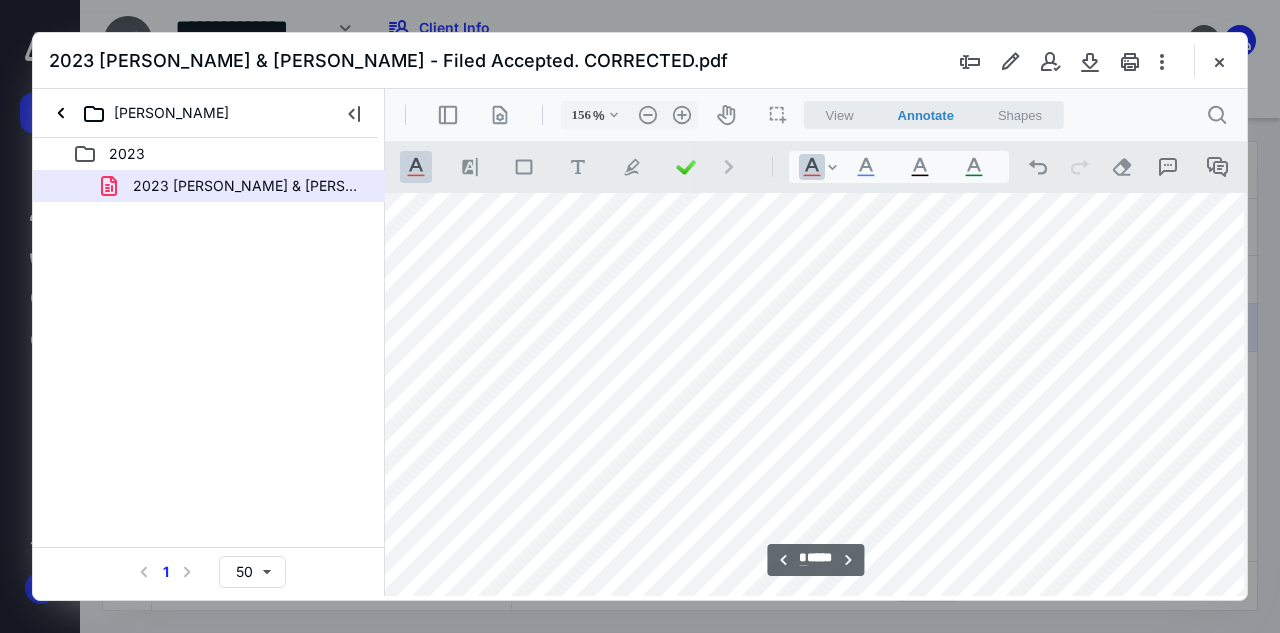 type 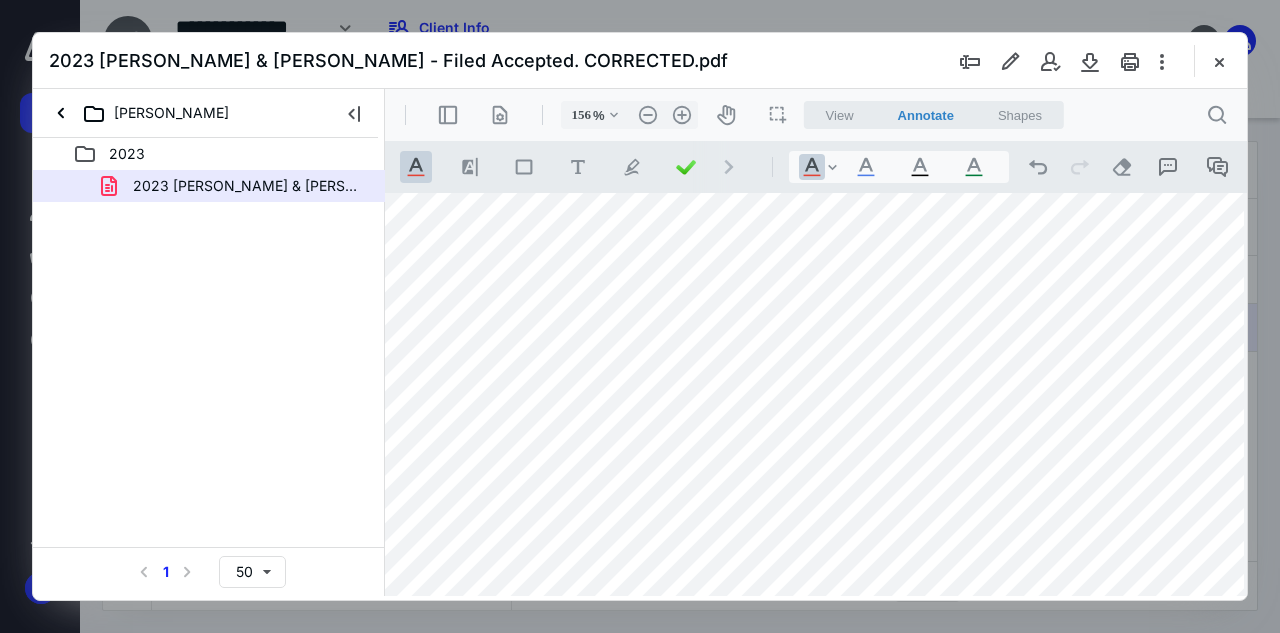 click at bounding box center (1219, 61) 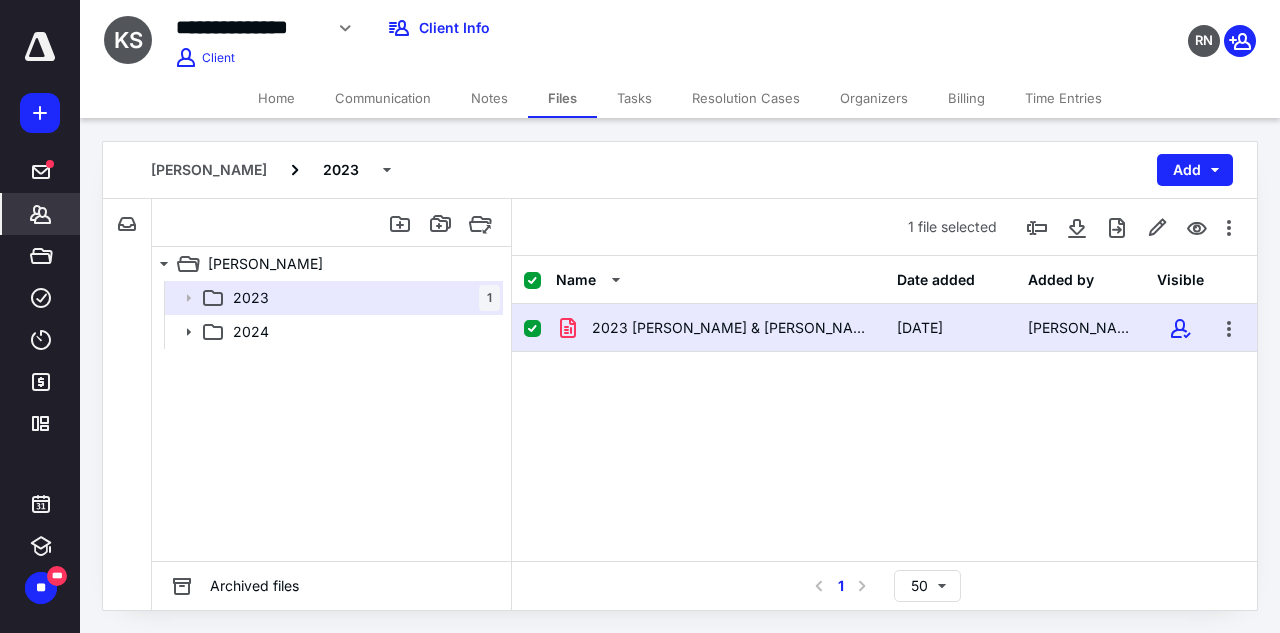 click 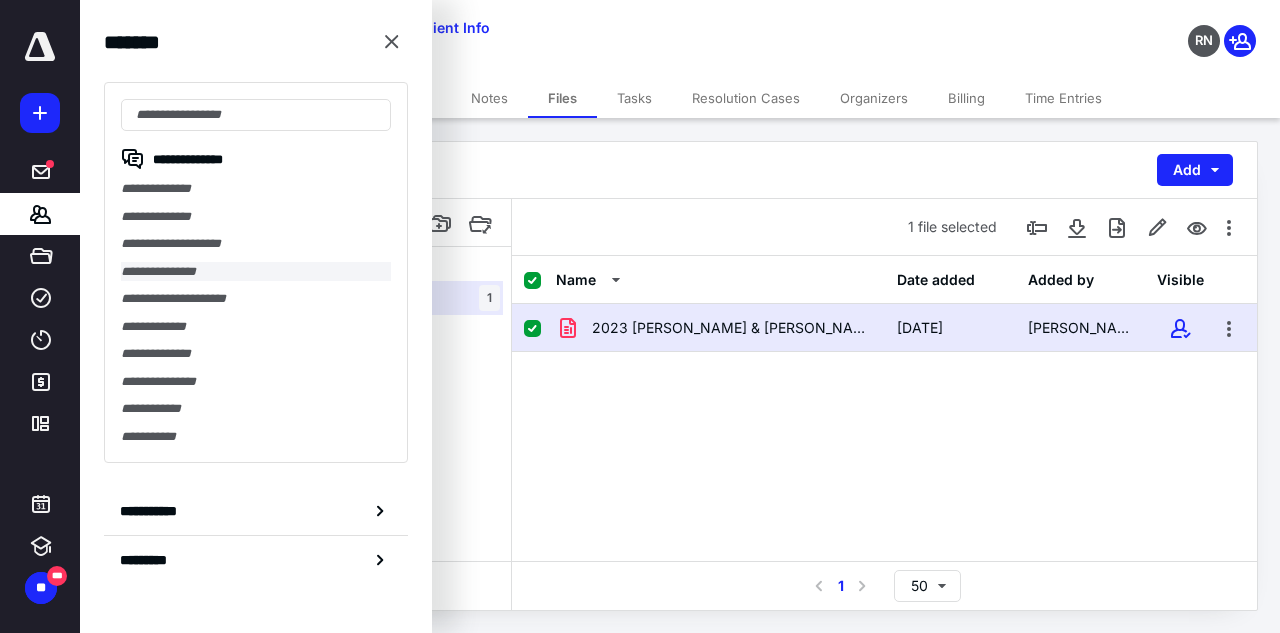 click on "**********" at bounding box center (256, 272) 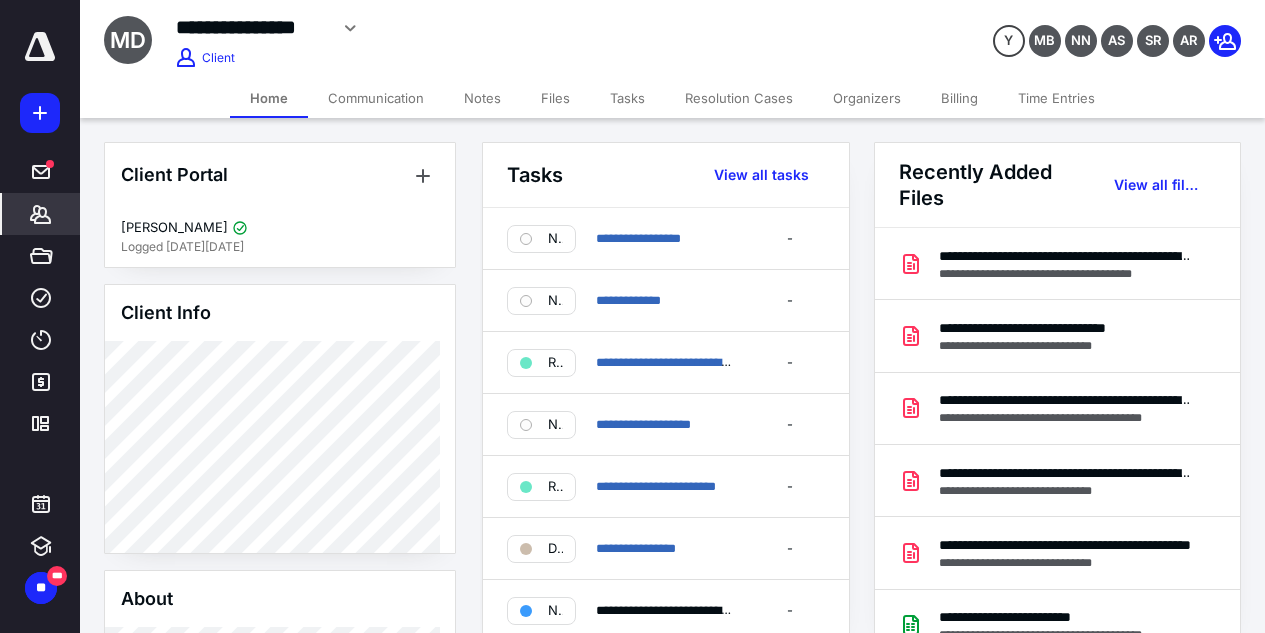 click 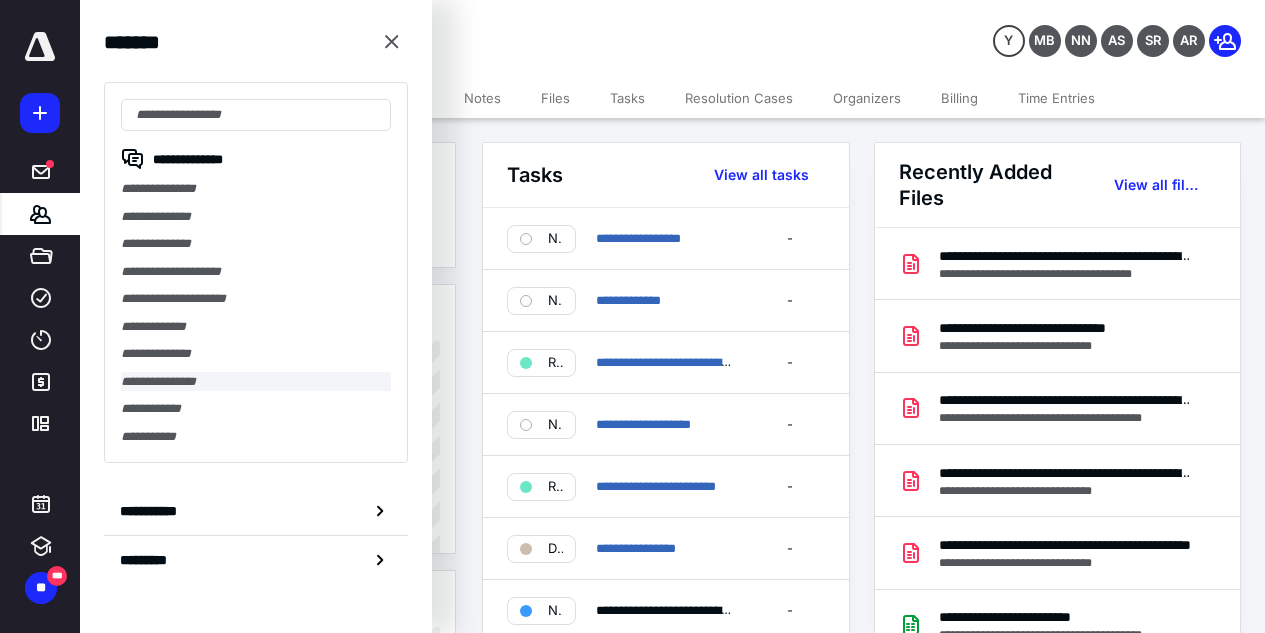 click on "**********" at bounding box center (256, 382) 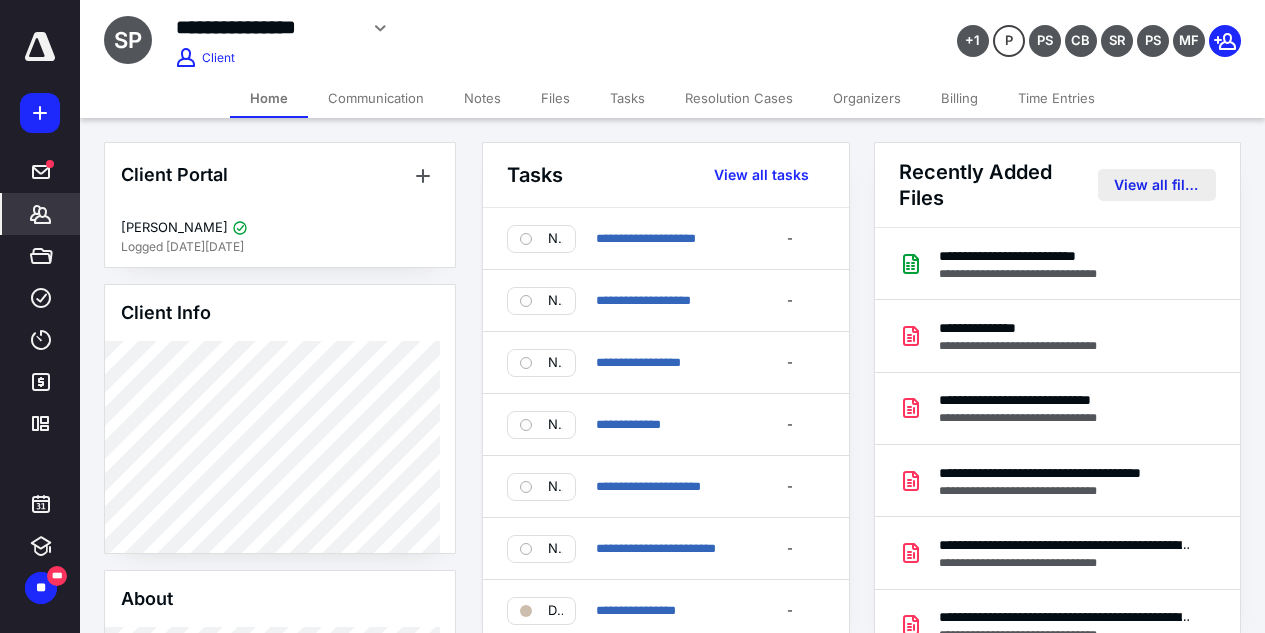 click on "View all files" at bounding box center (1157, 185) 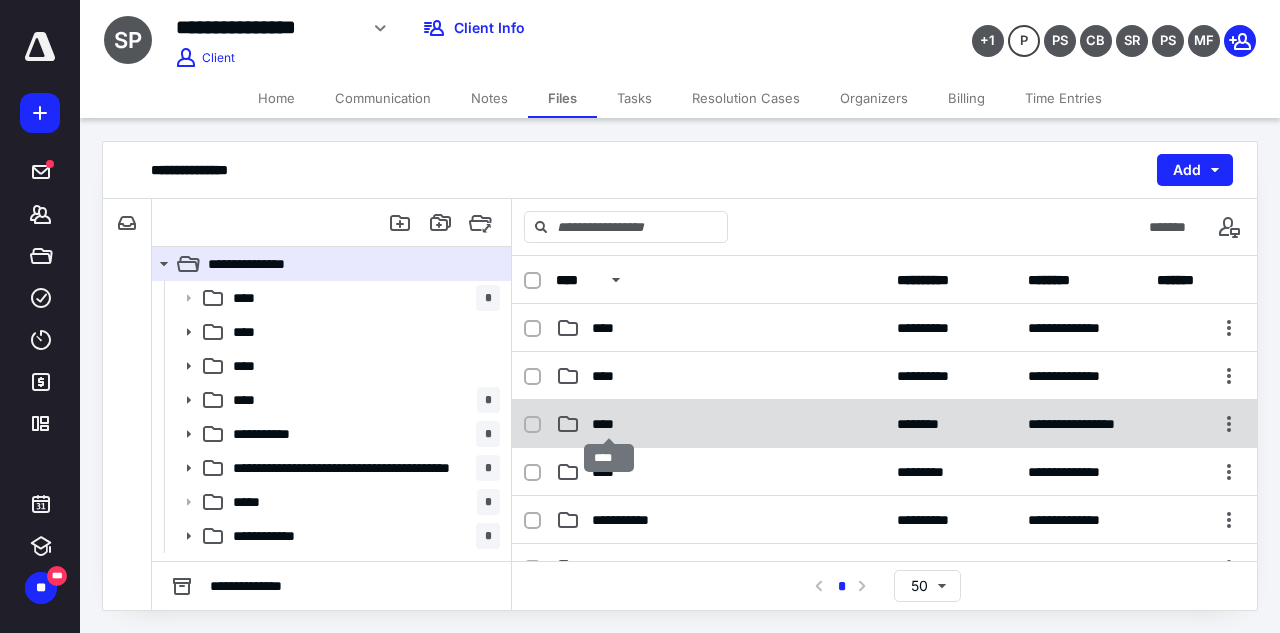 click on "****" at bounding box center [609, 424] 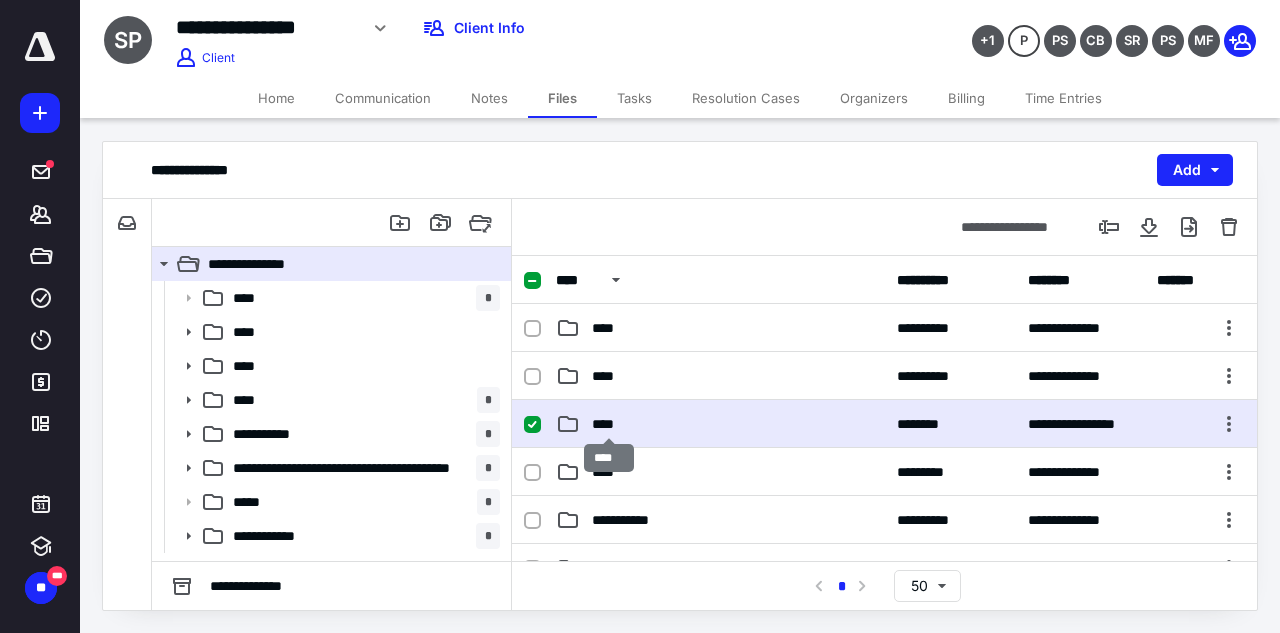 click on "****" at bounding box center [609, 424] 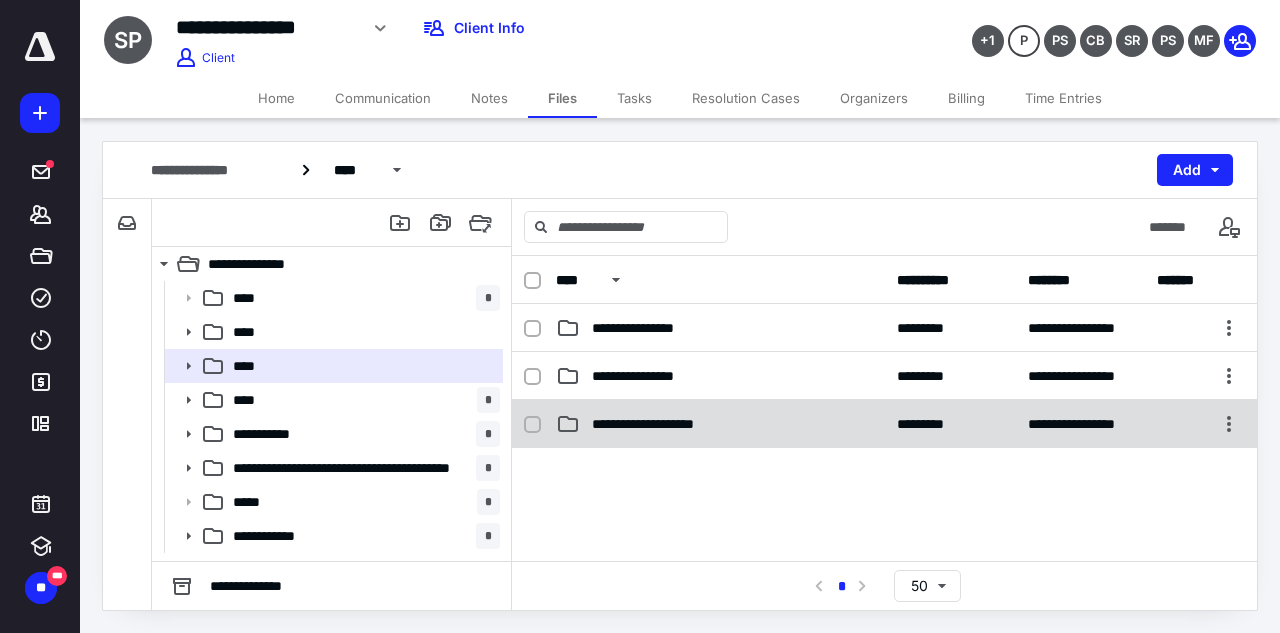 click on "**********" at bounding box center (720, 424) 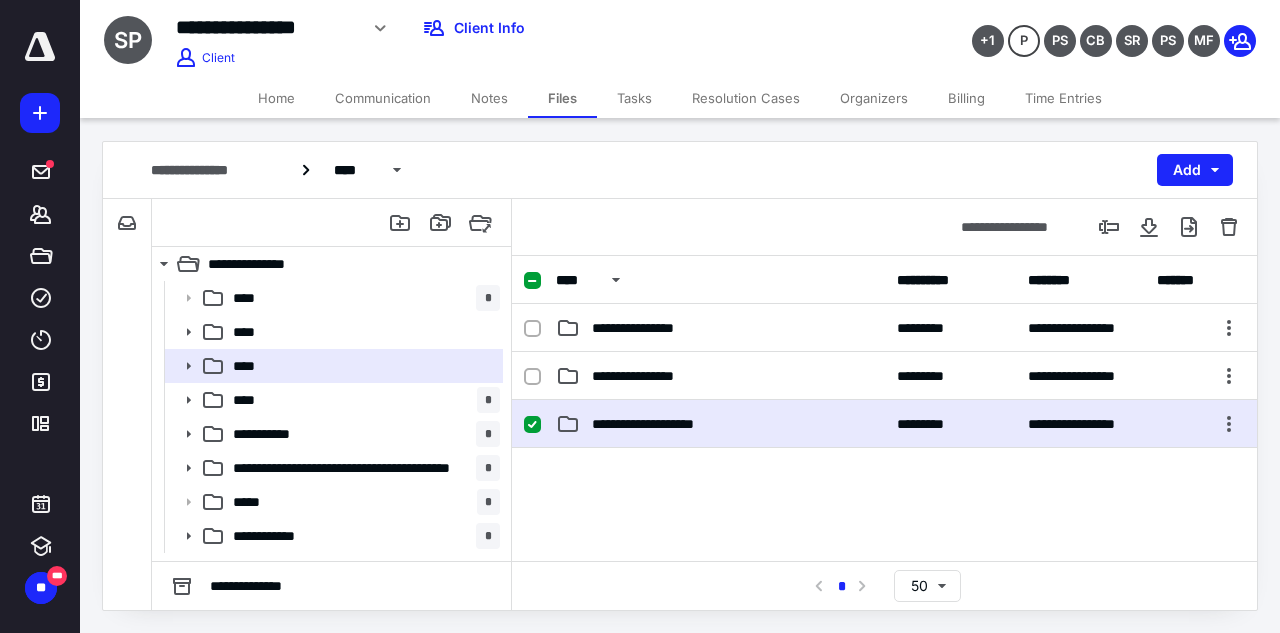 click on "**********" at bounding box center [720, 424] 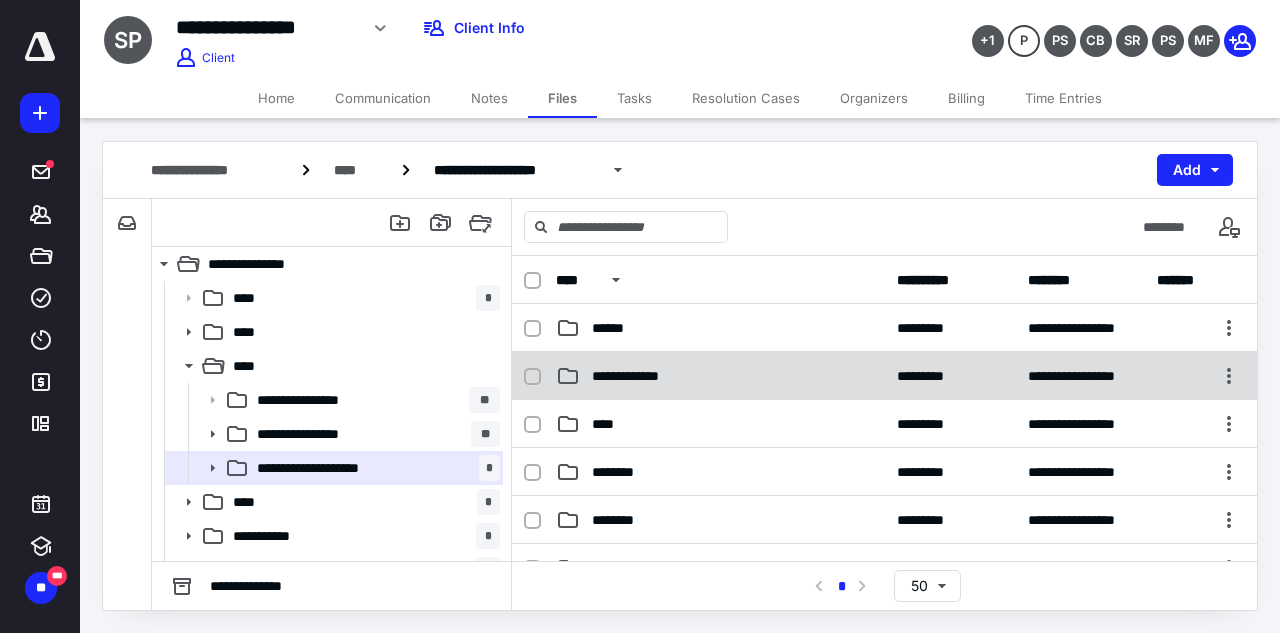 click on "**********" at bounding box center (720, 376) 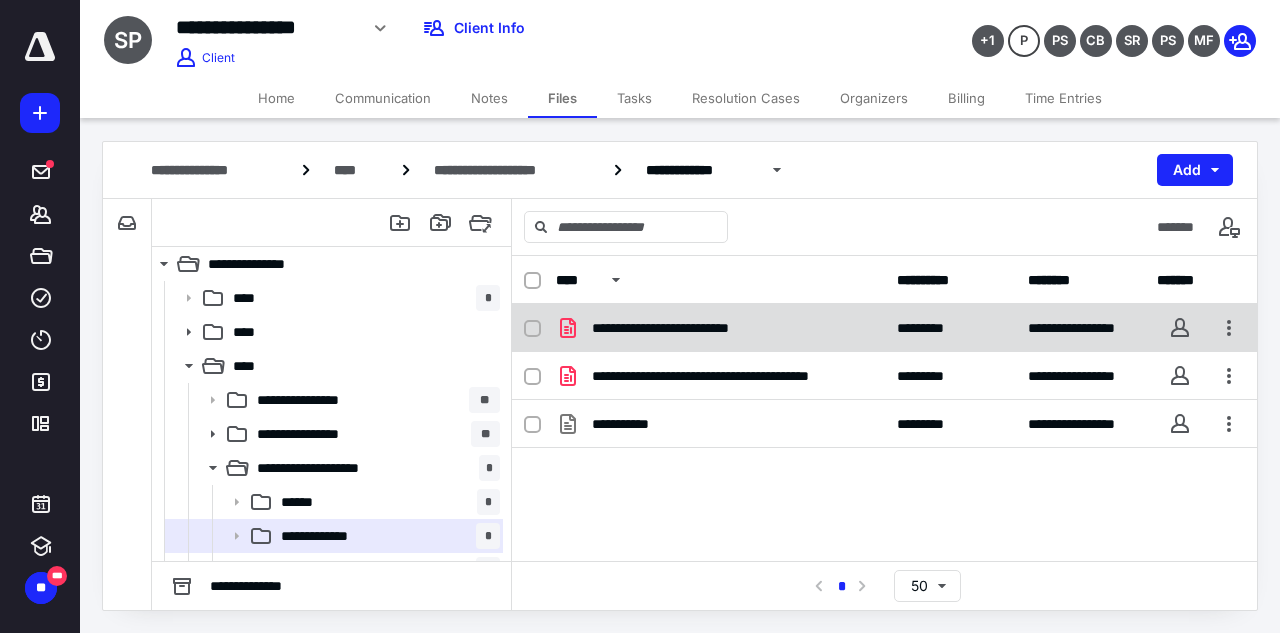 click on "**********" at bounding box center [720, 328] 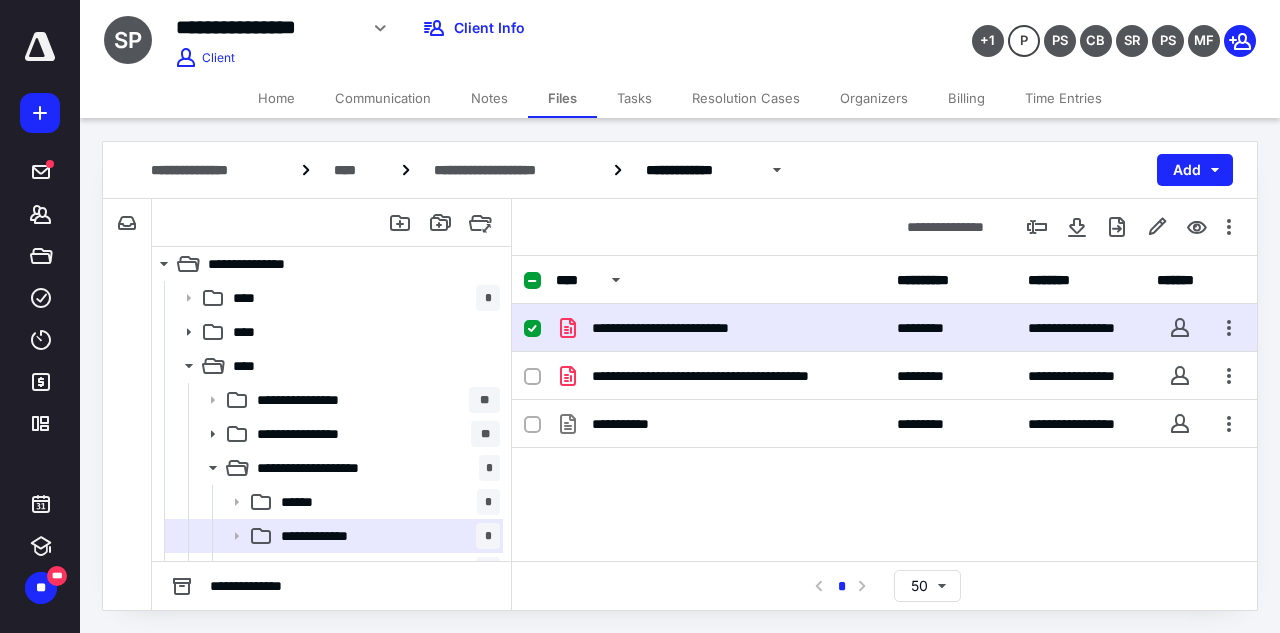 click on "**********" at bounding box center [720, 328] 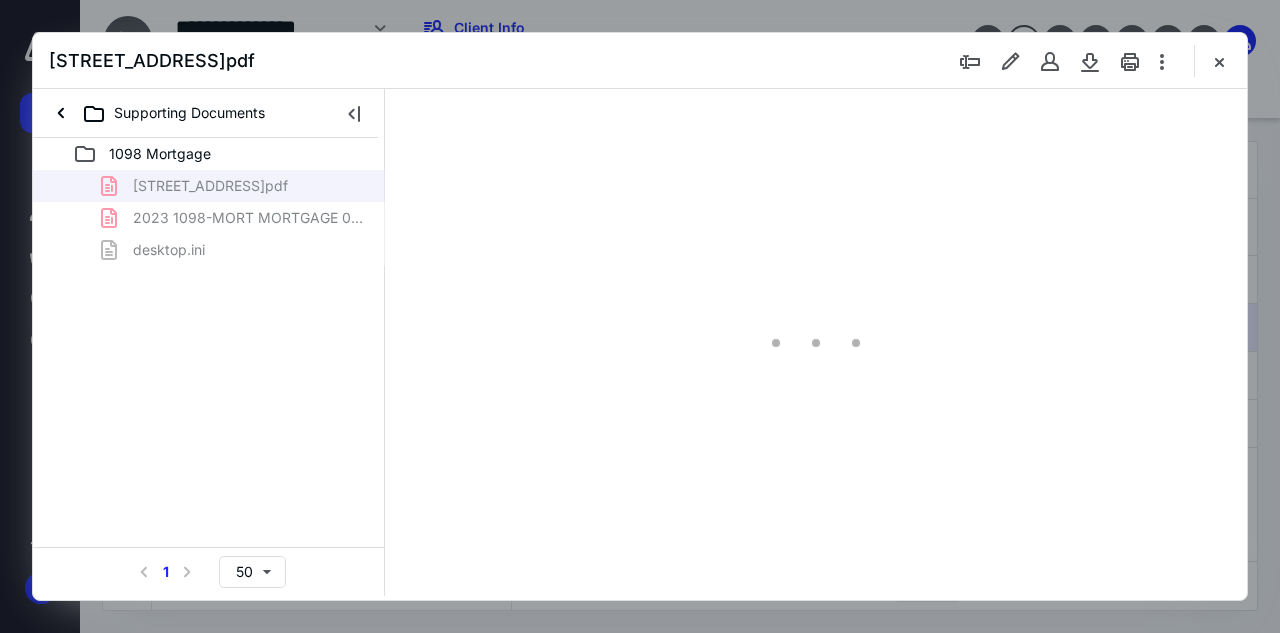 scroll, scrollTop: 0, scrollLeft: 0, axis: both 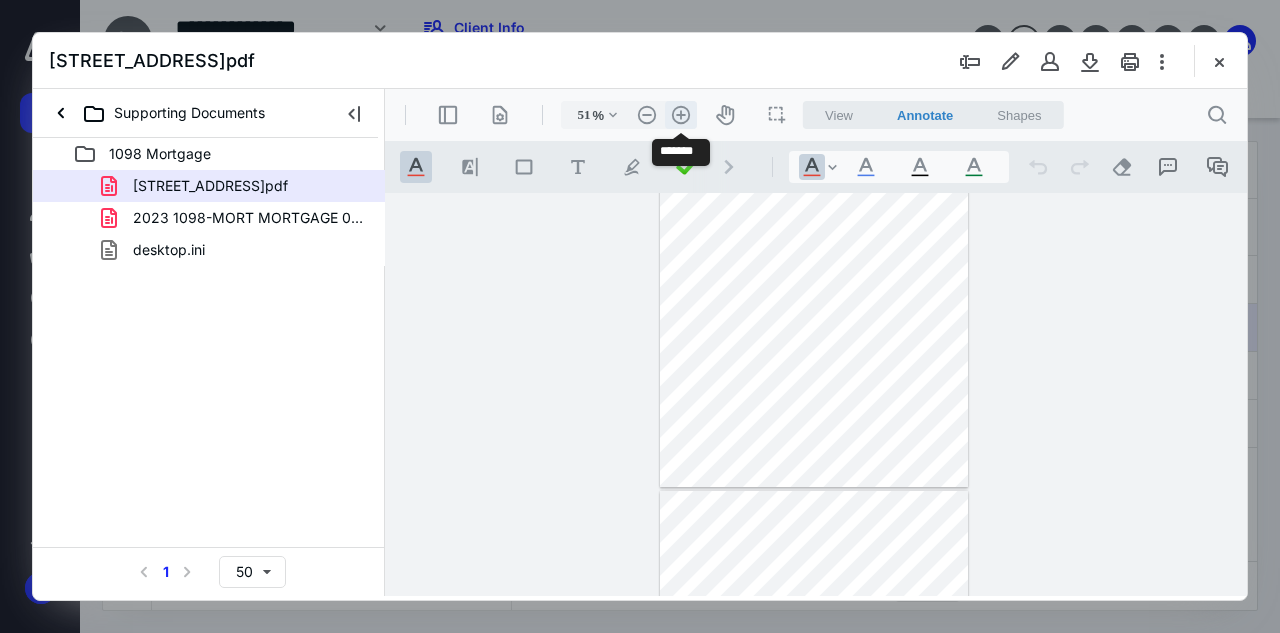 click on ".cls-1{fill:#abb0c4;} icon - header - zoom - in - line" at bounding box center [681, 115] 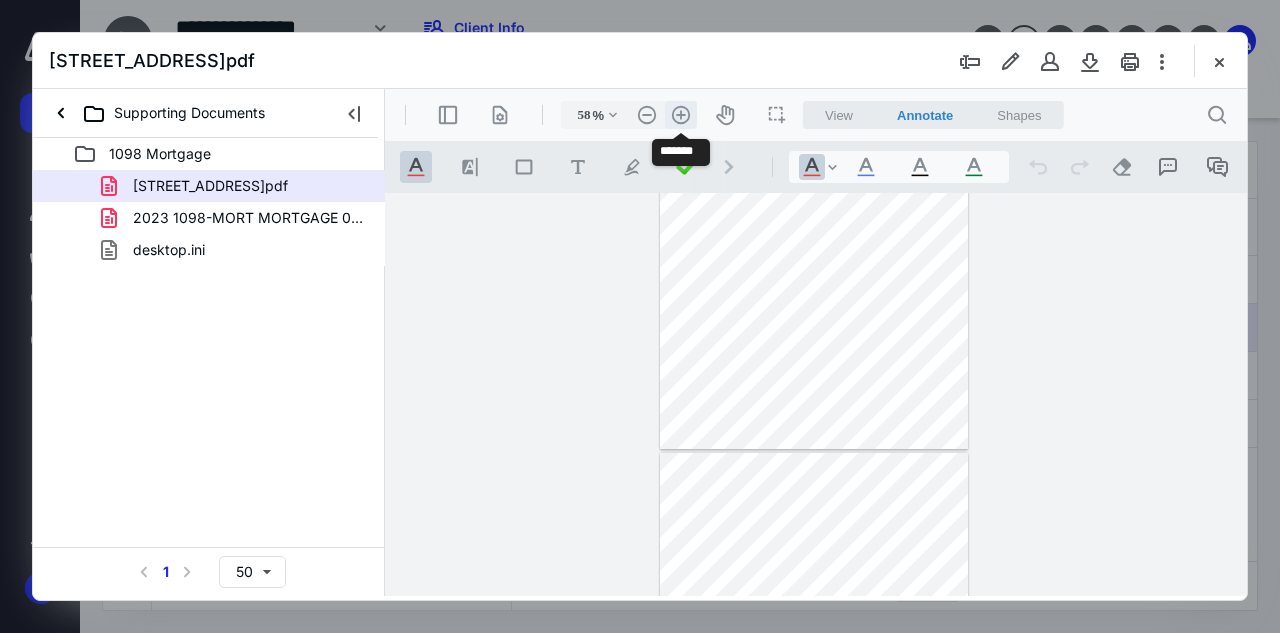click on ".cls-1{fill:#abb0c4;} icon - header - zoom - in - line" at bounding box center (681, 115) 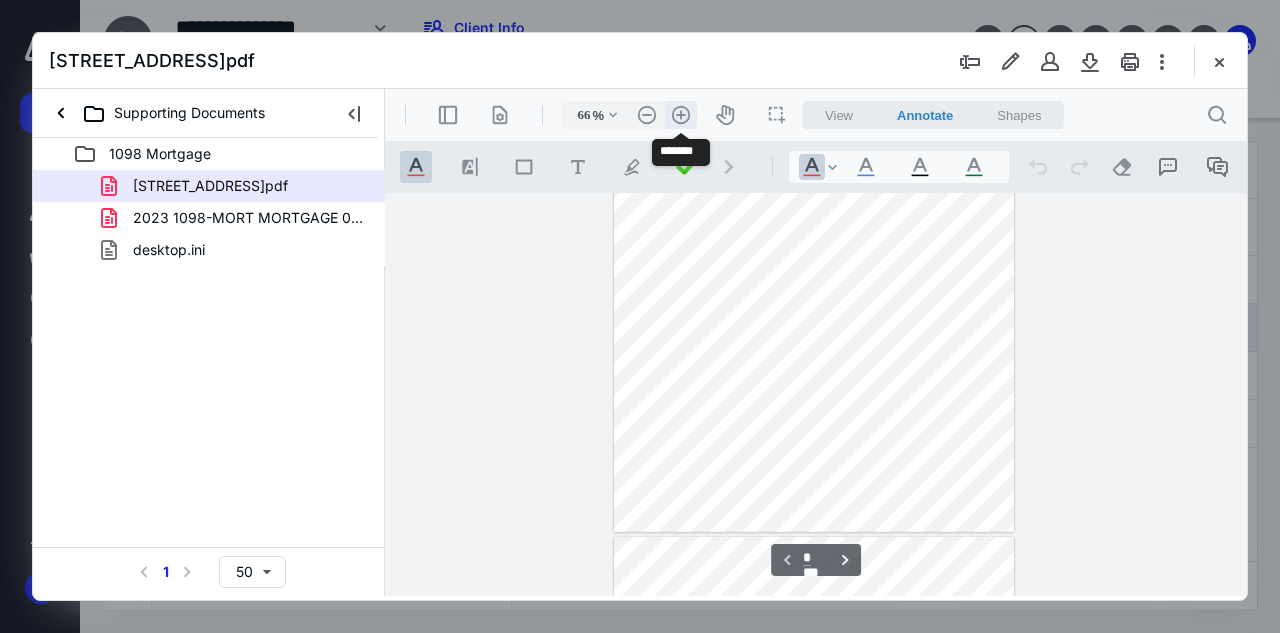 click on ".cls-1{fill:#abb0c4;} icon - header - zoom - in - line" at bounding box center [681, 115] 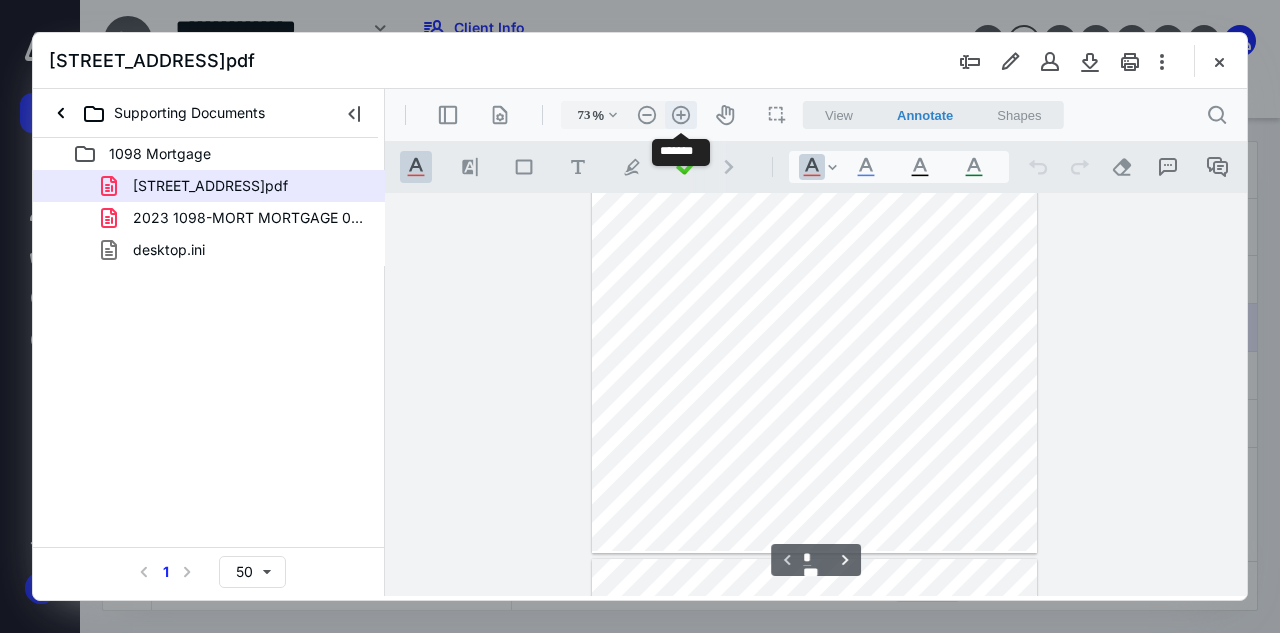click on ".cls-1{fill:#abb0c4;} icon - header - zoom - in - line" at bounding box center [681, 115] 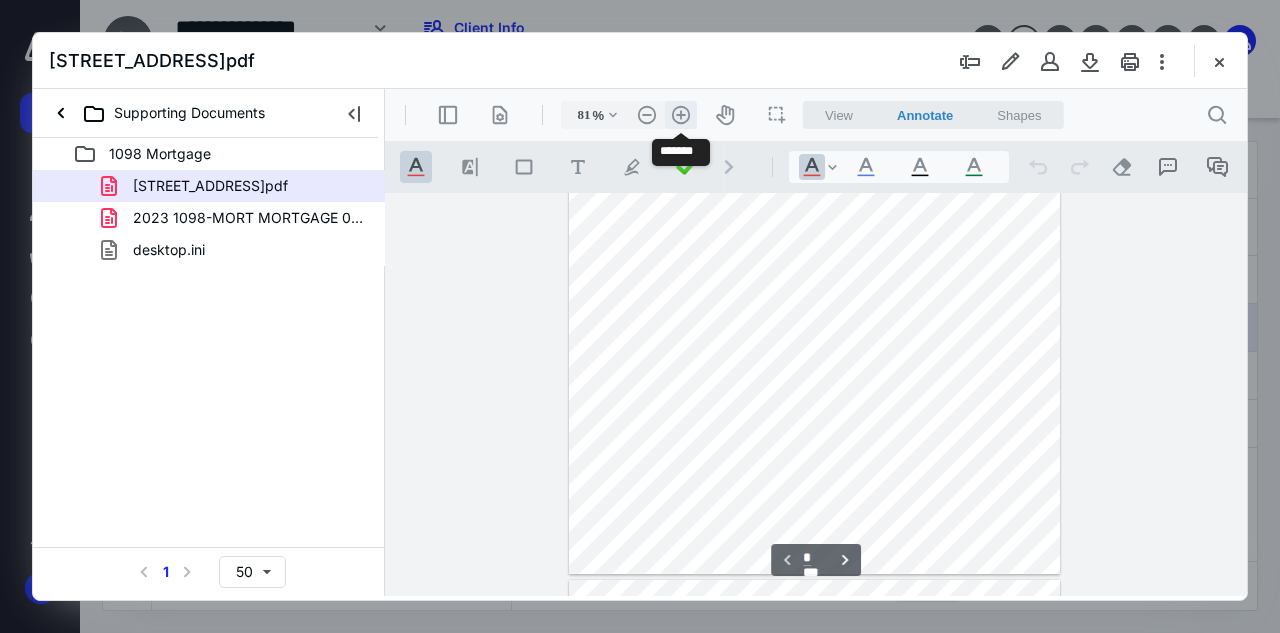 click on ".cls-1{fill:#abb0c4;} icon - header - zoom - in - line" at bounding box center (681, 115) 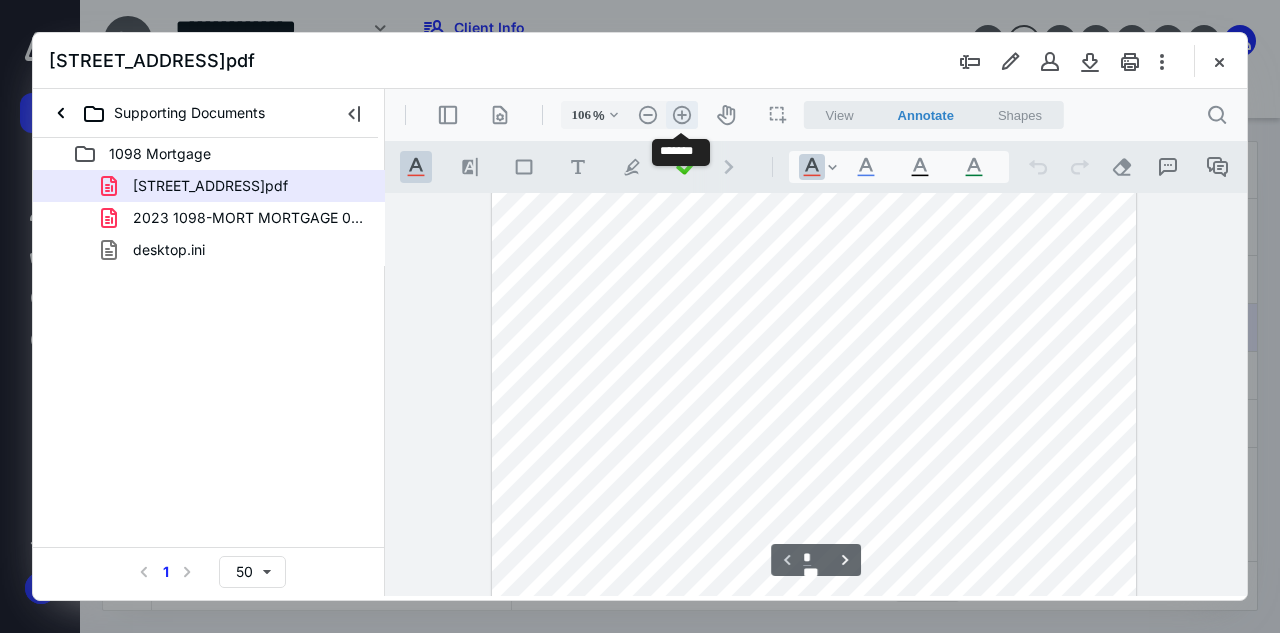 click on ".cls-1{fill:#abb0c4;} icon - header - zoom - in - line" at bounding box center (682, 115) 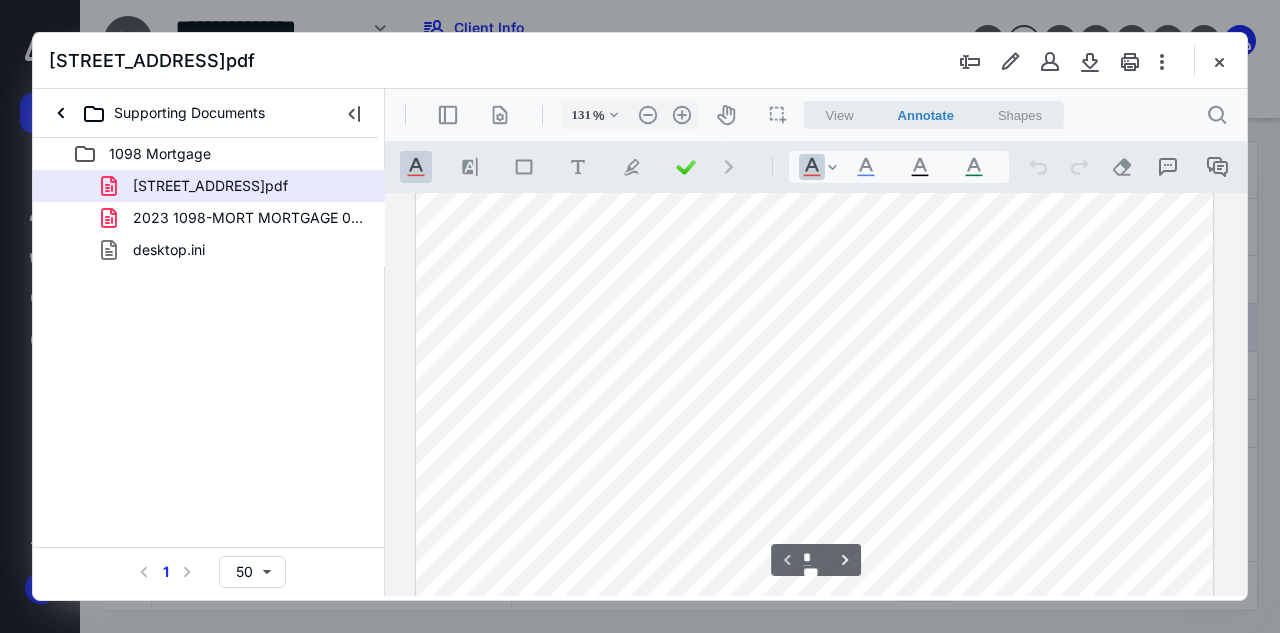 scroll, scrollTop: 312, scrollLeft: 0, axis: vertical 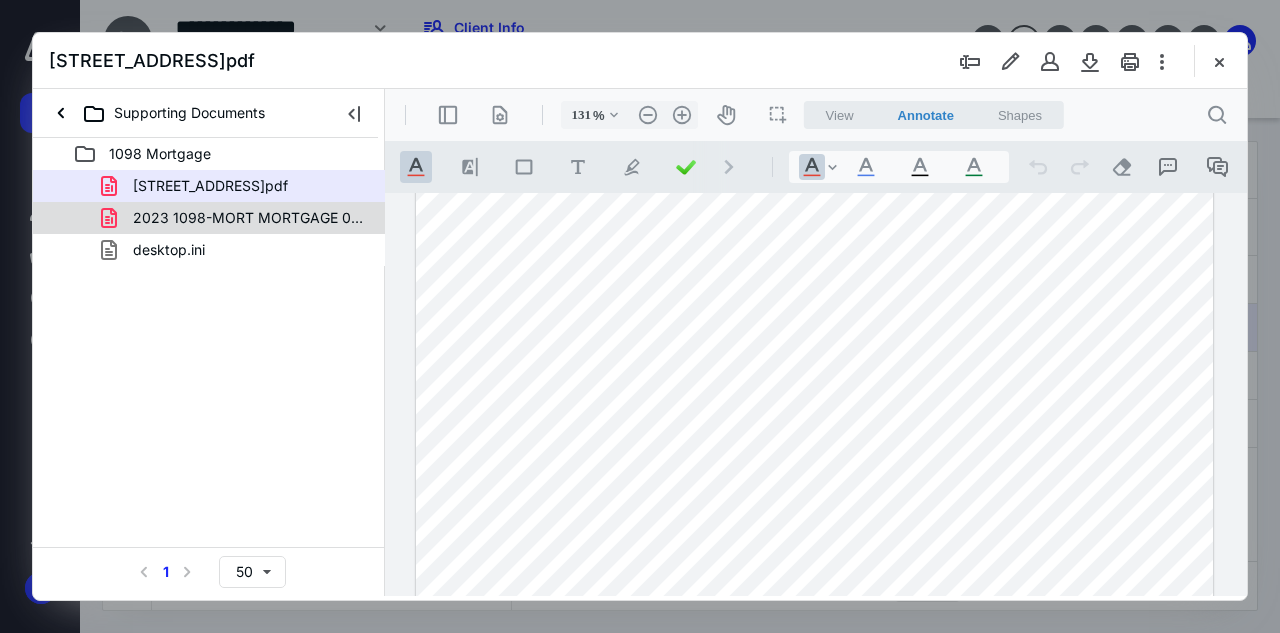 click on "2023 1098-MORT MORTGAGE 0573 WellsFargo.pdf" at bounding box center (249, 218) 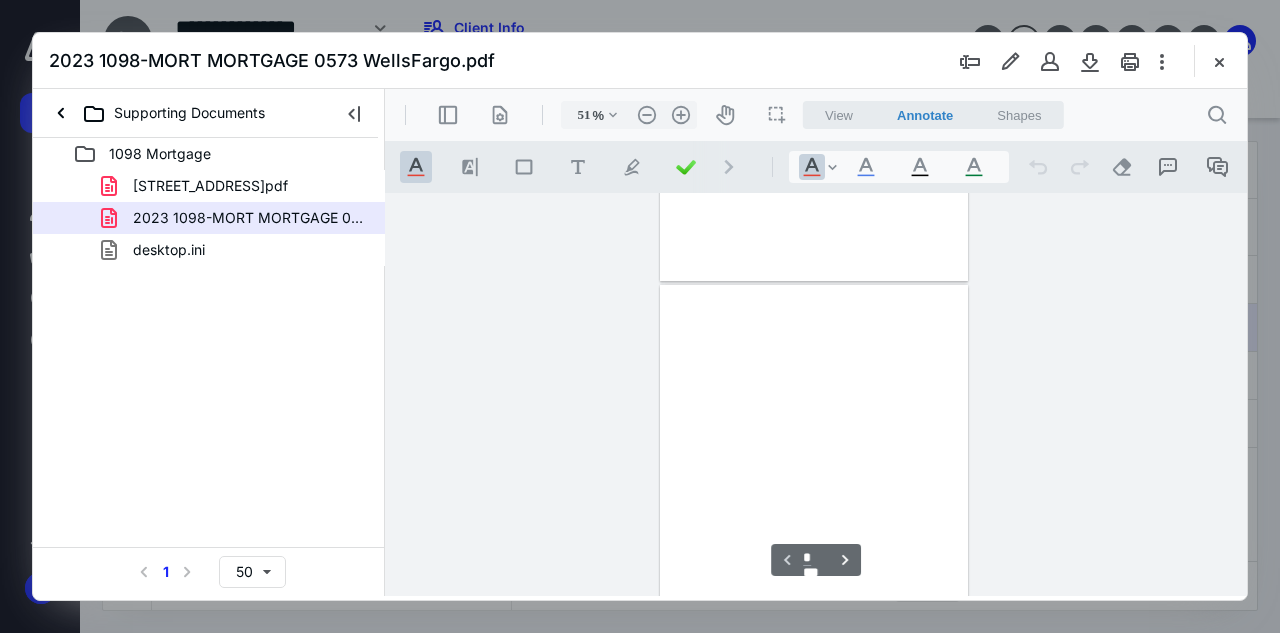 scroll, scrollTop: 0, scrollLeft: 0, axis: both 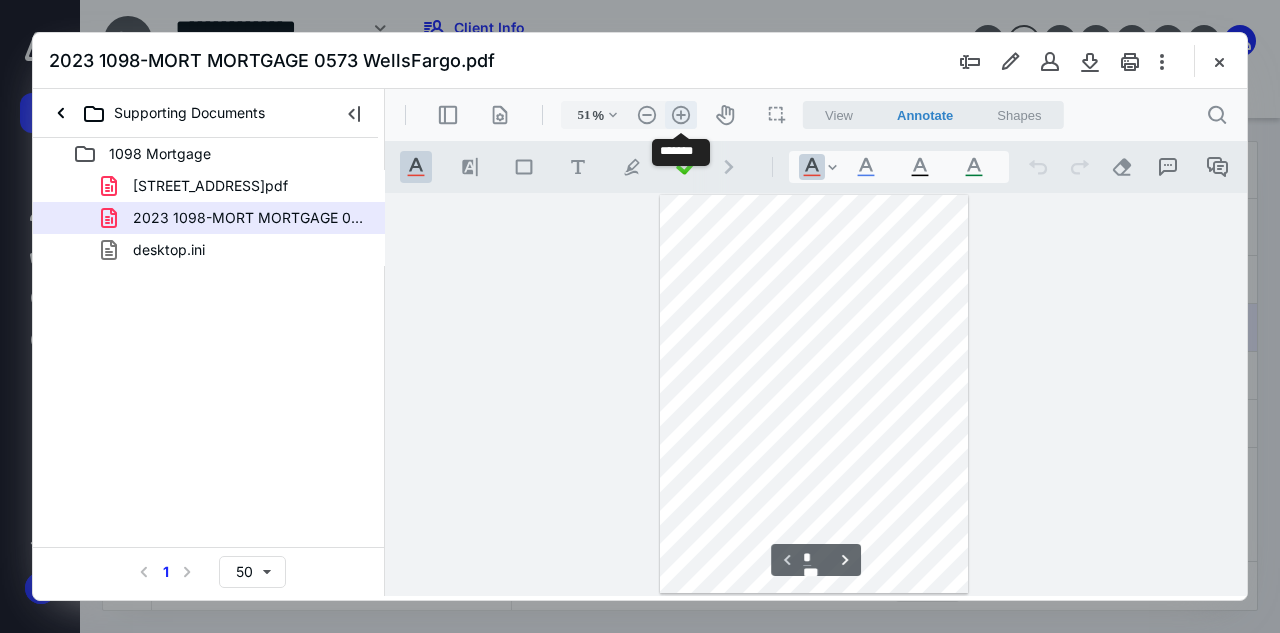 click on ".cls-1{fill:#abb0c4;} icon - header - zoom - in - line" at bounding box center [681, 115] 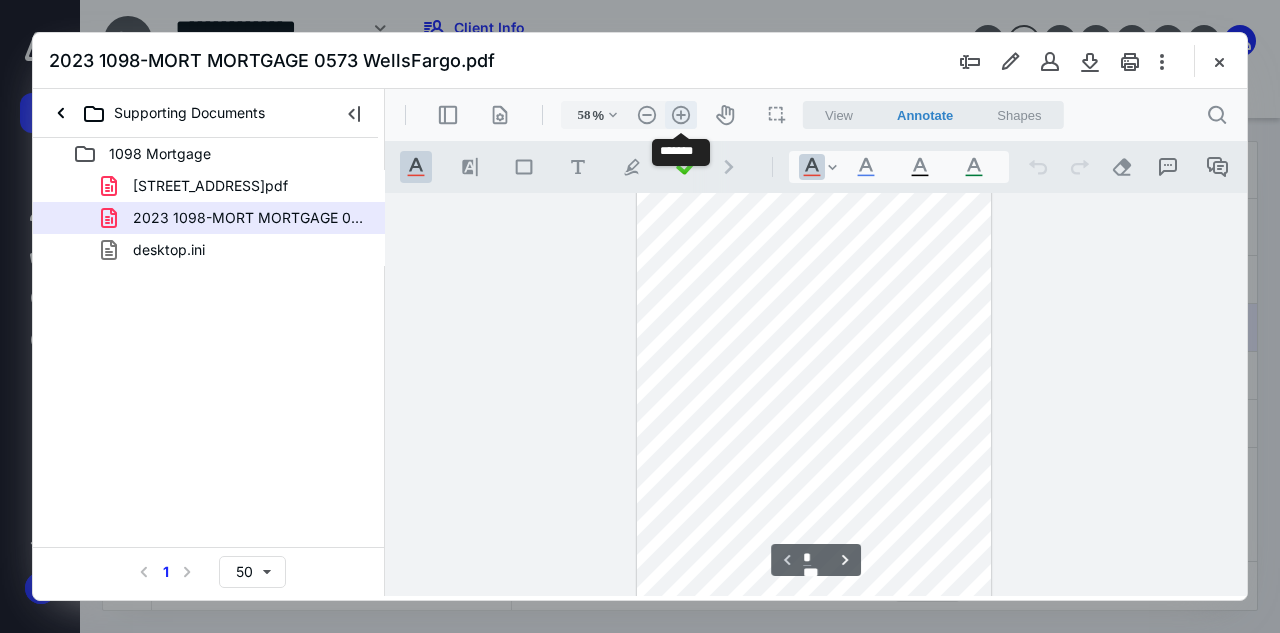 click on ".cls-1{fill:#abb0c4;} icon - header - zoom - in - line" at bounding box center (681, 115) 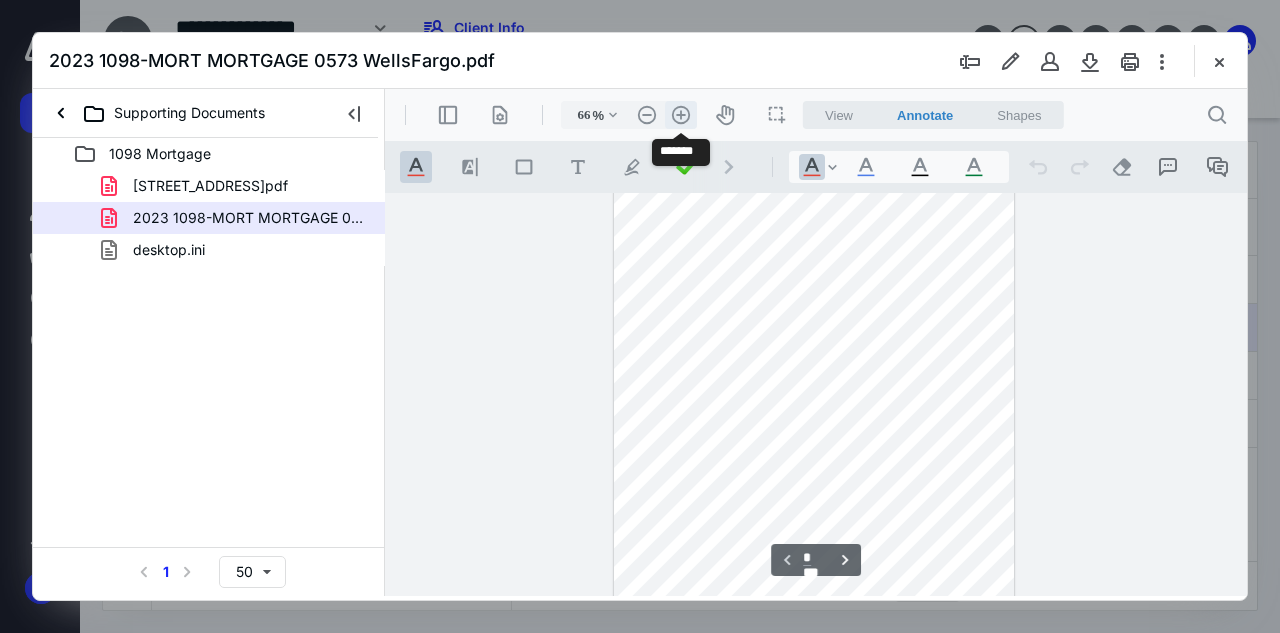 click on ".cls-1{fill:#abb0c4;} icon - header - zoom - in - line" at bounding box center [681, 115] 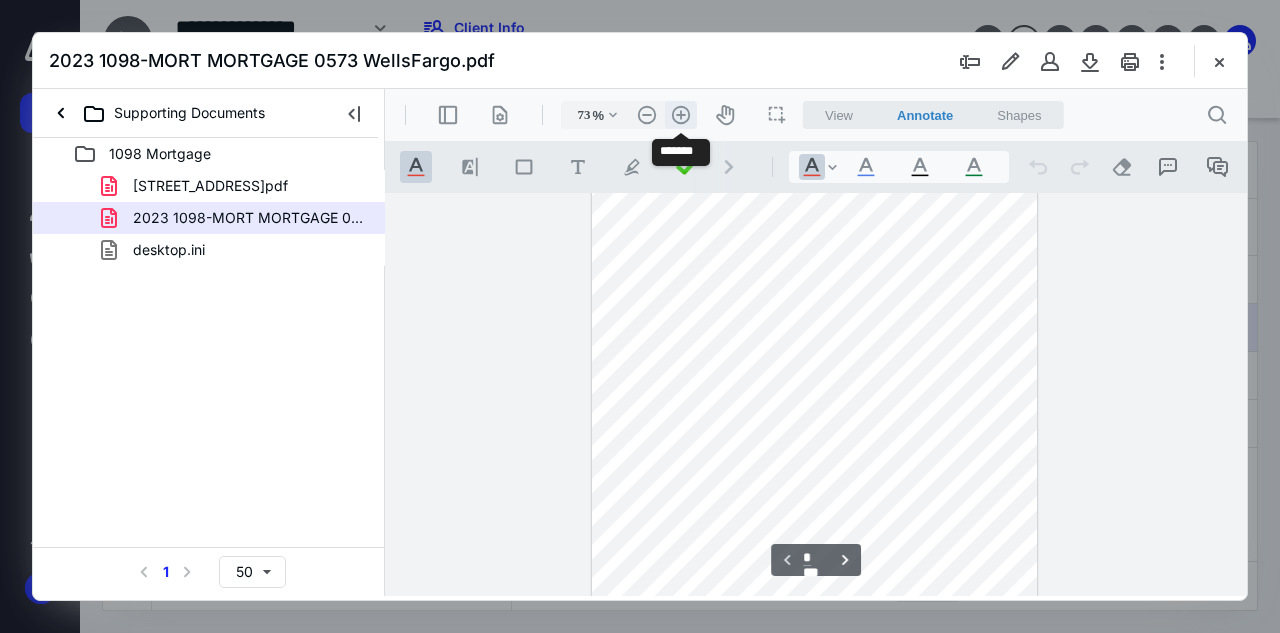 click on ".cls-1{fill:#abb0c4;} icon - header - zoom - in - line" at bounding box center [681, 115] 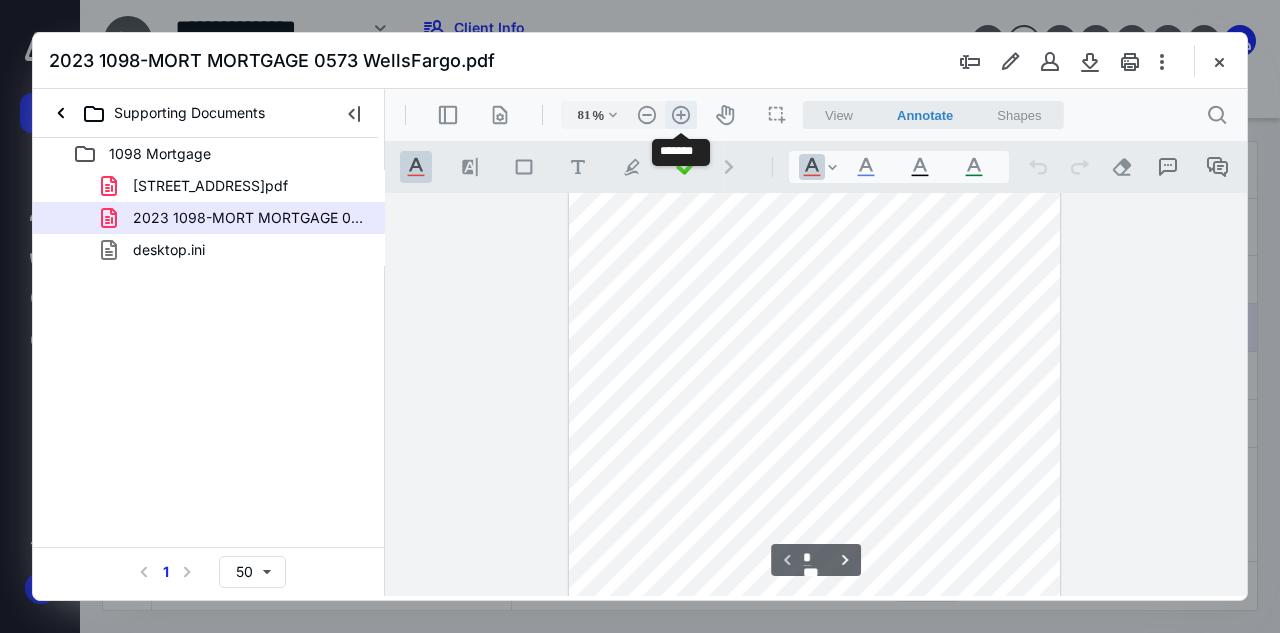 click on ".cls-1{fill:#abb0c4;} icon - header - zoom - in - line" at bounding box center (681, 115) 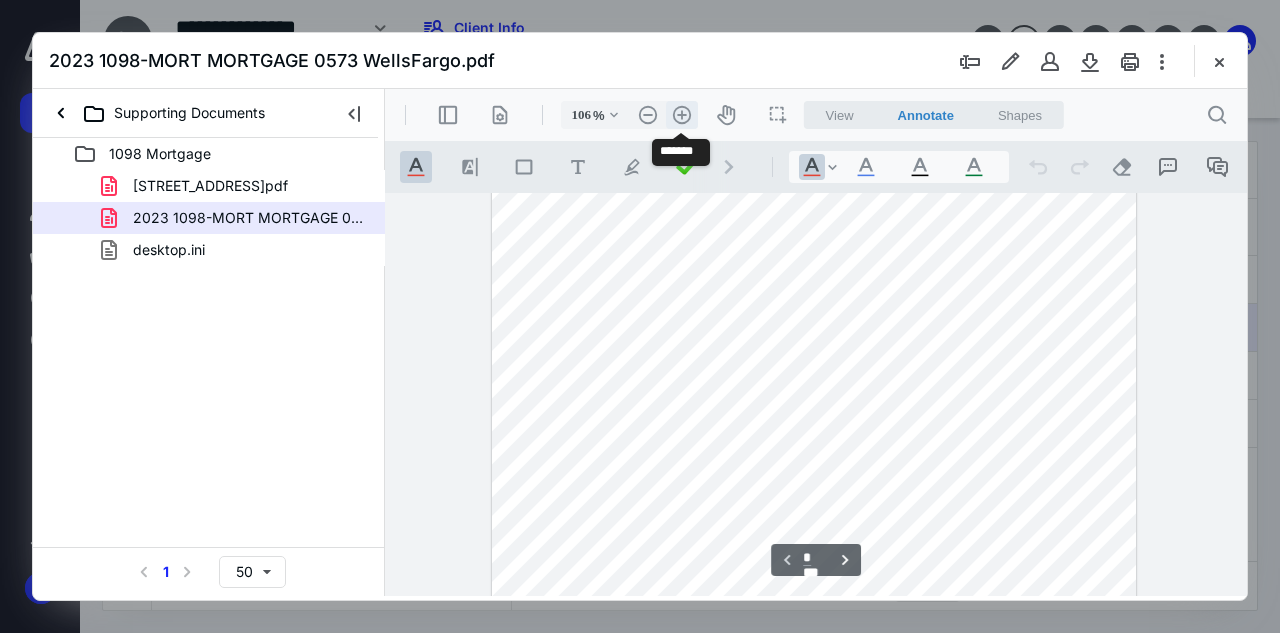 click on ".cls-1{fill:#abb0c4;} icon - header - zoom - in - line" at bounding box center [682, 115] 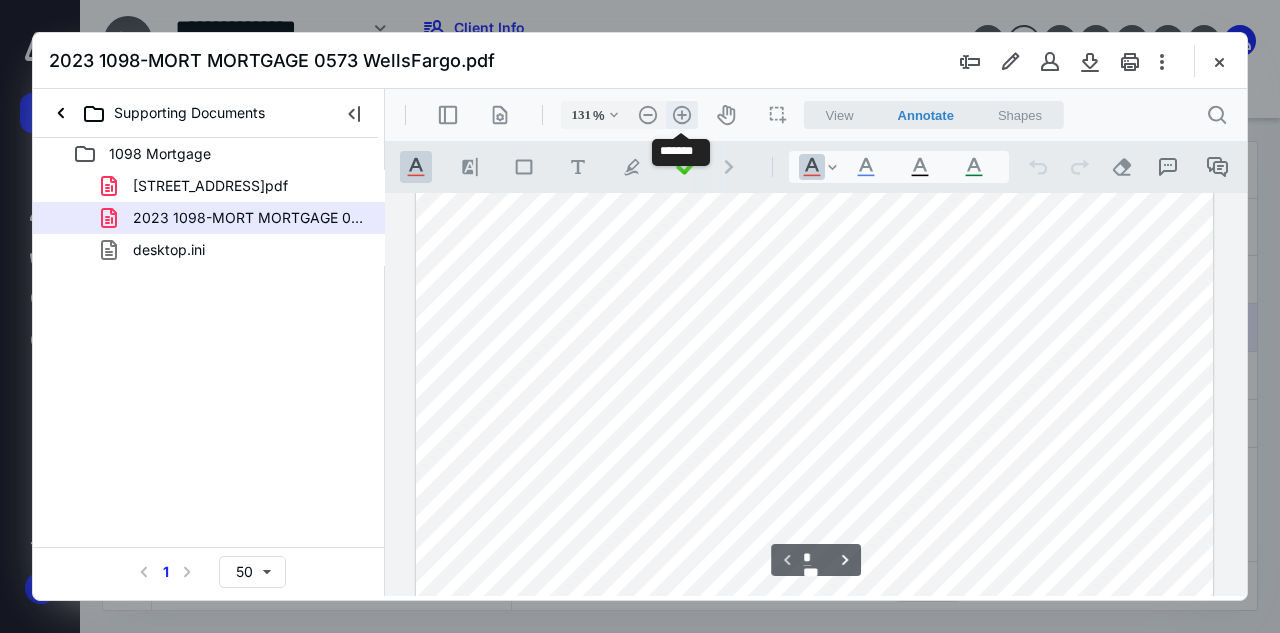 scroll, scrollTop: 236, scrollLeft: 0, axis: vertical 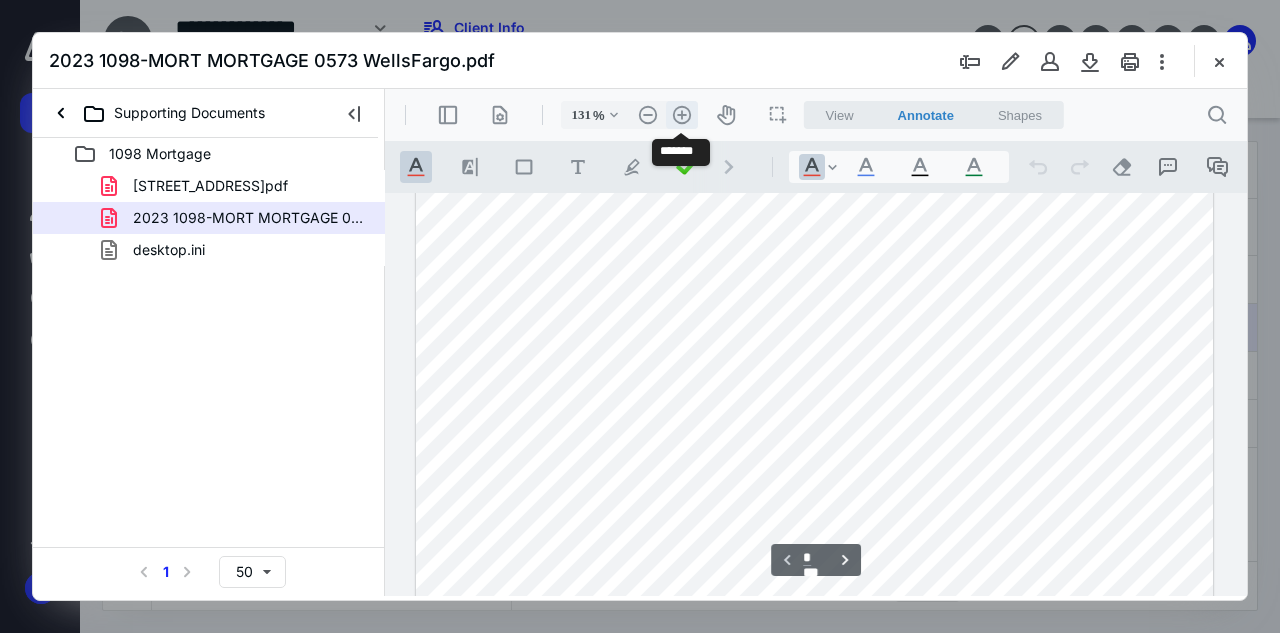 click on ".cls-1{fill:#abb0c4;} icon - header - zoom - in - line" at bounding box center [682, 115] 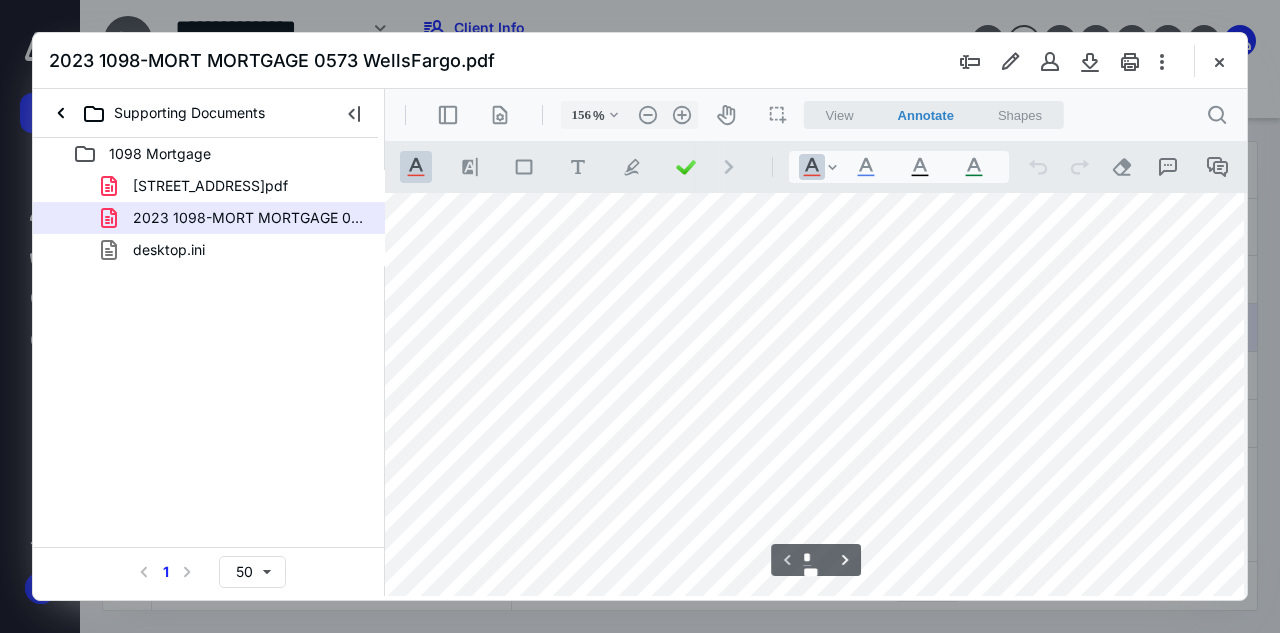 scroll, scrollTop: 210, scrollLeft: 56, axis: both 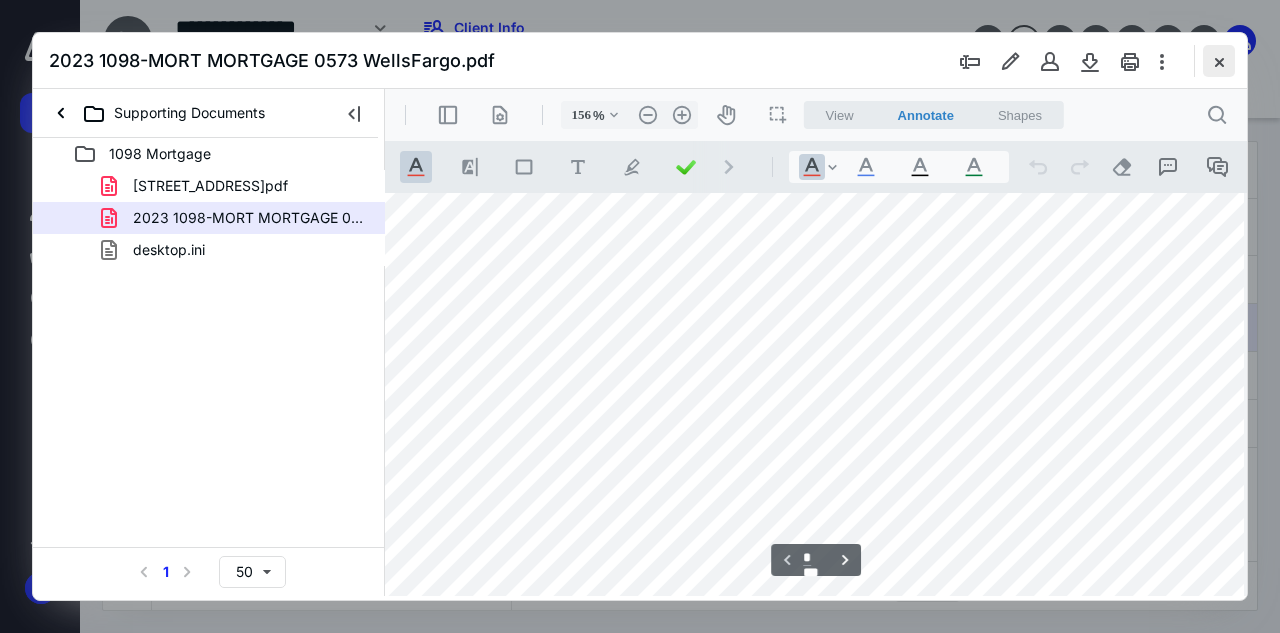 click at bounding box center [1219, 61] 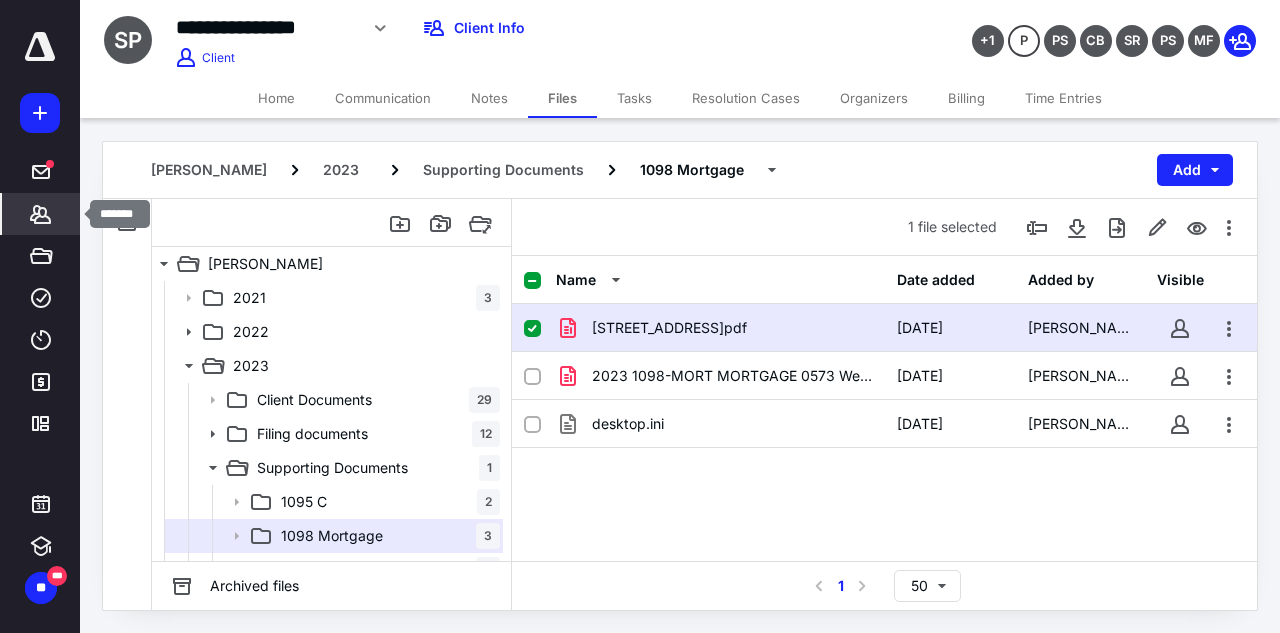 click 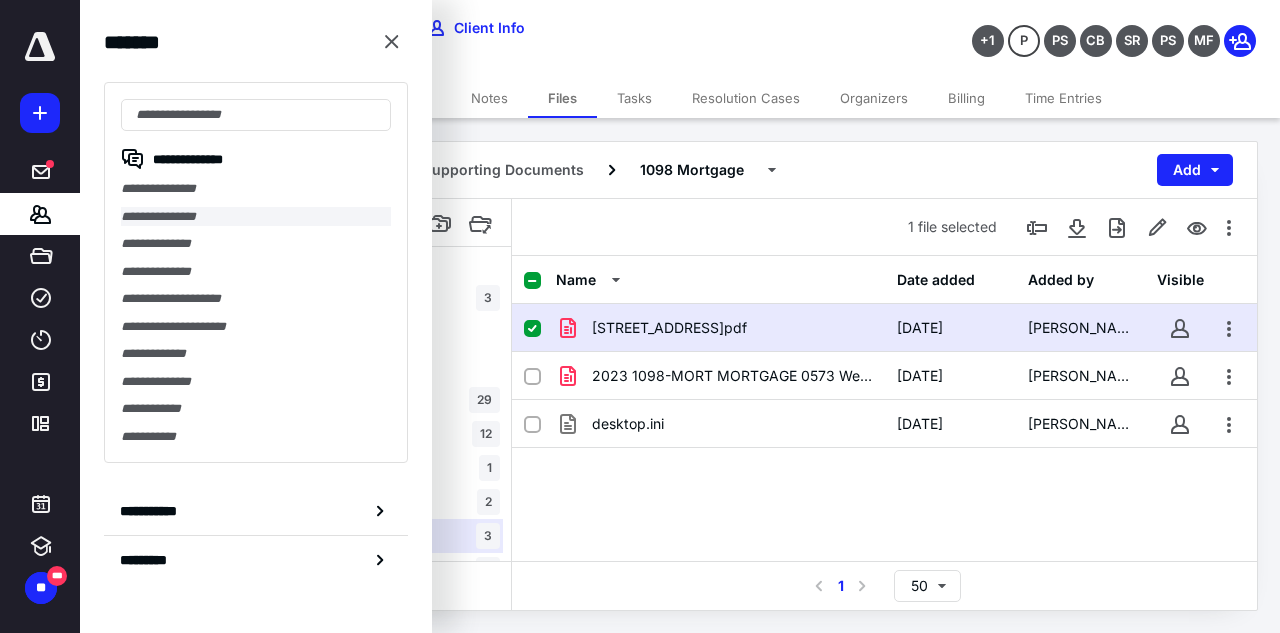 click on "**********" at bounding box center [256, 217] 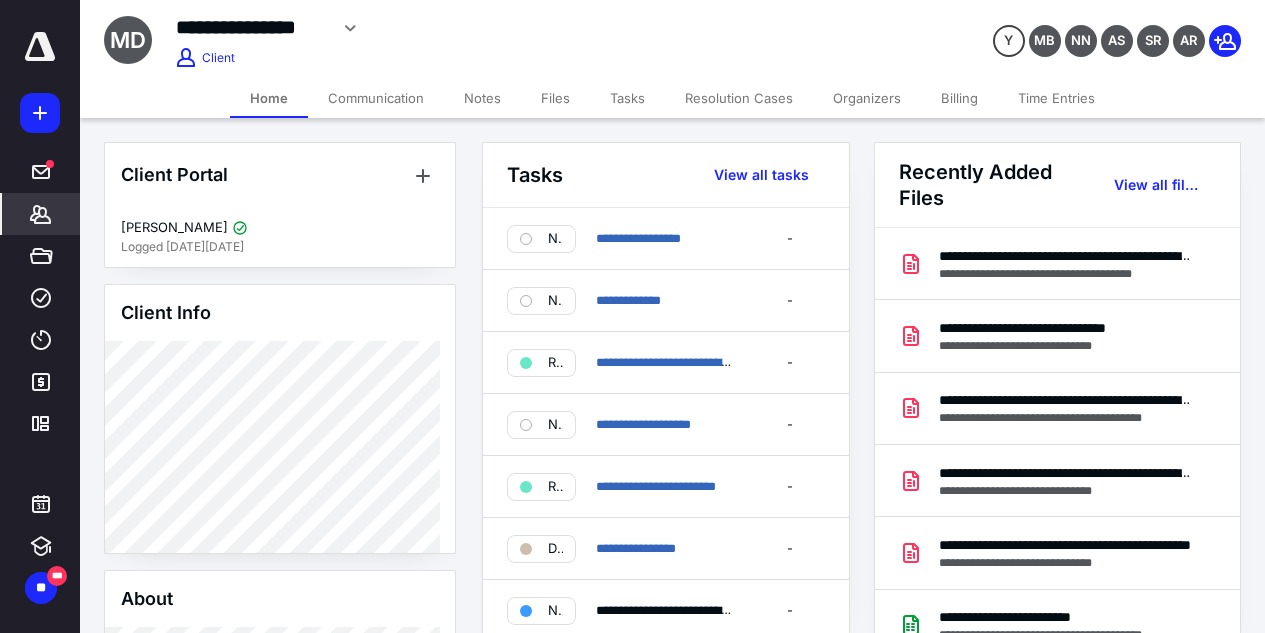 click on "*******" at bounding box center [41, 214] 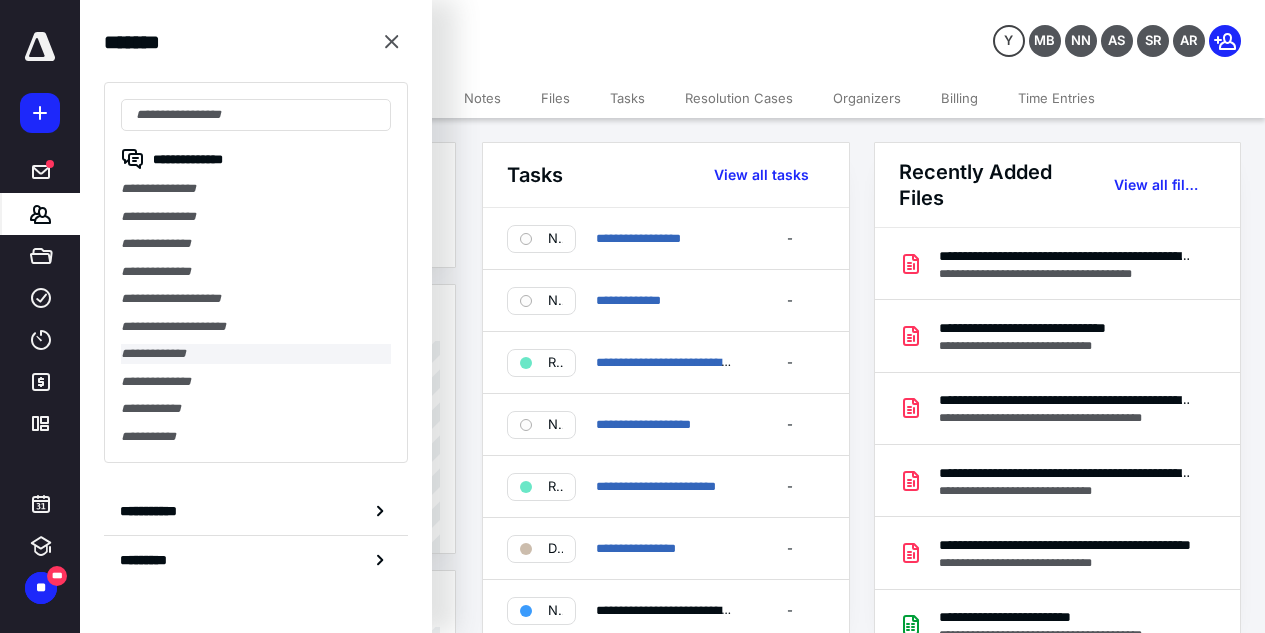 click on "**********" at bounding box center [256, 354] 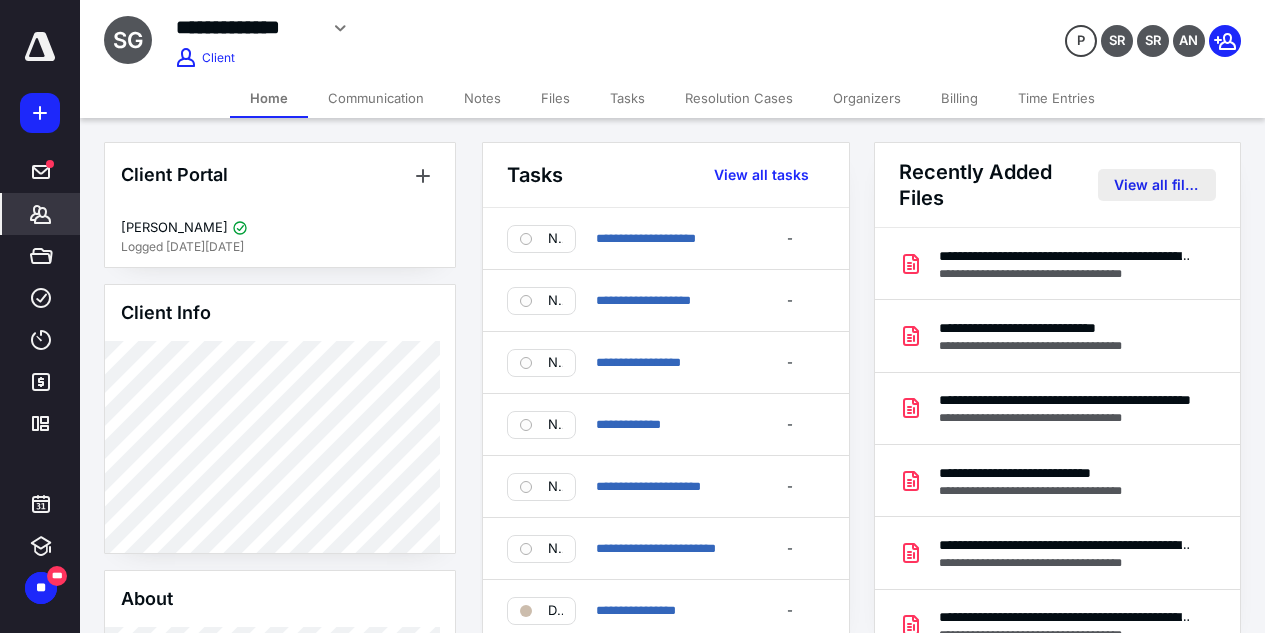 click on "View all files" at bounding box center (1157, 185) 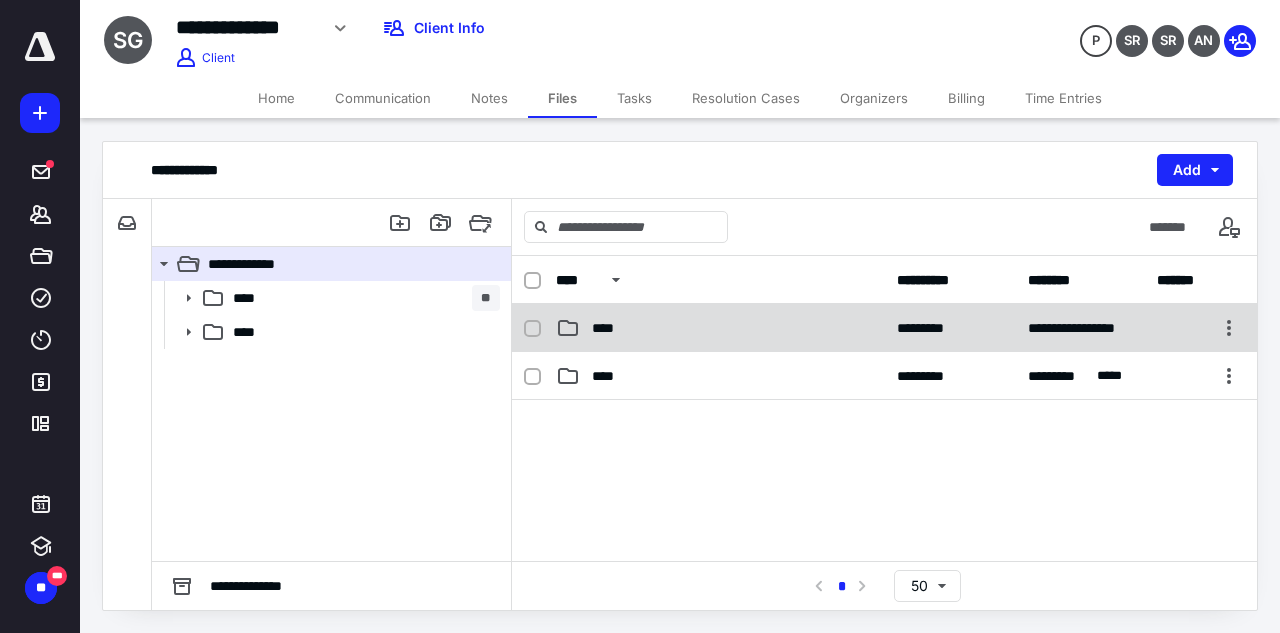 click on "****" at bounding box center (720, 328) 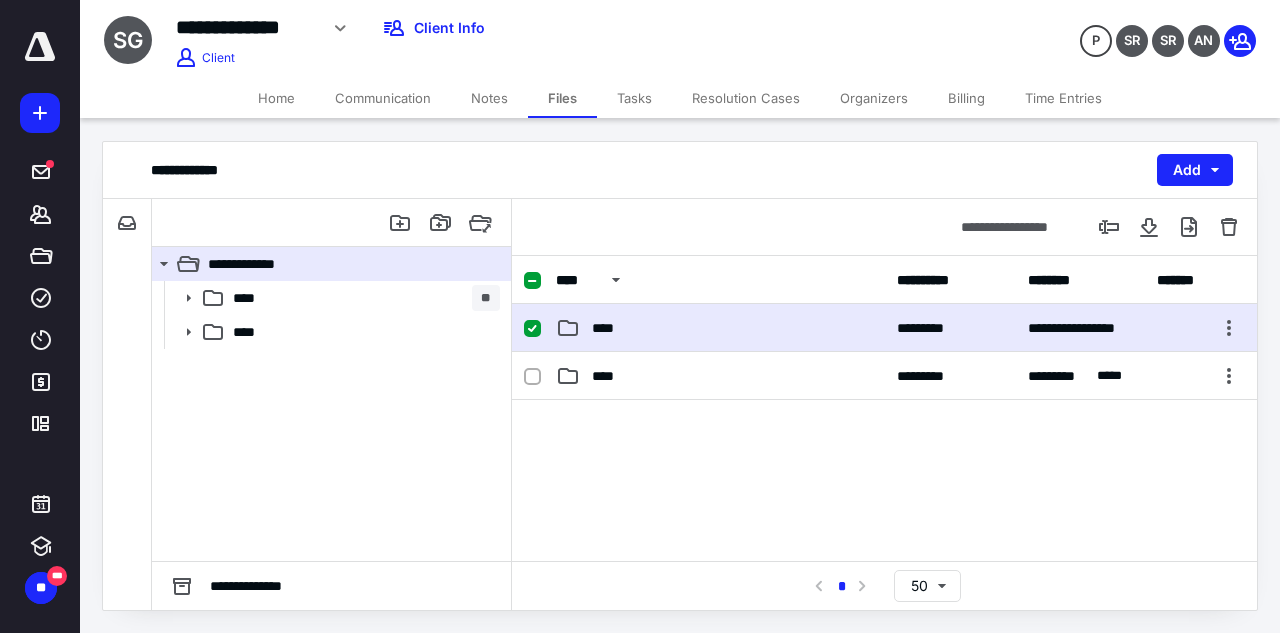 click on "****" at bounding box center [720, 328] 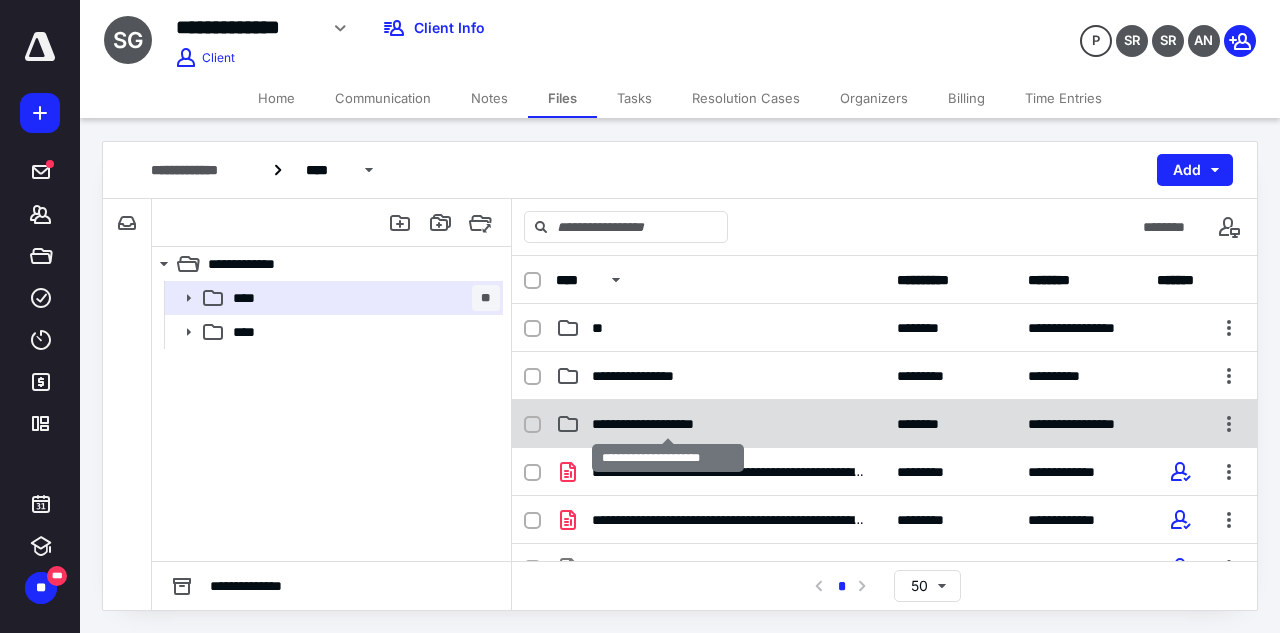 click on "**********" at bounding box center (668, 424) 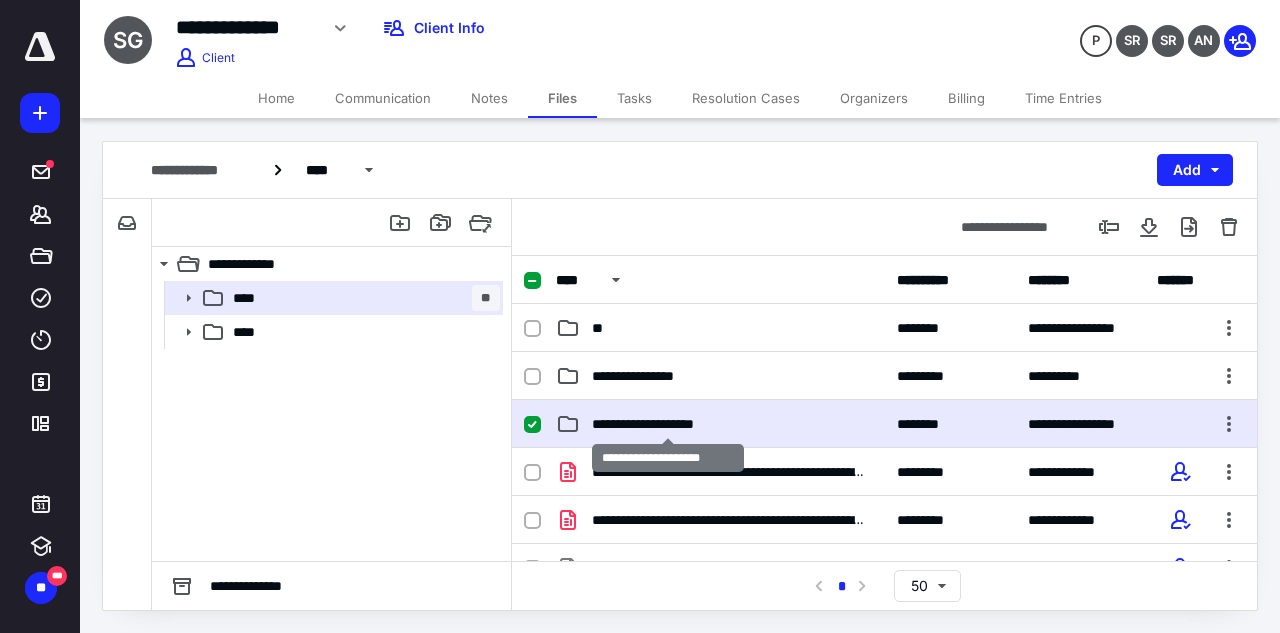 click on "**********" at bounding box center [668, 424] 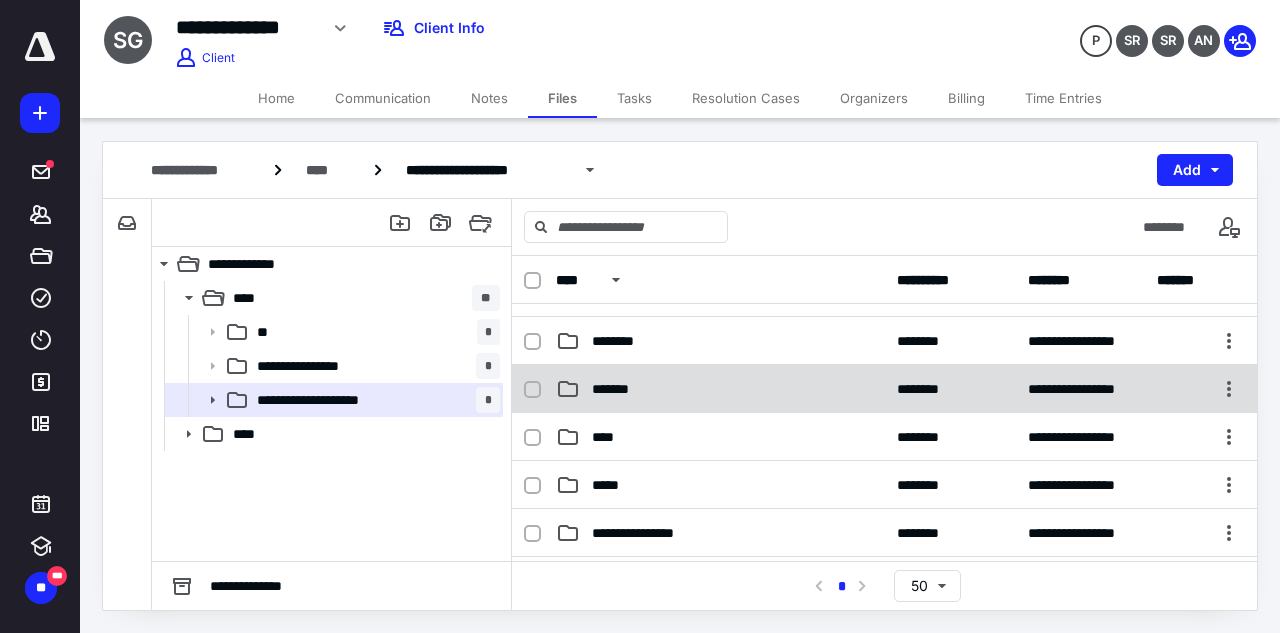 scroll, scrollTop: 0, scrollLeft: 0, axis: both 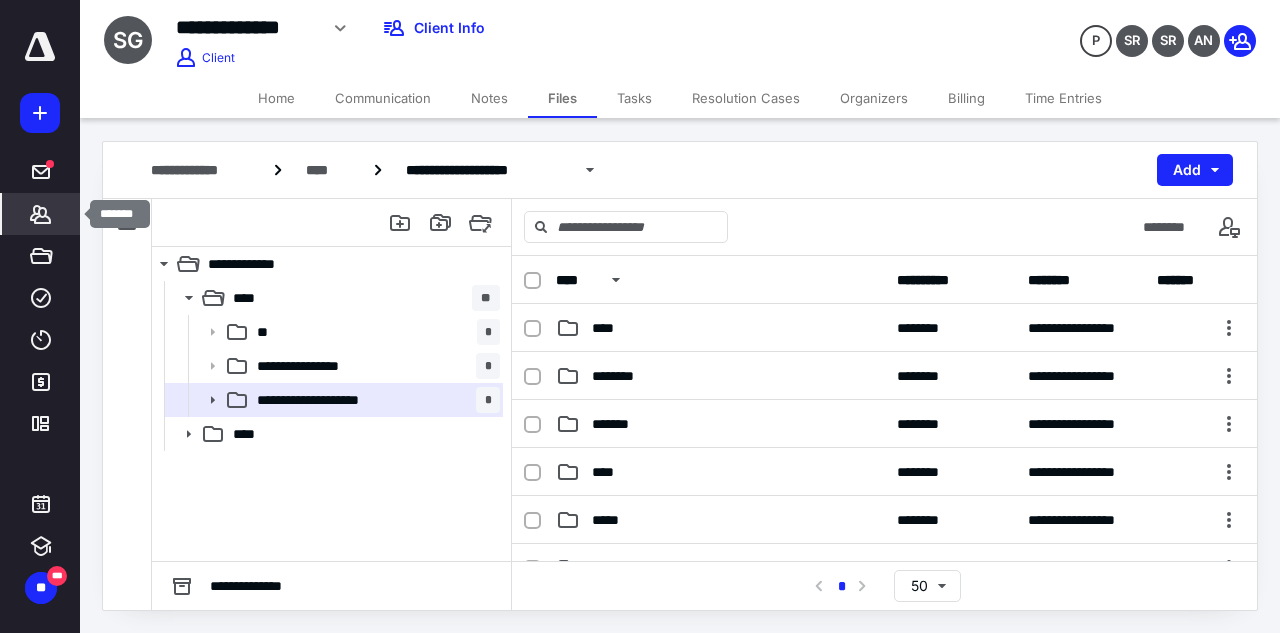 click 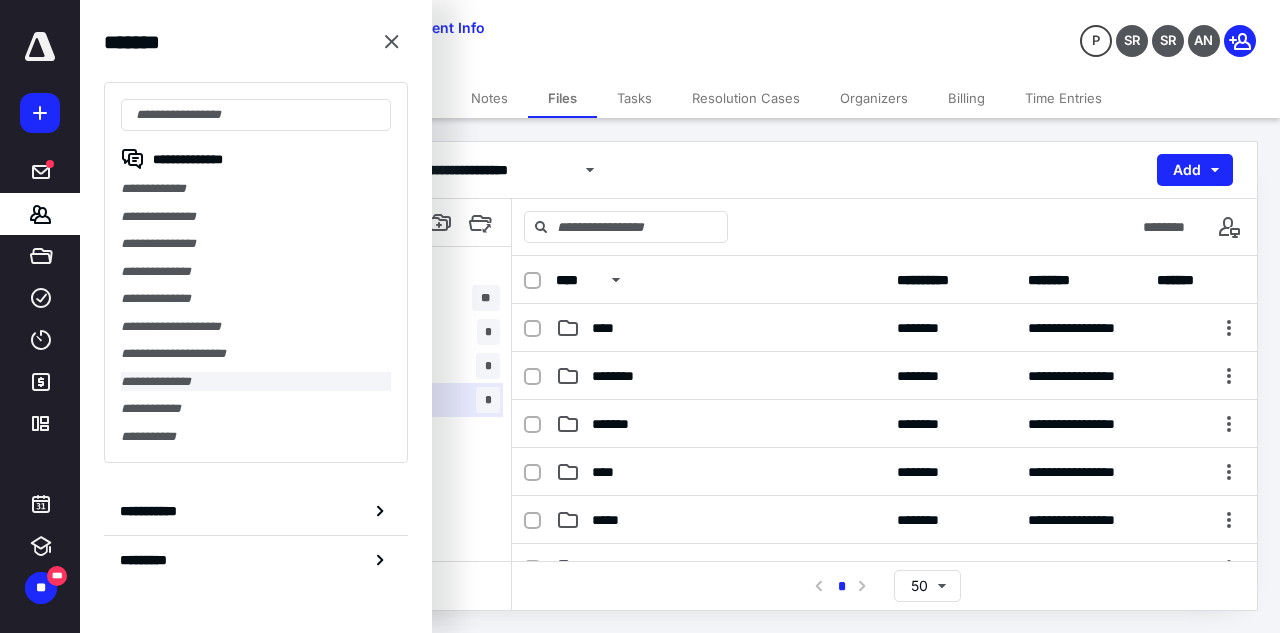 click on "**********" at bounding box center (256, 382) 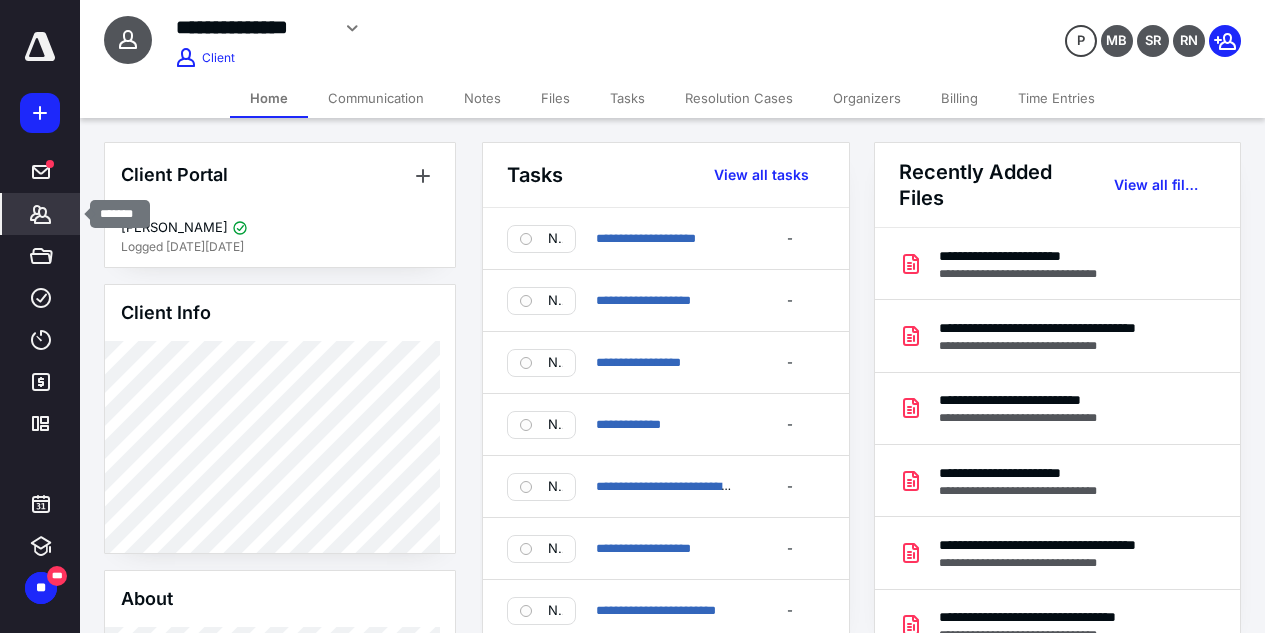 click on "*******" at bounding box center [41, 214] 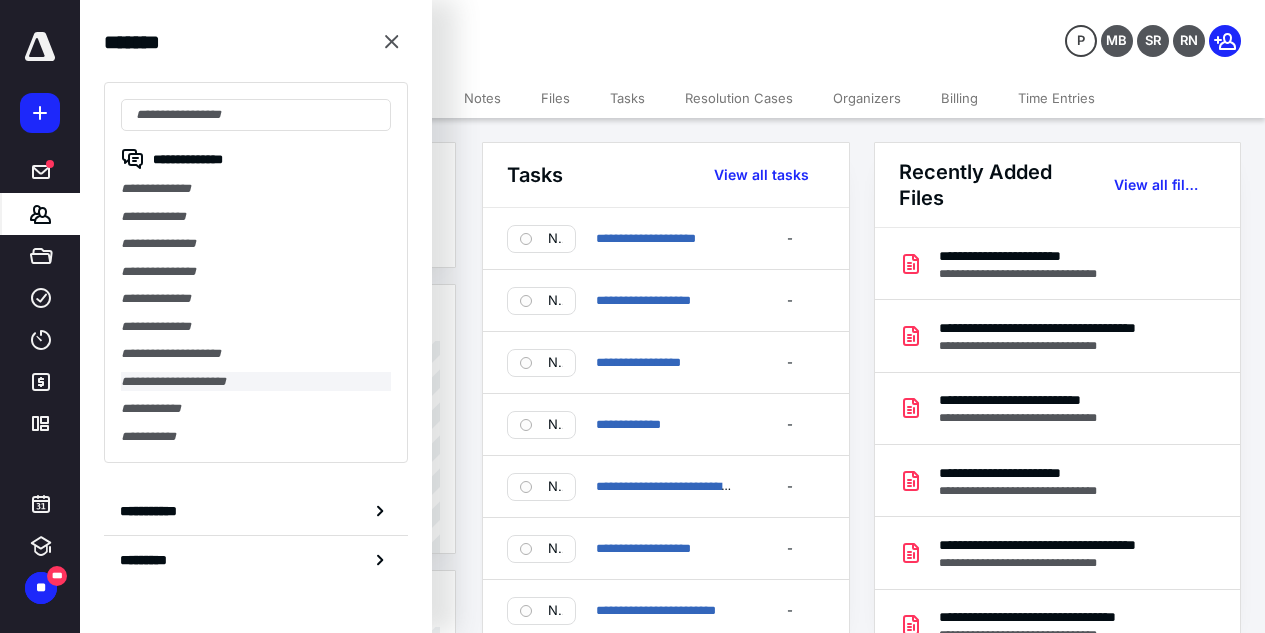 click on "**********" at bounding box center (256, 382) 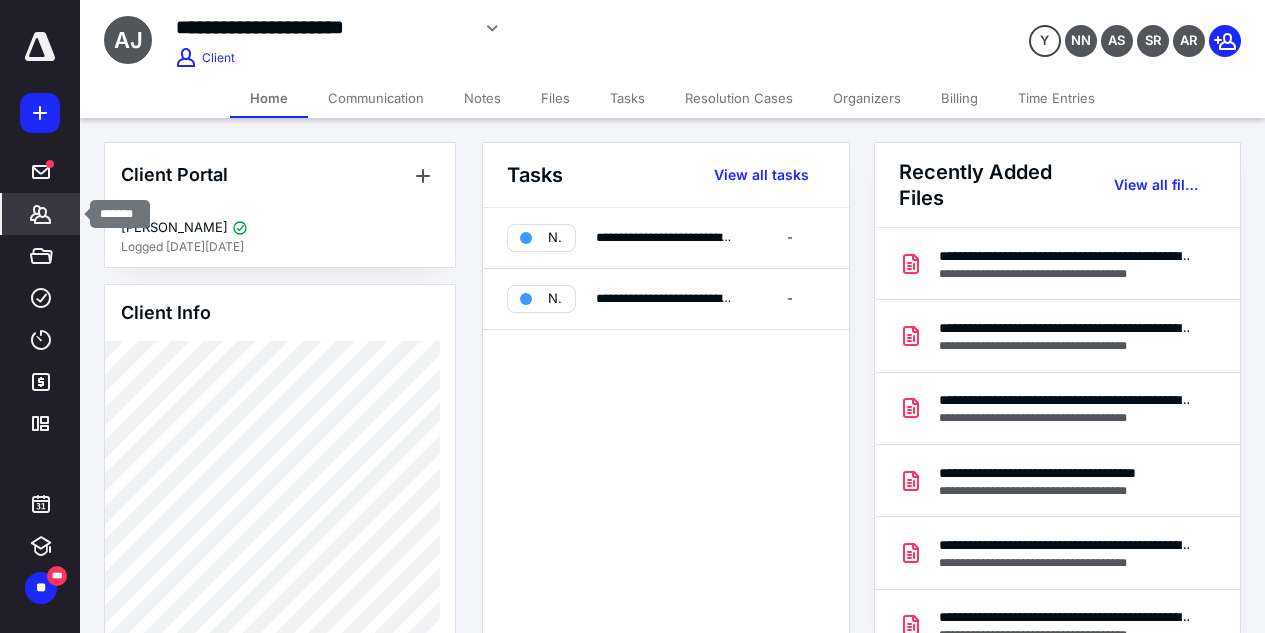 click 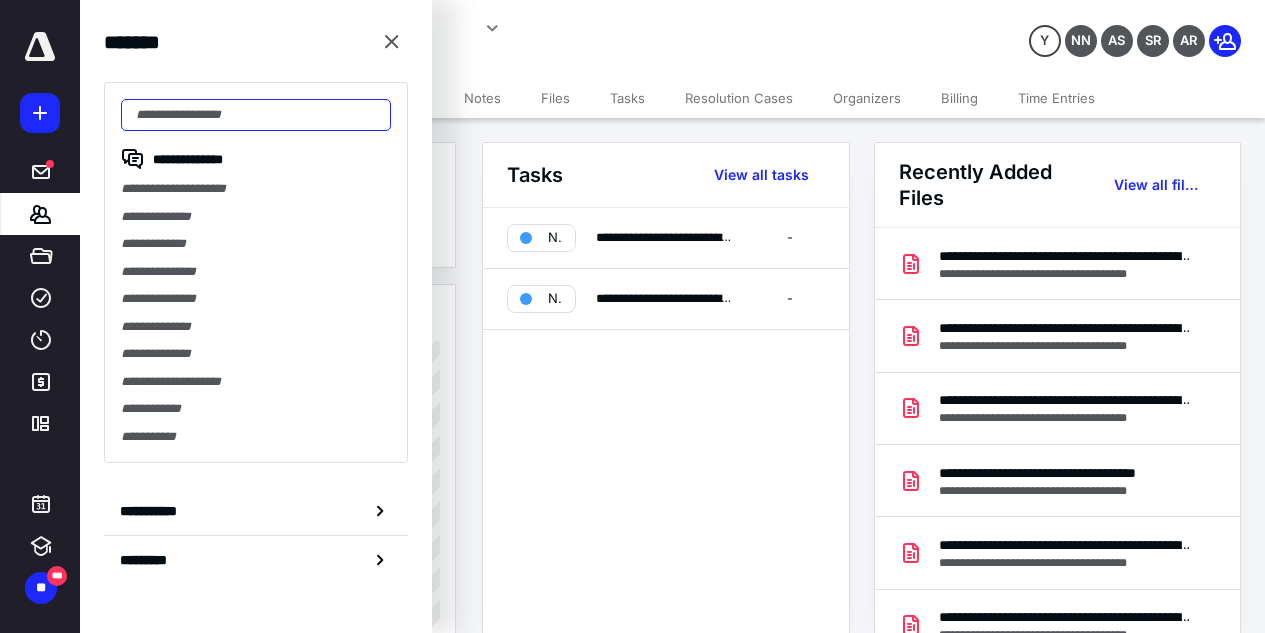 paste on "**********" 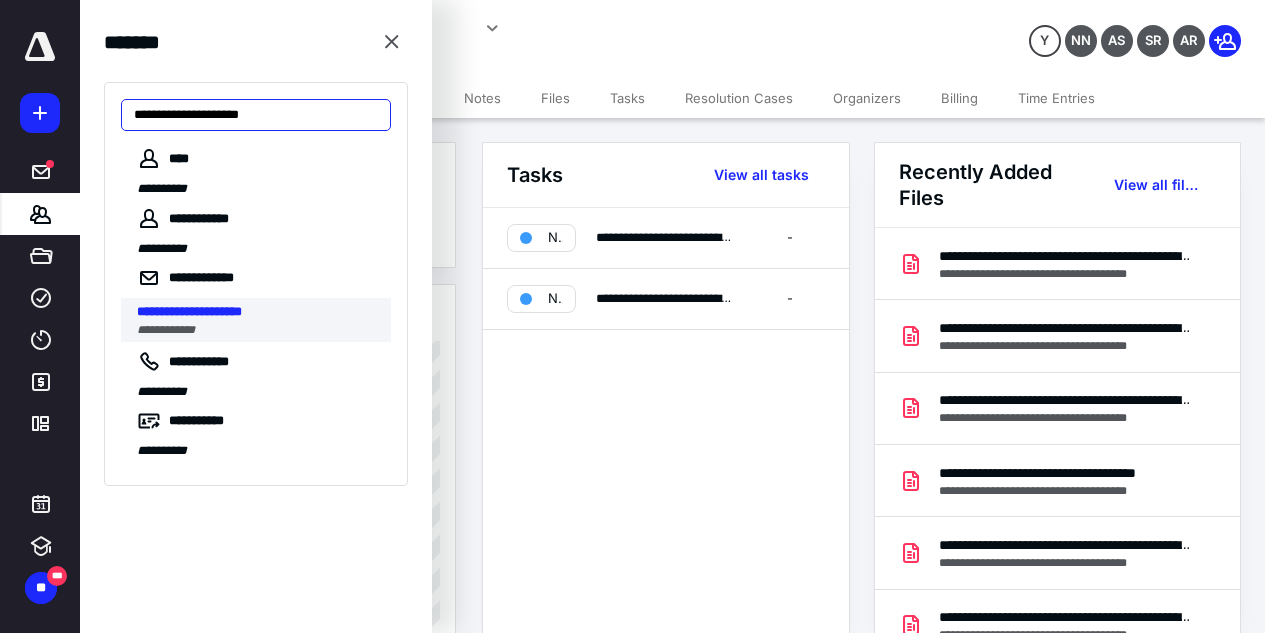 type on "**********" 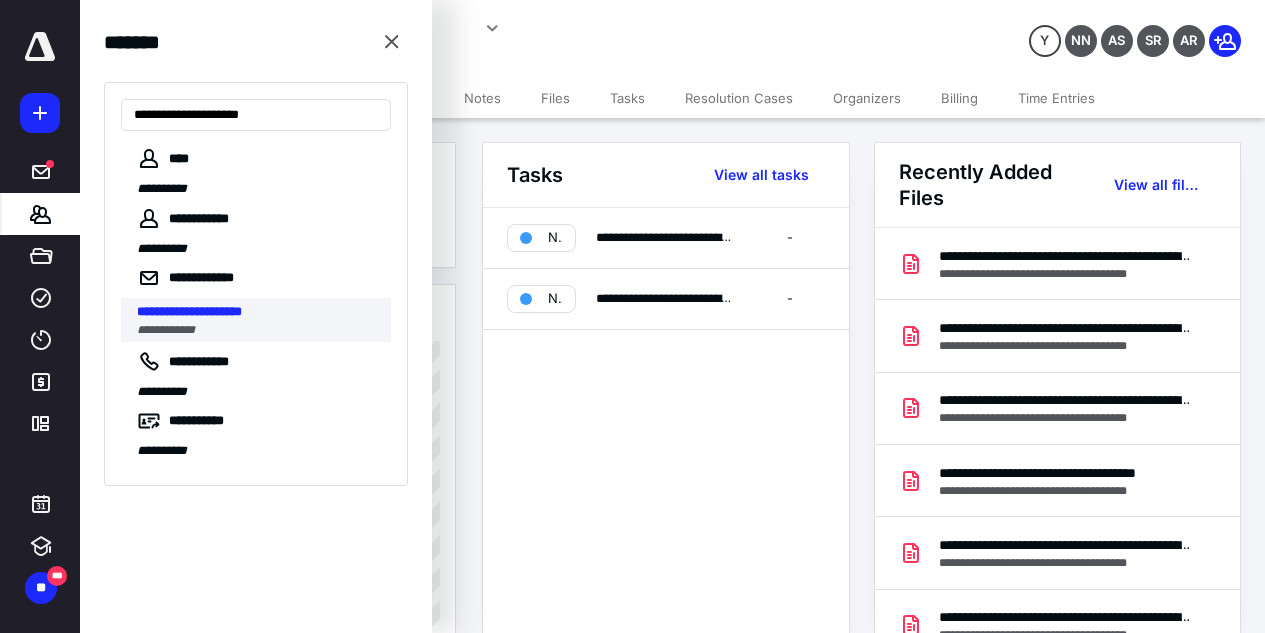 click on "**********" at bounding box center [189, 311] 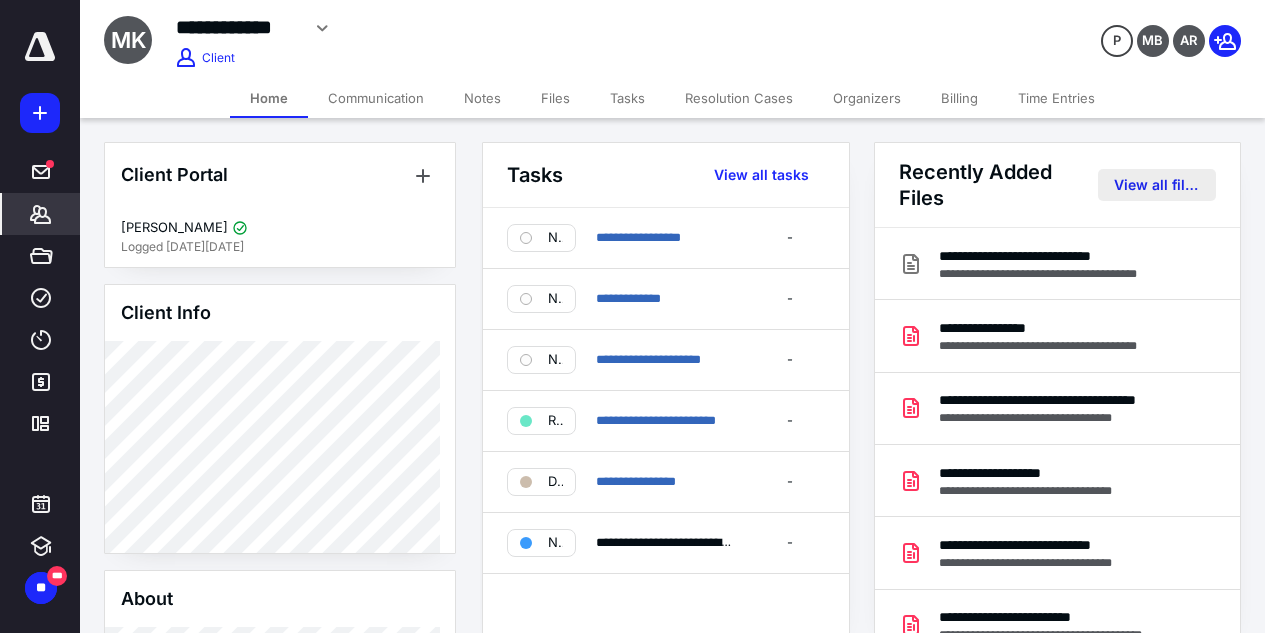 click on "View all files" at bounding box center [1157, 185] 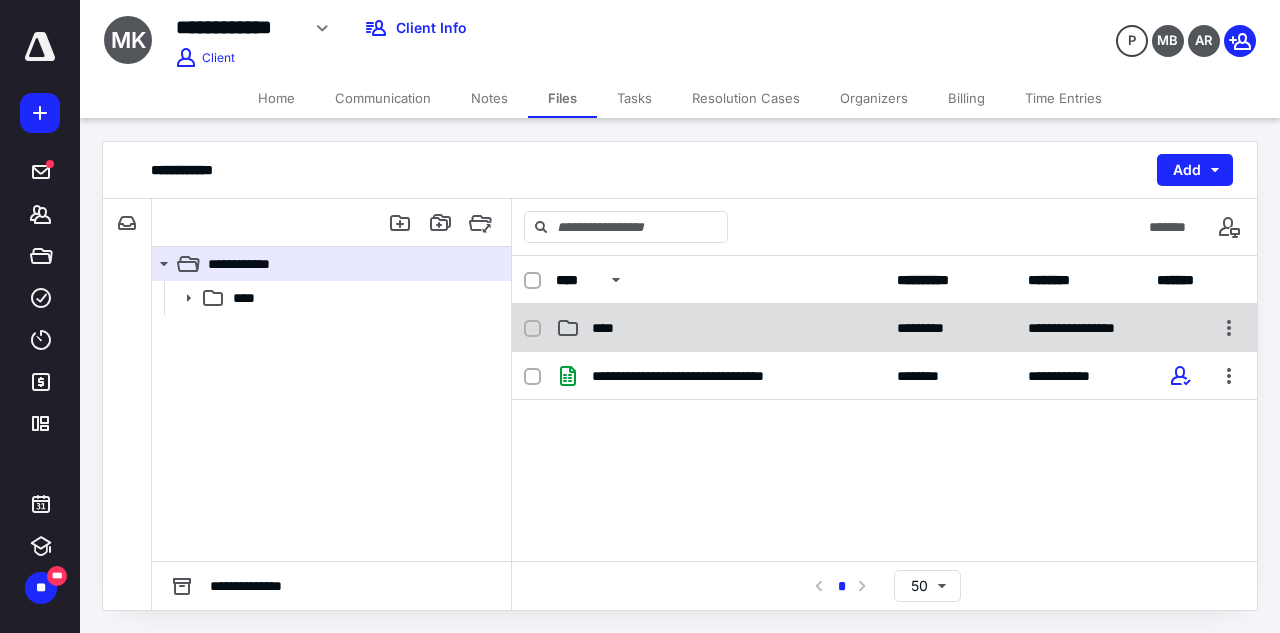 click on "****" at bounding box center (720, 328) 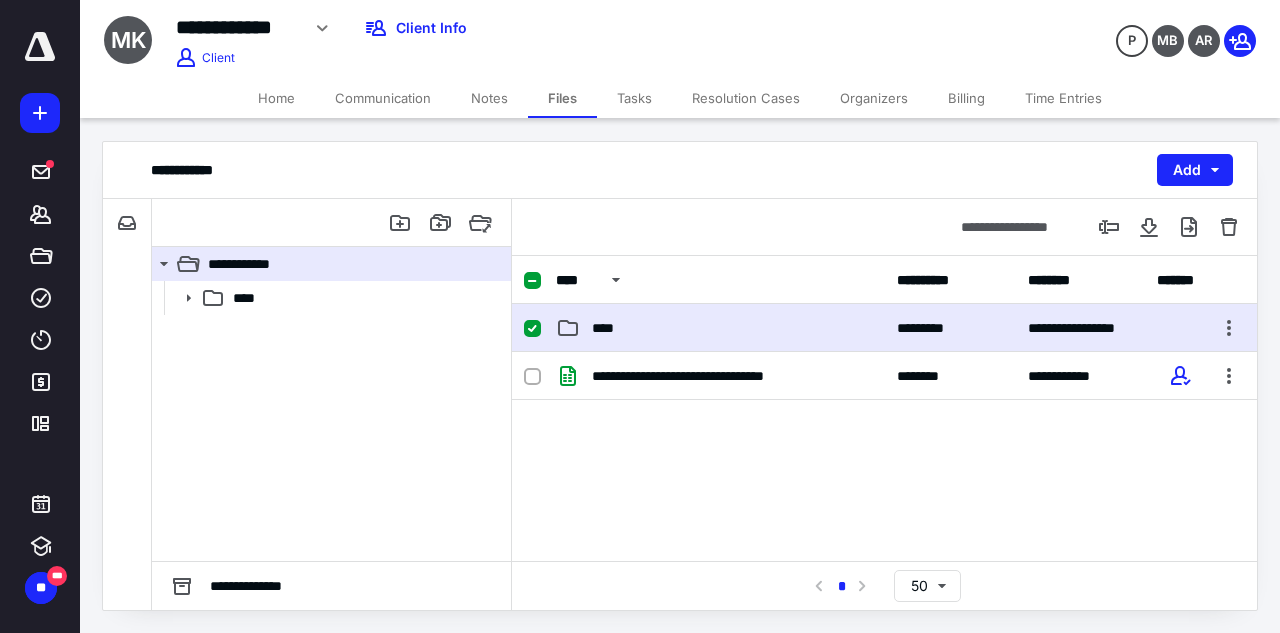 click on "****" at bounding box center [720, 328] 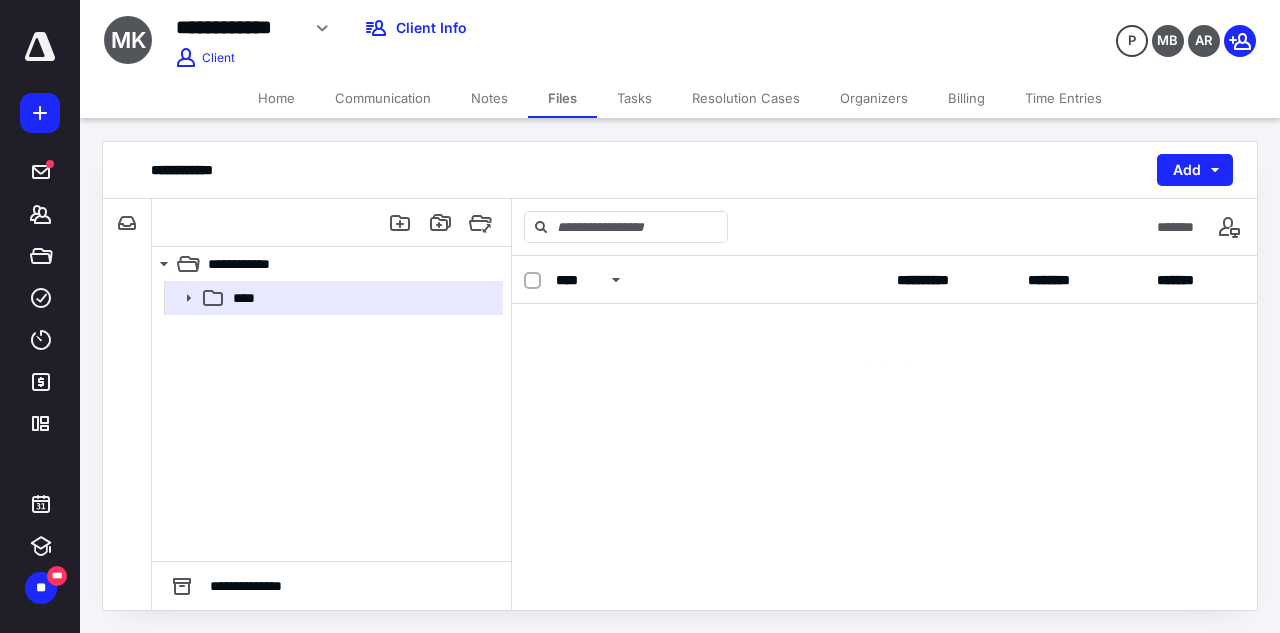 click at bounding box center (884, 344) 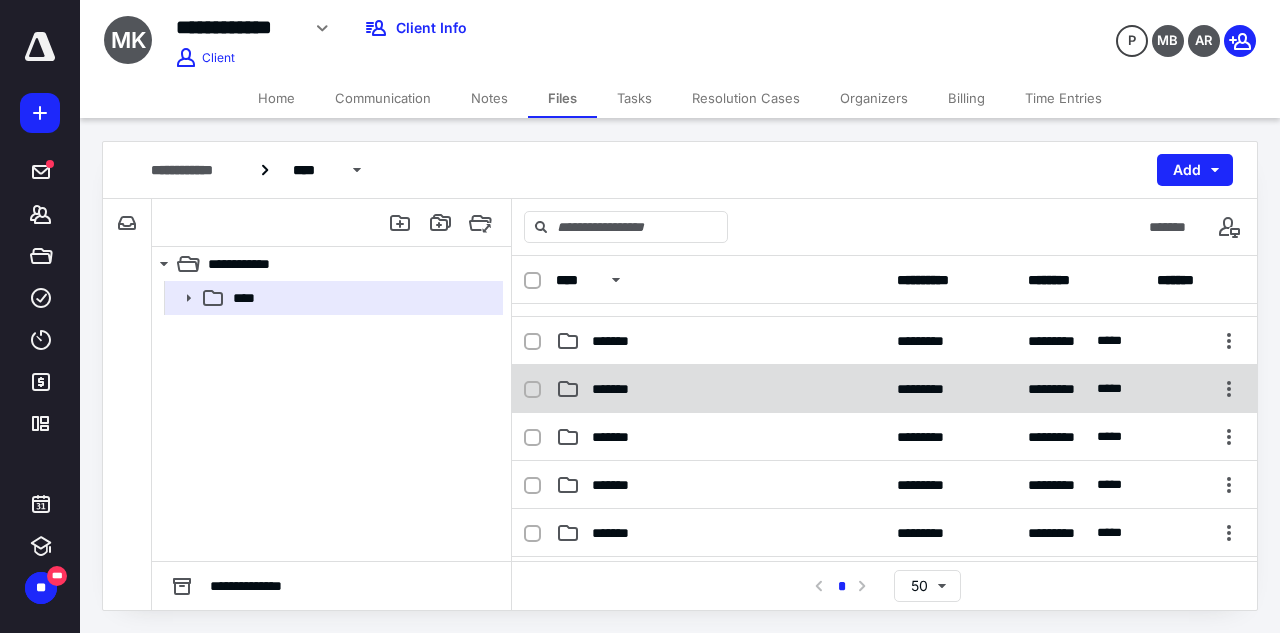 scroll, scrollTop: 200, scrollLeft: 0, axis: vertical 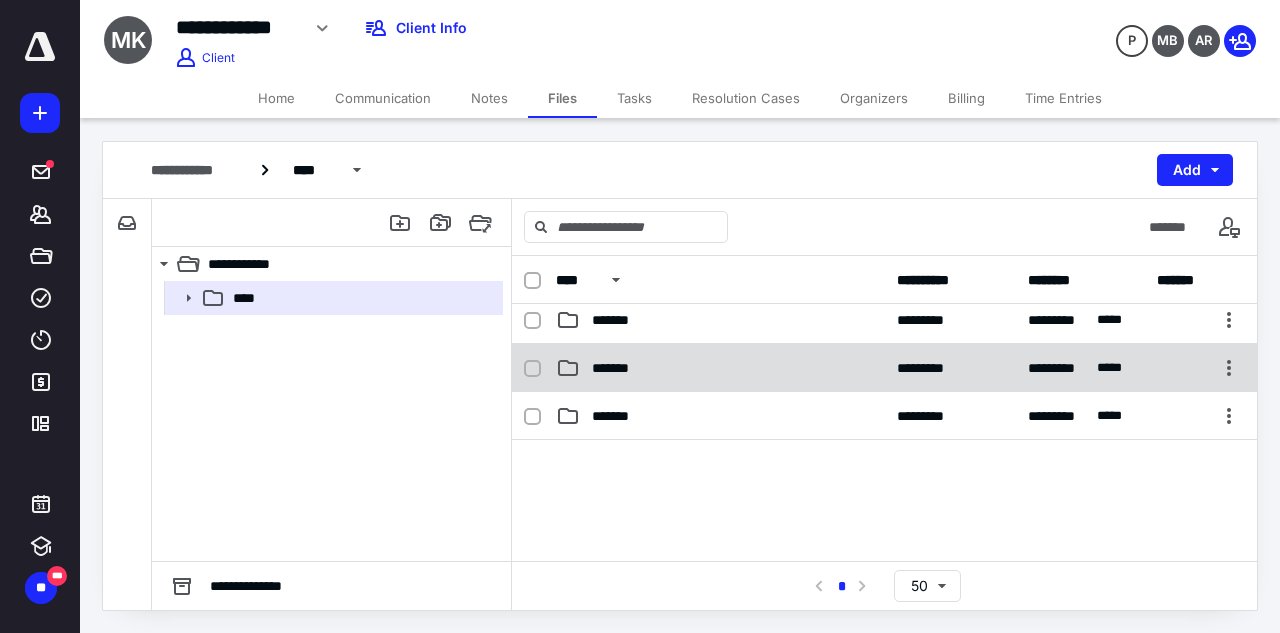 click on "*******" at bounding box center (720, 368) 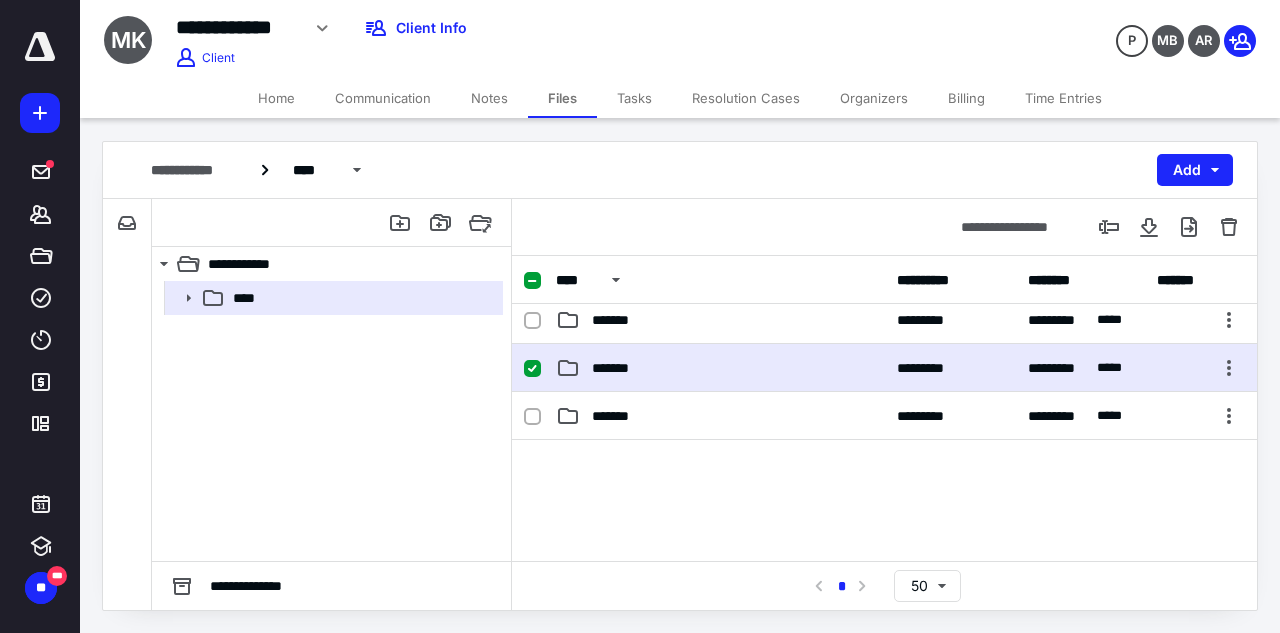 click on "*******" at bounding box center (720, 368) 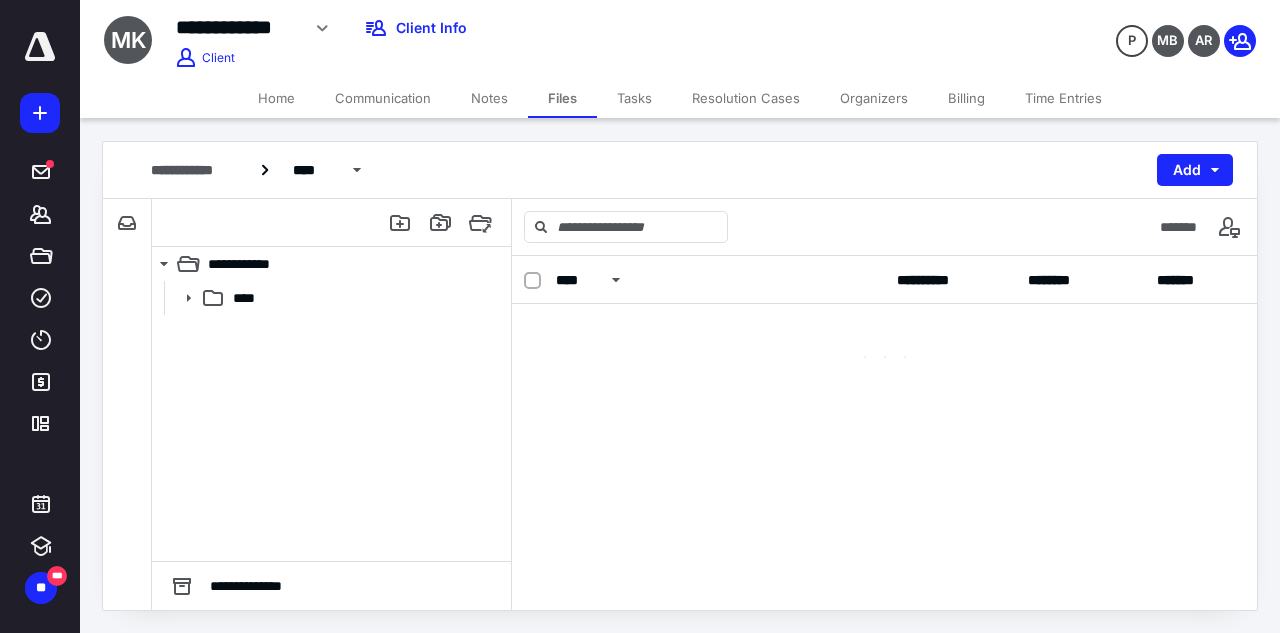 scroll, scrollTop: 0, scrollLeft: 0, axis: both 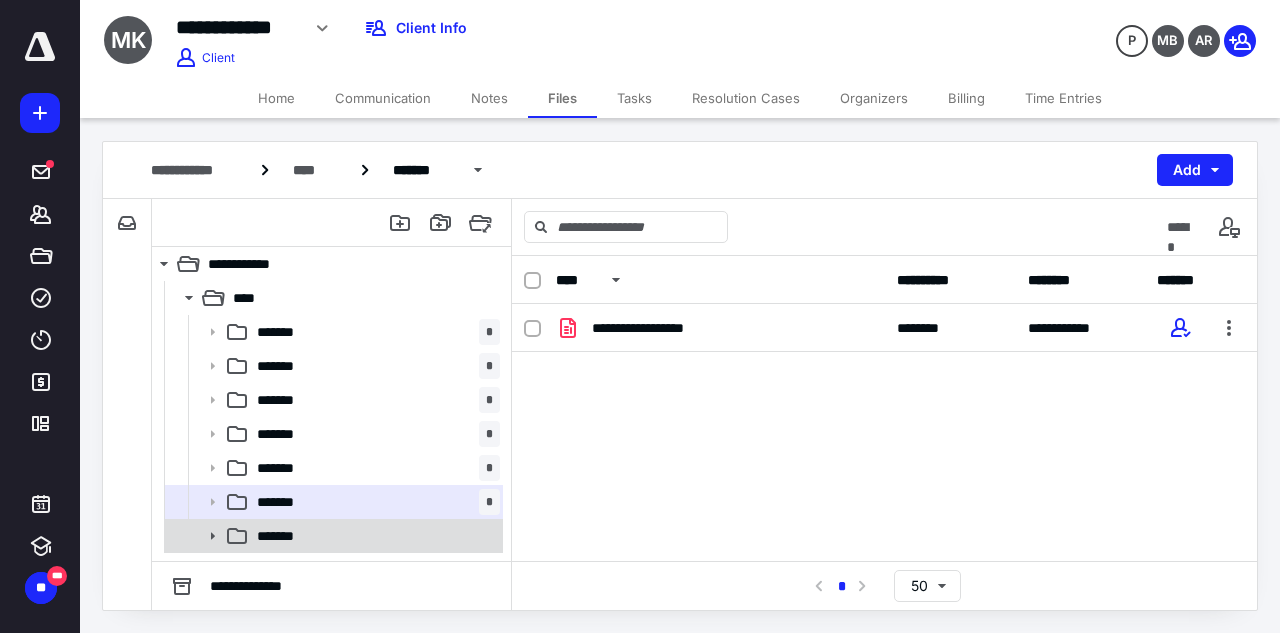 click on "*******" at bounding box center (332, 536) 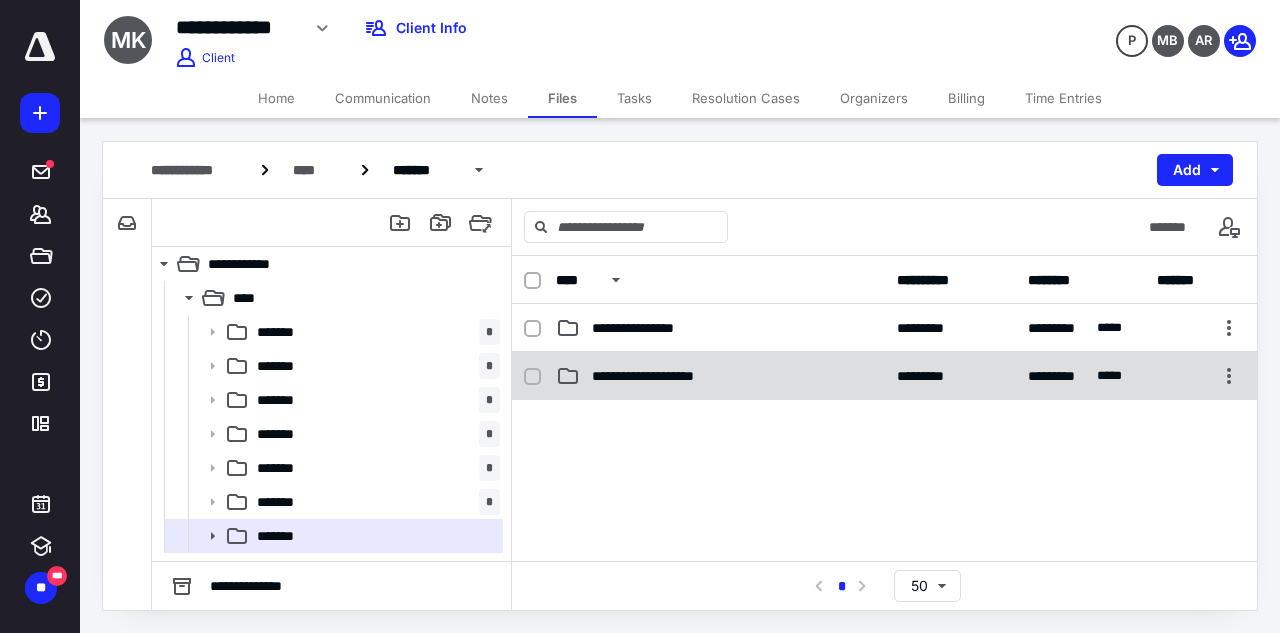 click on "**********" at bounding box center [720, 376] 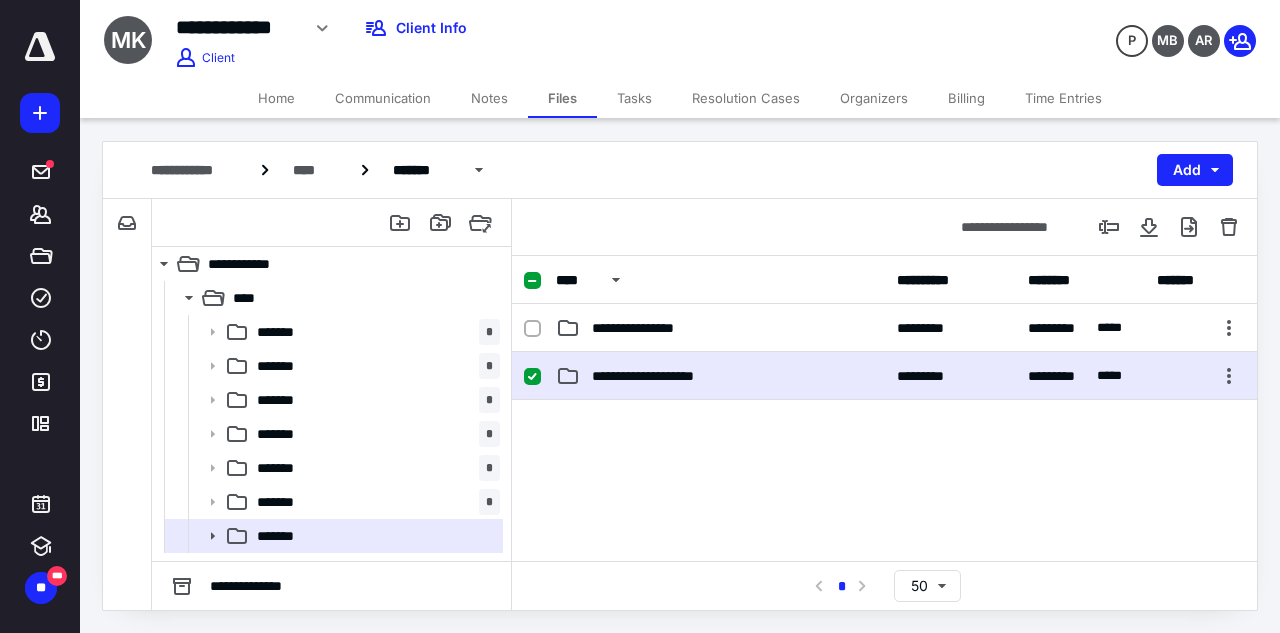 click on "**********" at bounding box center (720, 376) 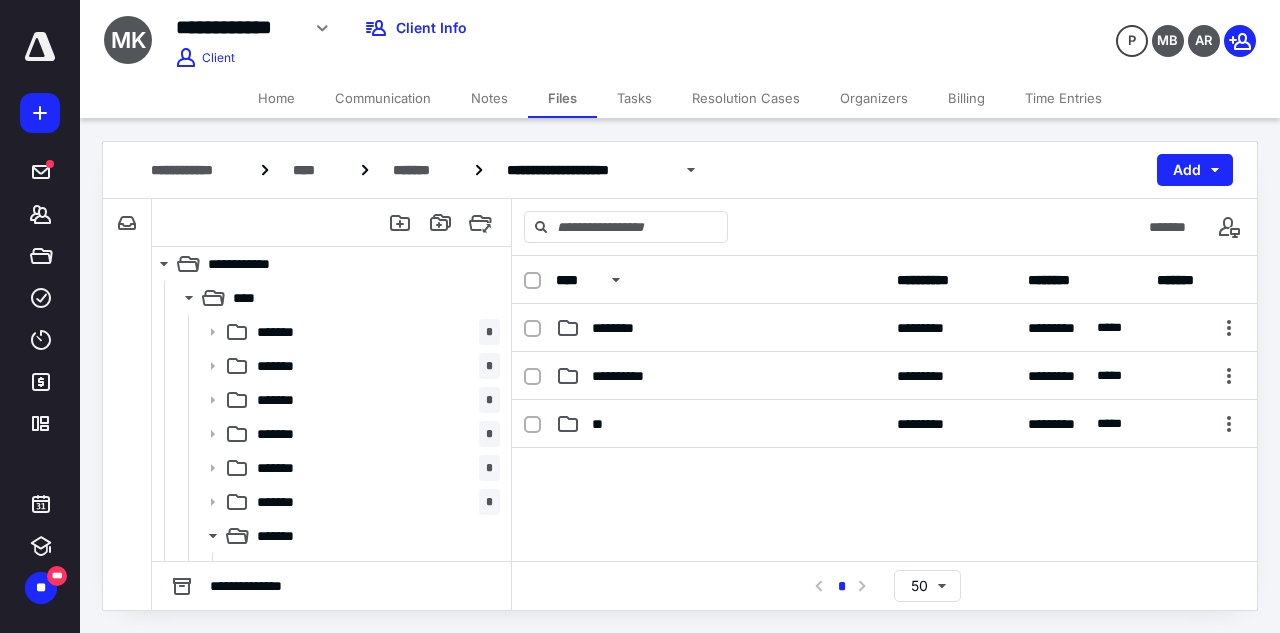 click on "**********" at bounding box center (720, 376) 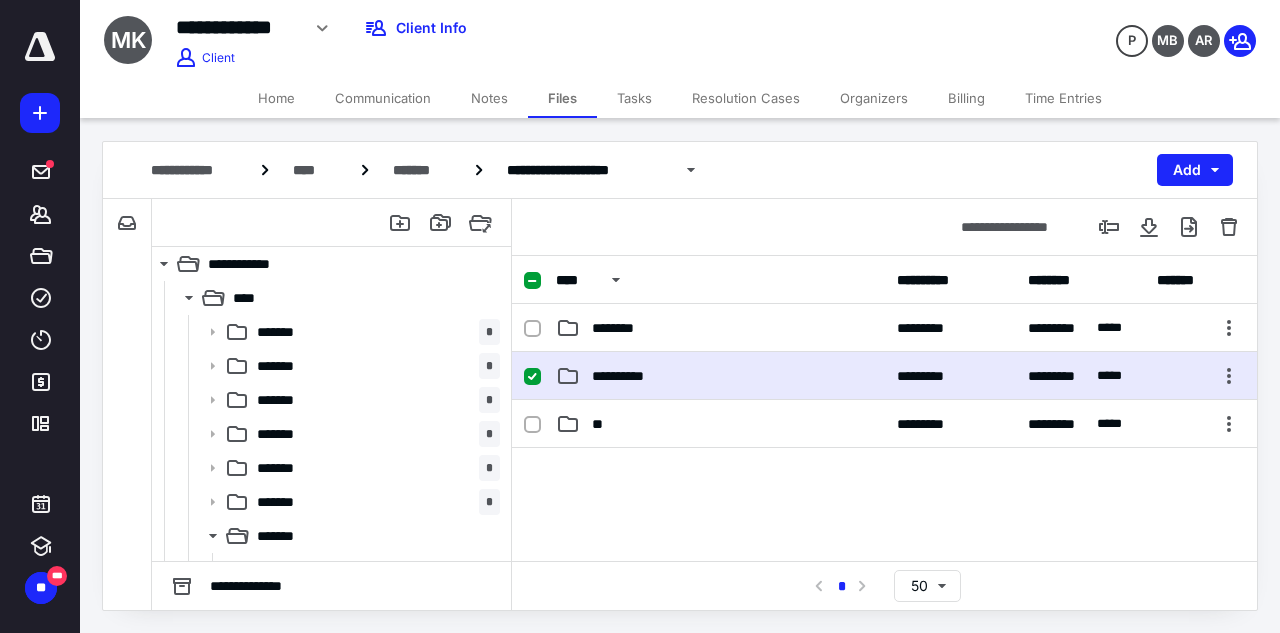 click on "**********" at bounding box center [720, 376] 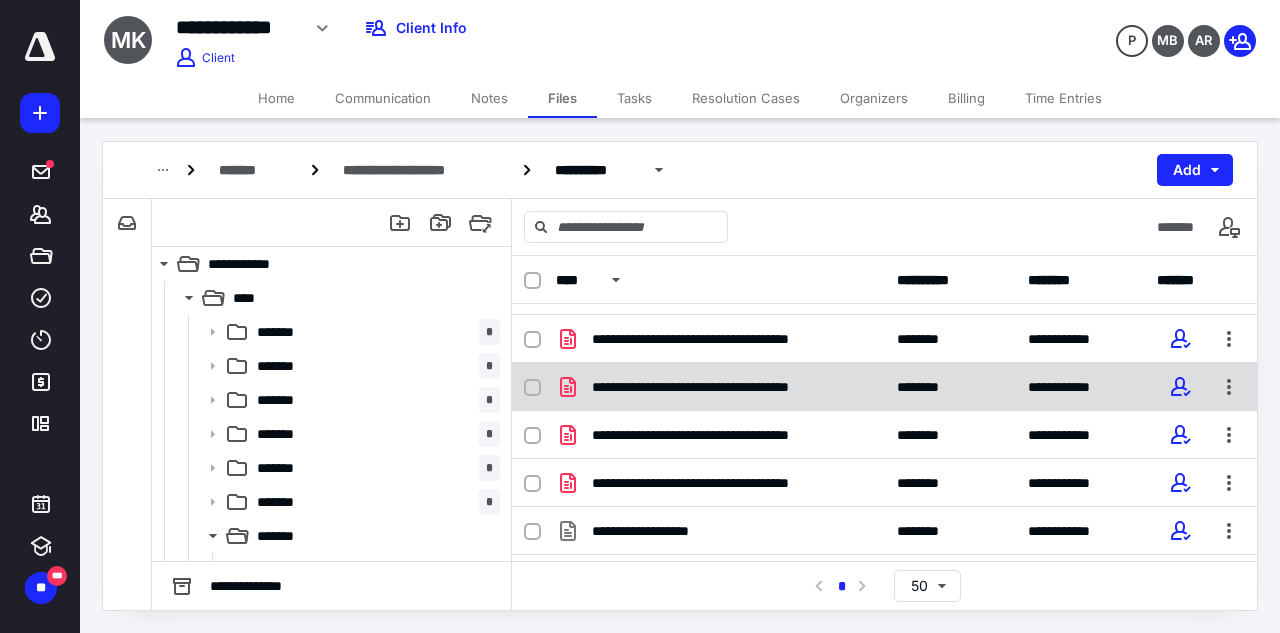 scroll, scrollTop: 0, scrollLeft: 0, axis: both 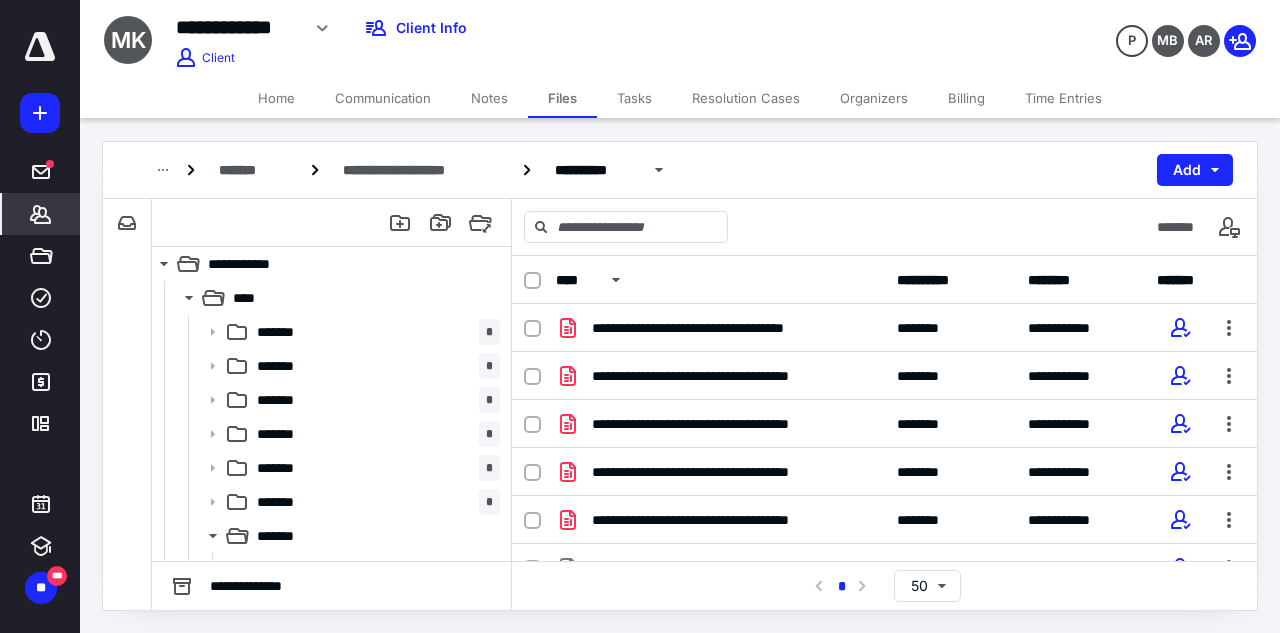 click 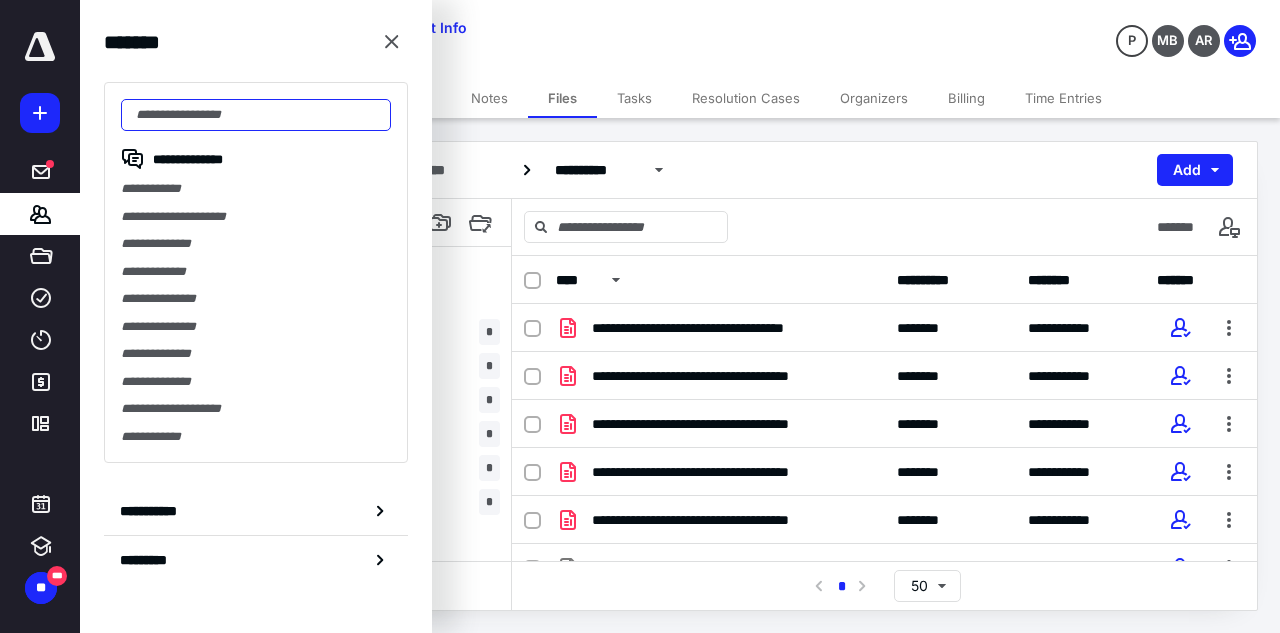 paste on "**********" 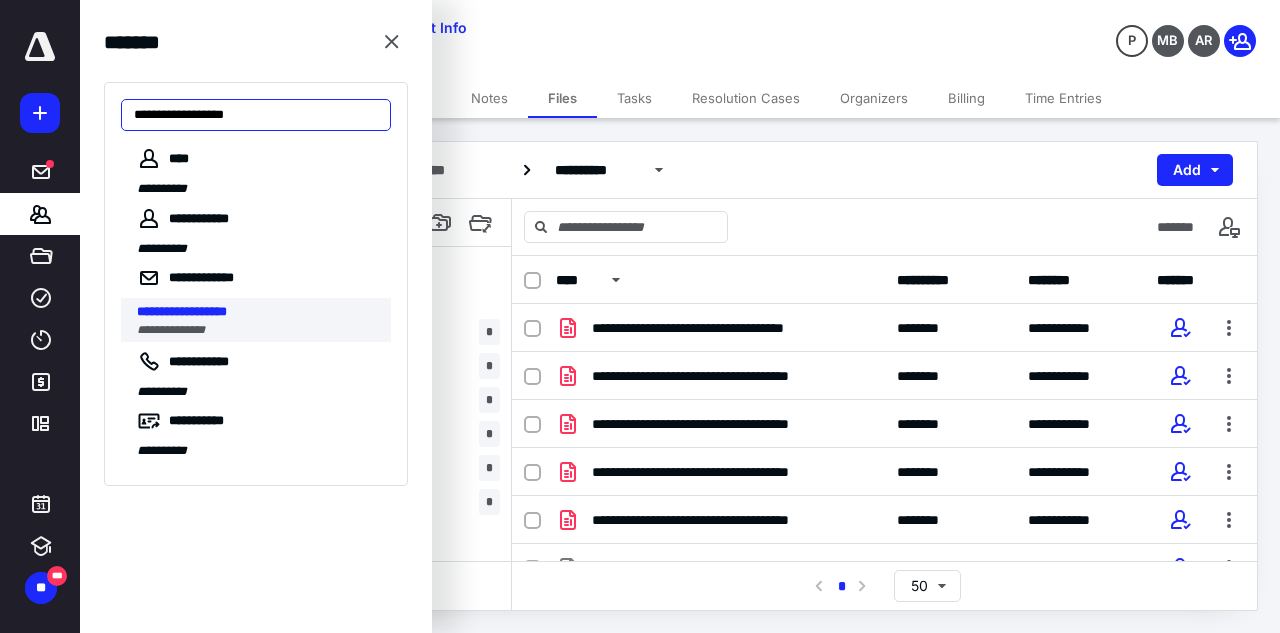 type on "**********" 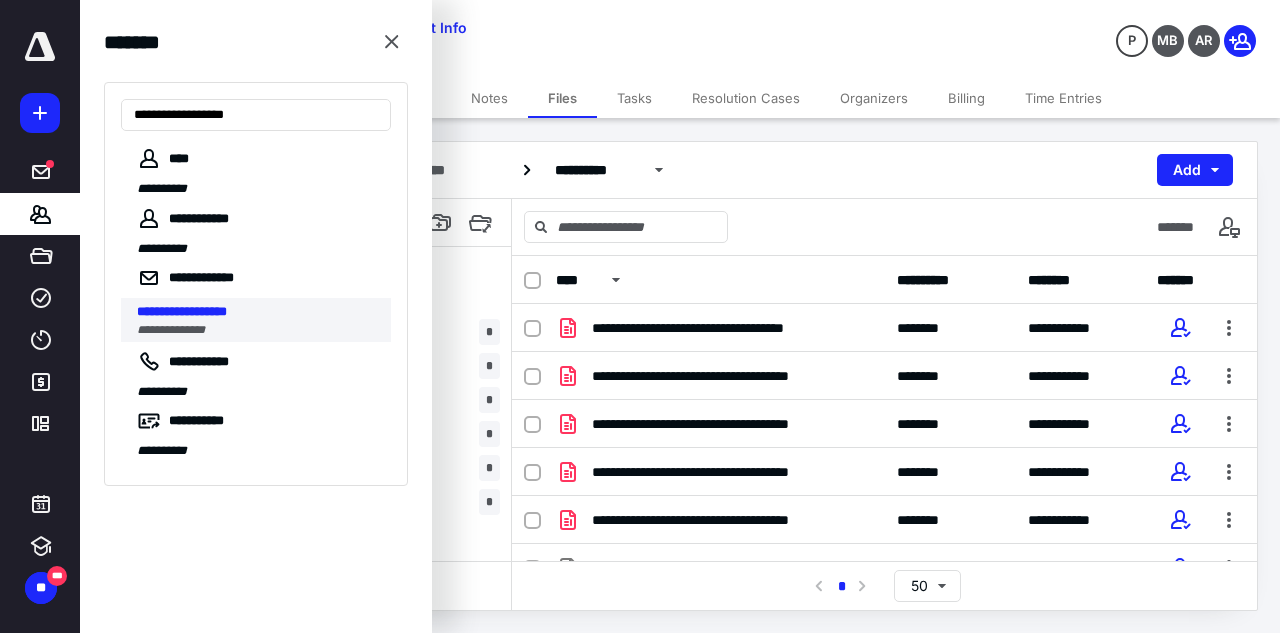 click on "**********" at bounding box center [182, 311] 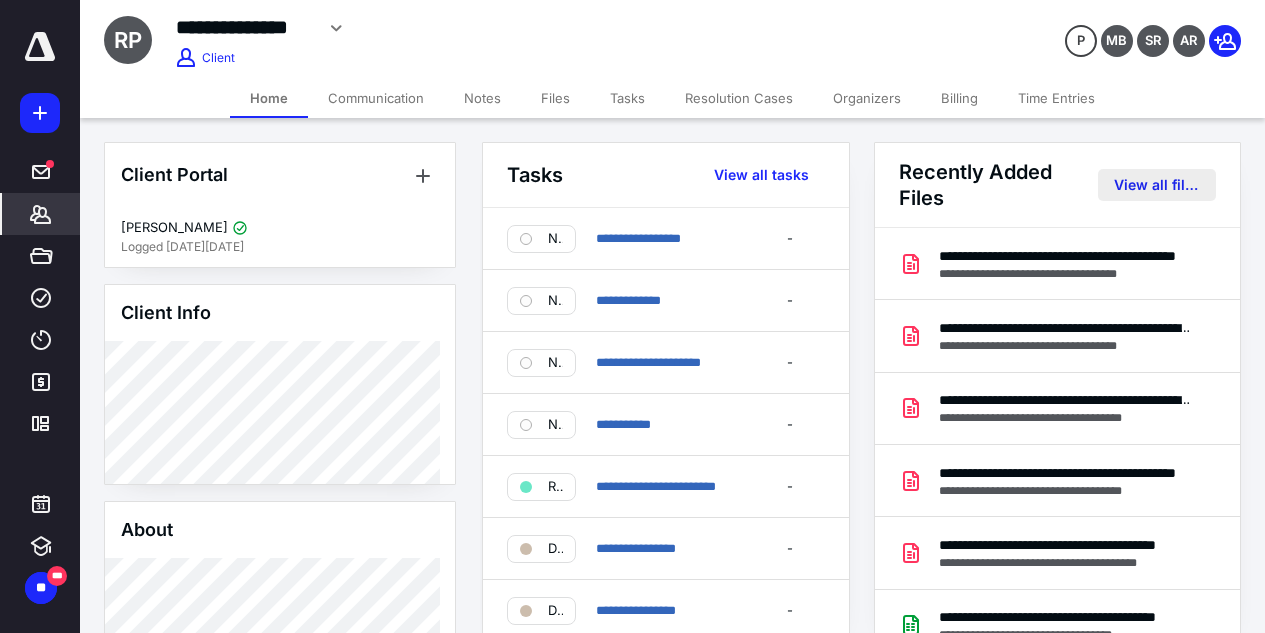 click on "View all files" at bounding box center [1157, 185] 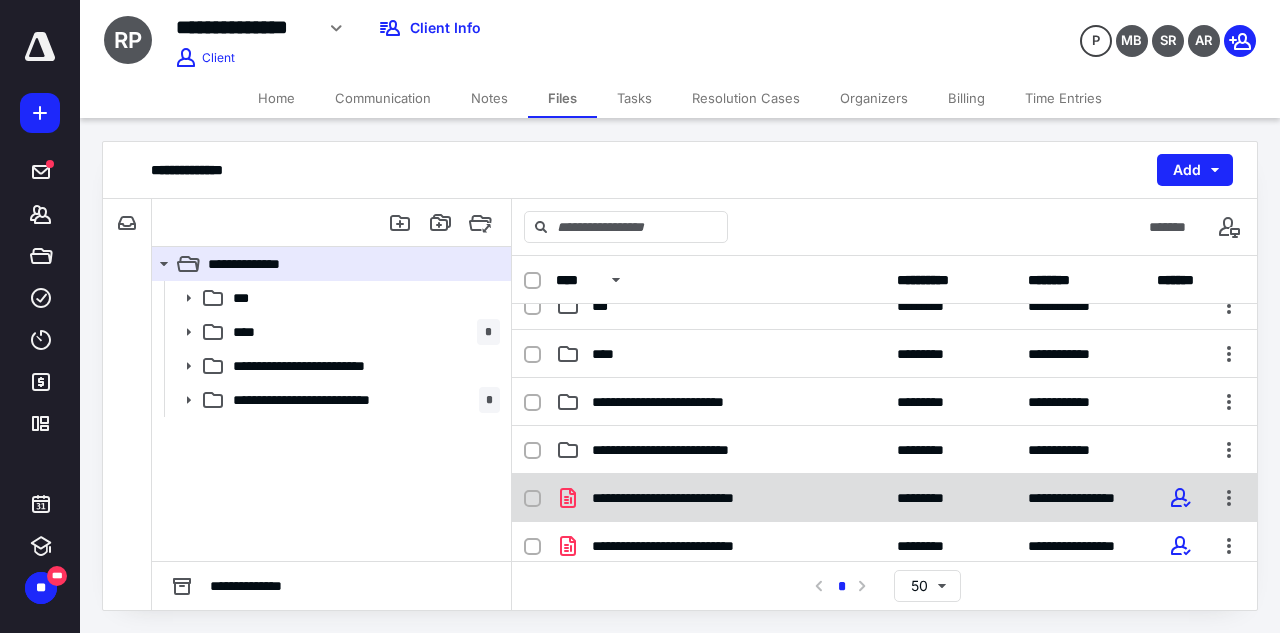 scroll, scrollTop: 0, scrollLeft: 0, axis: both 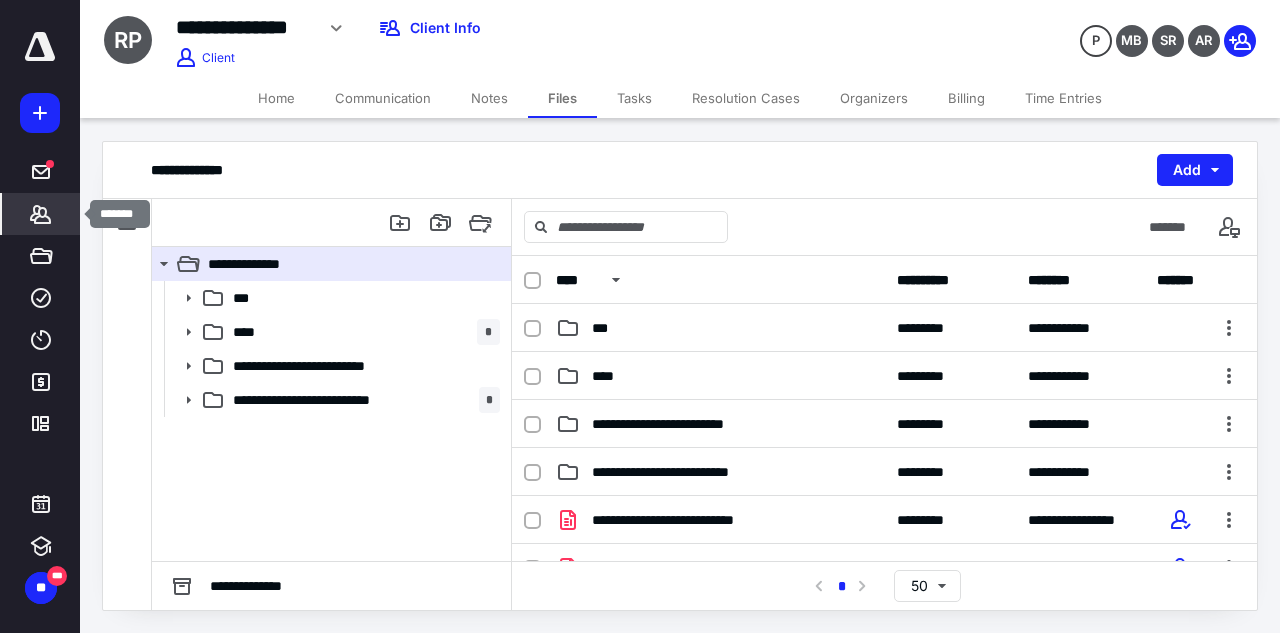 click 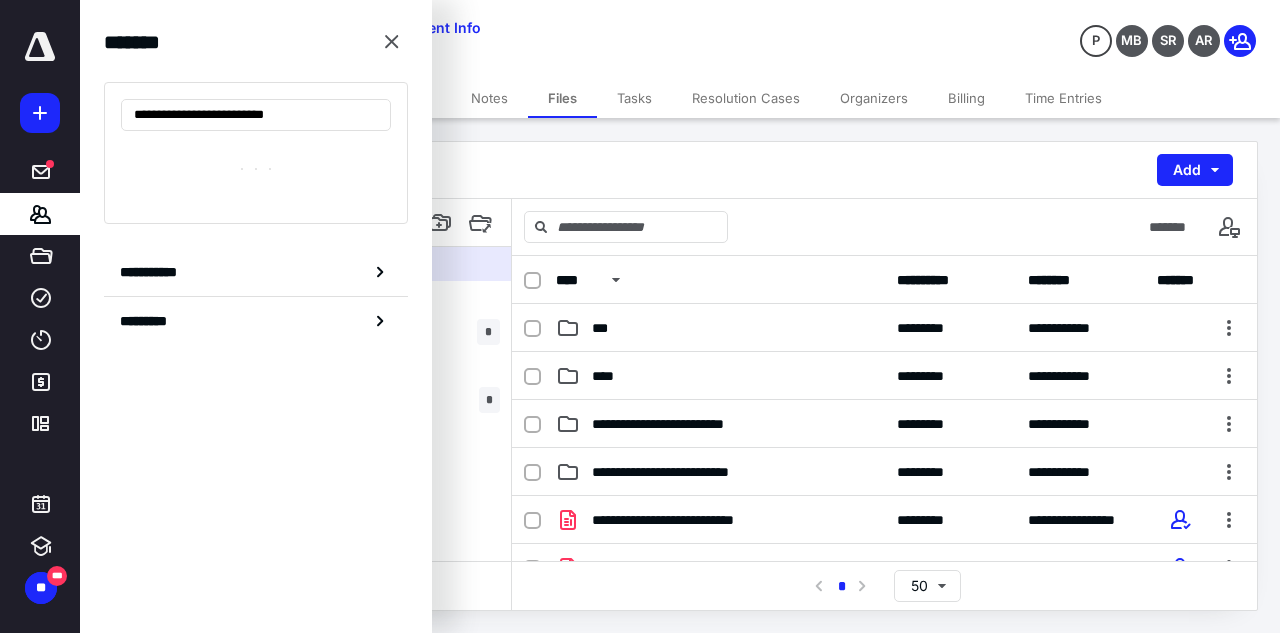 type on "**********" 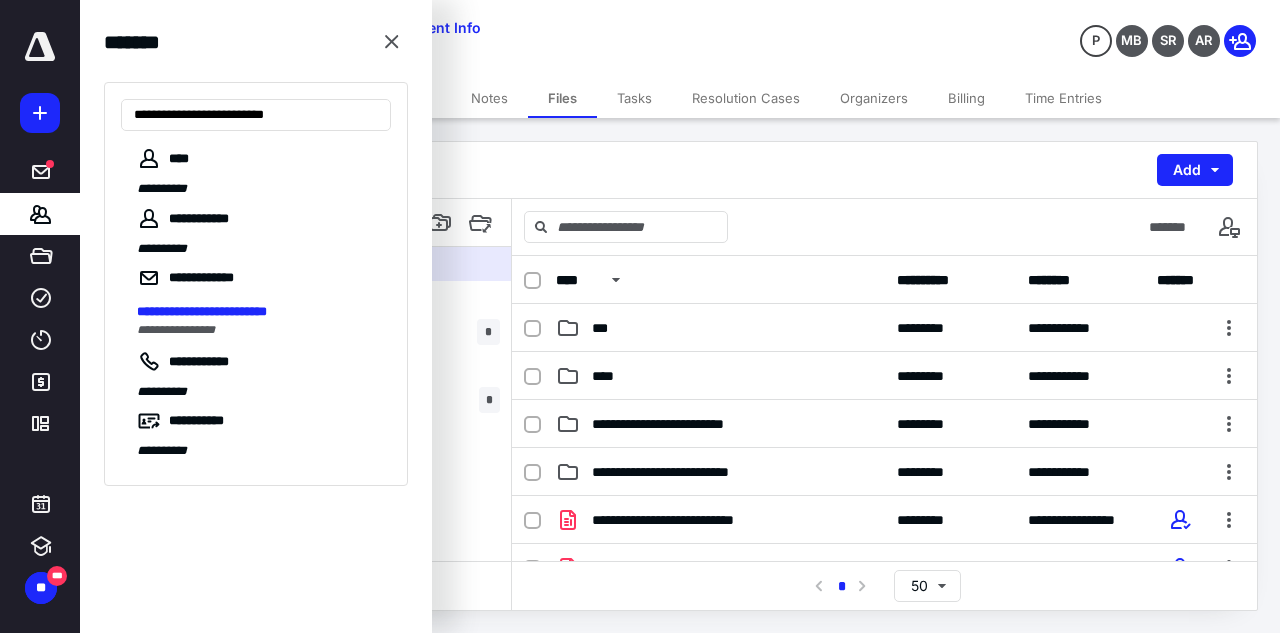 click on "**********" at bounding box center (202, 311) 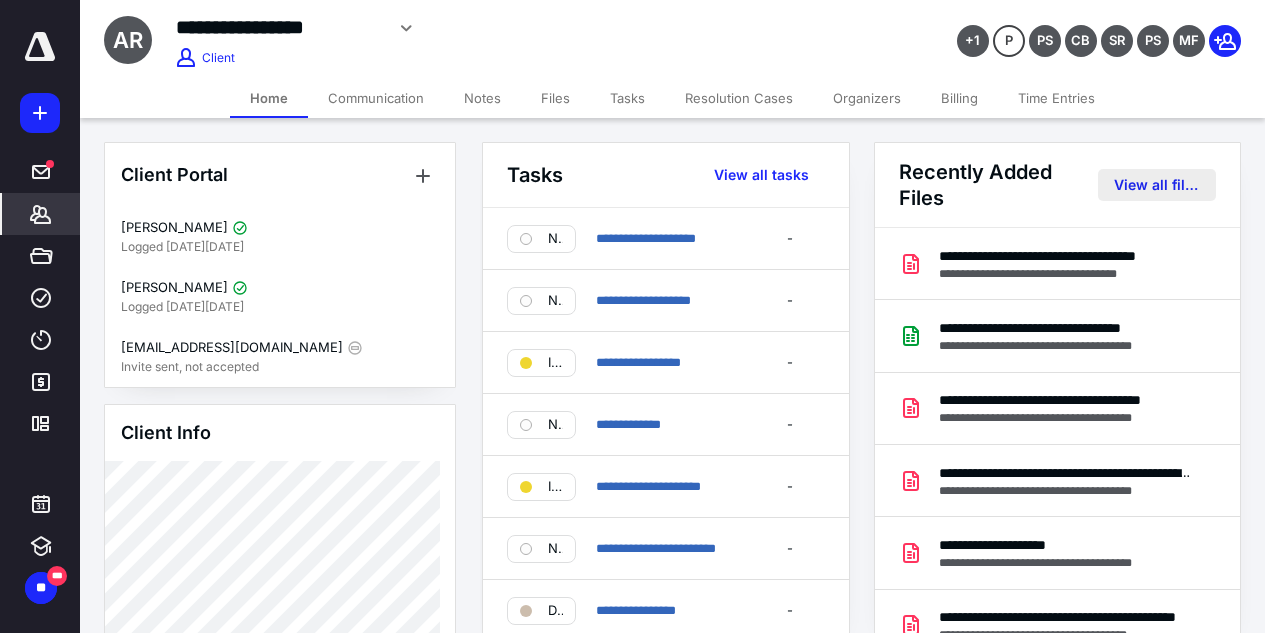 click on "View all files" at bounding box center [1157, 185] 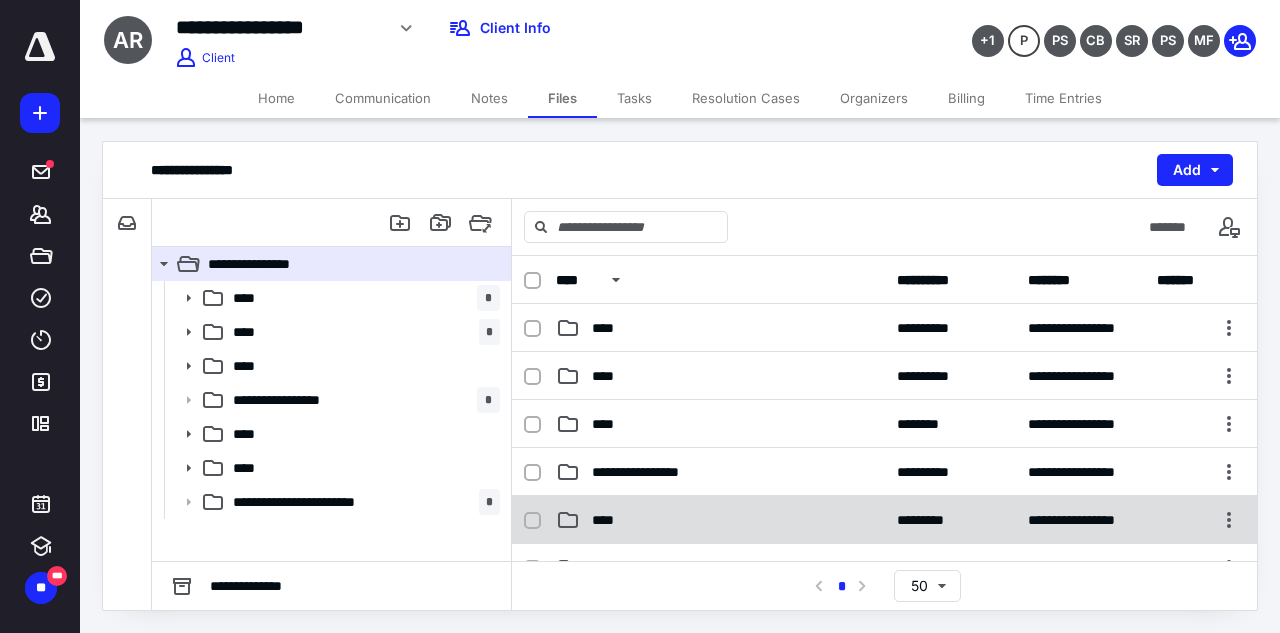 click on "****" at bounding box center (720, 520) 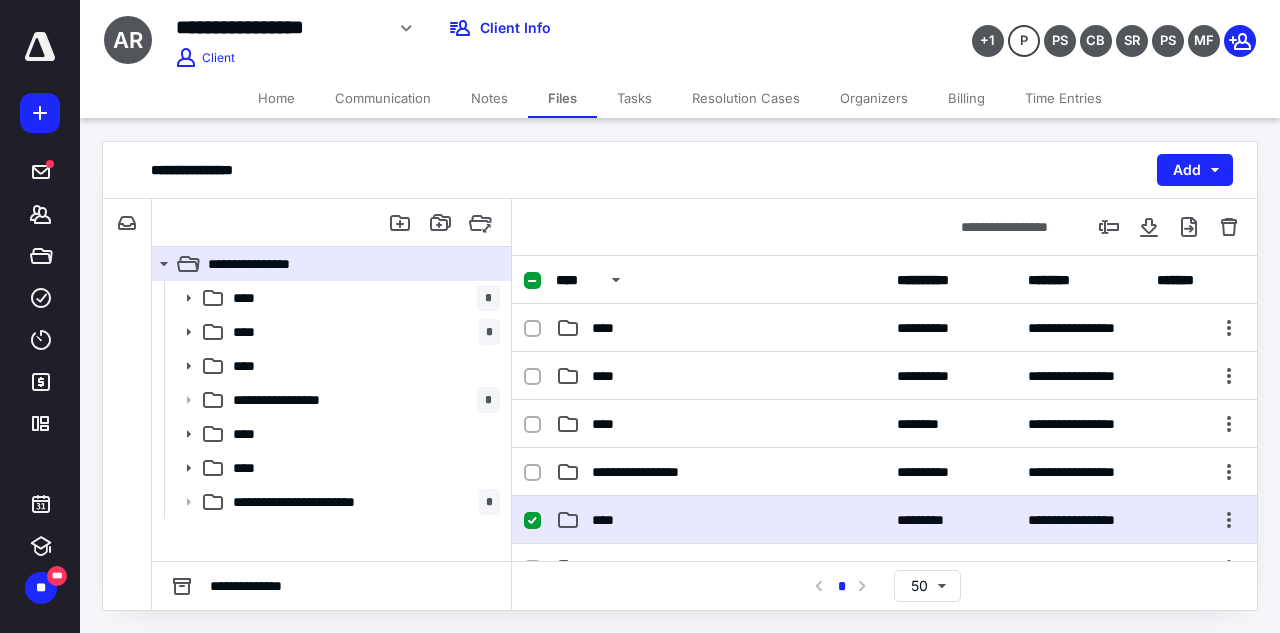 click on "****" at bounding box center [720, 520] 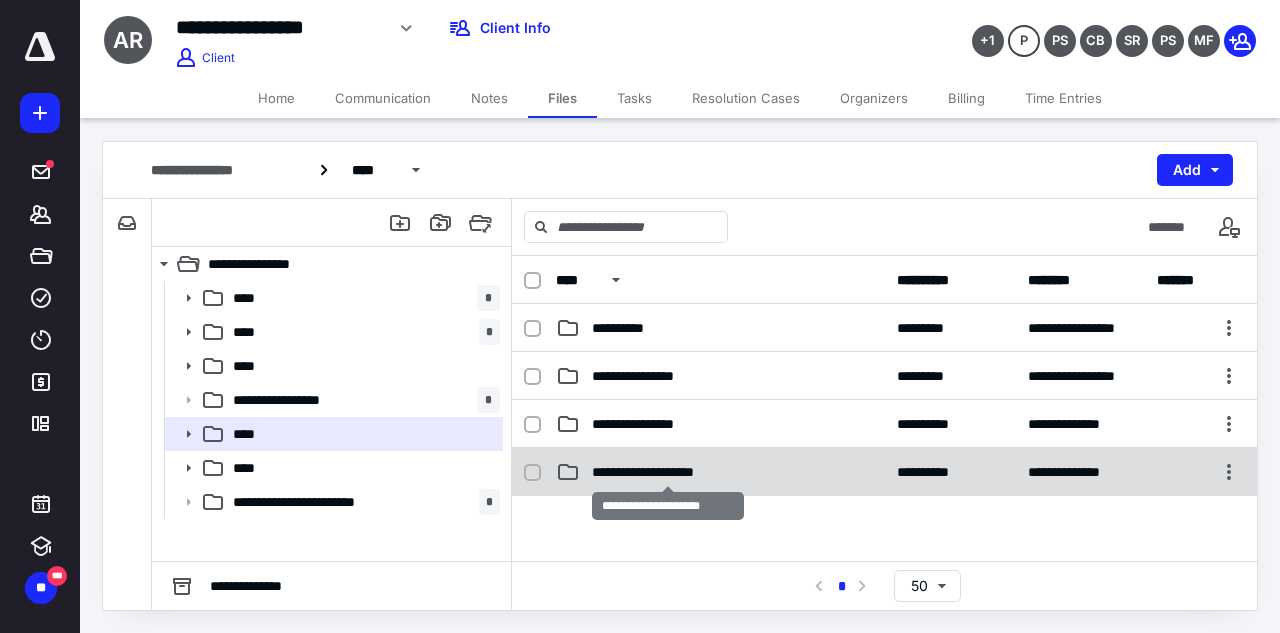 click on "**********" at bounding box center [668, 472] 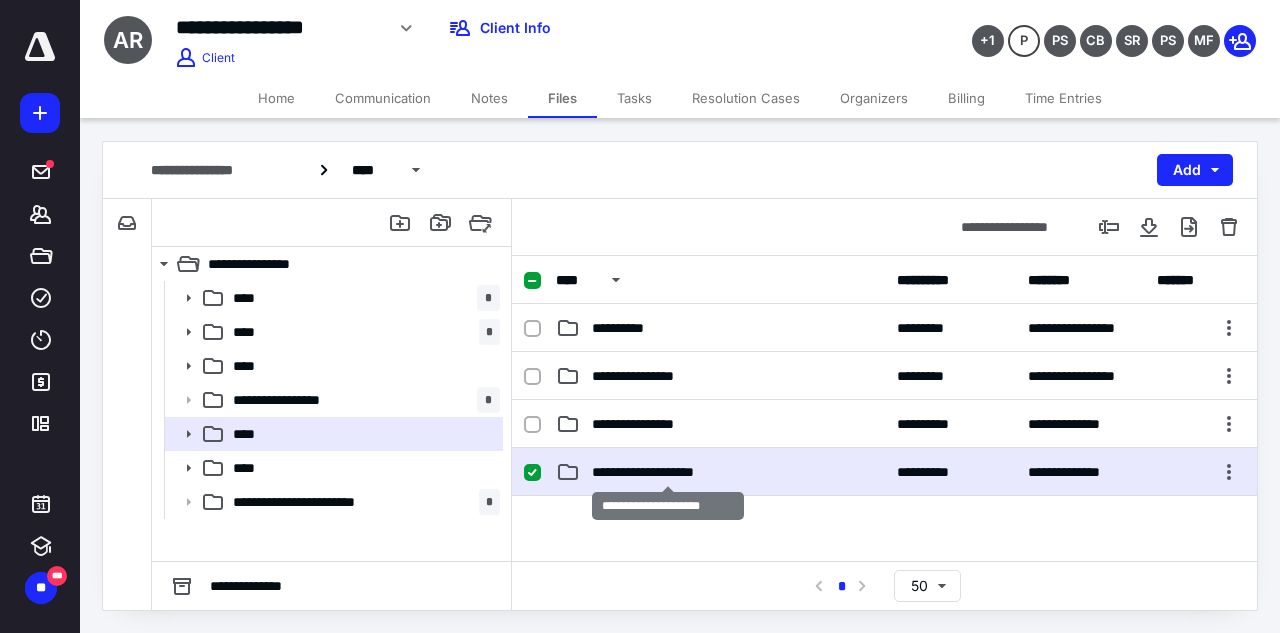 click on "**********" at bounding box center [668, 472] 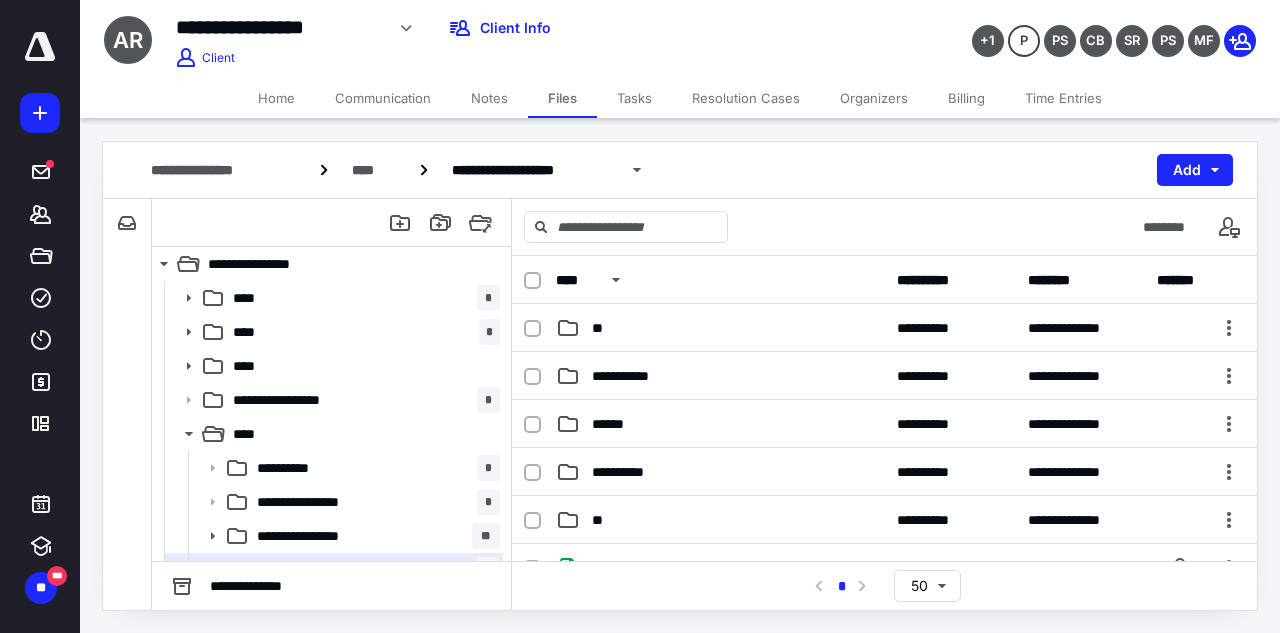 scroll, scrollTop: 500, scrollLeft: 0, axis: vertical 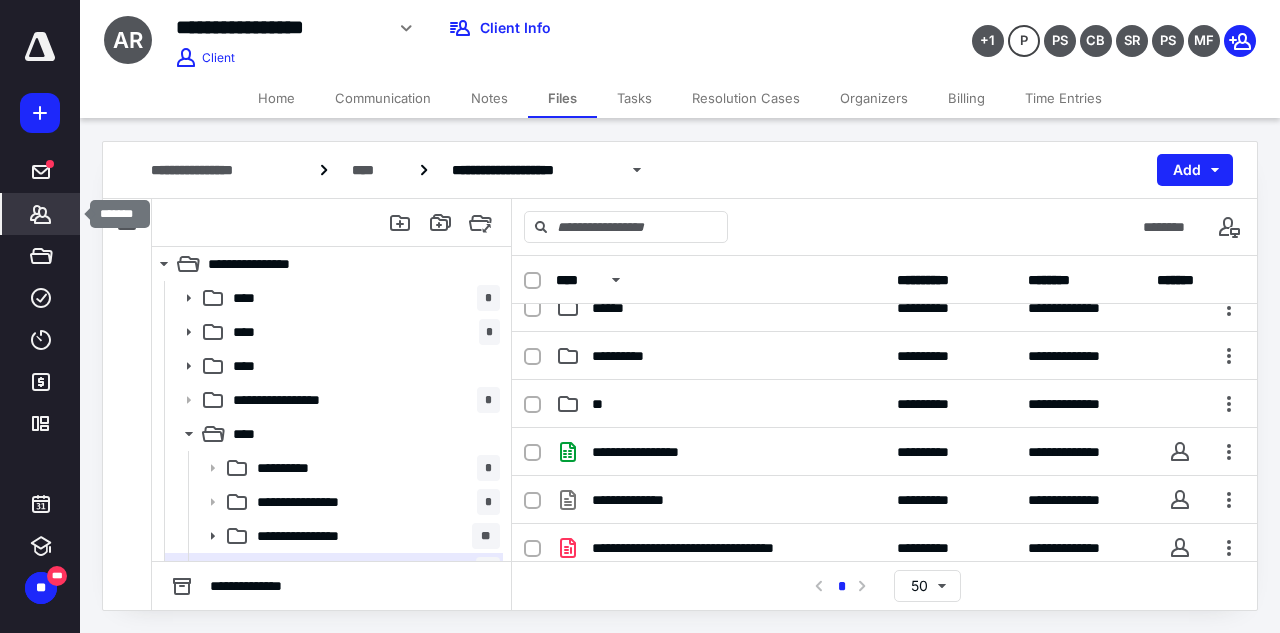 click 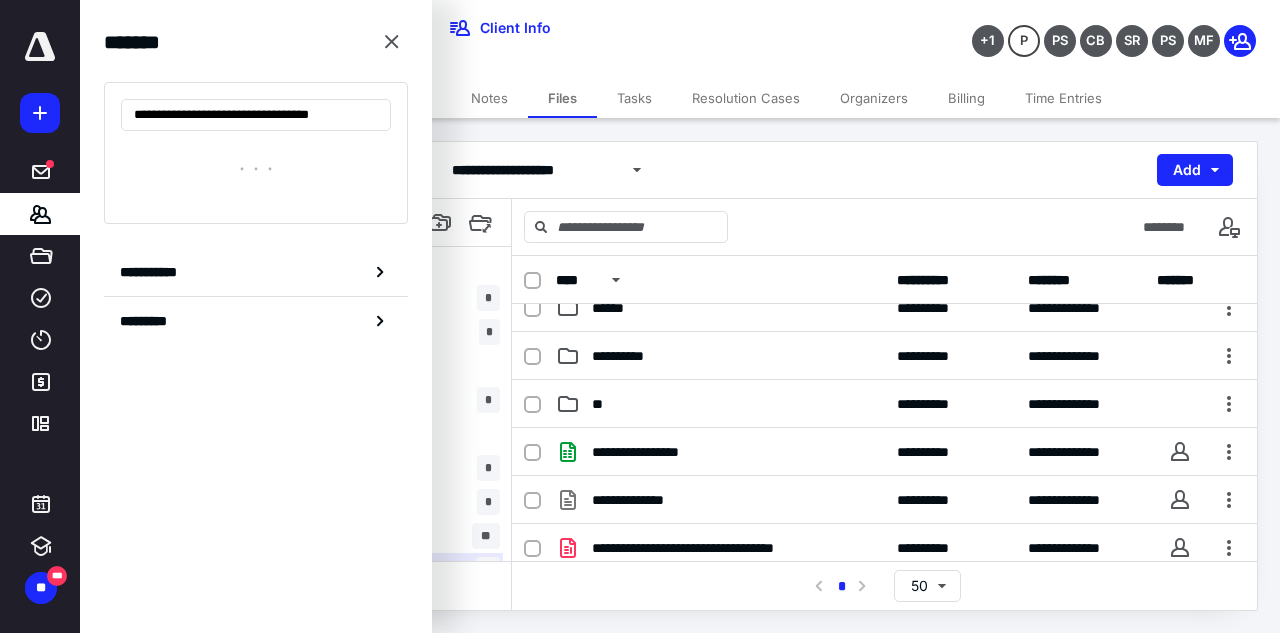 scroll, scrollTop: 0, scrollLeft: 0, axis: both 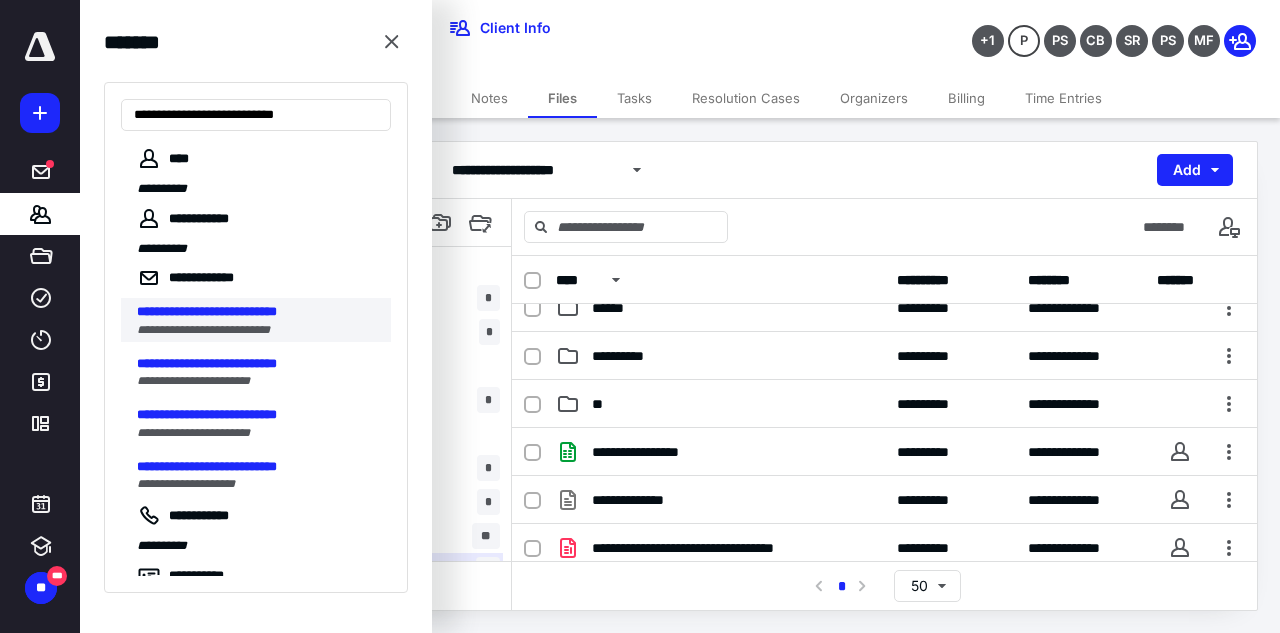 type on "**********" 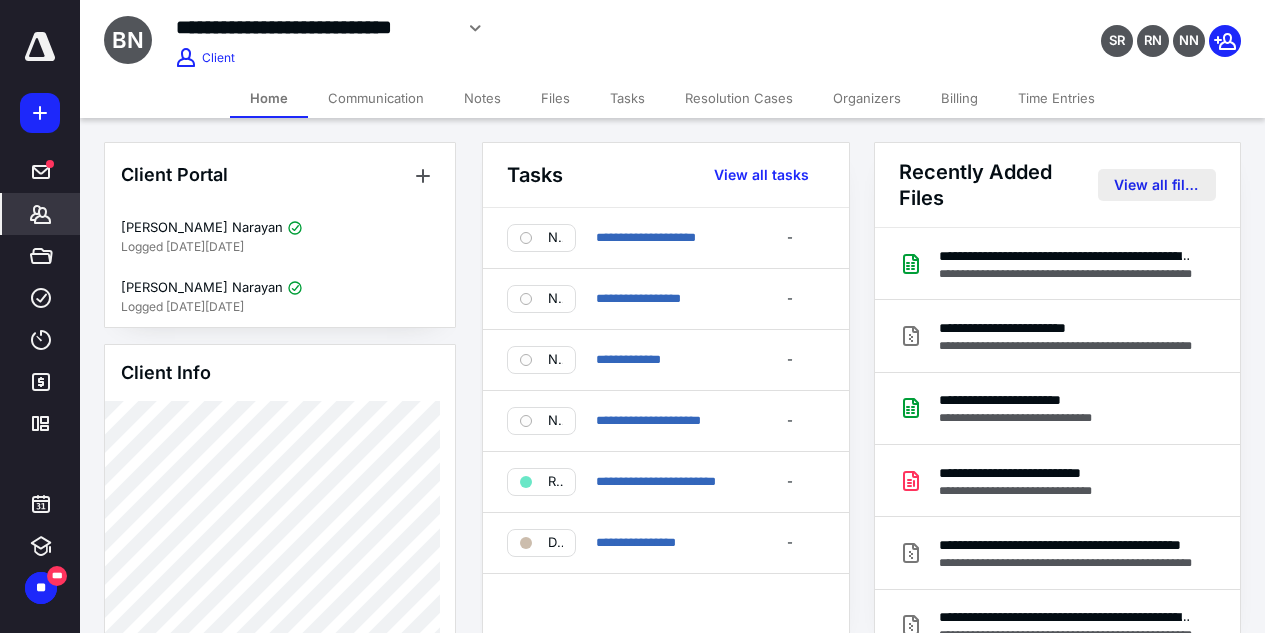 click on "View all files" at bounding box center (1157, 185) 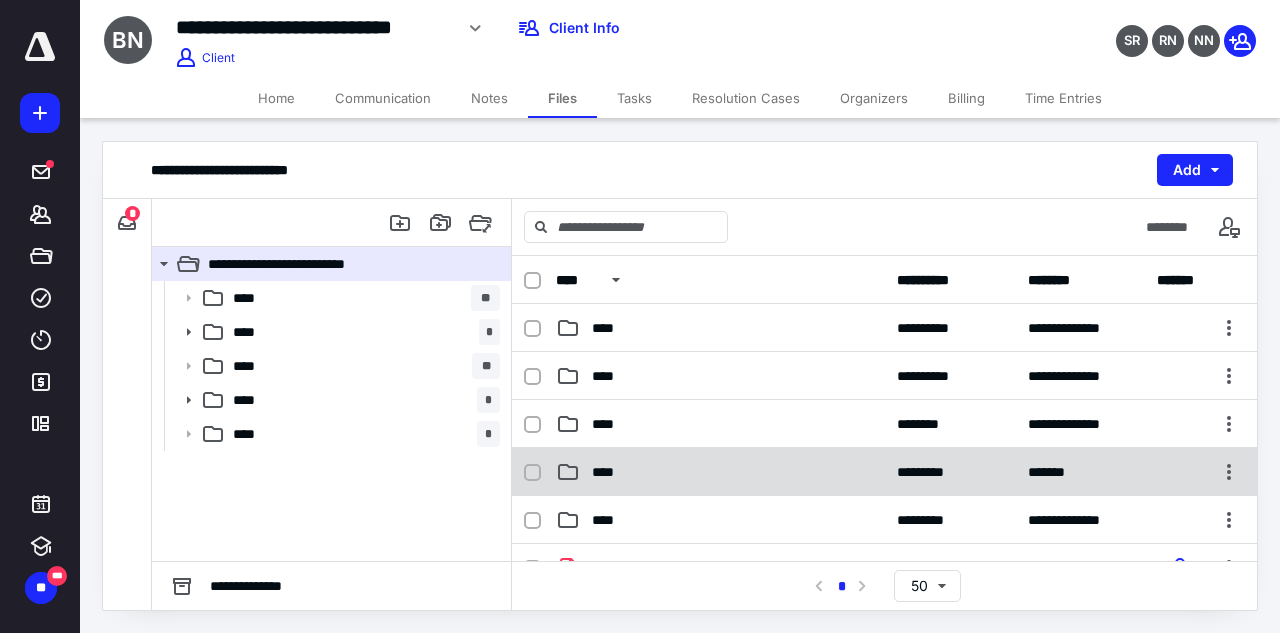 click on "****" at bounding box center [609, 472] 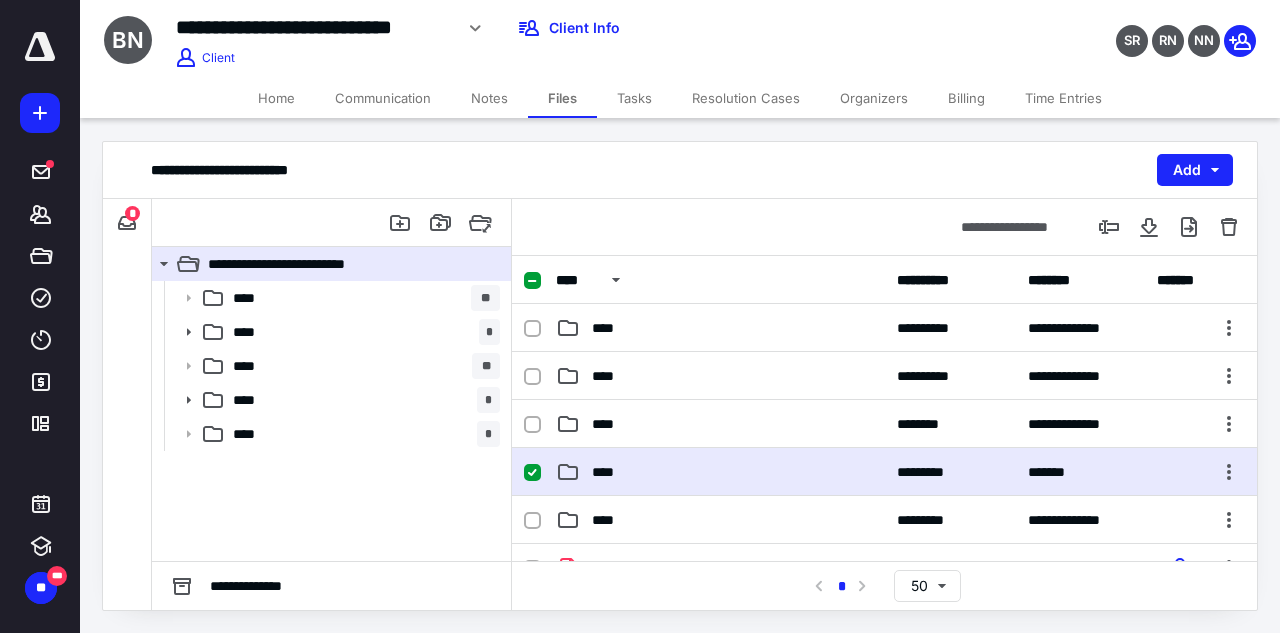 click on "****" at bounding box center [609, 472] 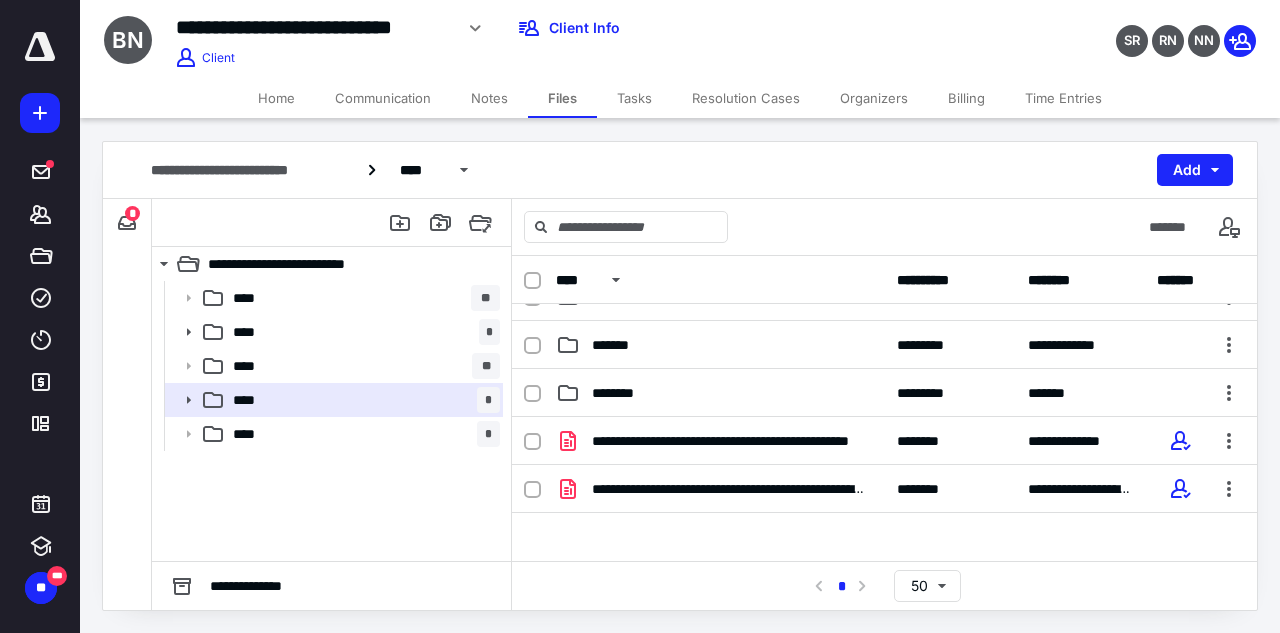 scroll, scrollTop: 0, scrollLeft: 0, axis: both 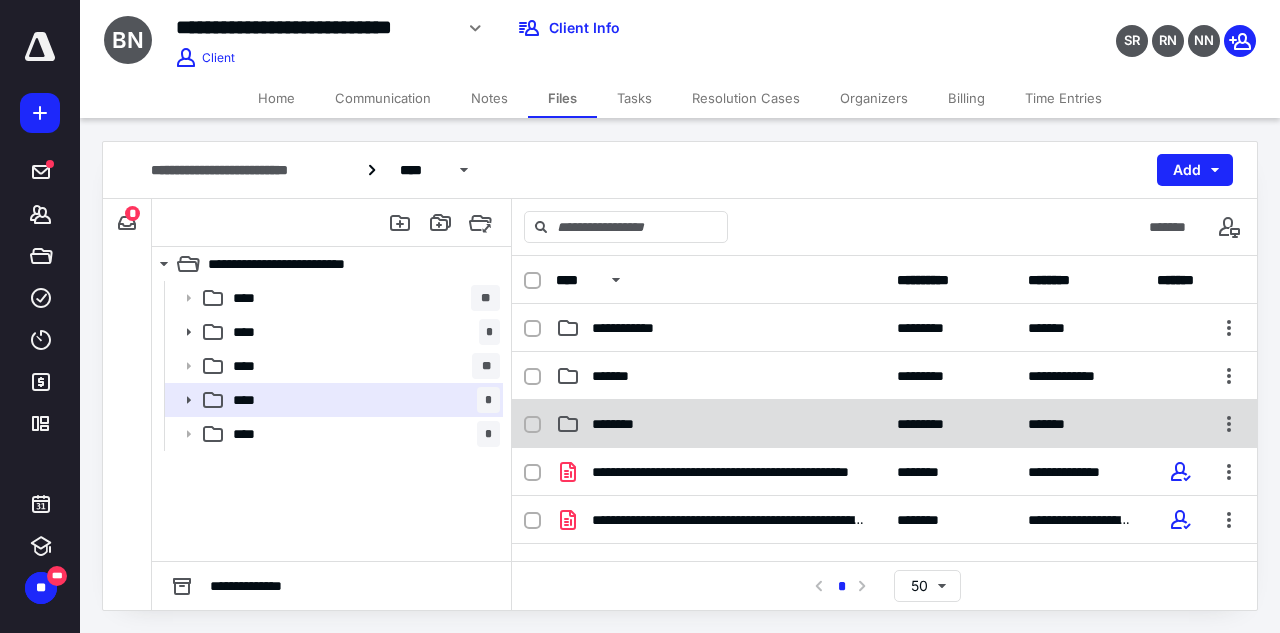 click on "********" at bounding box center [720, 424] 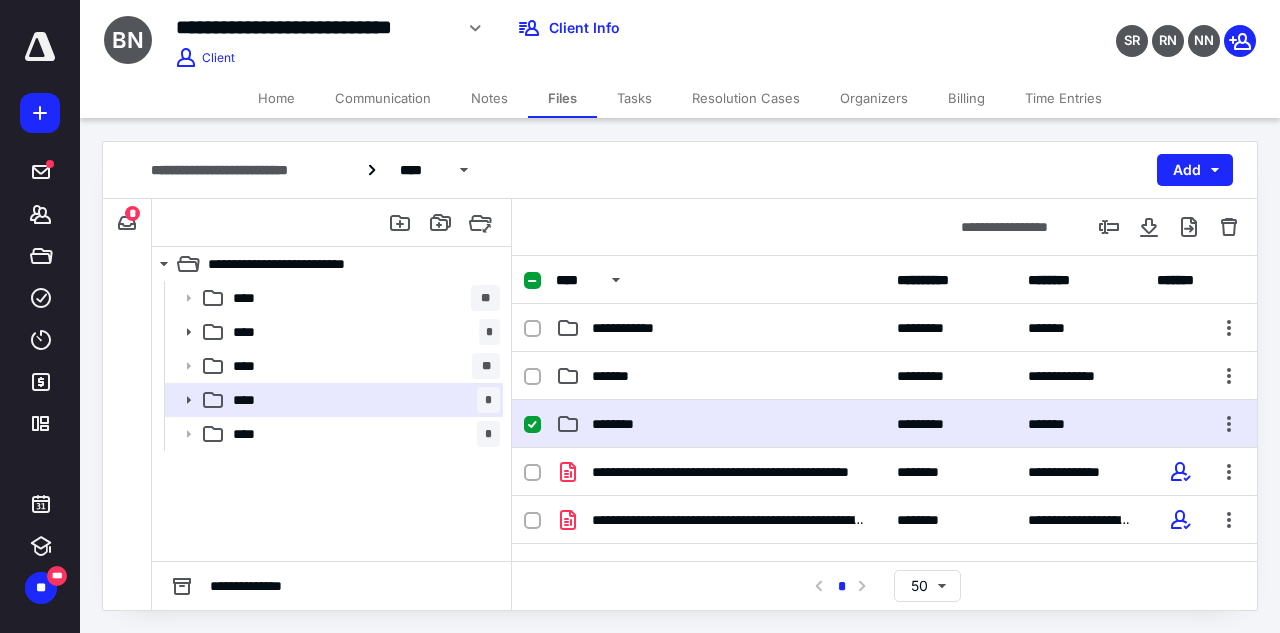 click on "********" at bounding box center (720, 424) 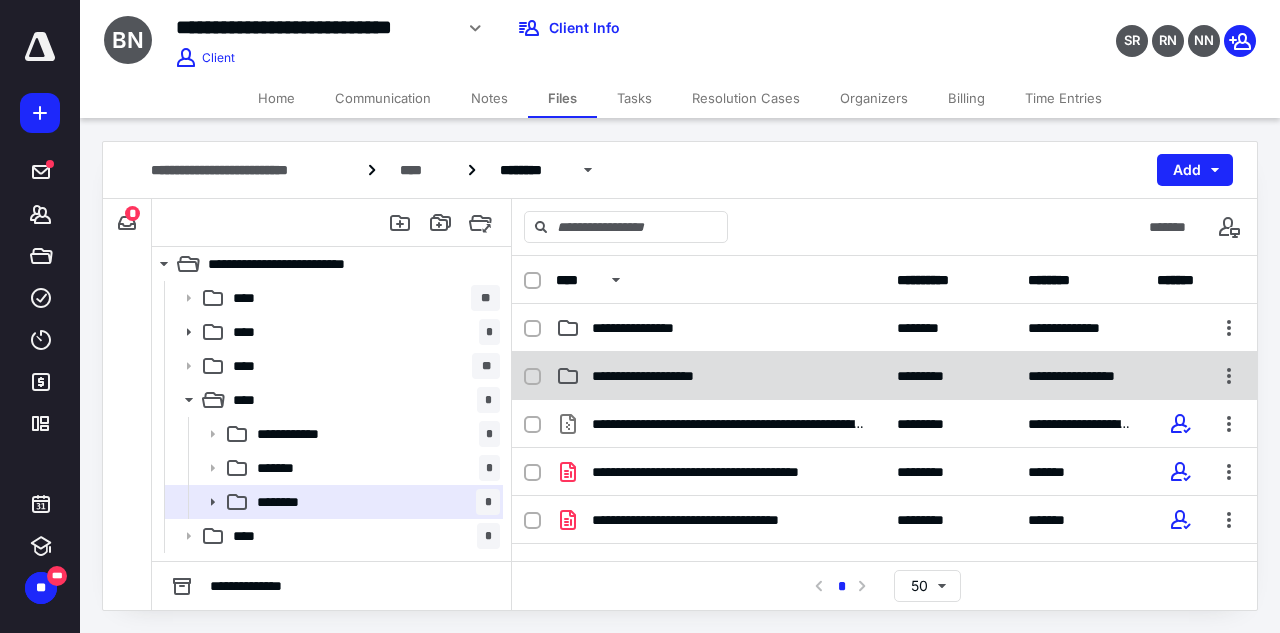 click on "**********" at bounding box center (884, 376) 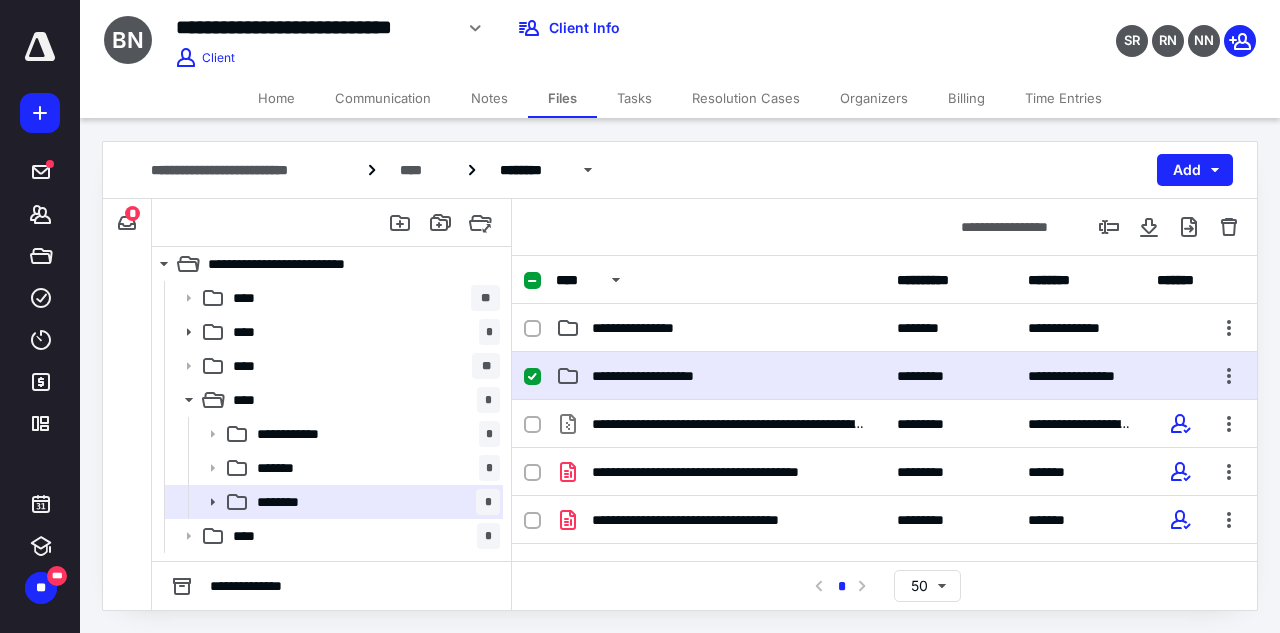 click on "**********" at bounding box center (884, 376) 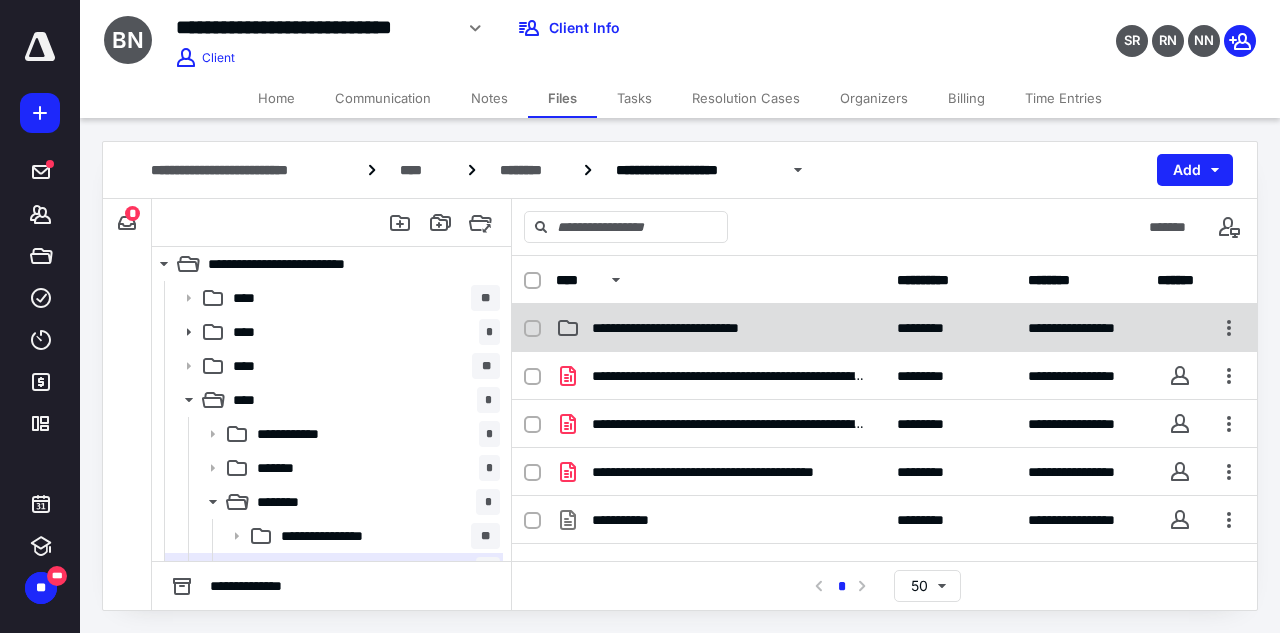 click on "**********" at bounding box center (884, 328) 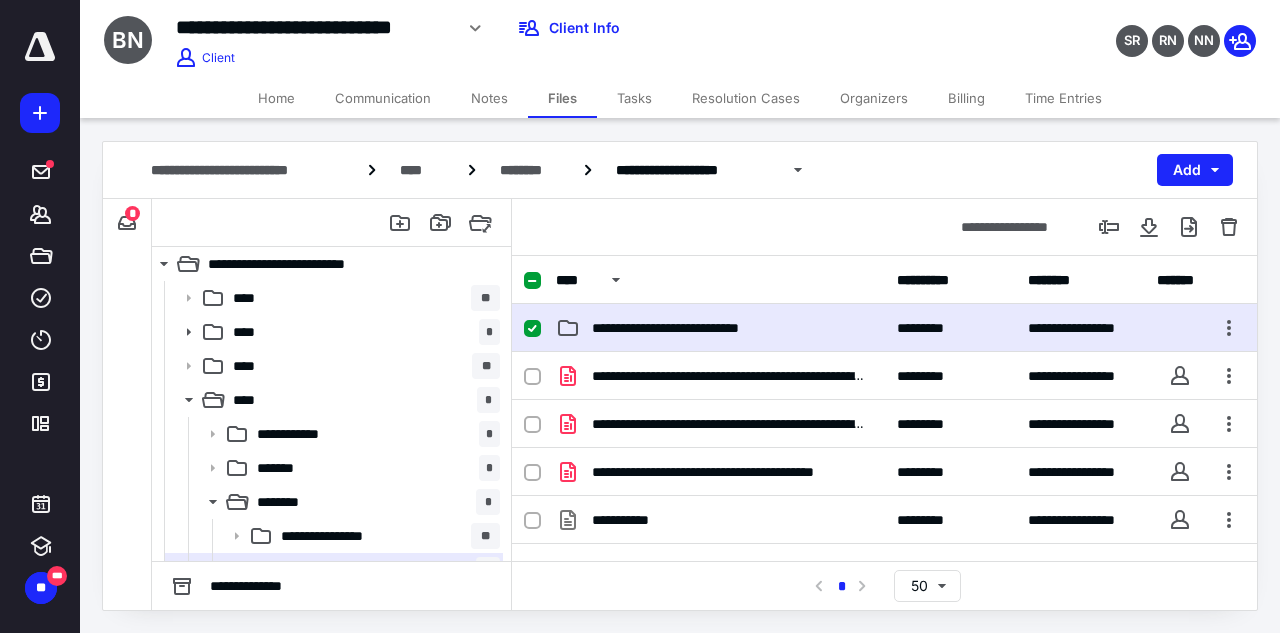 click on "**********" at bounding box center [884, 328] 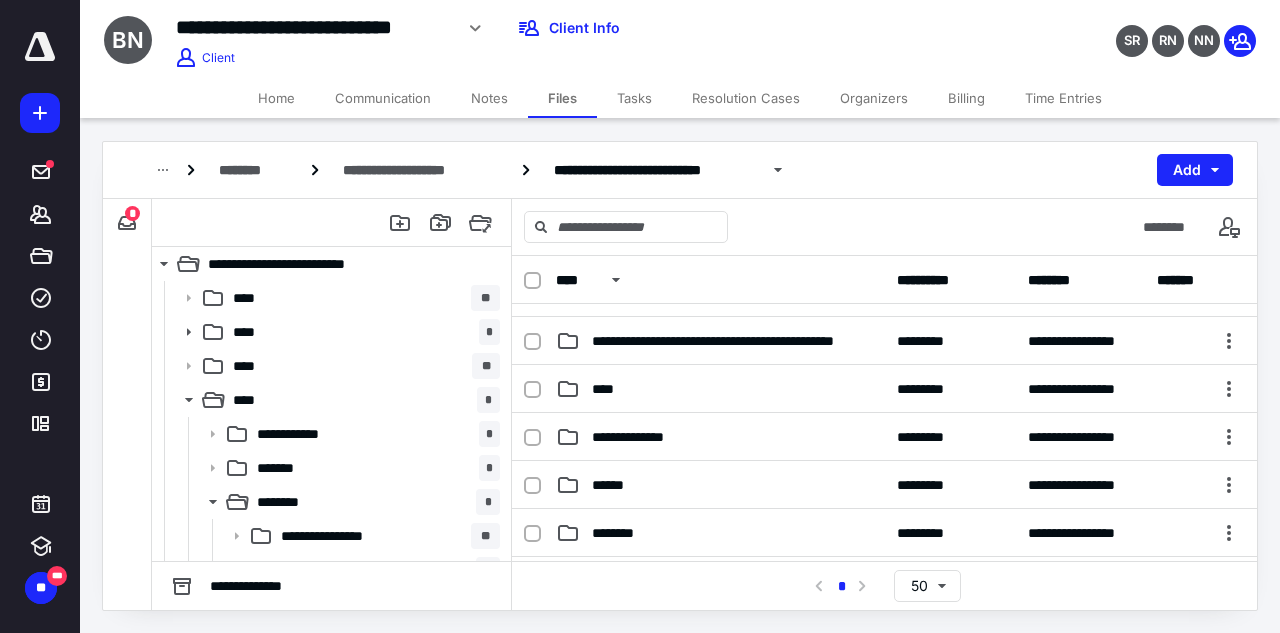 scroll, scrollTop: 0, scrollLeft: 0, axis: both 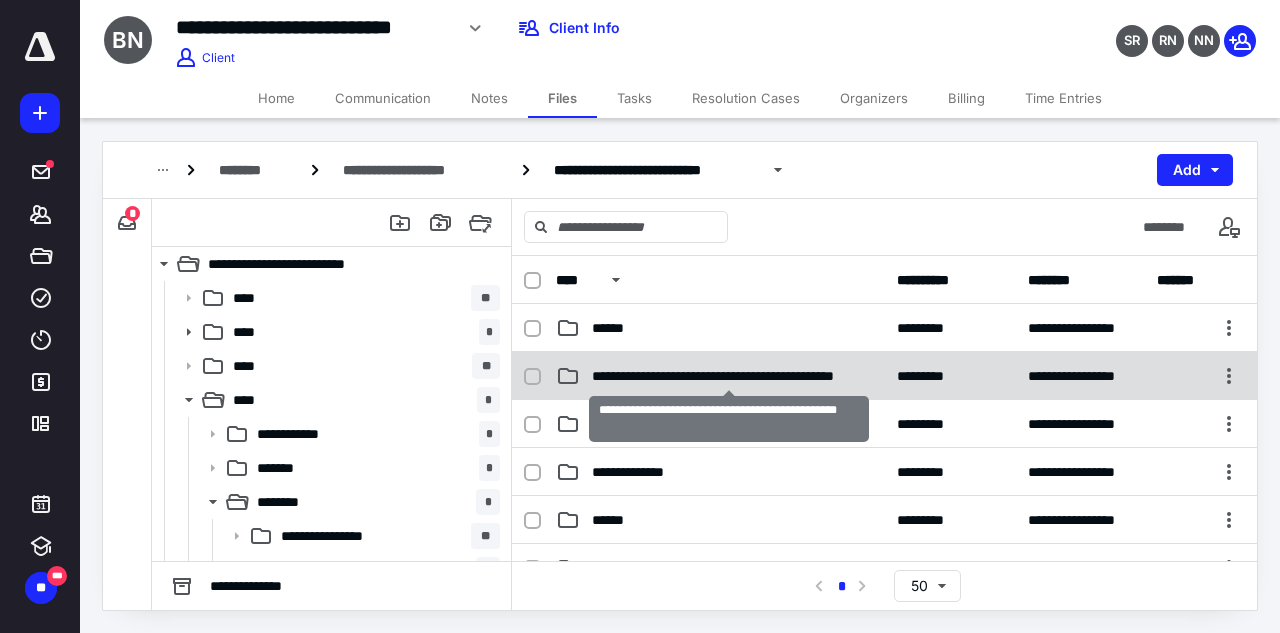 click on "**********" at bounding box center [728, 376] 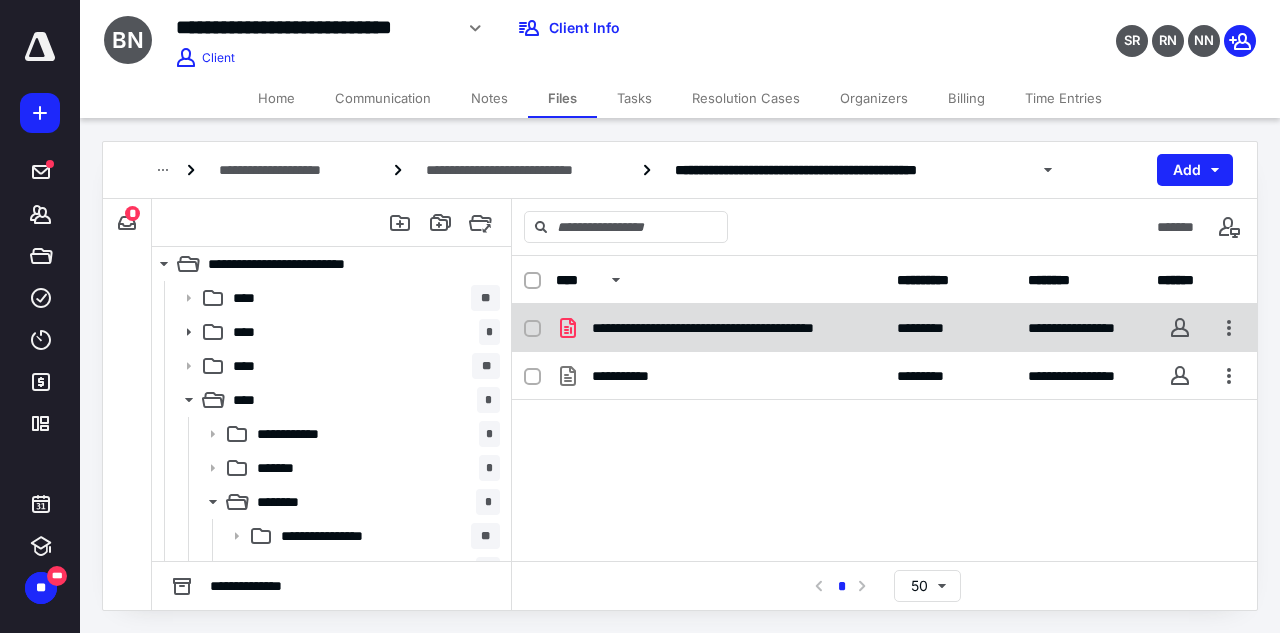 click on "**********" at bounding box center [728, 328] 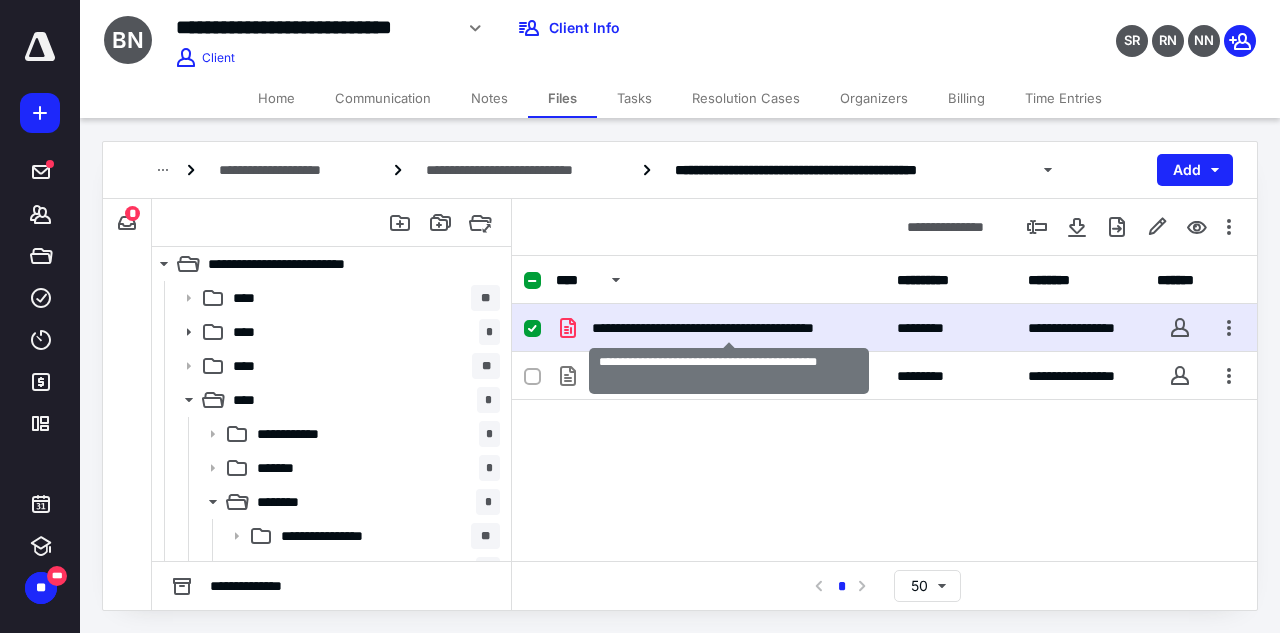 click on "**********" at bounding box center (728, 328) 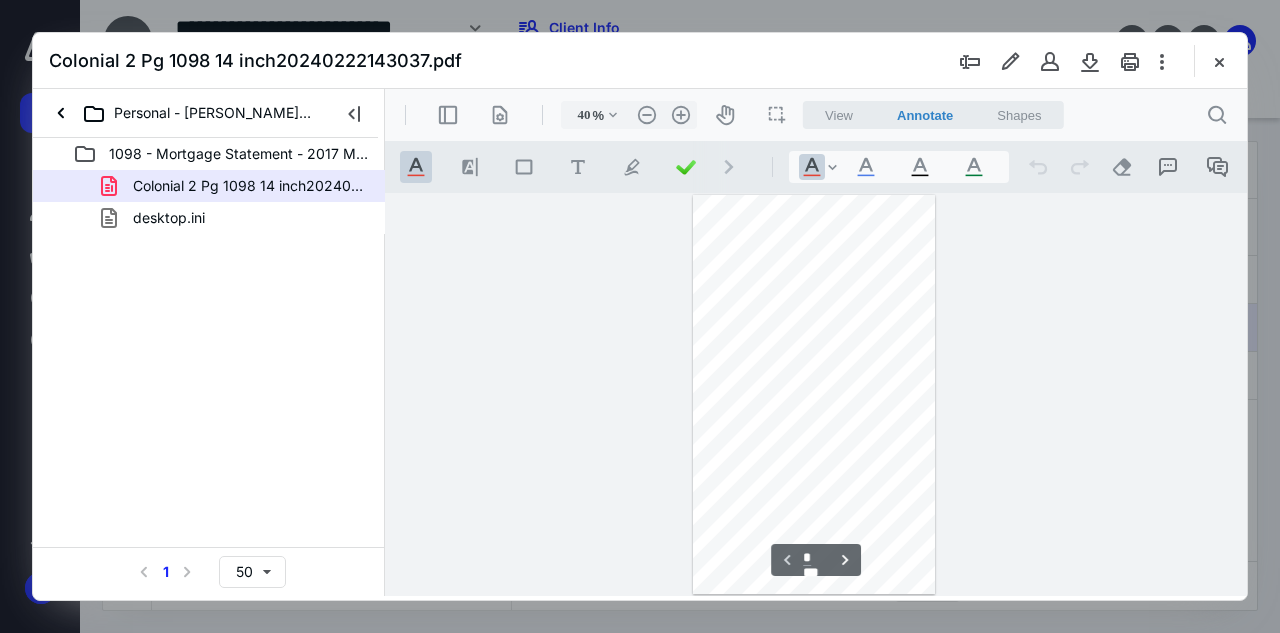 scroll, scrollTop: 0, scrollLeft: 0, axis: both 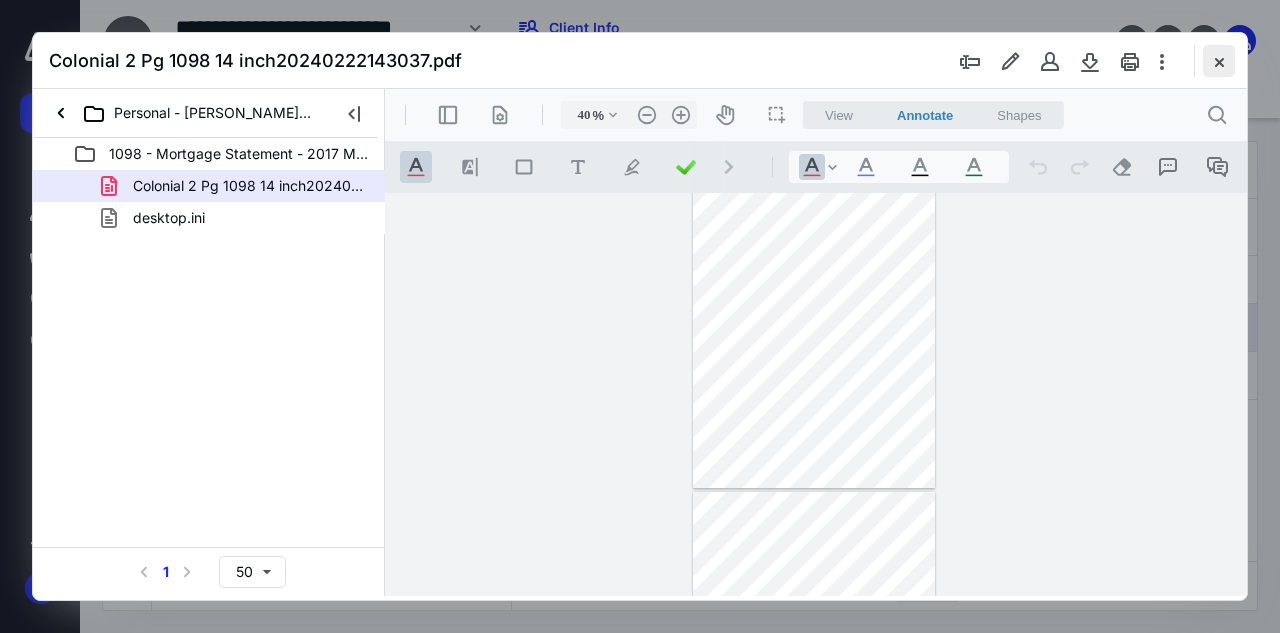 click at bounding box center (1219, 61) 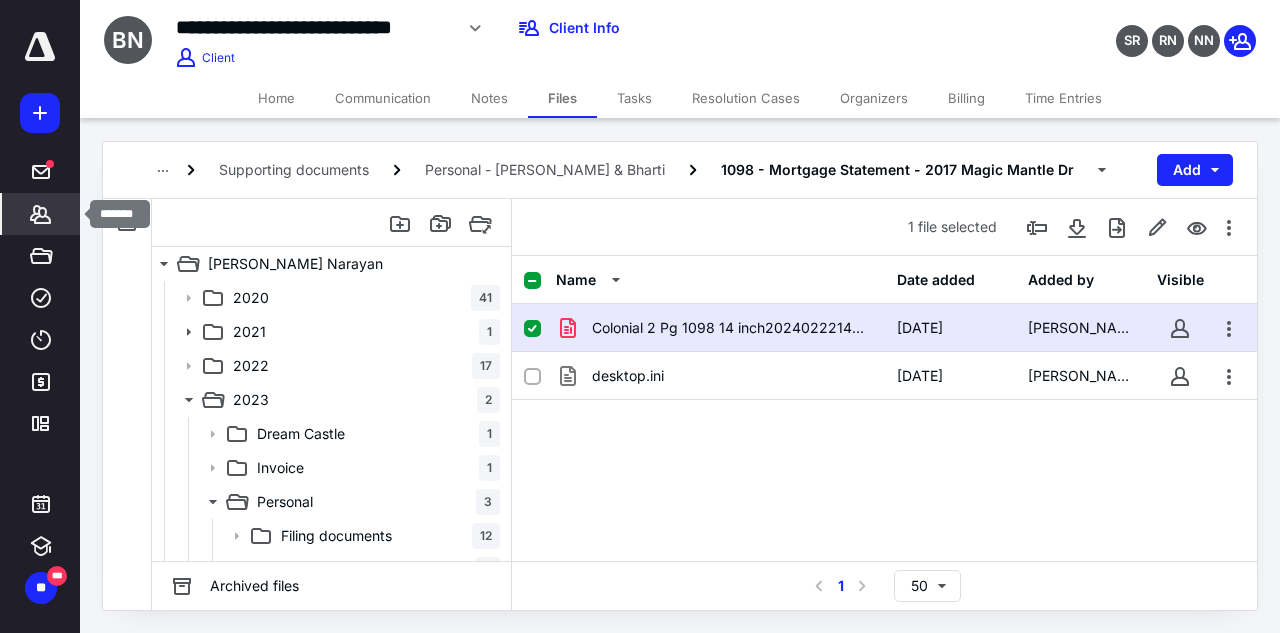 click 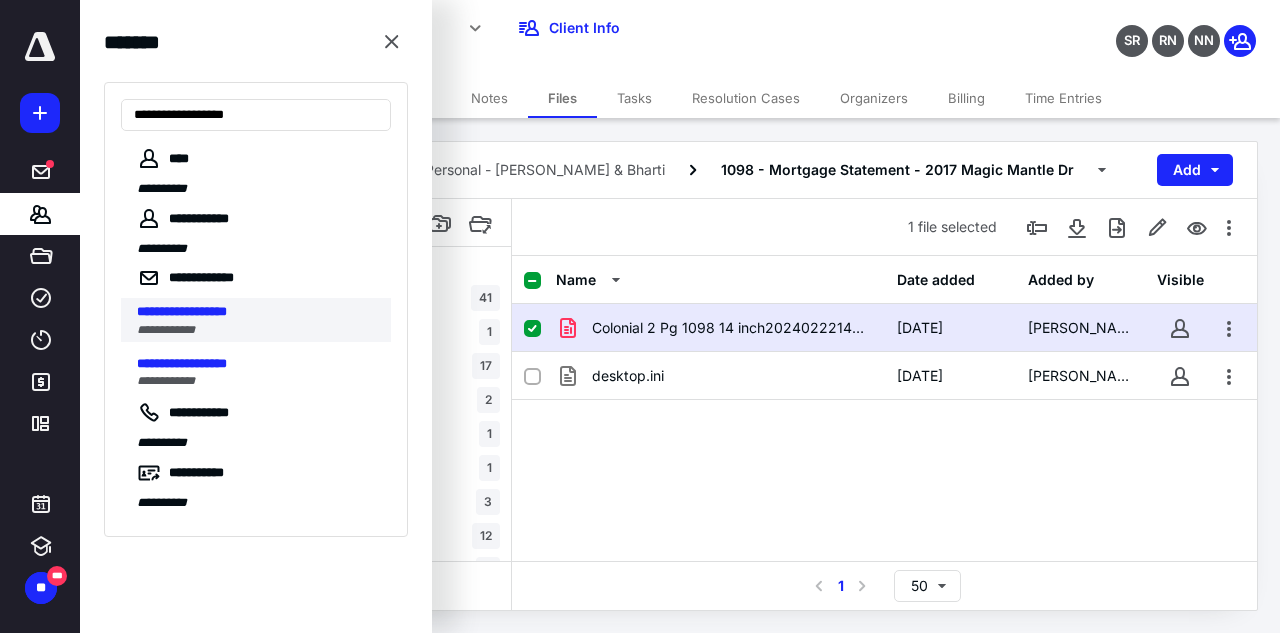 type on "**********" 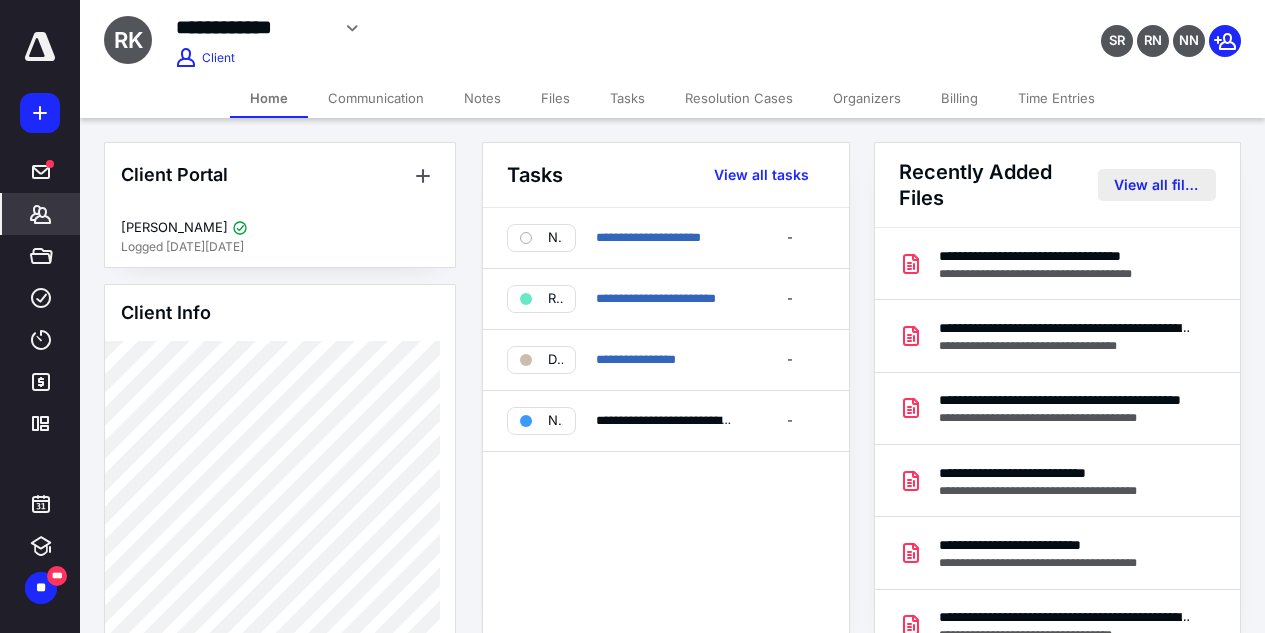 click on "View all files" at bounding box center [1157, 185] 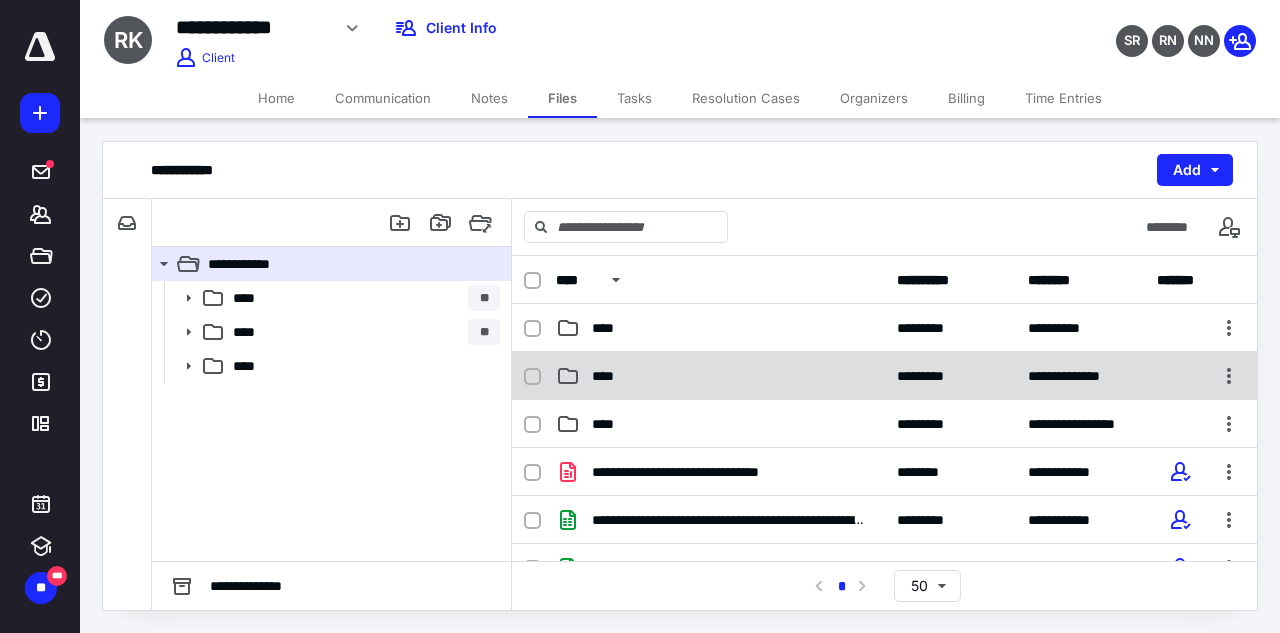 click on "****" at bounding box center [609, 376] 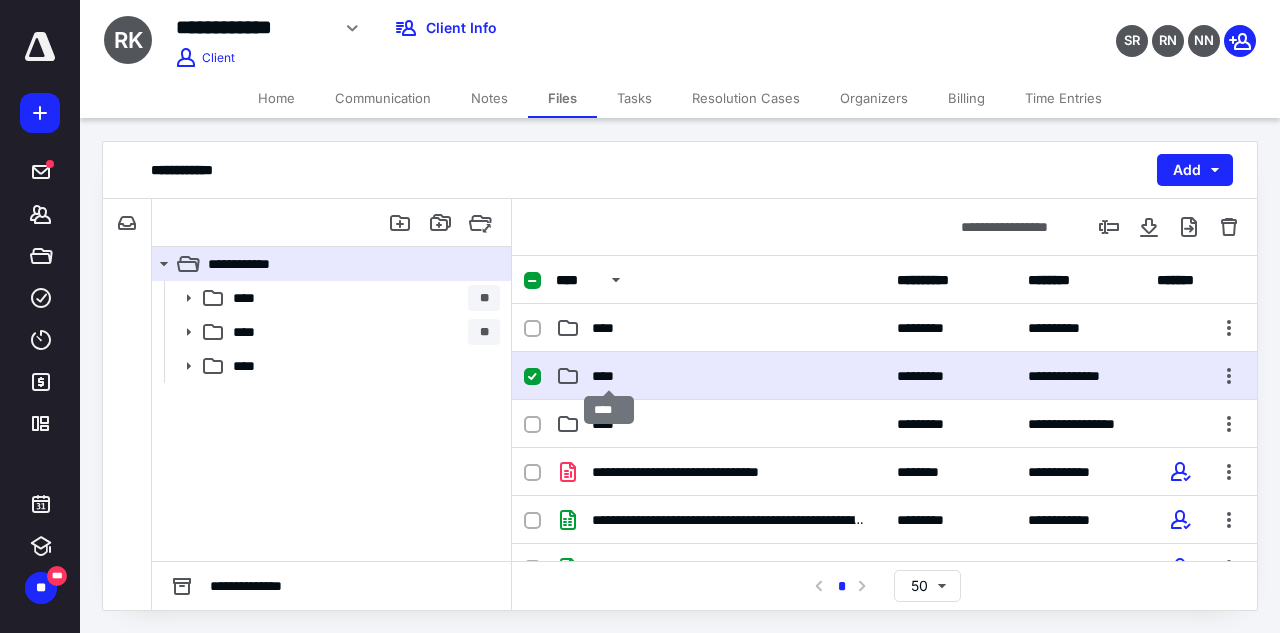 click on "****" at bounding box center [609, 376] 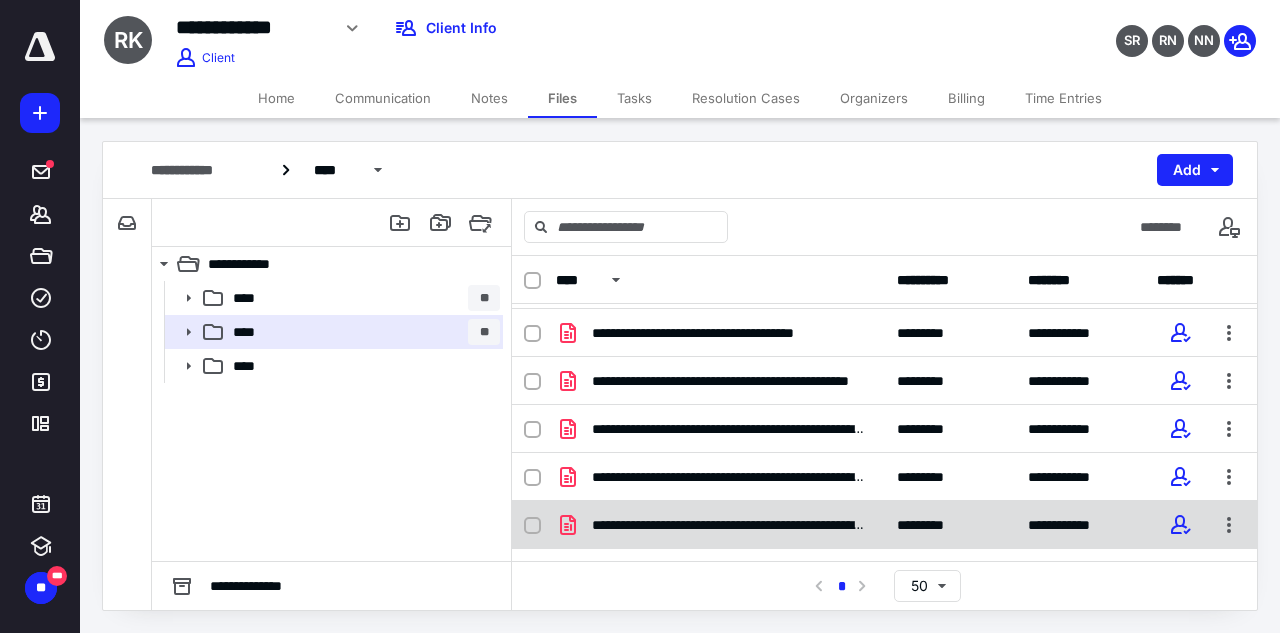 scroll, scrollTop: 100, scrollLeft: 0, axis: vertical 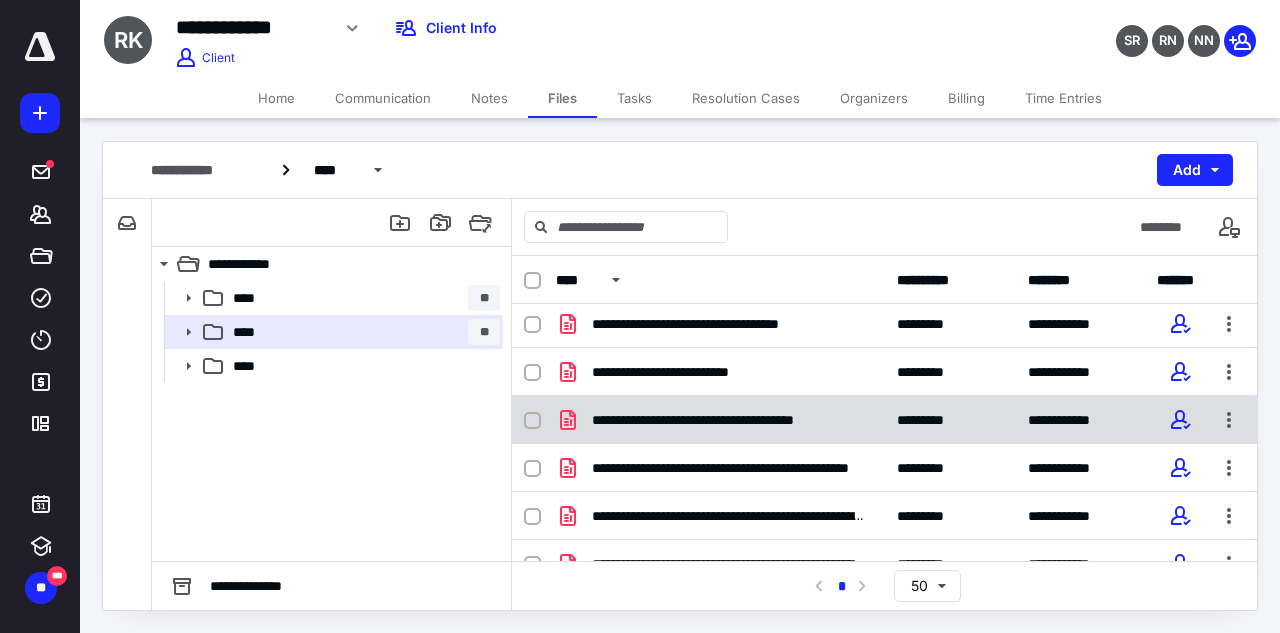 click on "**********" at bounding box center (884, 420) 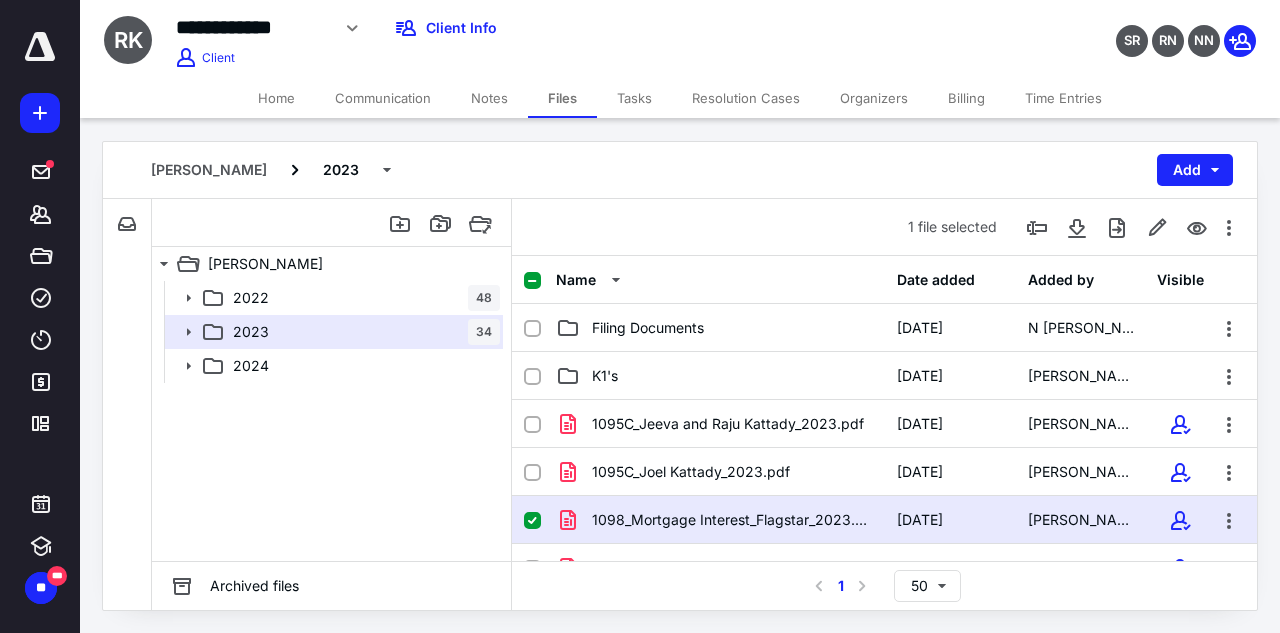 scroll, scrollTop: 100, scrollLeft: 0, axis: vertical 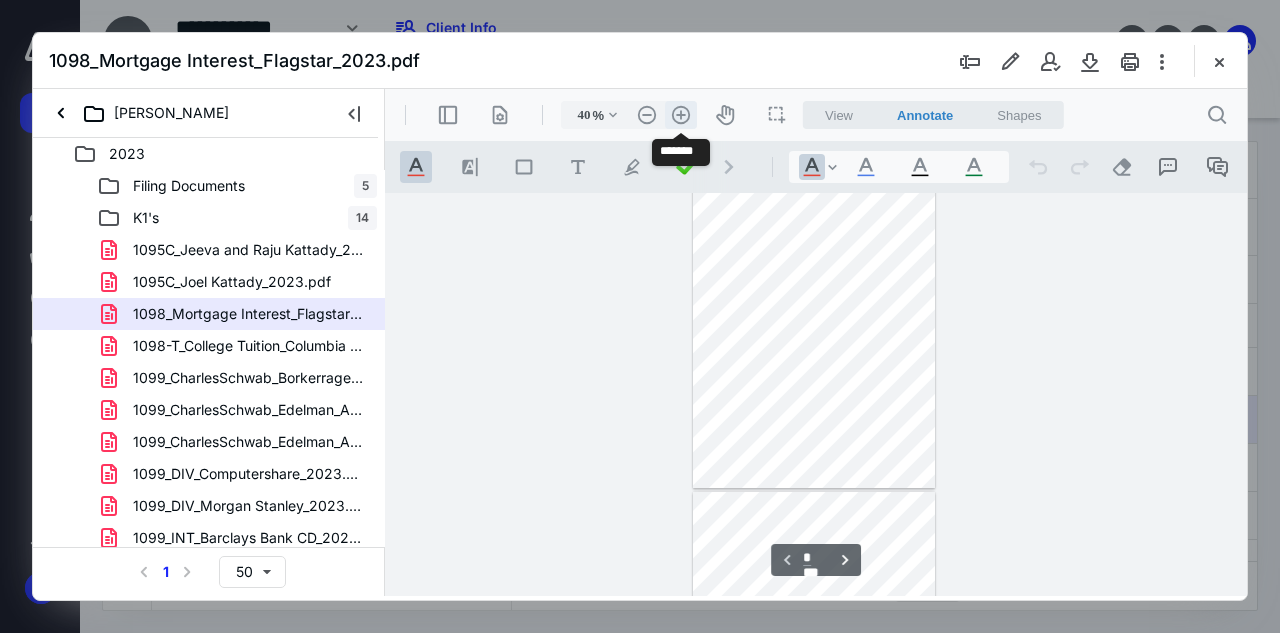 click on ".cls-1{fill:#abb0c4;} icon - header - zoom - in - line" at bounding box center (681, 115) 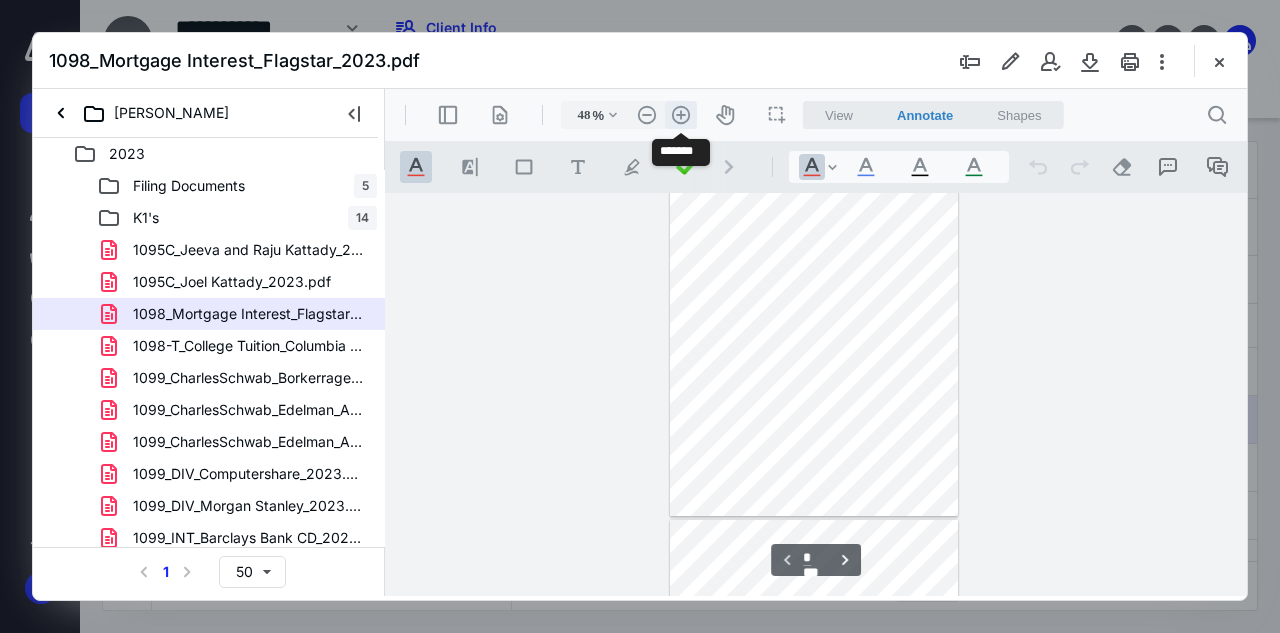 click on ".cls-1{fill:#abb0c4;} icon - header - zoom - in - line" at bounding box center (681, 115) 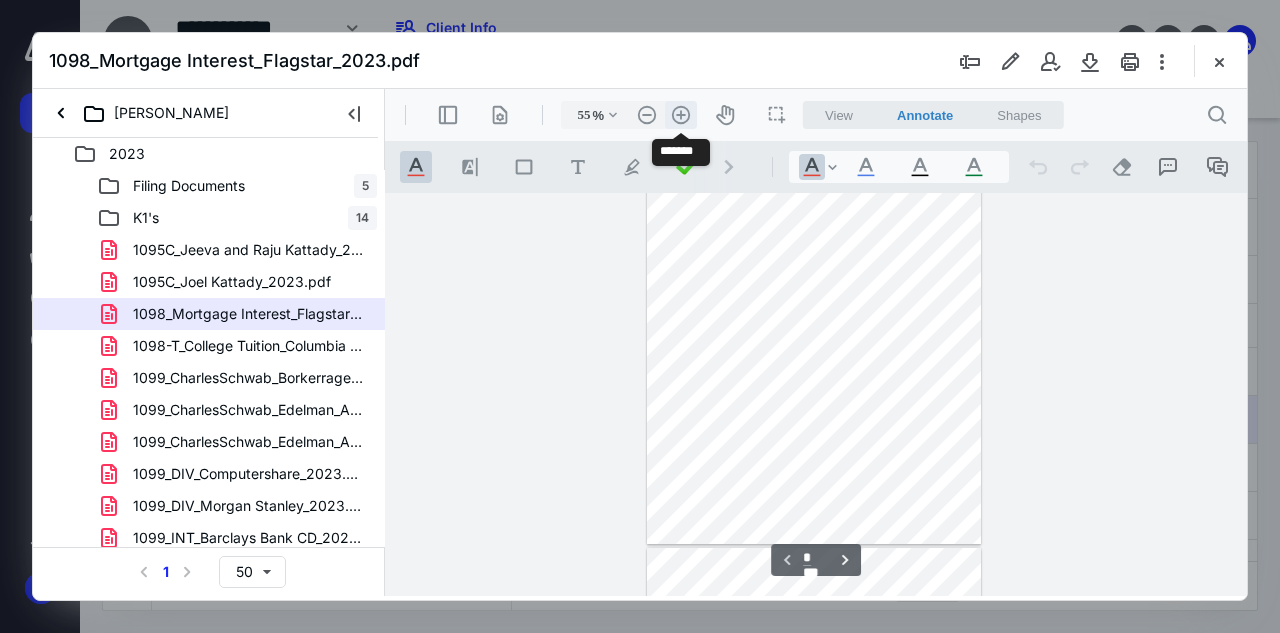 click on ".cls-1{fill:#abb0c4;} icon - header - zoom - in - line" at bounding box center [681, 115] 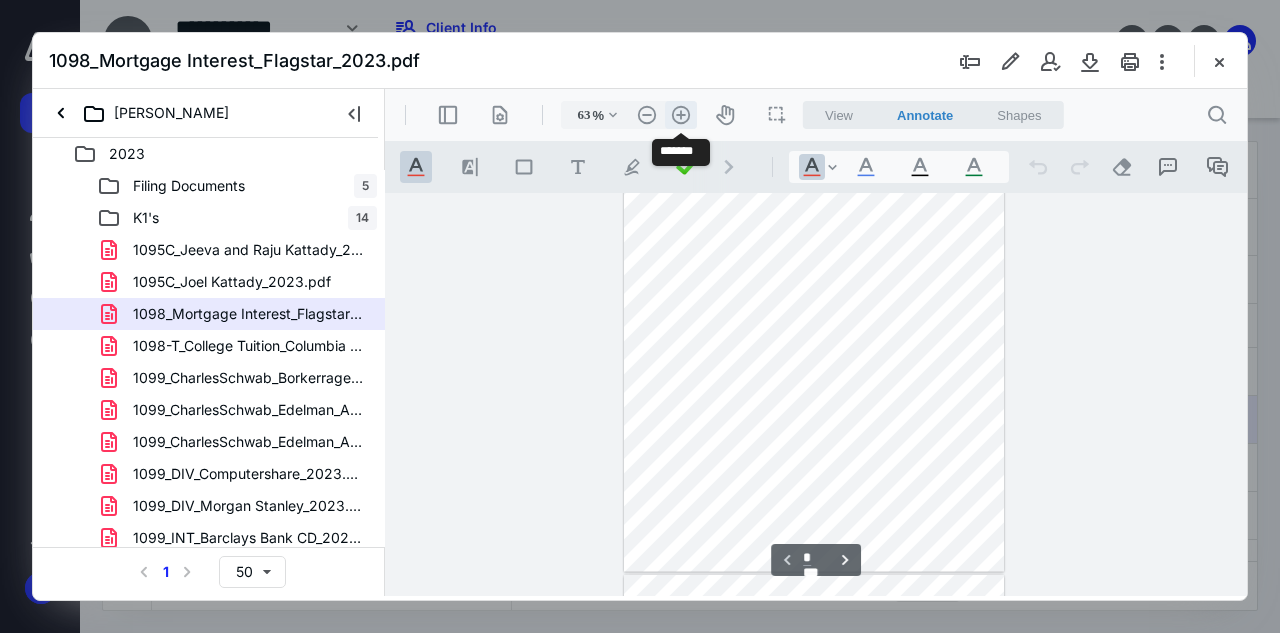 click on ".cls-1{fill:#abb0c4;} icon - header - zoom - in - line" at bounding box center (681, 115) 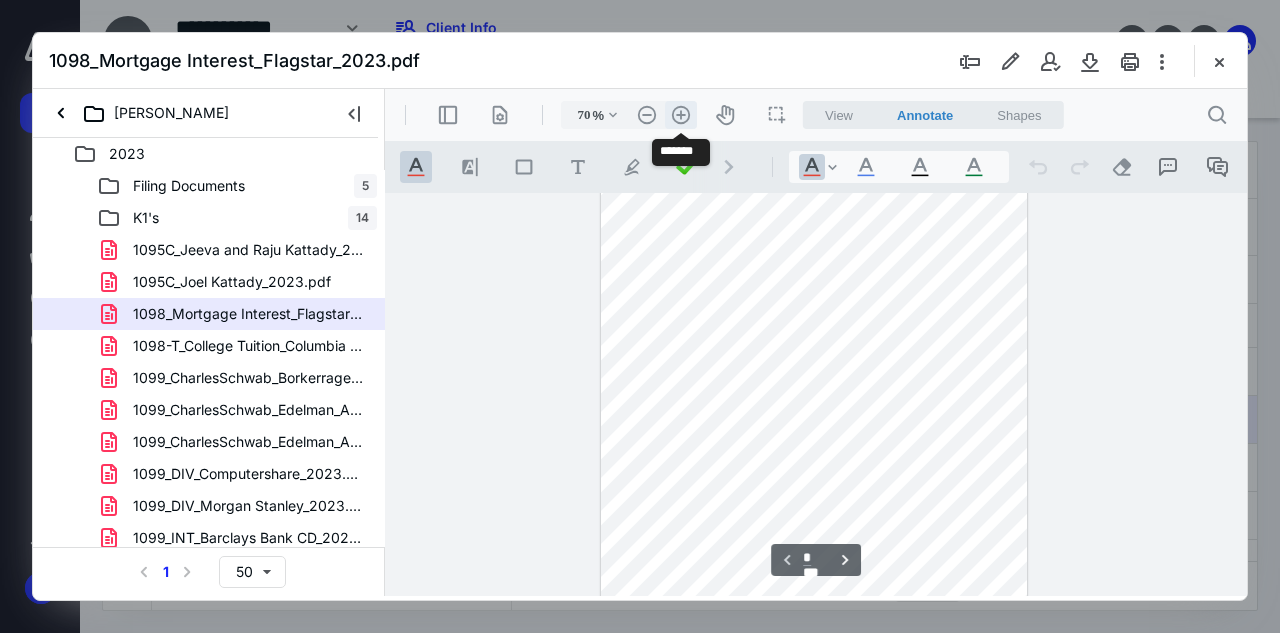 click on ".cls-1{fill:#abb0c4;} icon - header - zoom - in - line" at bounding box center (681, 115) 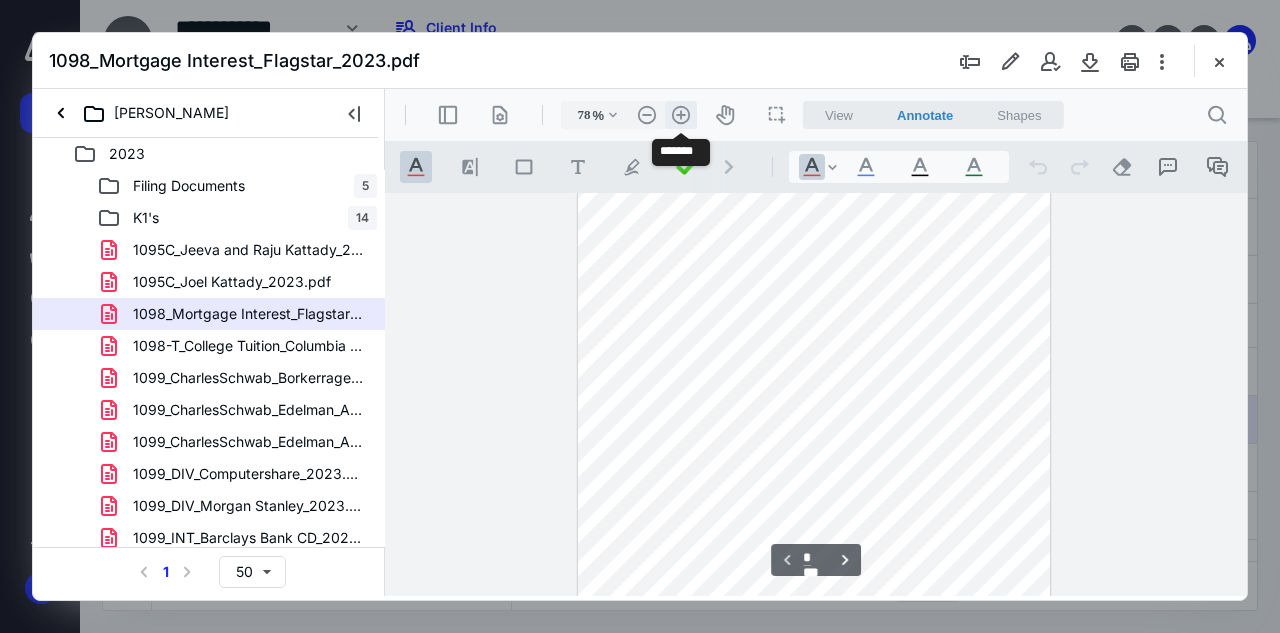 click on ".cls-1{fill:#abb0c4;} icon - header - zoom - in - line" at bounding box center [681, 115] 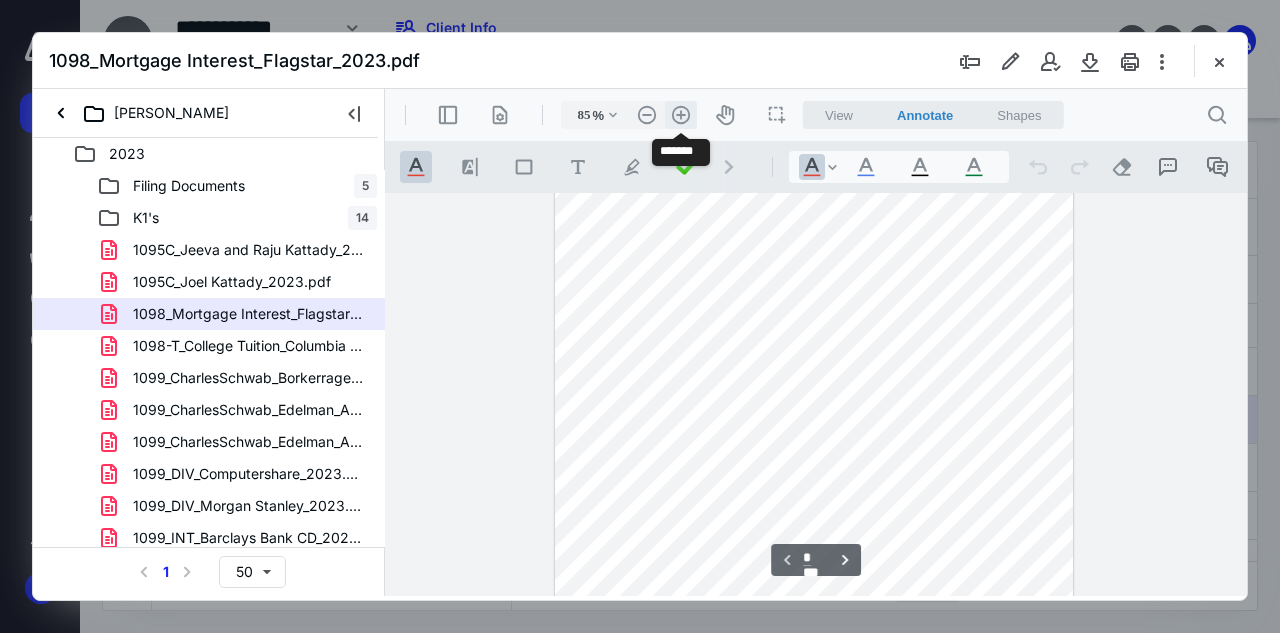 click on ".cls-1{fill:#abb0c4;} icon - header - zoom - in - line" at bounding box center (681, 115) 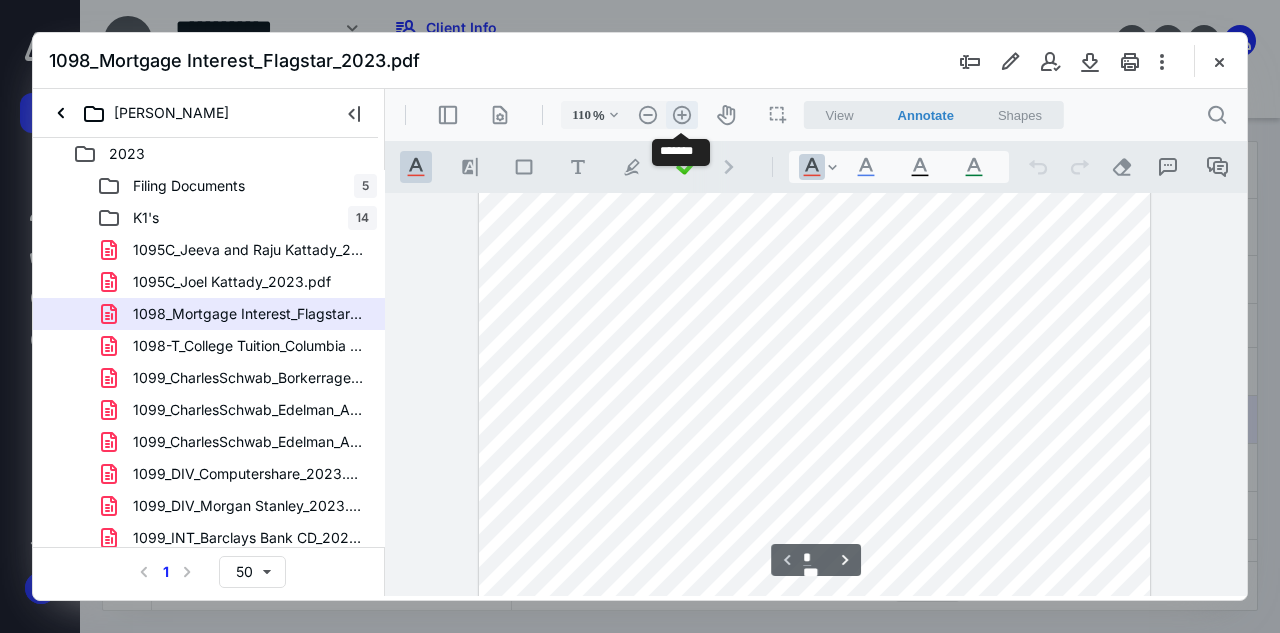 click on ".cls-1{fill:#abb0c4;} icon - header - zoom - in - line" at bounding box center (682, 115) 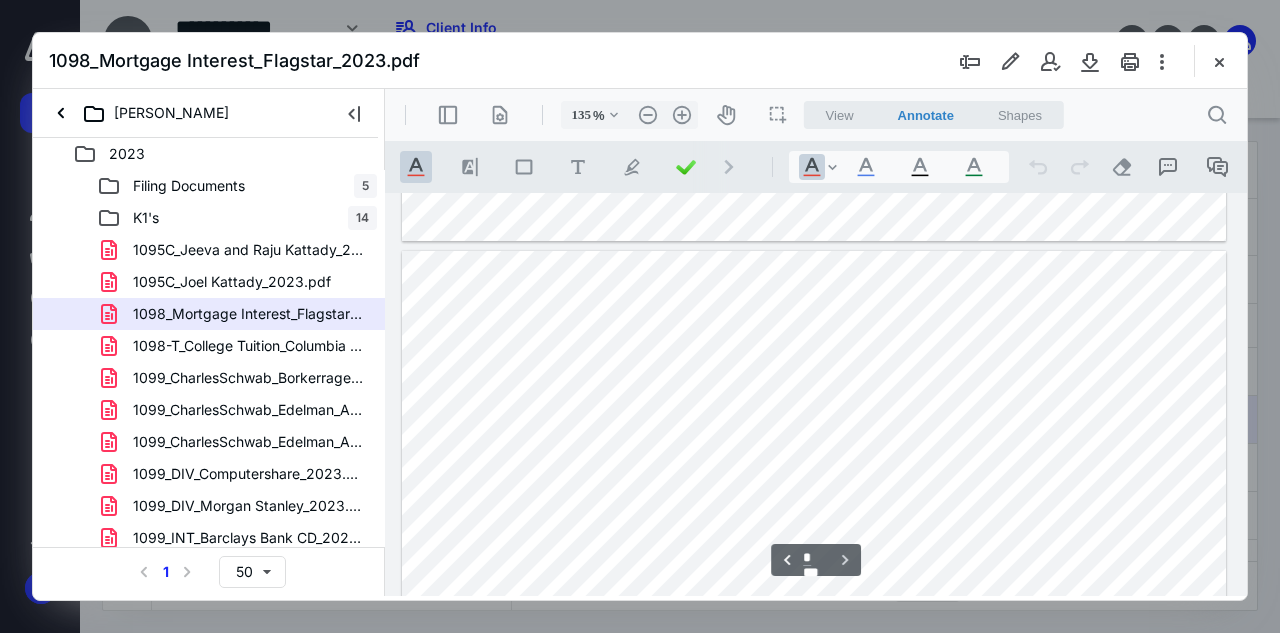 type on "*" 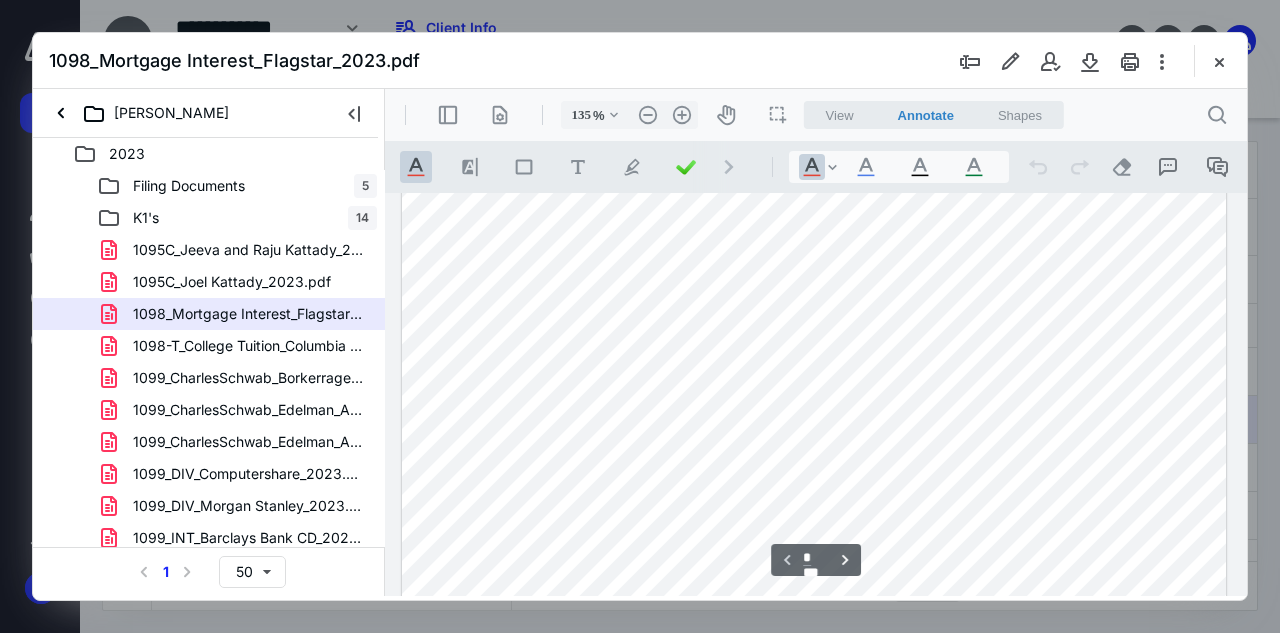 scroll, scrollTop: 114, scrollLeft: 0, axis: vertical 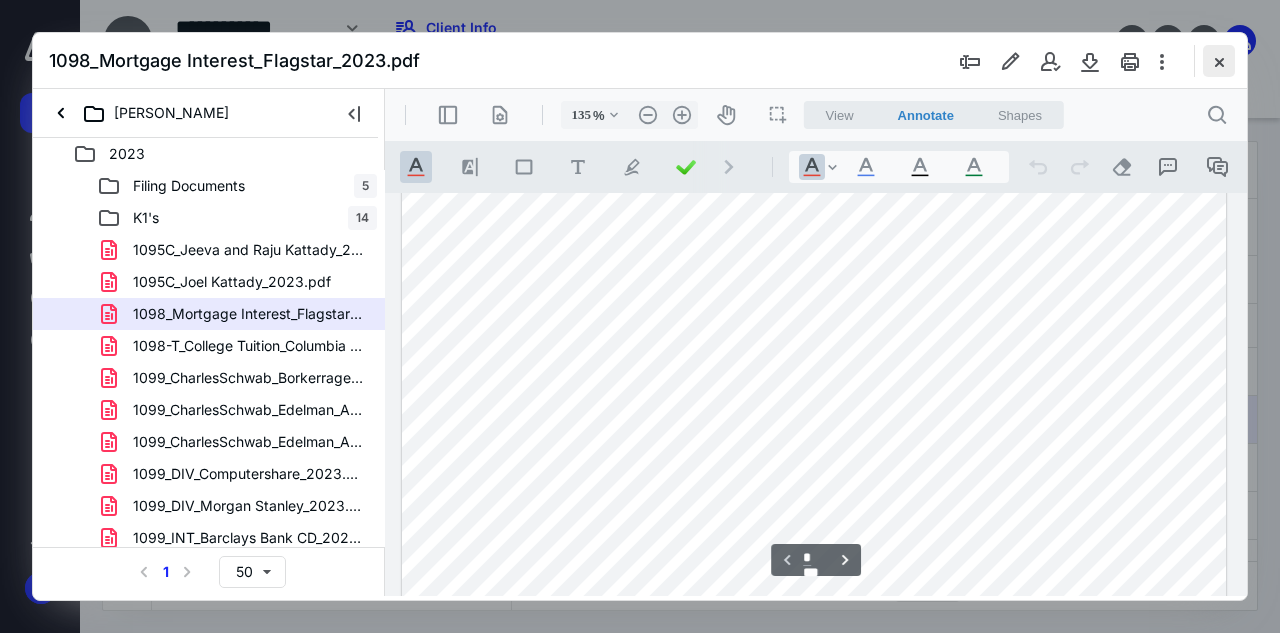 click at bounding box center (1219, 61) 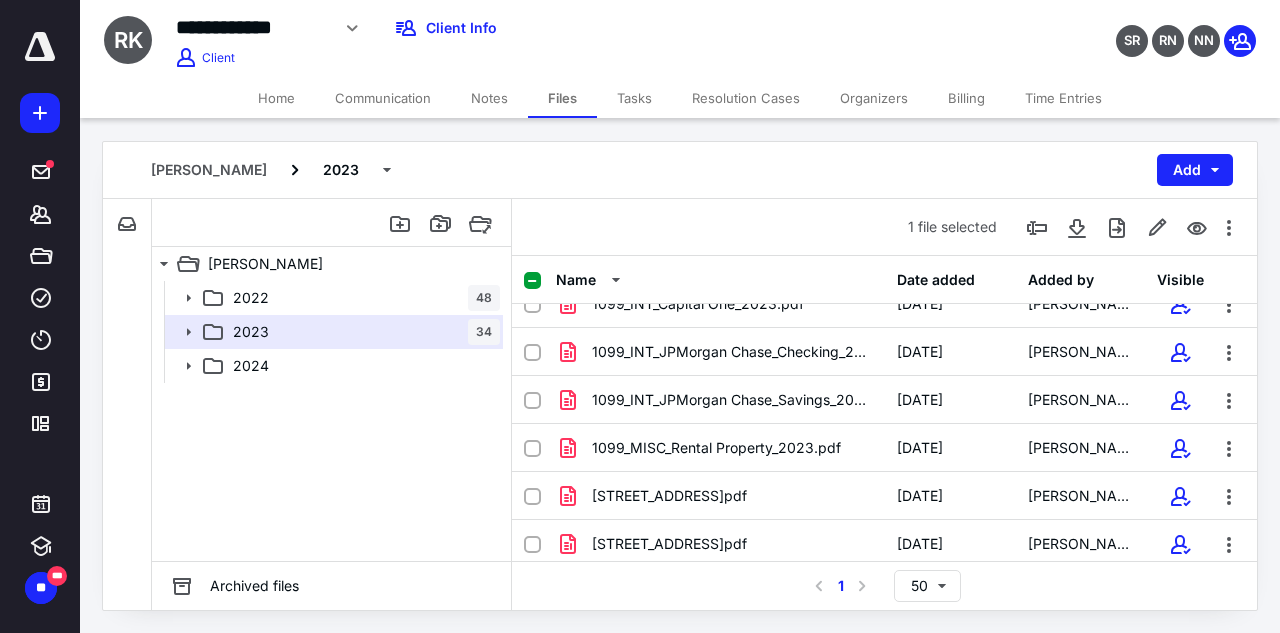 scroll, scrollTop: 800, scrollLeft: 0, axis: vertical 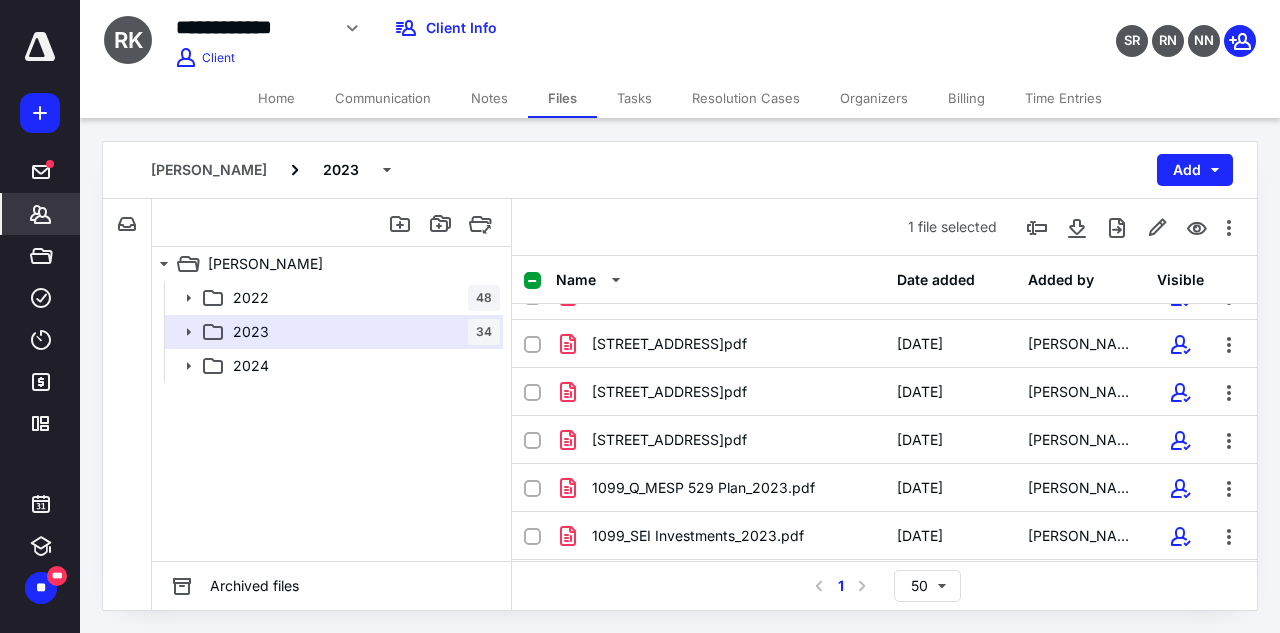 click 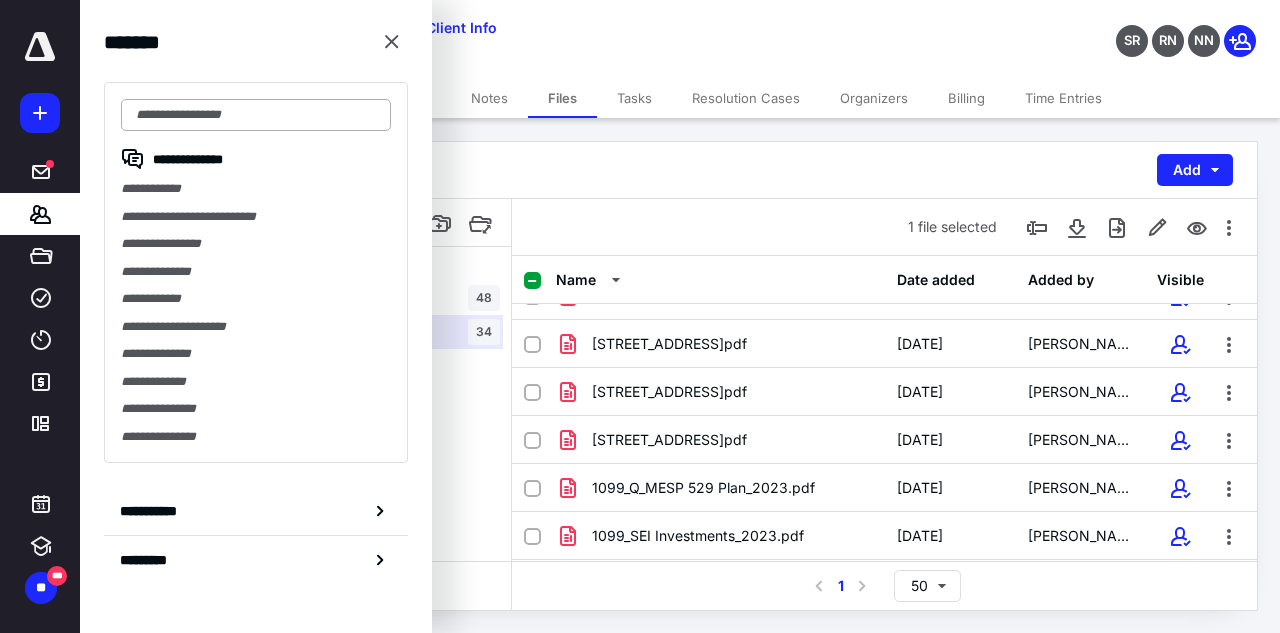 click at bounding box center (256, 115) 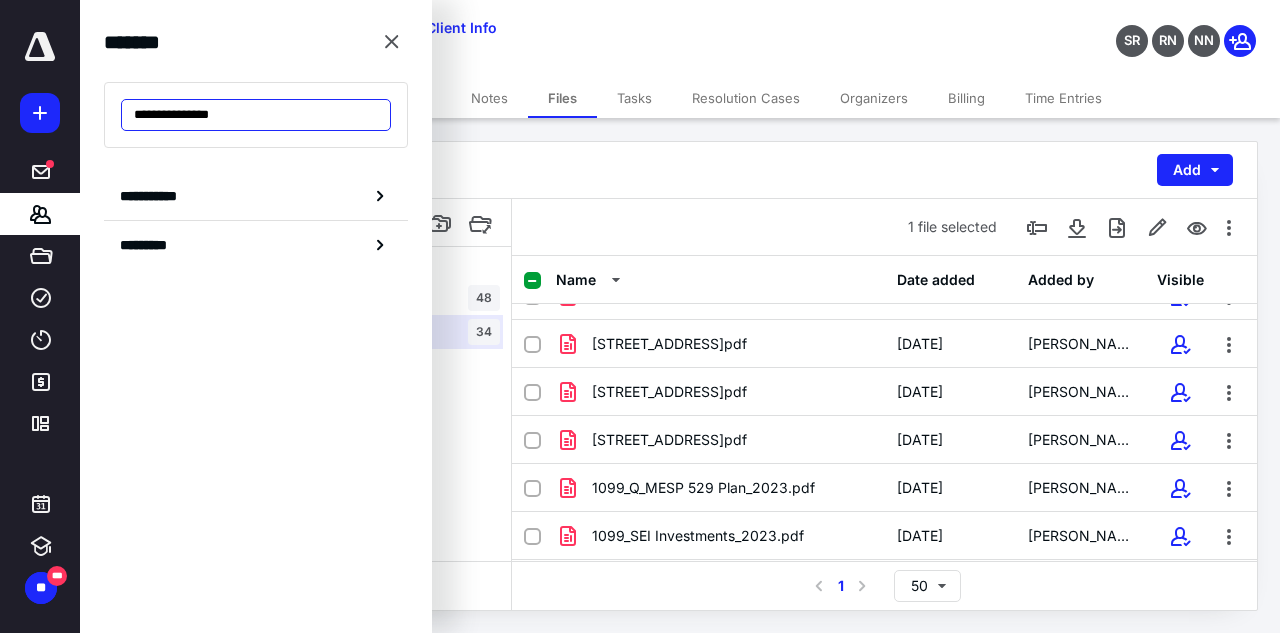 click on "**********" at bounding box center (256, 115) 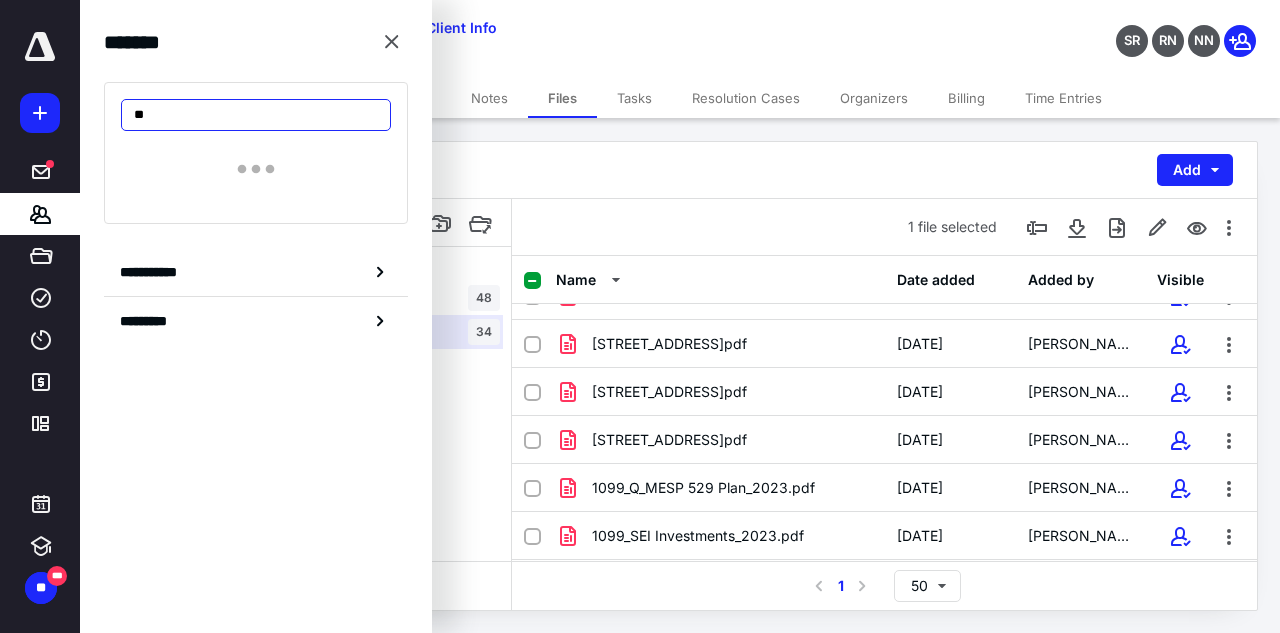 type on "*" 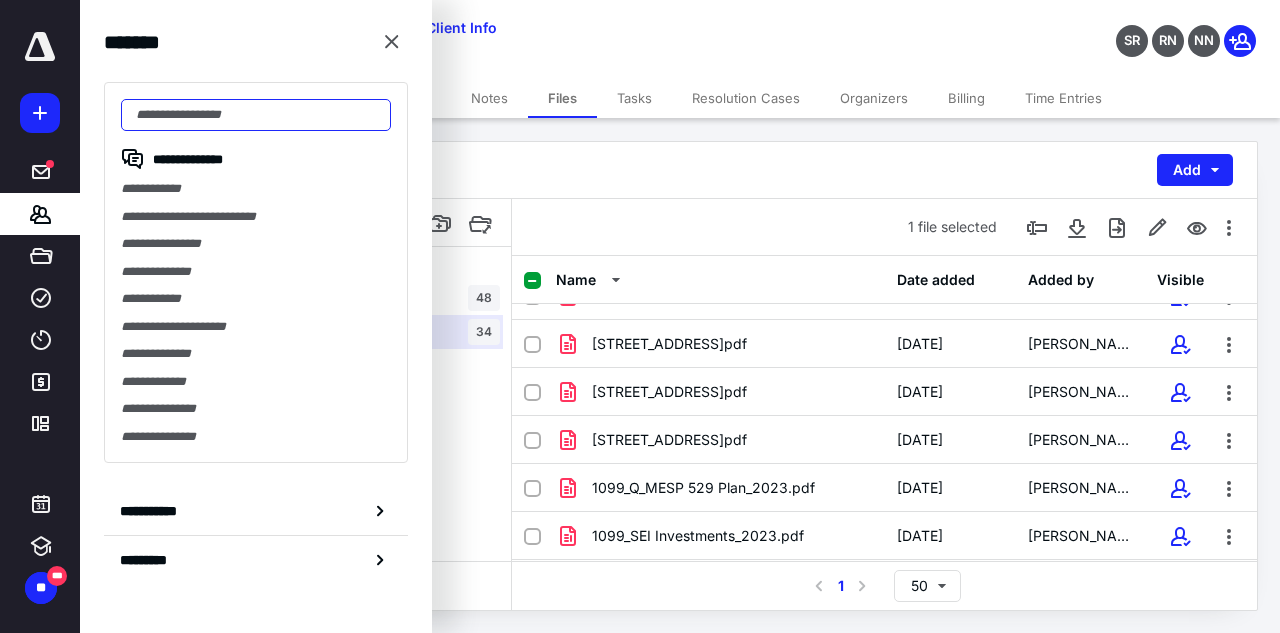 paste on "**********" 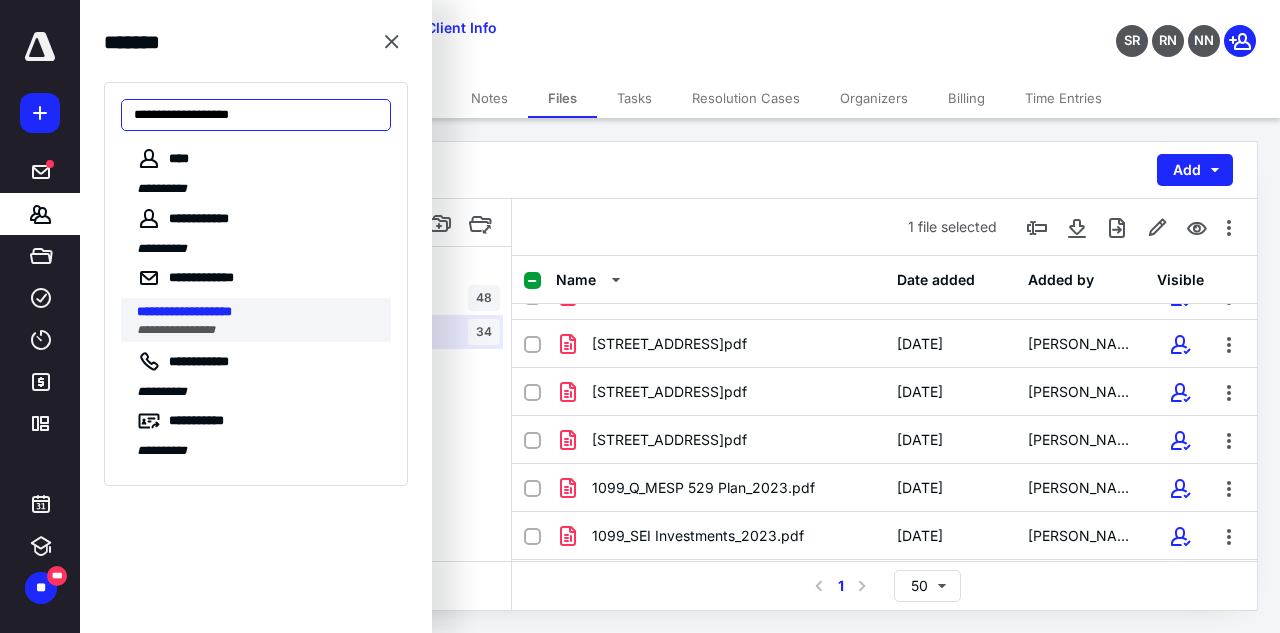 type on "**********" 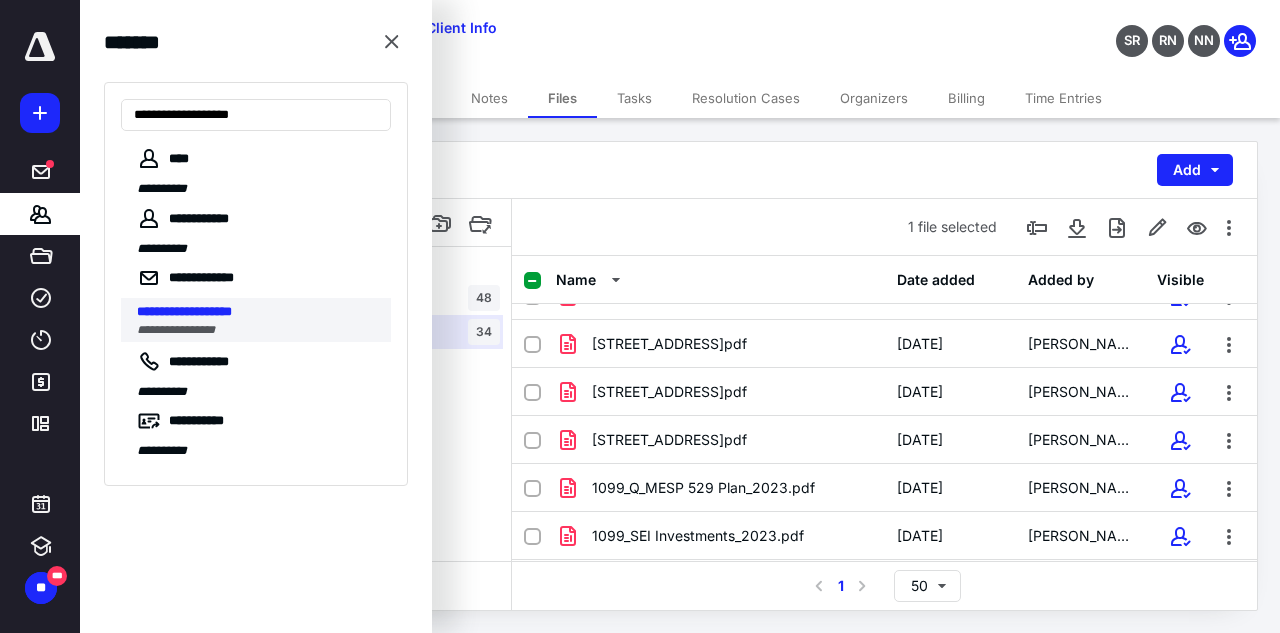 click on "**********" at bounding box center (184, 311) 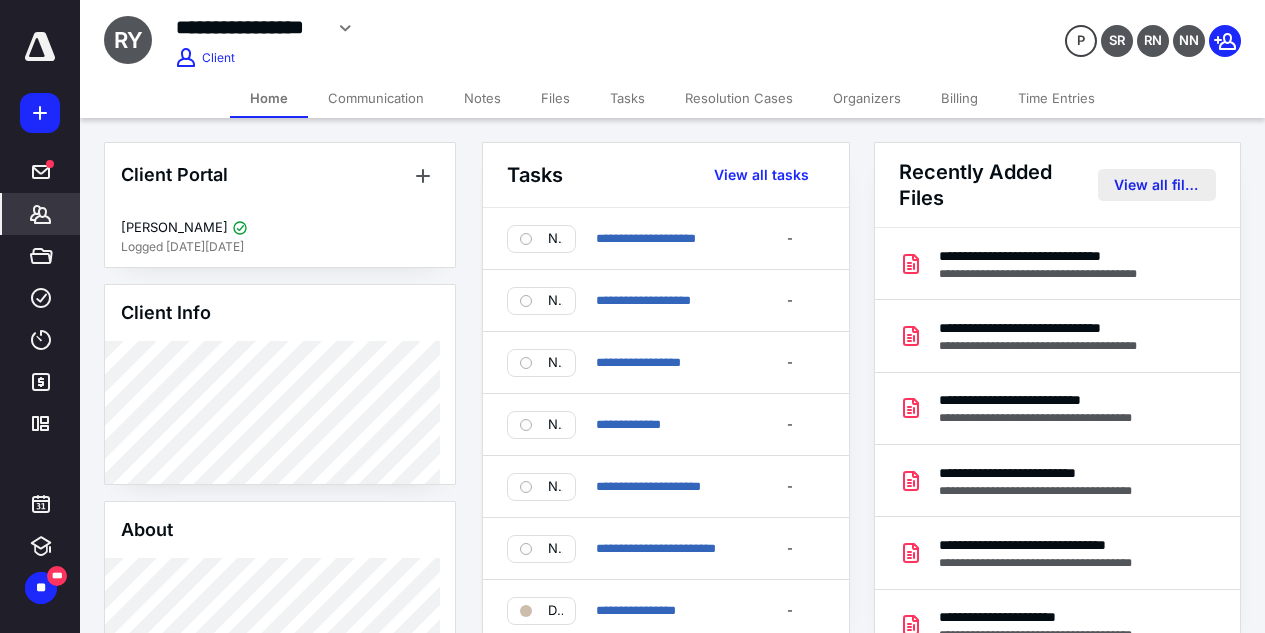 click on "View all files" at bounding box center [1157, 185] 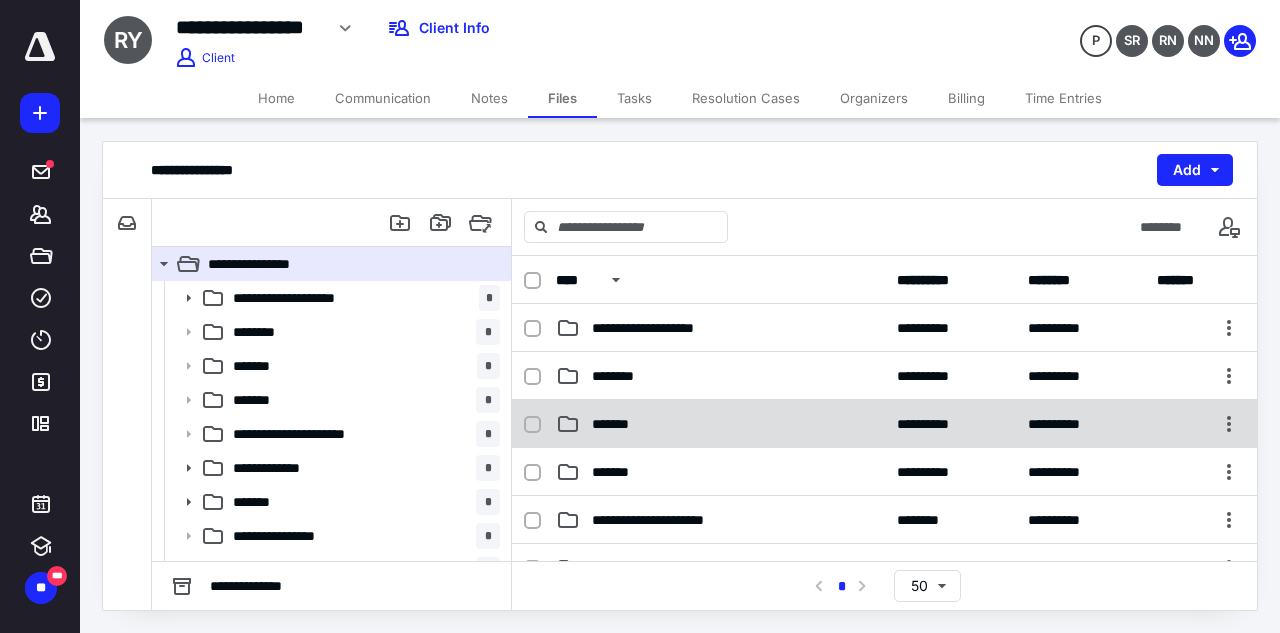 scroll, scrollTop: 300, scrollLeft: 0, axis: vertical 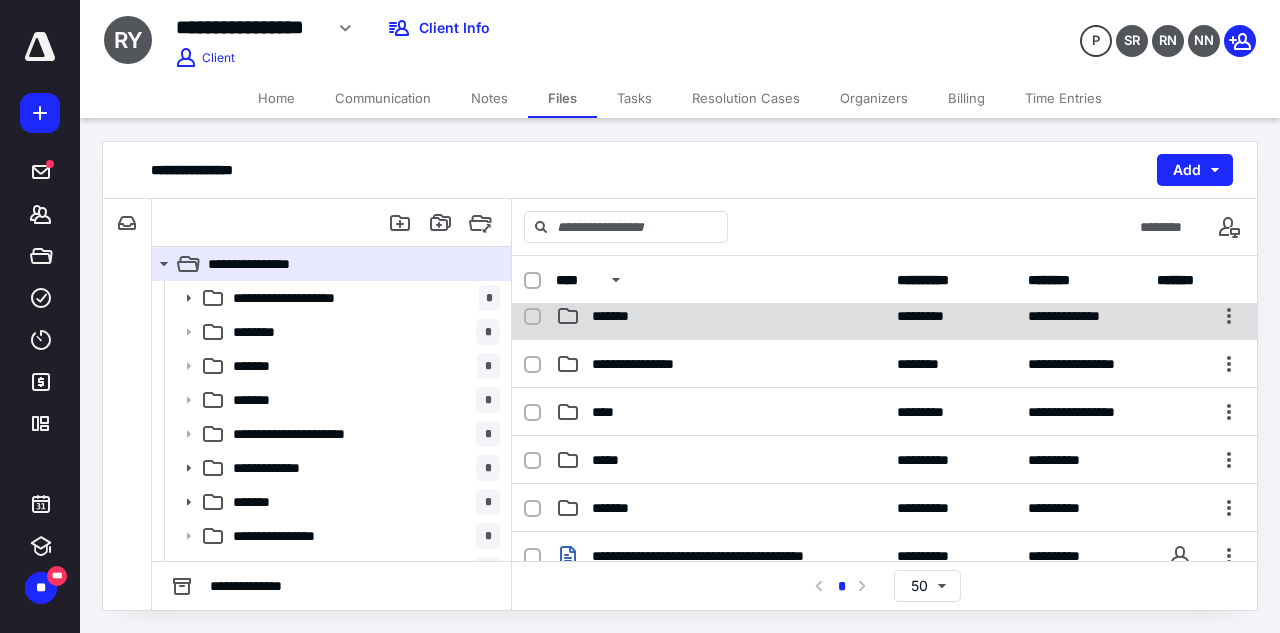 click on "*******" at bounding box center (720, 316) 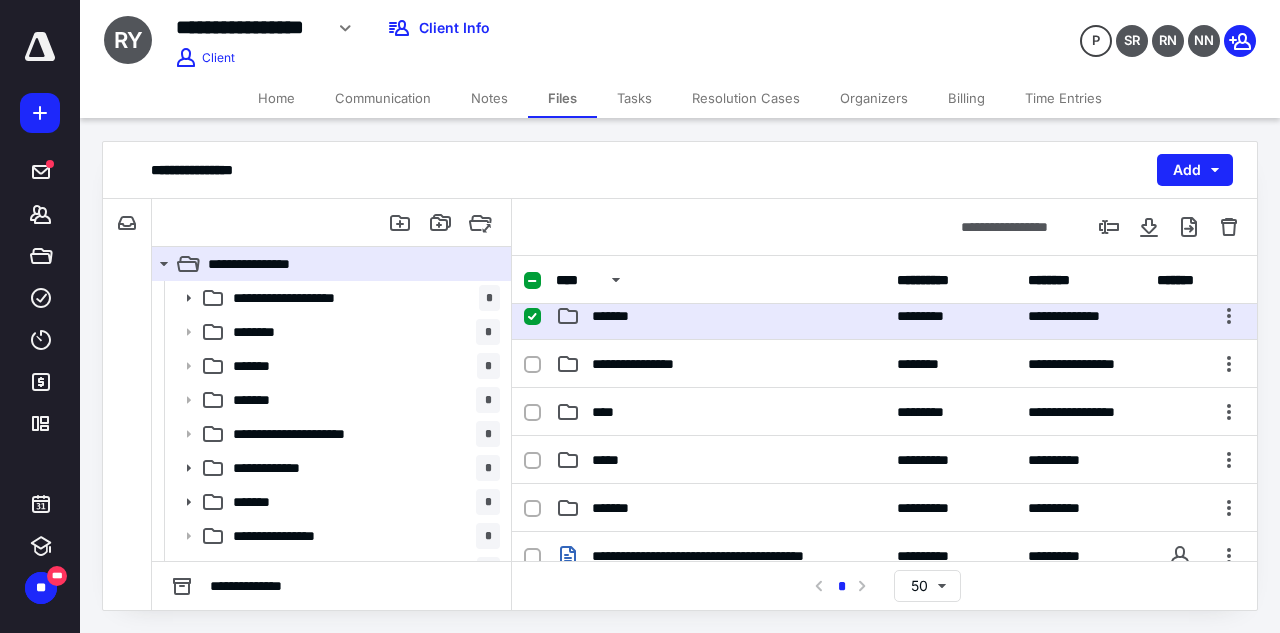 click on "*******" at bounding box center [720, 316] 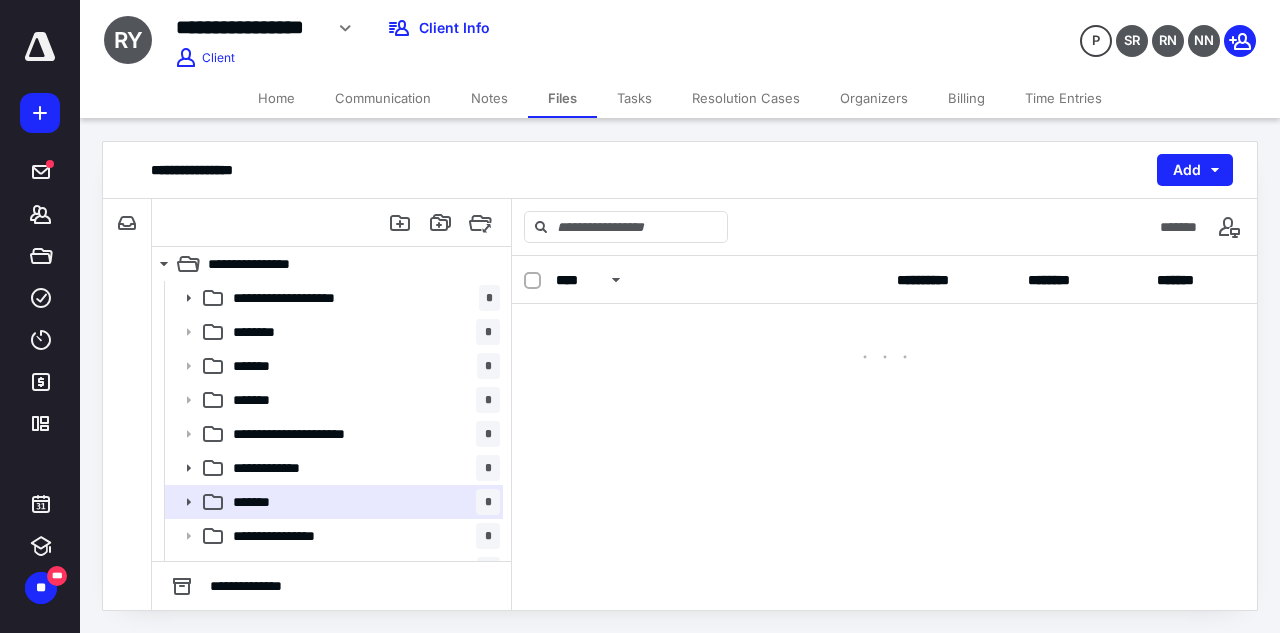 scroll, scrollTop: 0, scrollLeft: 0, axis: both 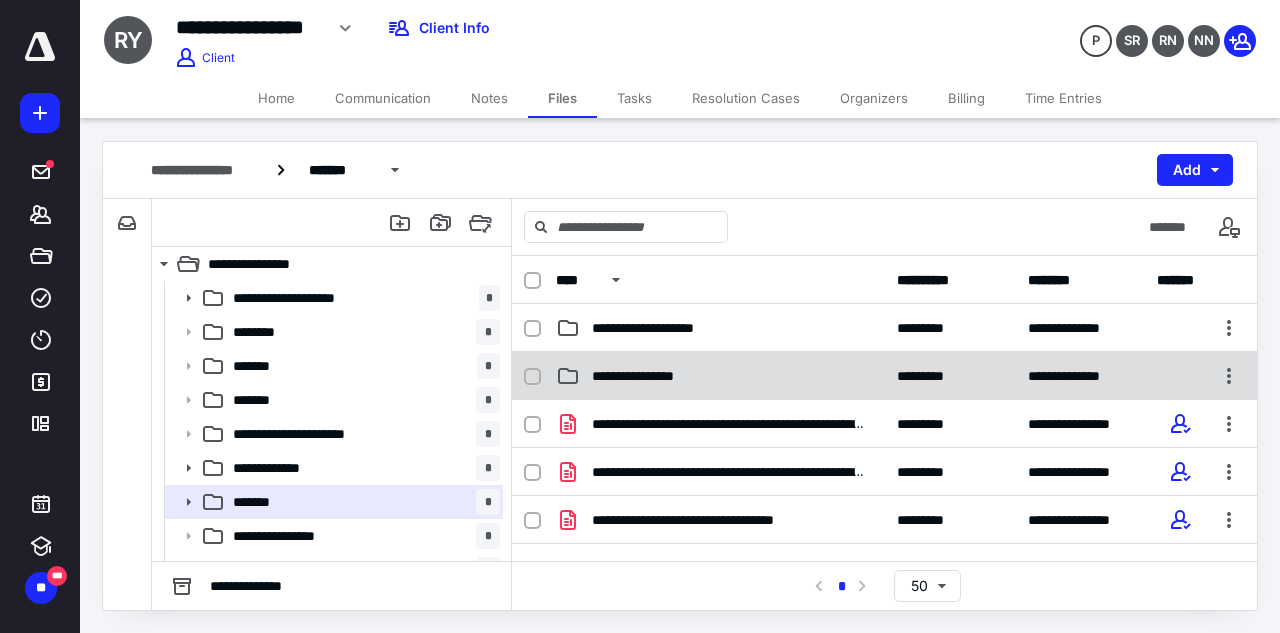 click on "**********" at bounding box center (641, 376) 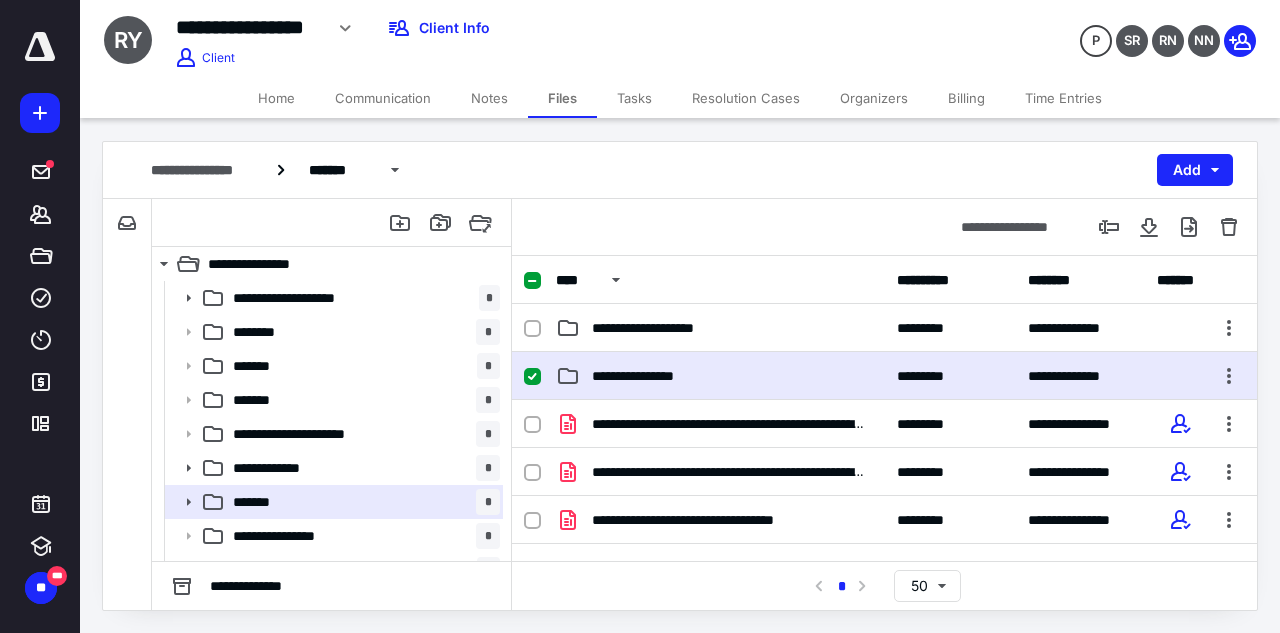 click on "**********" at bounding box center [641, 376] 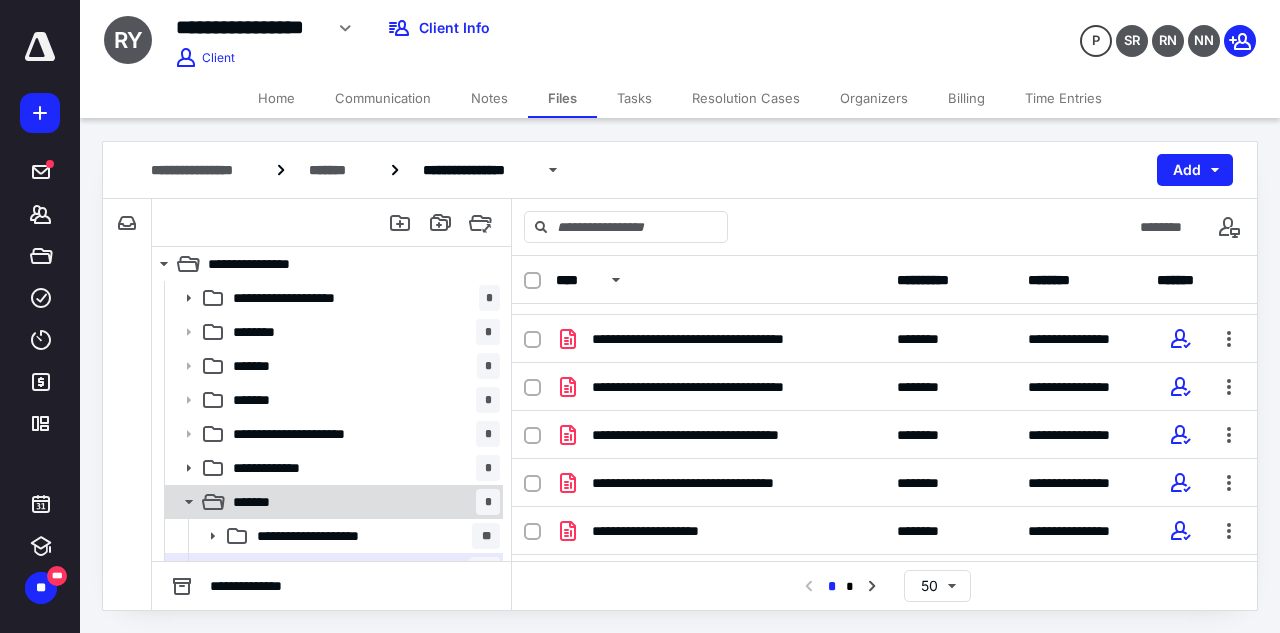 scroll, scrollTop: 43, scrollLeft: 0, axis: vertical 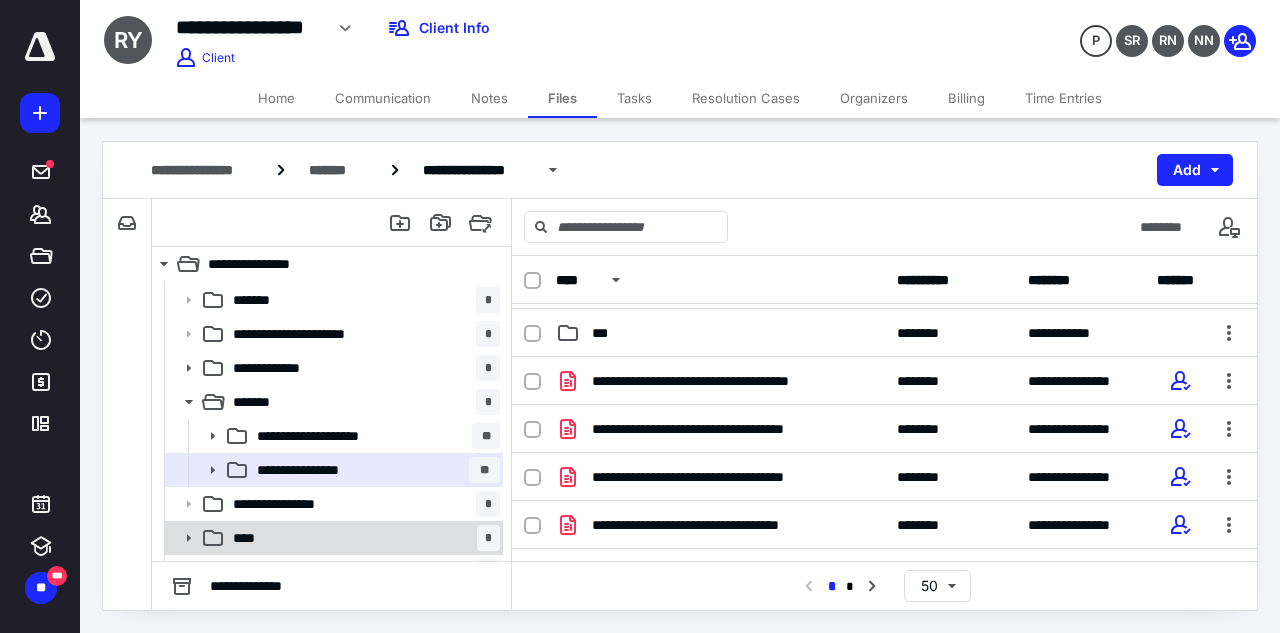 click on "**** *" at bounding box center [362, 538] 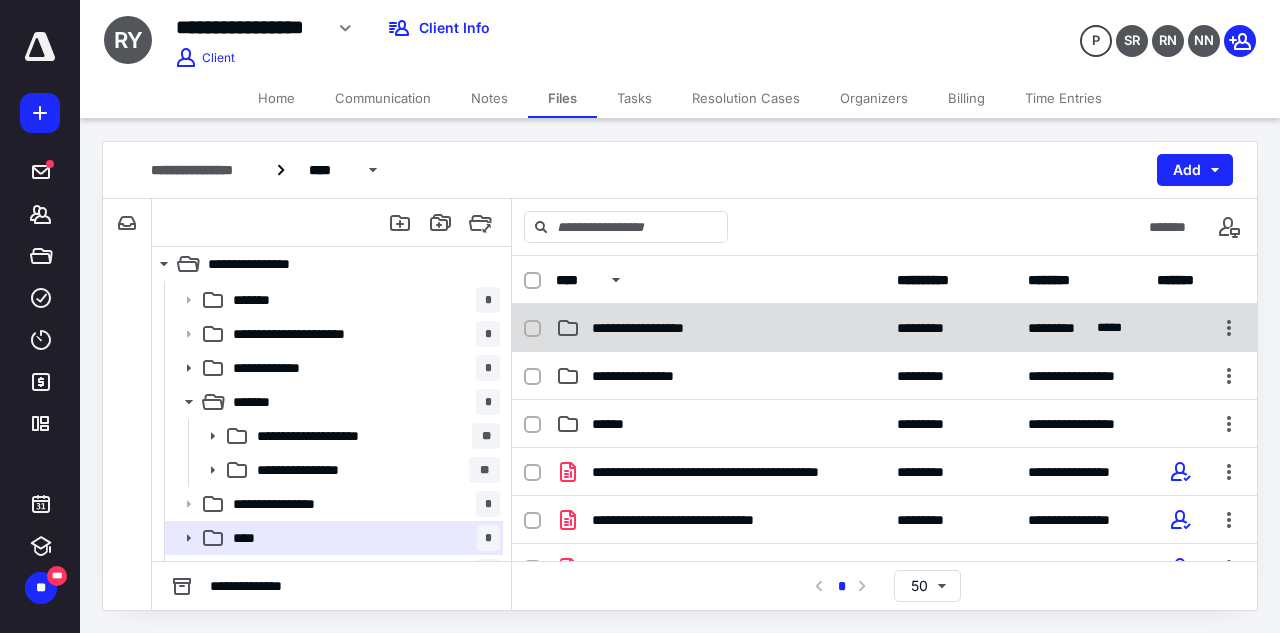 click on "**********" at bounding box center [884, 328] 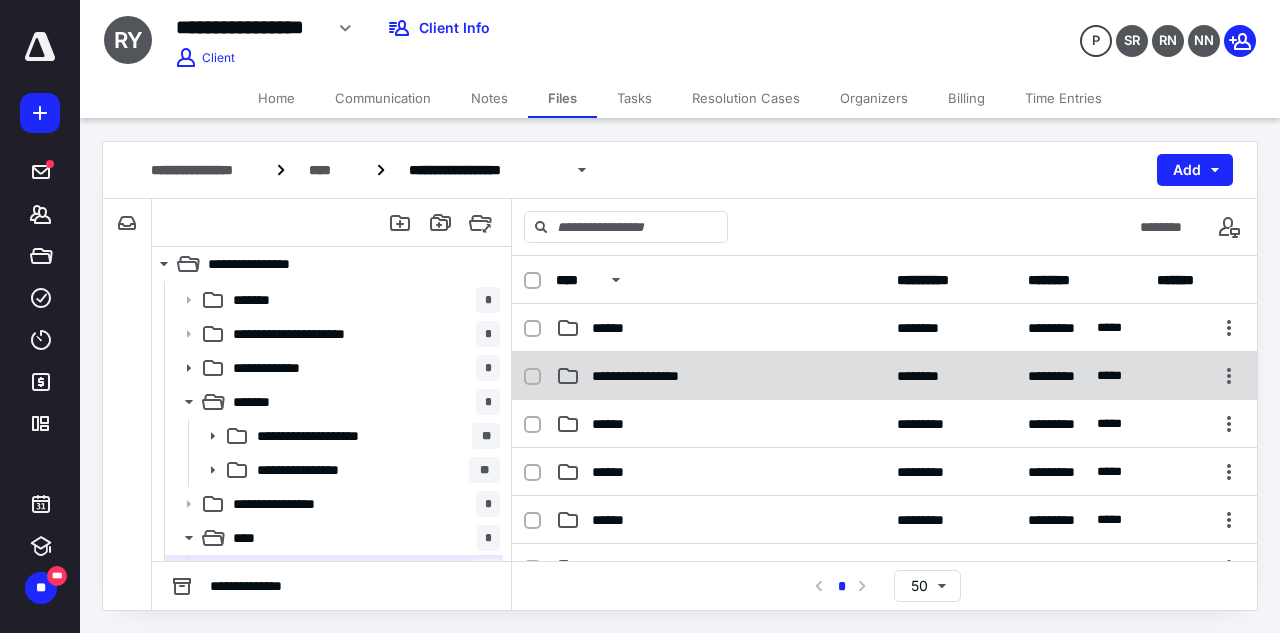 click on "**********" at bounding box center [884, 376] 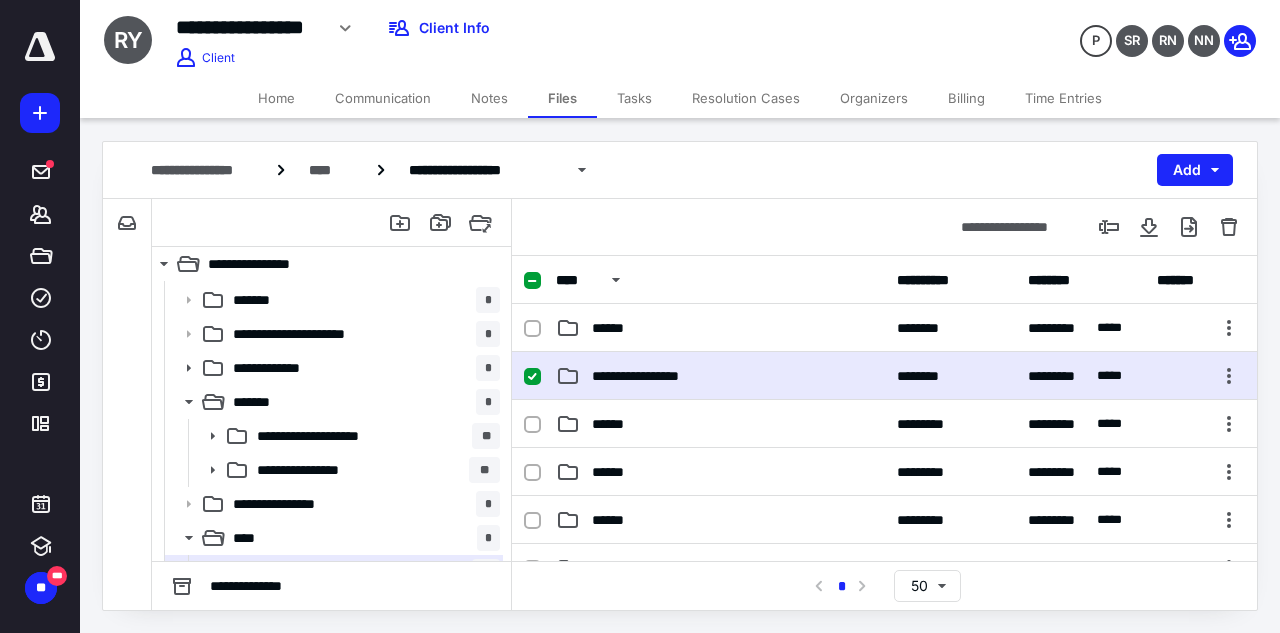 click on "**********" at bounding box center (884, 376) 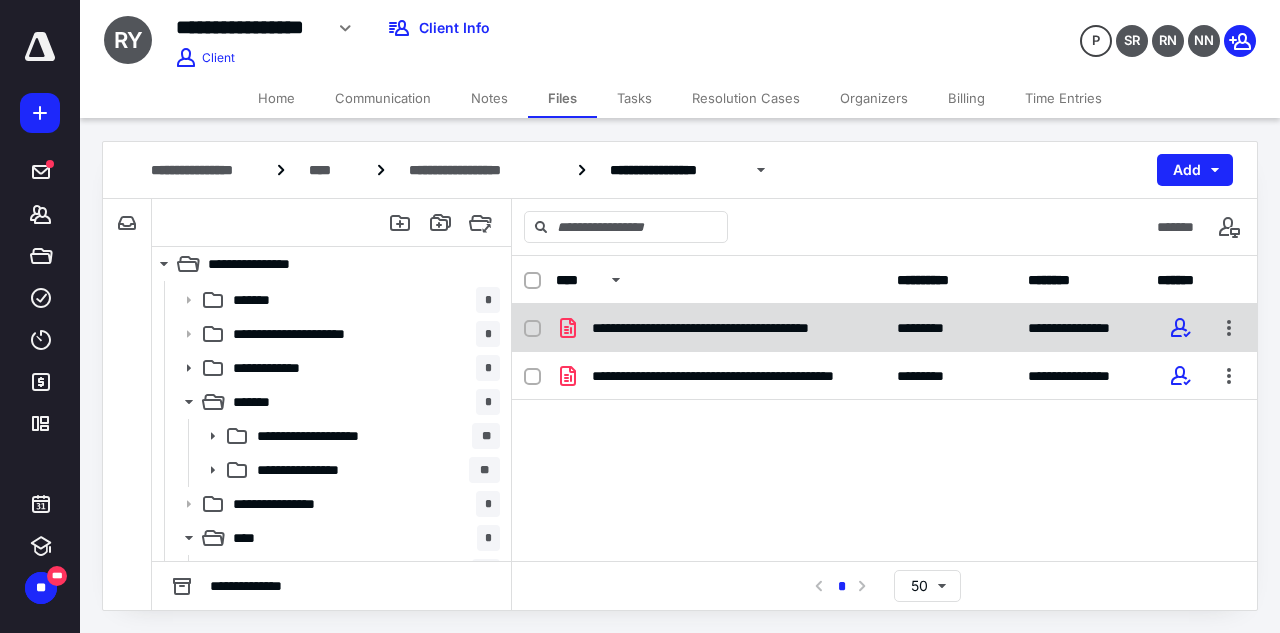 click on "**********" at bounding box center [884, 328] 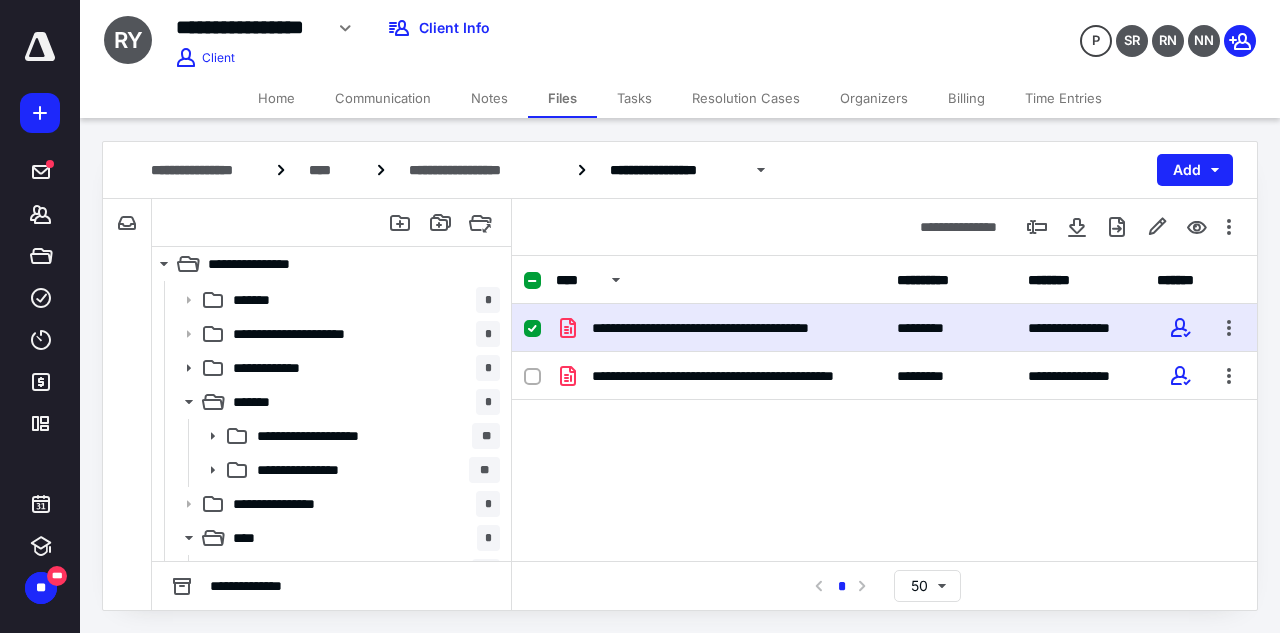 click on "**********" at bounding box center [884, 328] 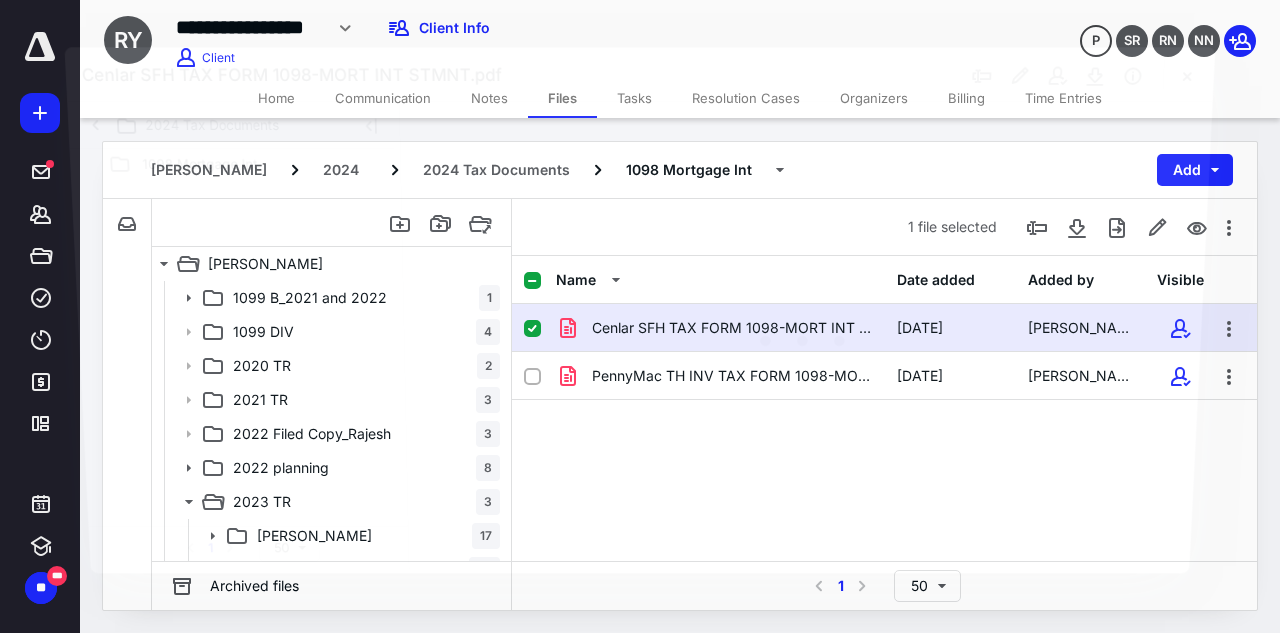 scroll, scrollTop: 100, scrollLeft: 0, axis: vertical 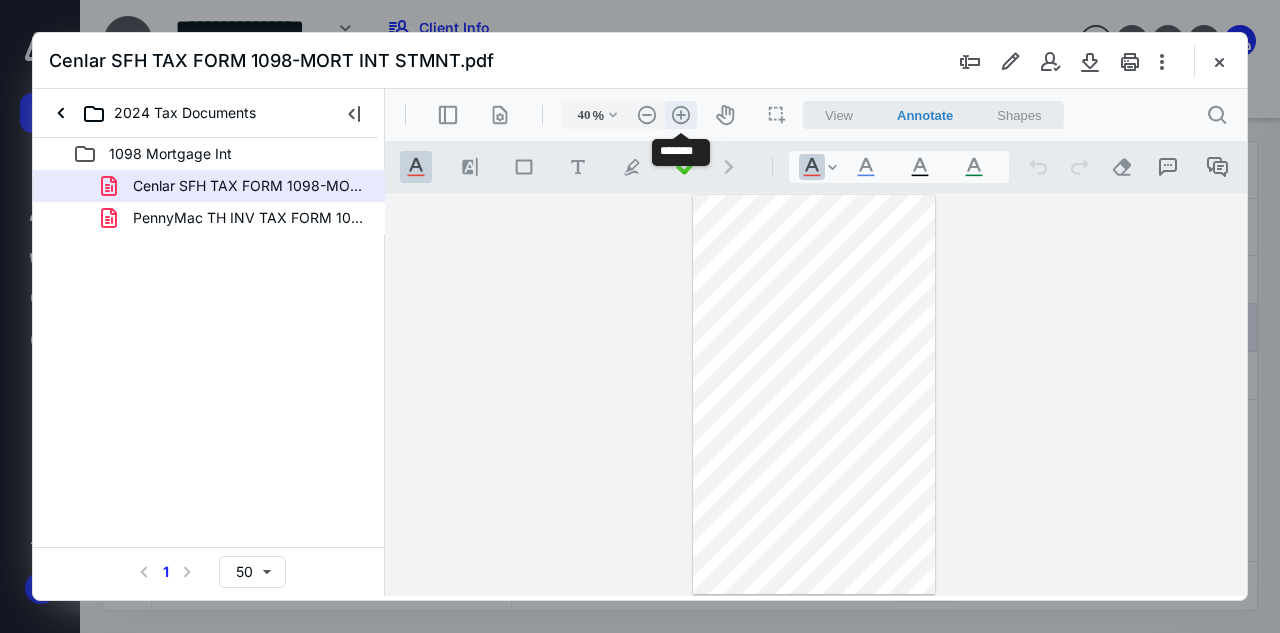 click on ".cls-1{fill:#abb0c4;} icon - header - zoom - in - line" at bounding box center (681, 115) 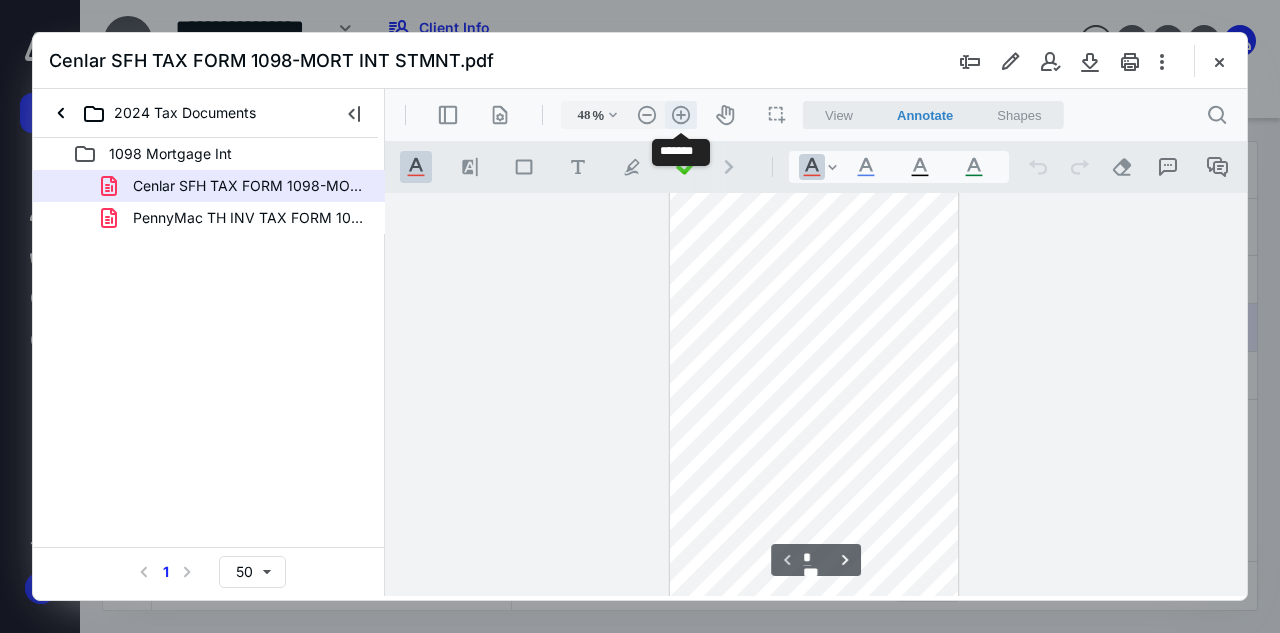 click on ".cls-1{fill:#abb0c4;} icon - header - zoom - in - line" at bounding box center (681, 115) 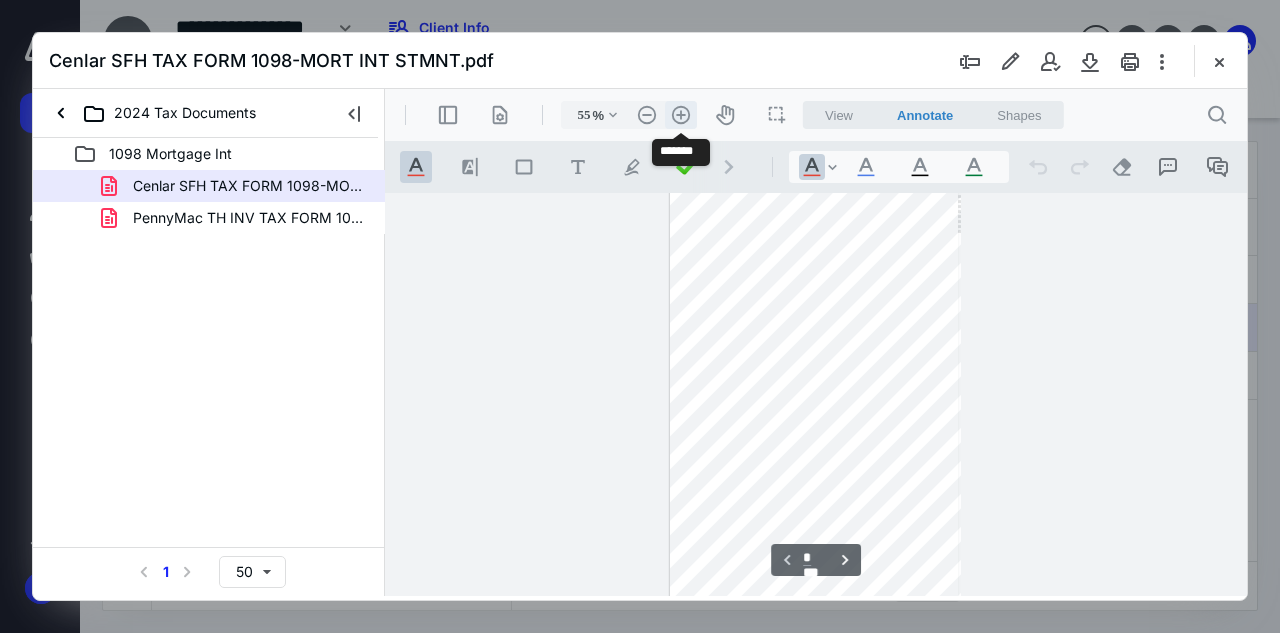 click on ".cls-1{fill:#abb0c4;} icon - header - zoom - in - line" at bounding box center (681, 115) 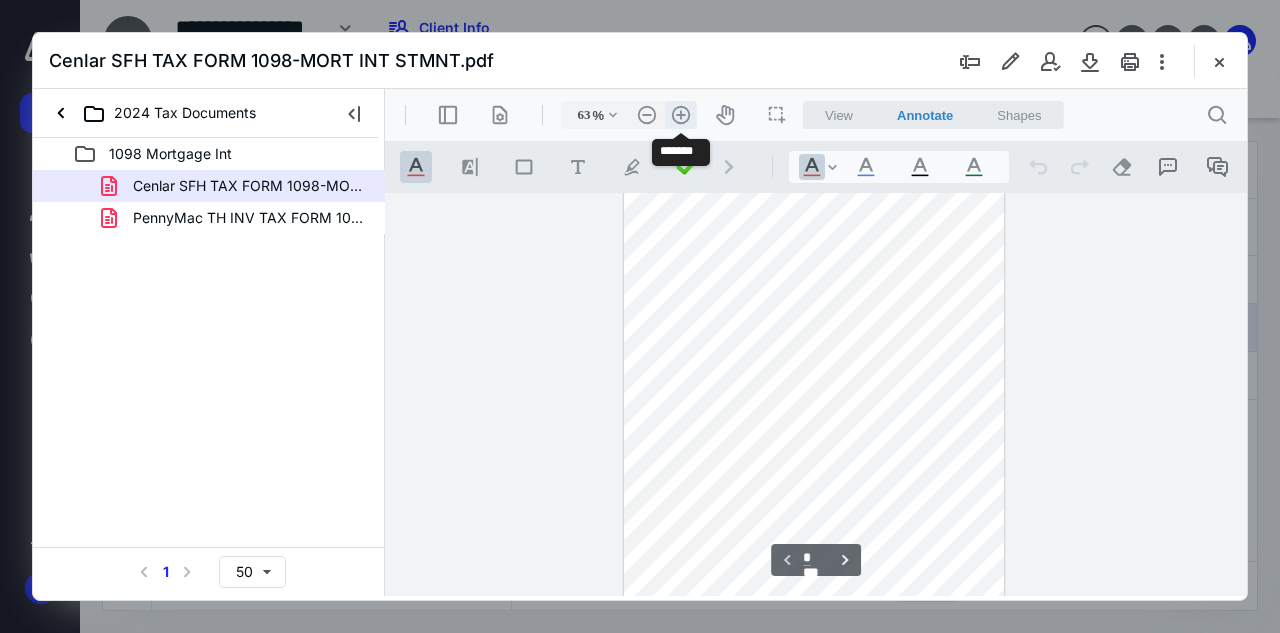 click on ".cls-1{fill:#abb0c4;} icon - header - zoom - in - line" at bounding box center (681, 115) 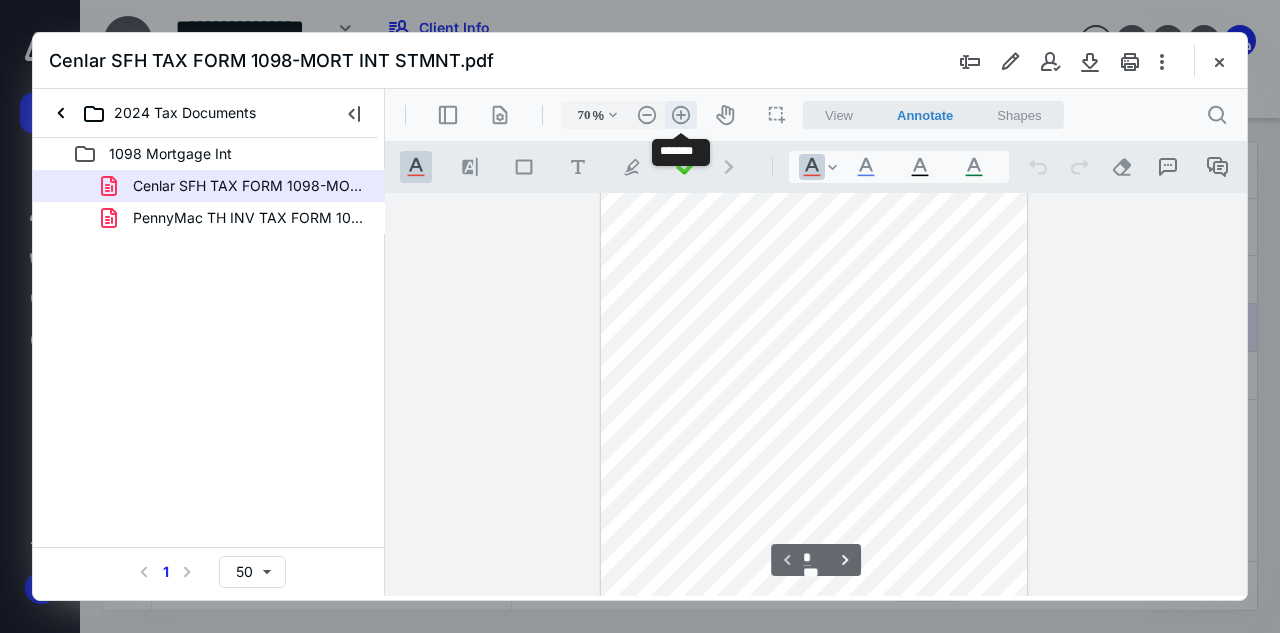click on ".cls-1{fill:#abb0c4;} icon - header - zoom - in - line" at bounding box center (681, 115) 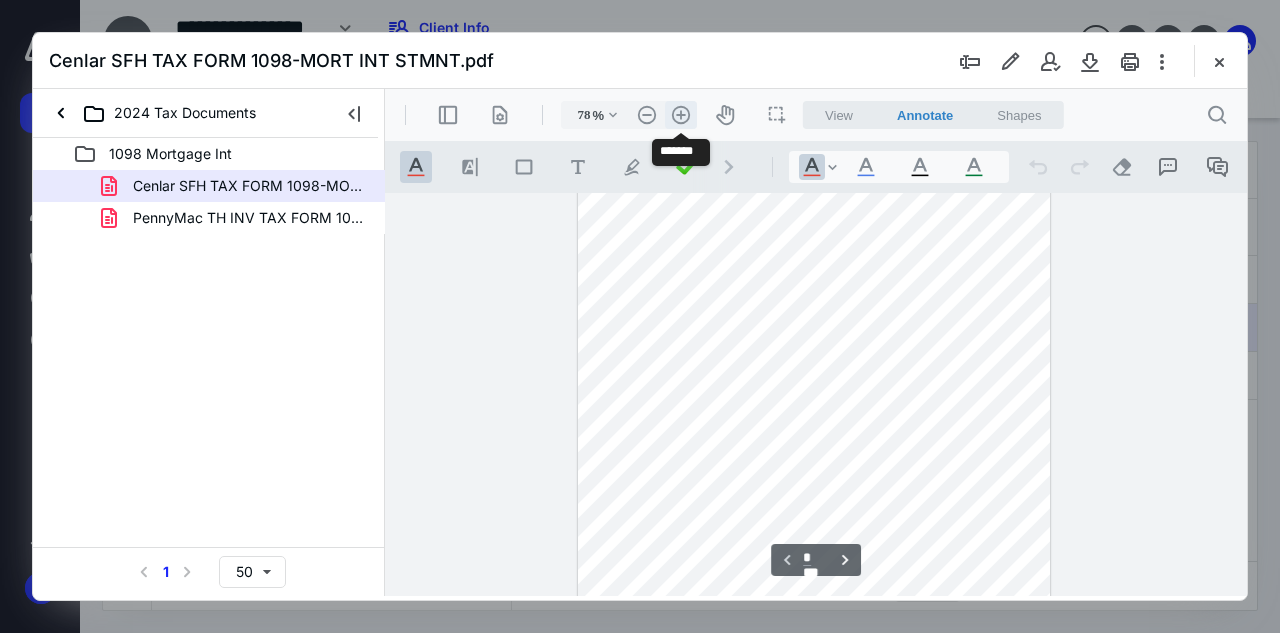 click on ".cls-1{fill:#abb0c4;} icon - header - zoom - in - line" at bounding box center [681, 115] 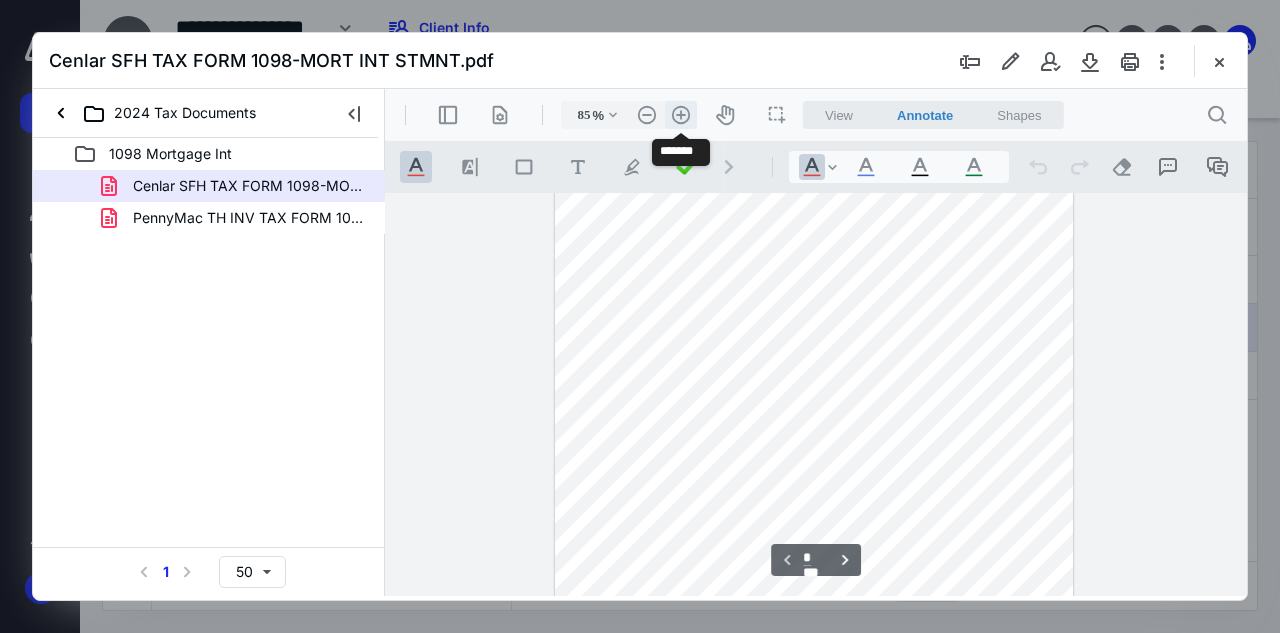 click on ".cls-1{fill:#abb0c4;} icon - header - zoom - in - line" at bounding box center [681, 115] 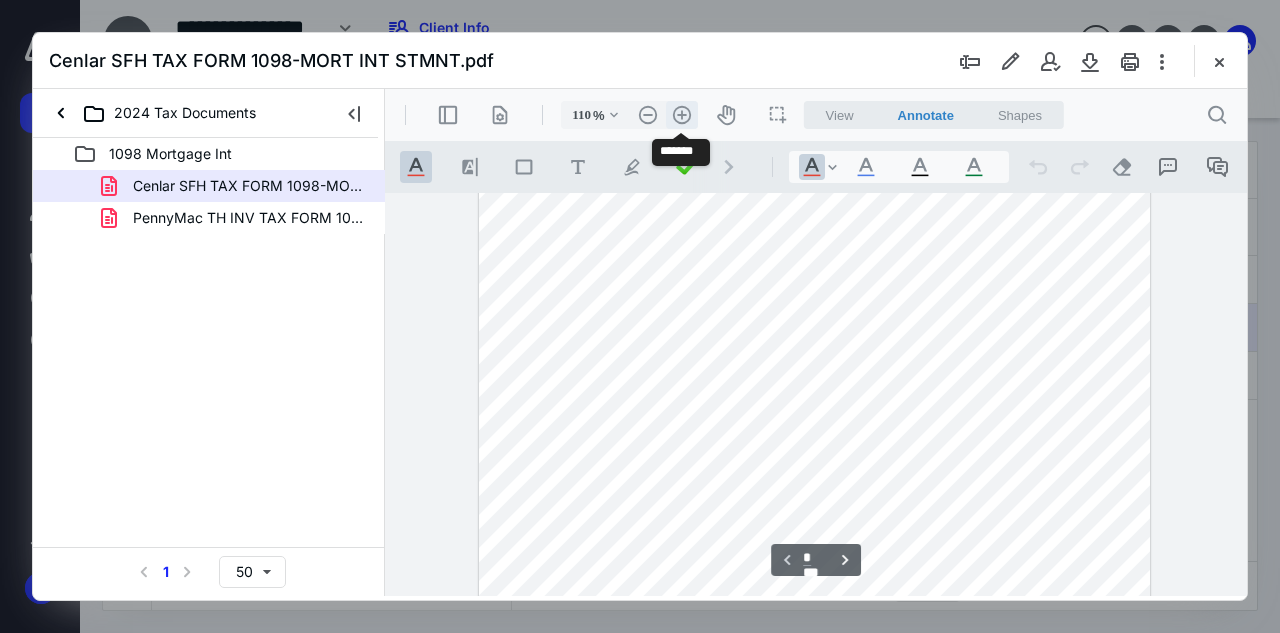 click on ".cls-1{fill:#abb0c4;} icon - header - zoom - in - line" at bounding box center (682, 115) 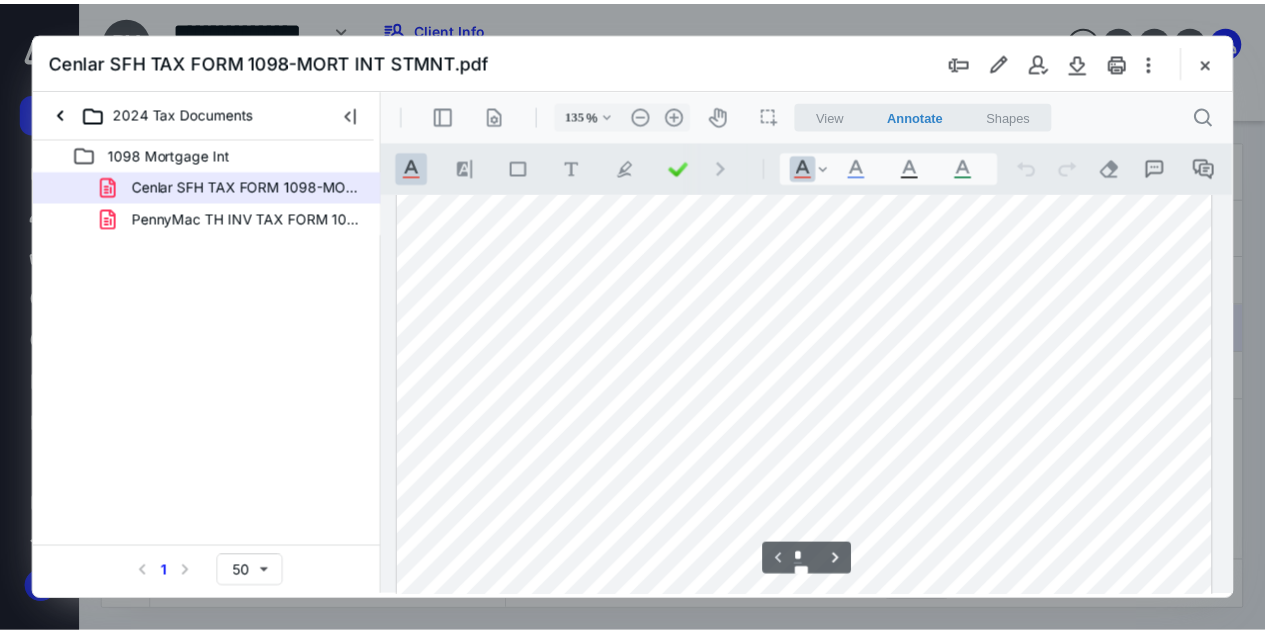 scroll, scrollTop: 0, scrollLeft: 0, axis: both 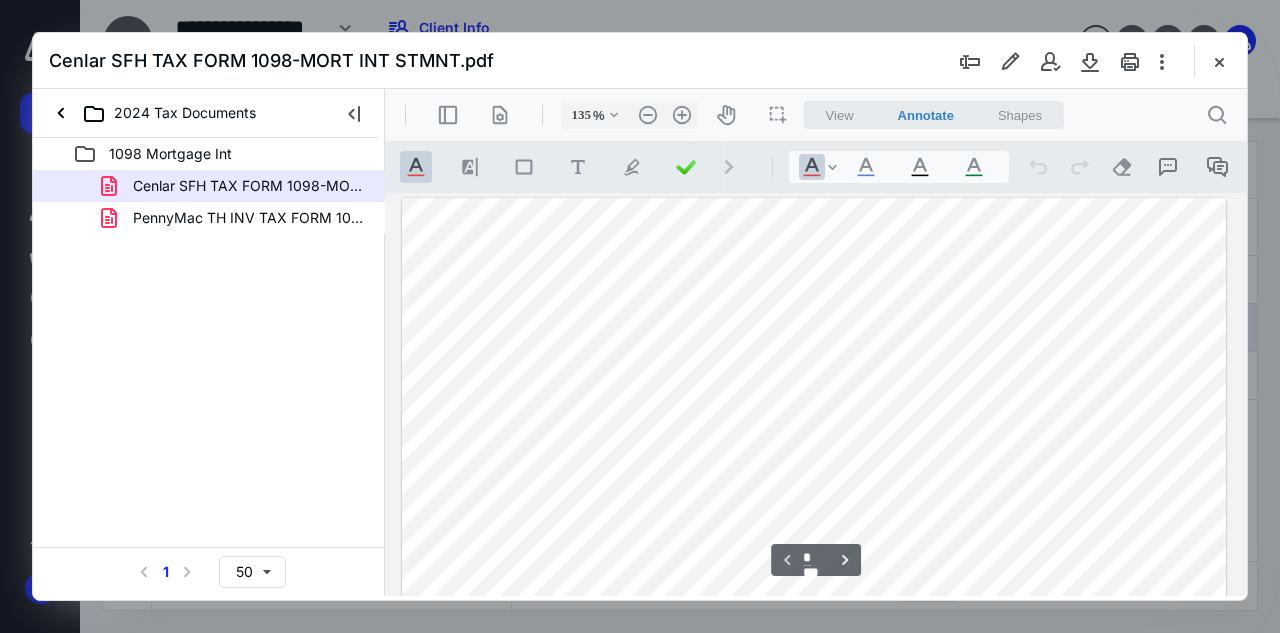 type 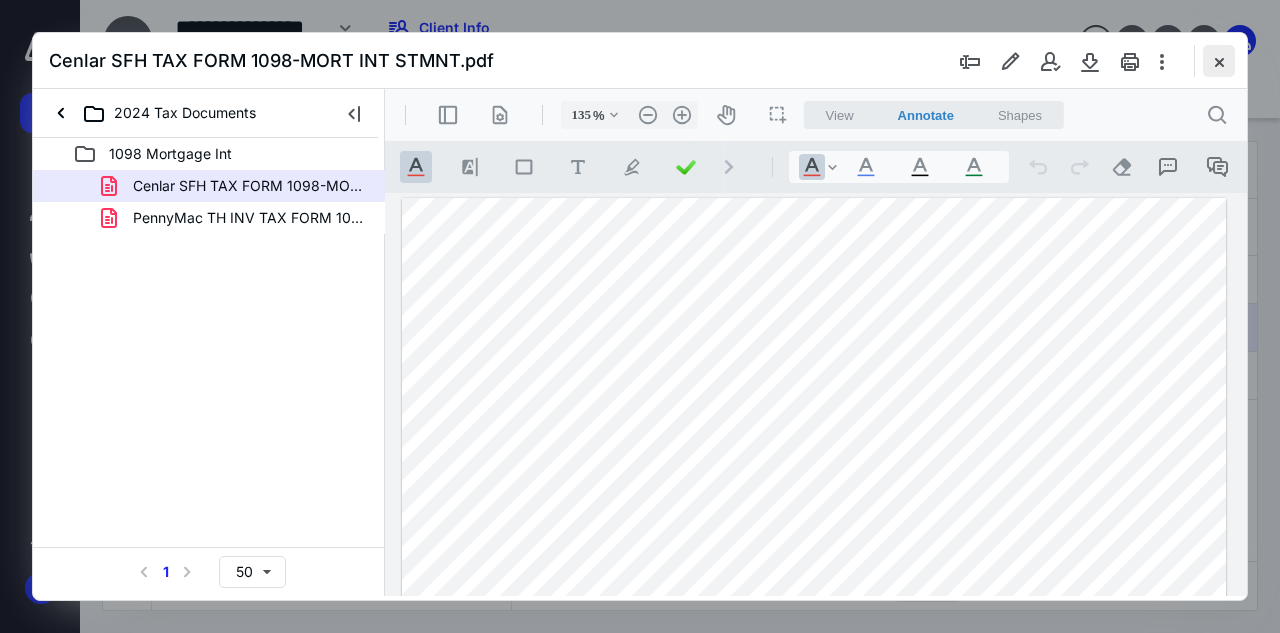 click at bounding box center (1219, 61) 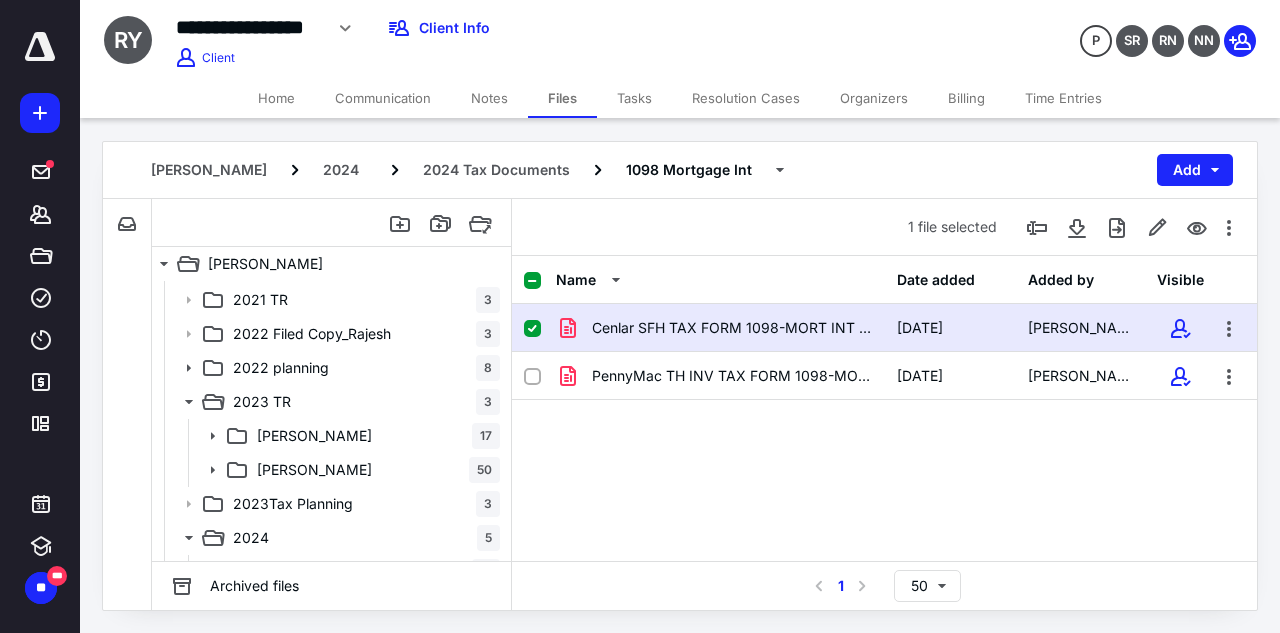 click on "Home" at bounding box center (276, 98) 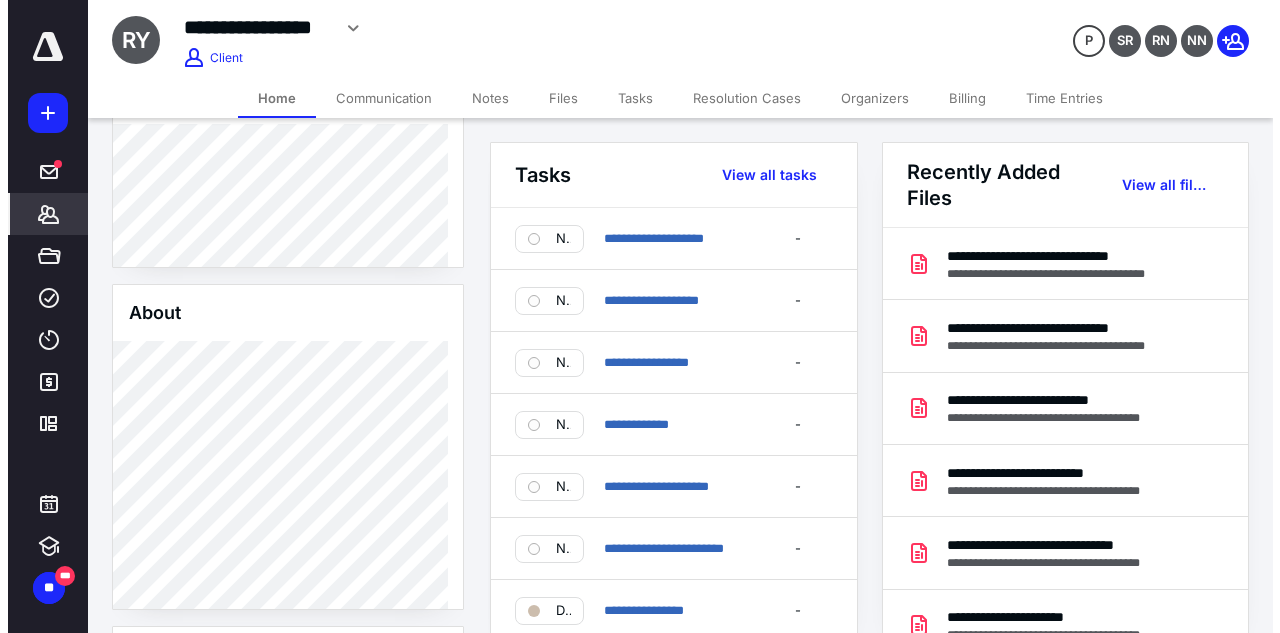 scroll, scrollTop: 300, scrollLeft: 0, axis: vertical 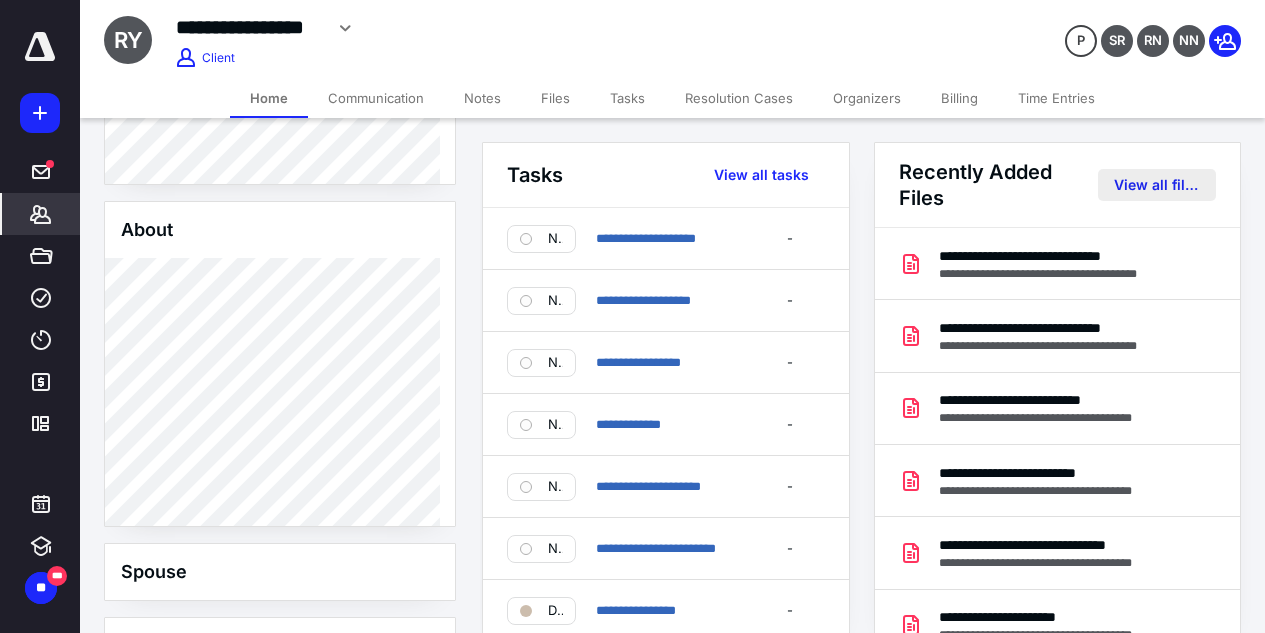 click on "View all files" at bounding box center (1157, 185) 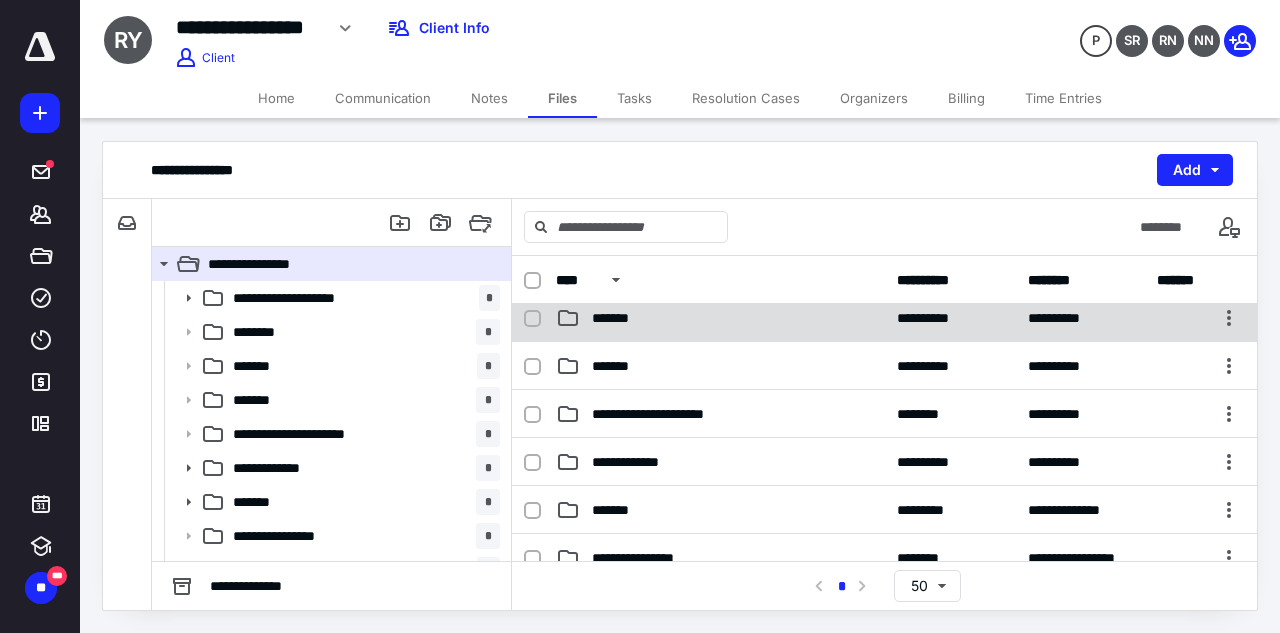 scroll, scrollTop: 200, scrollLeft: 0, axis: vertical 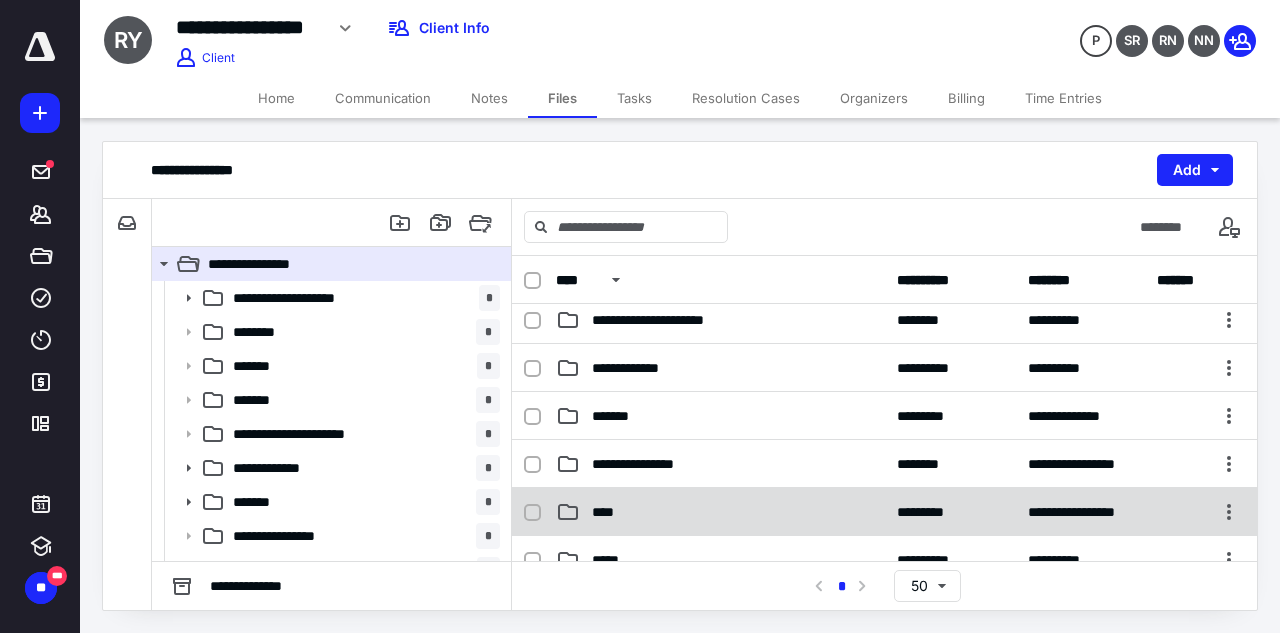 click on "****" at bounding box center (720, 512) 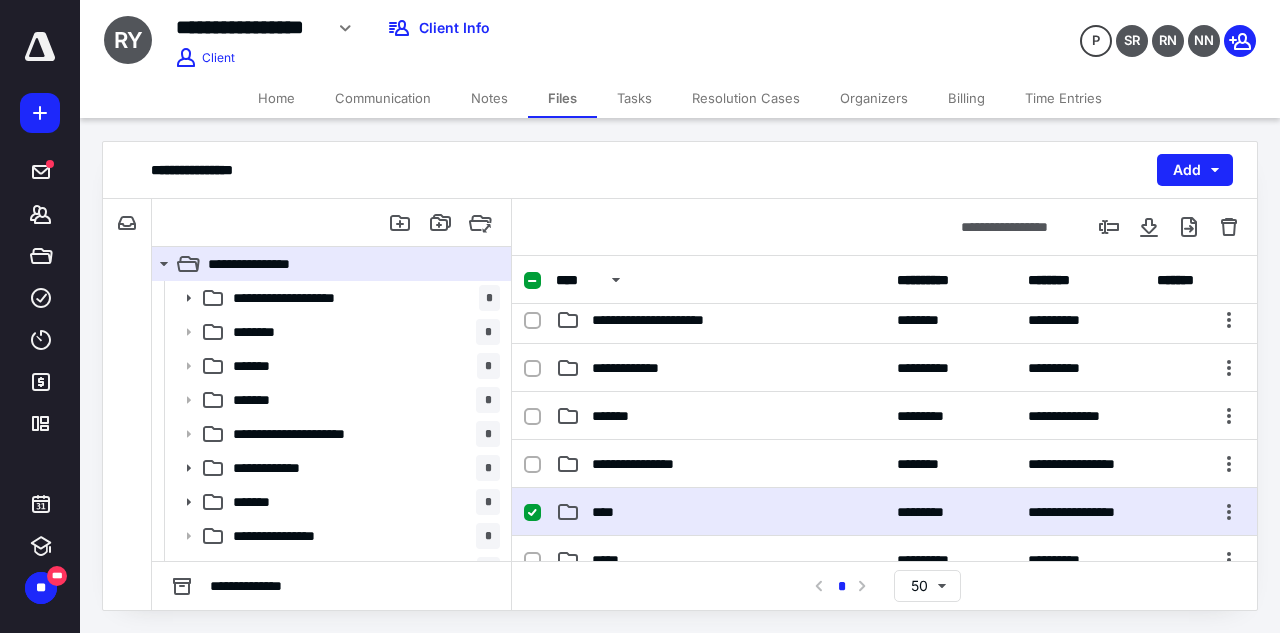 click on "****" at bounding box center [720, 512] 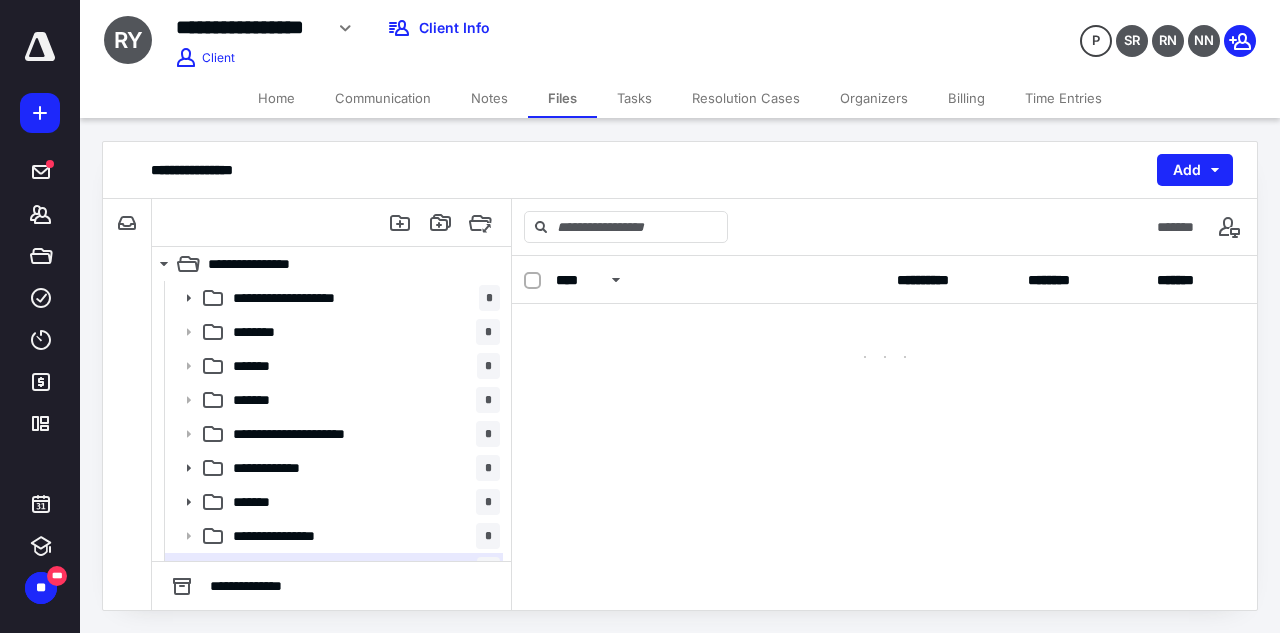 scroll, scrollTop: 0, scrollLeft: 0, axis: both 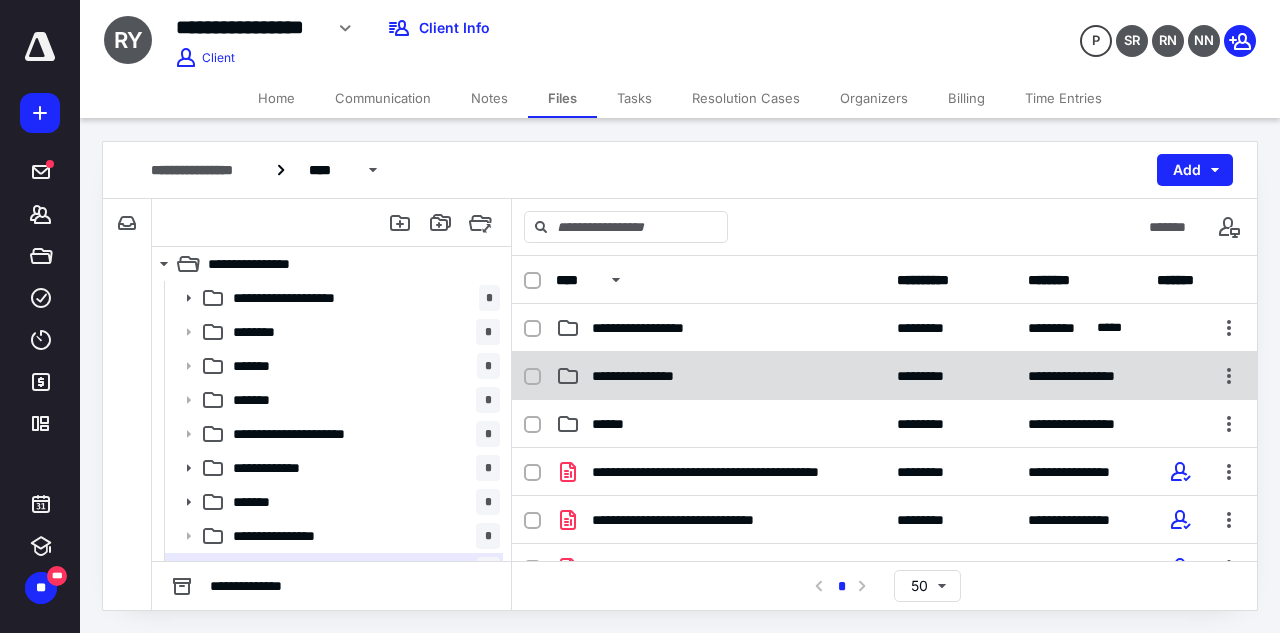 click on "**********" at bounding box center (884, 376) 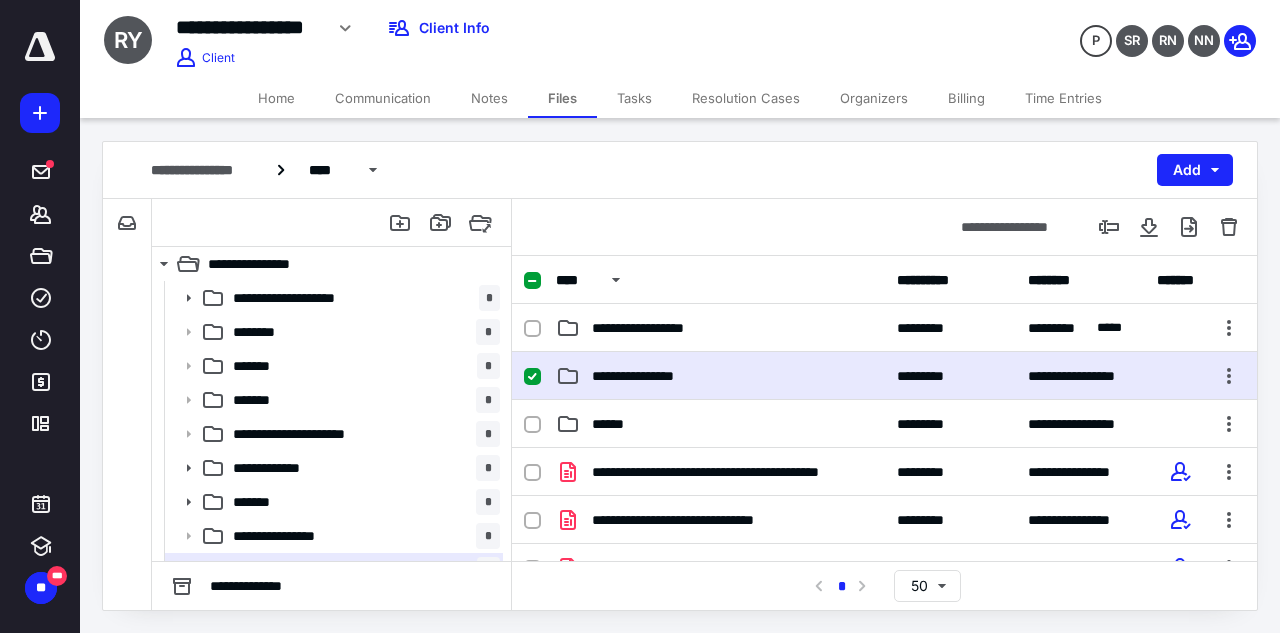 click on "**********" at bounding box center [884, 376] 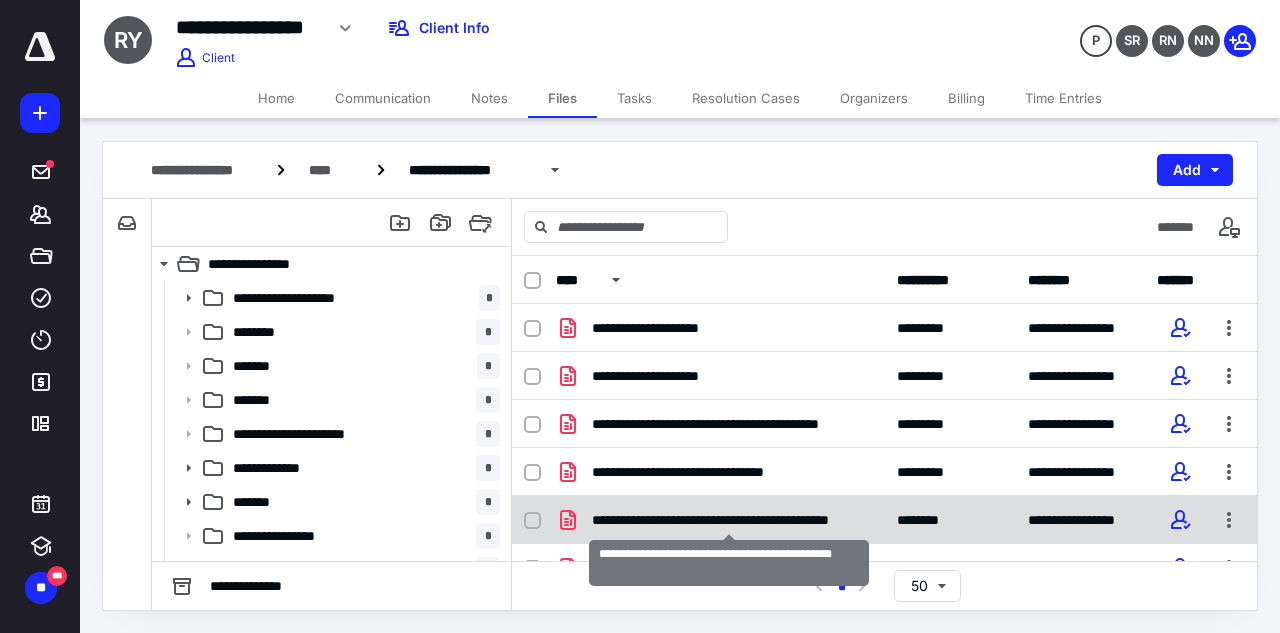 click on "**********" at bounding box center (728, 520) 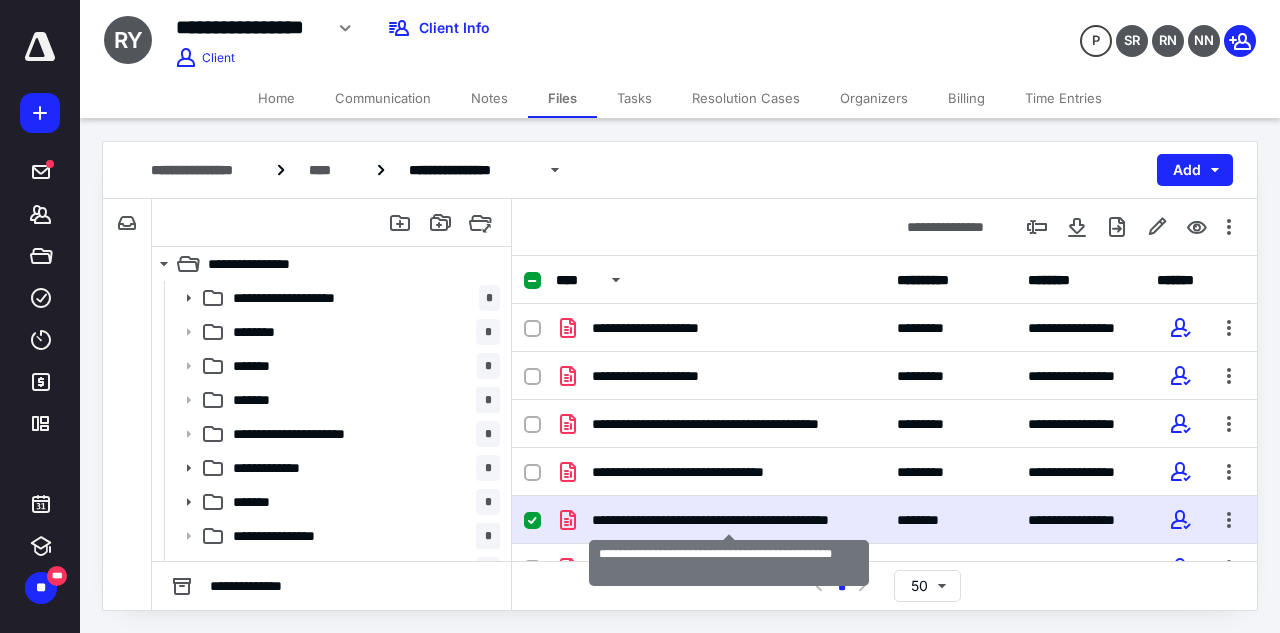 click on "**********" at bounding box center [728, 520] 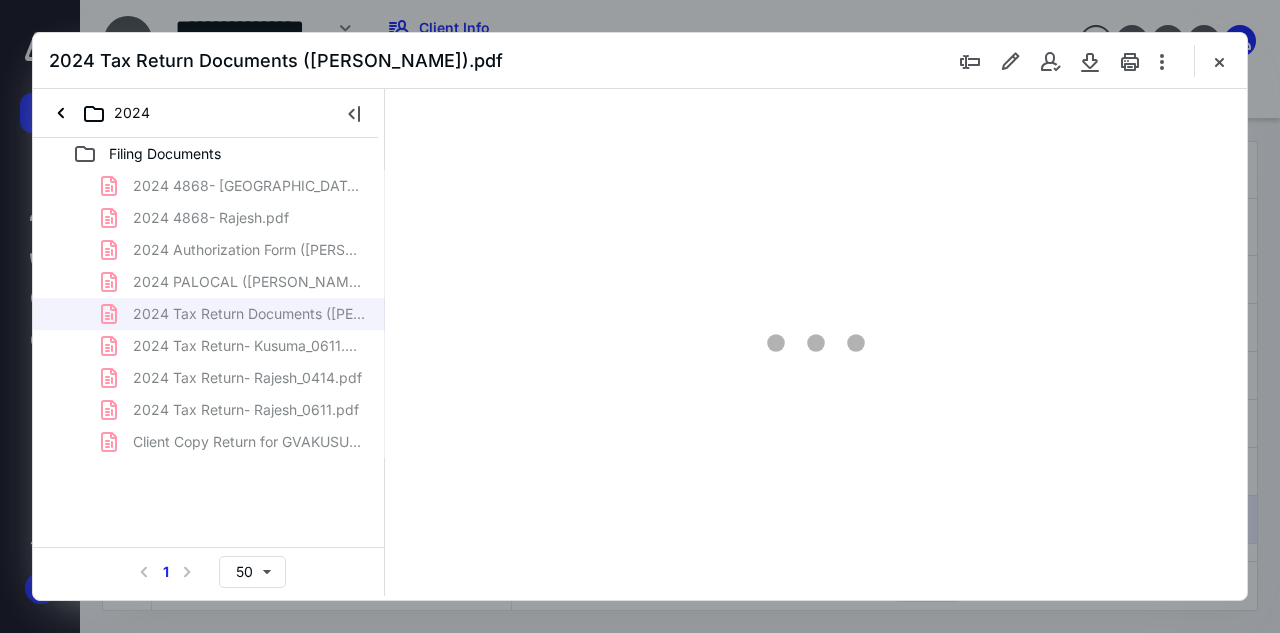 scroll, scrollTop: 0, scrollLeft: 0, axis: both 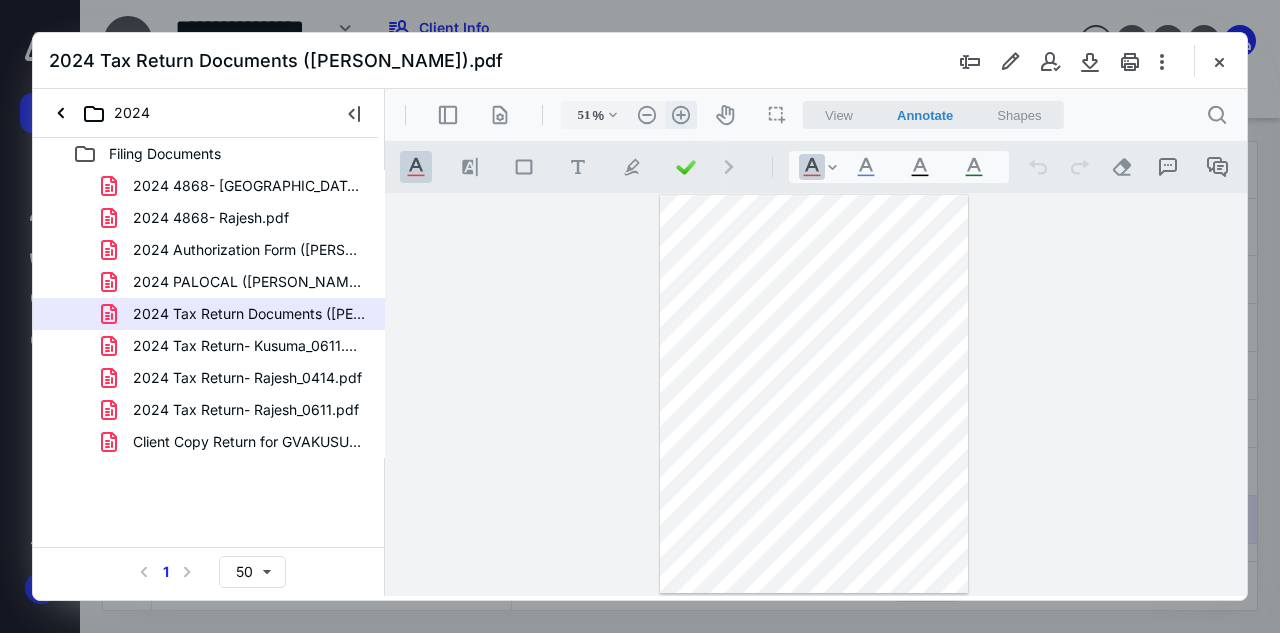 click on ".cls-1{fill:#abb0c4;} icon - header - zoom - in - line" at bounding box center [681, 115] 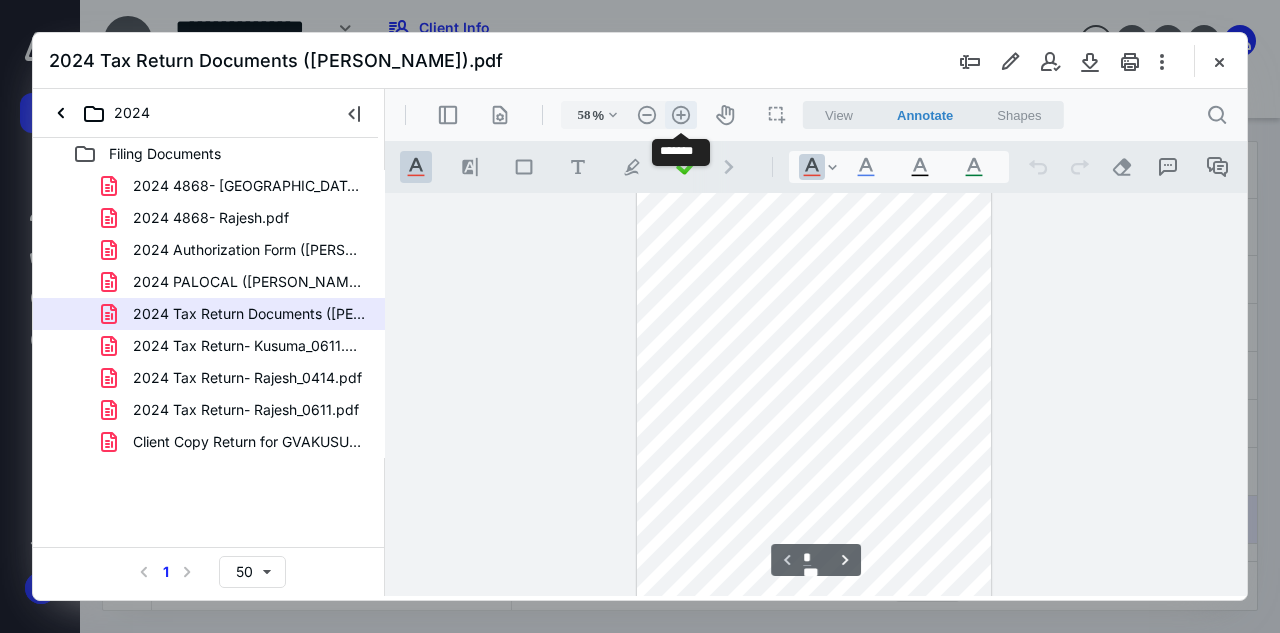 click on ".cls-1{fill:#abb0c4;} icon - header - zoom - in - line" at bounding box center [681, 115] 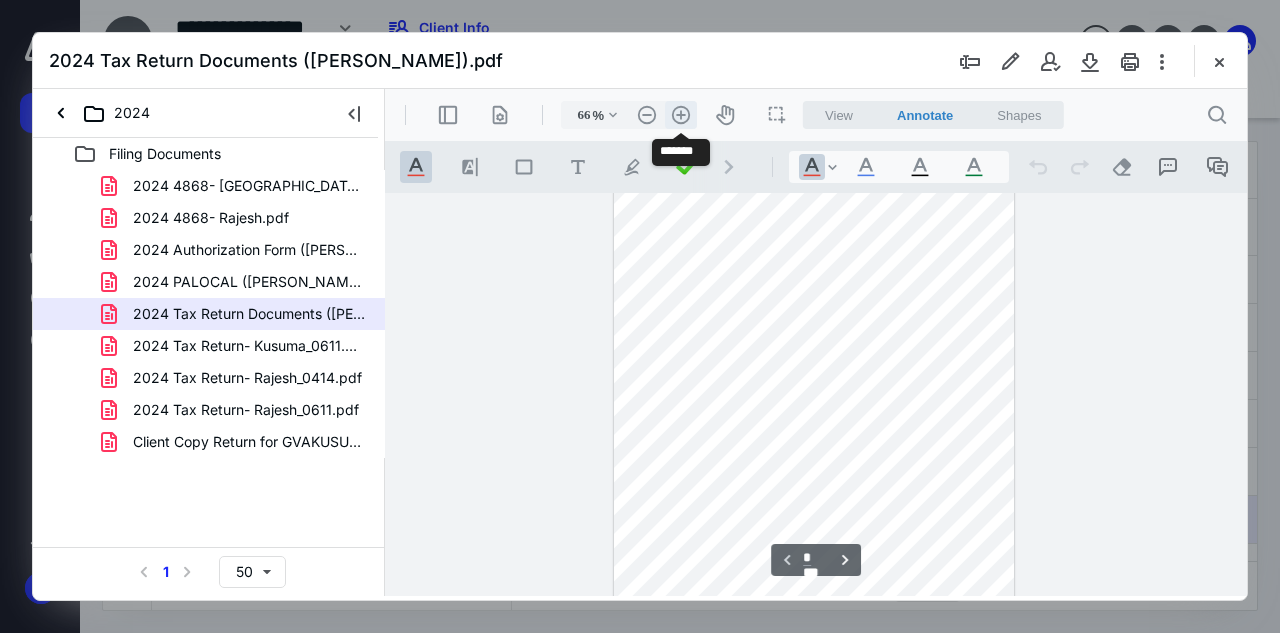 click on ".cls-1{fill:#abb0c4;} icon - header - zoom - in - line" at bounding box center [681, 115] 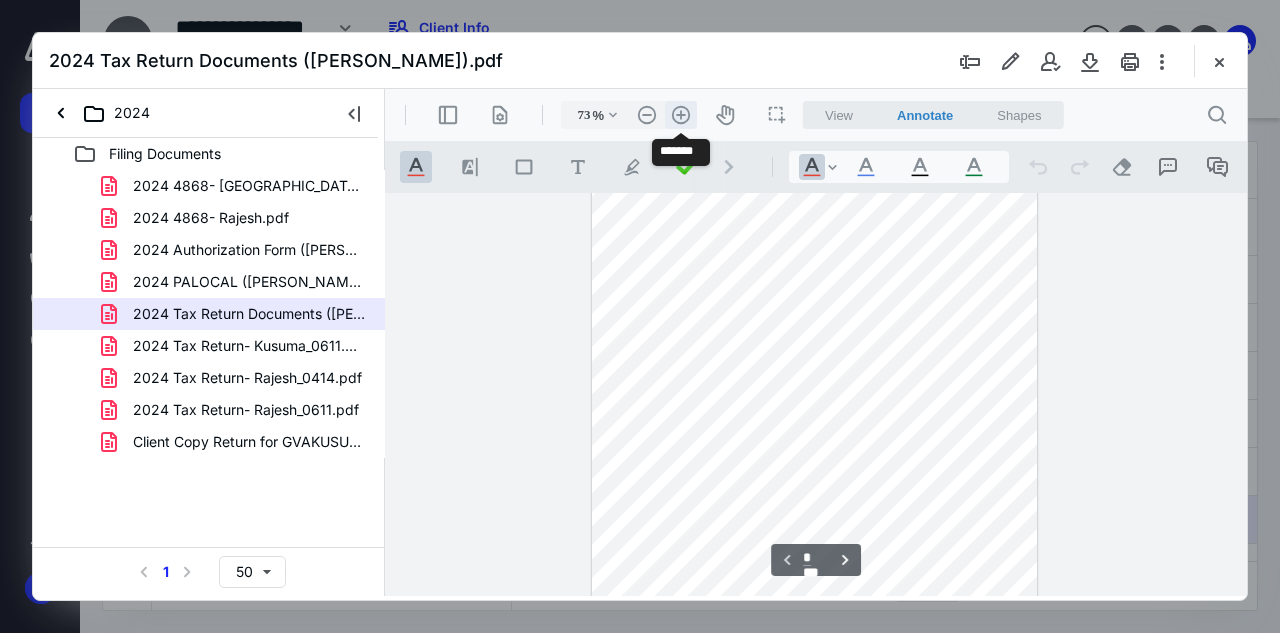 click on ".cls-1{fill:#abb0c4;} icon - header - zoom - in - line" at bounding box center (681, 115) 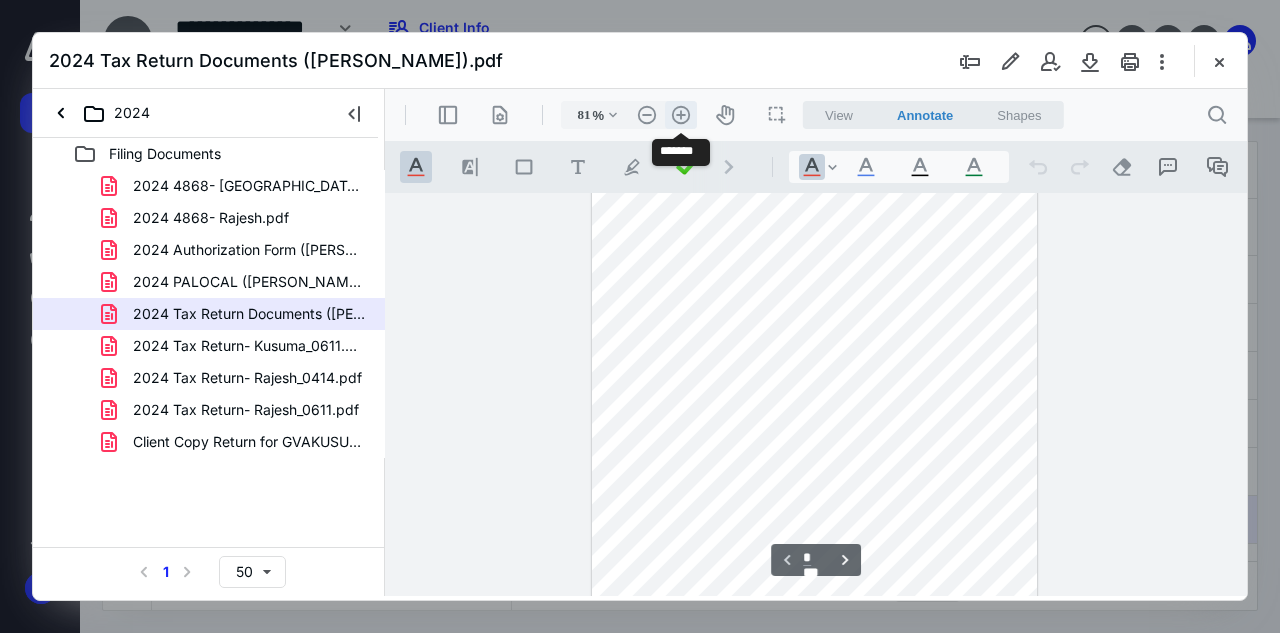 click on ".cls-1{fill:#abb0c4;} icon - header - zoom - in - line" at bounding box center [681, 115] 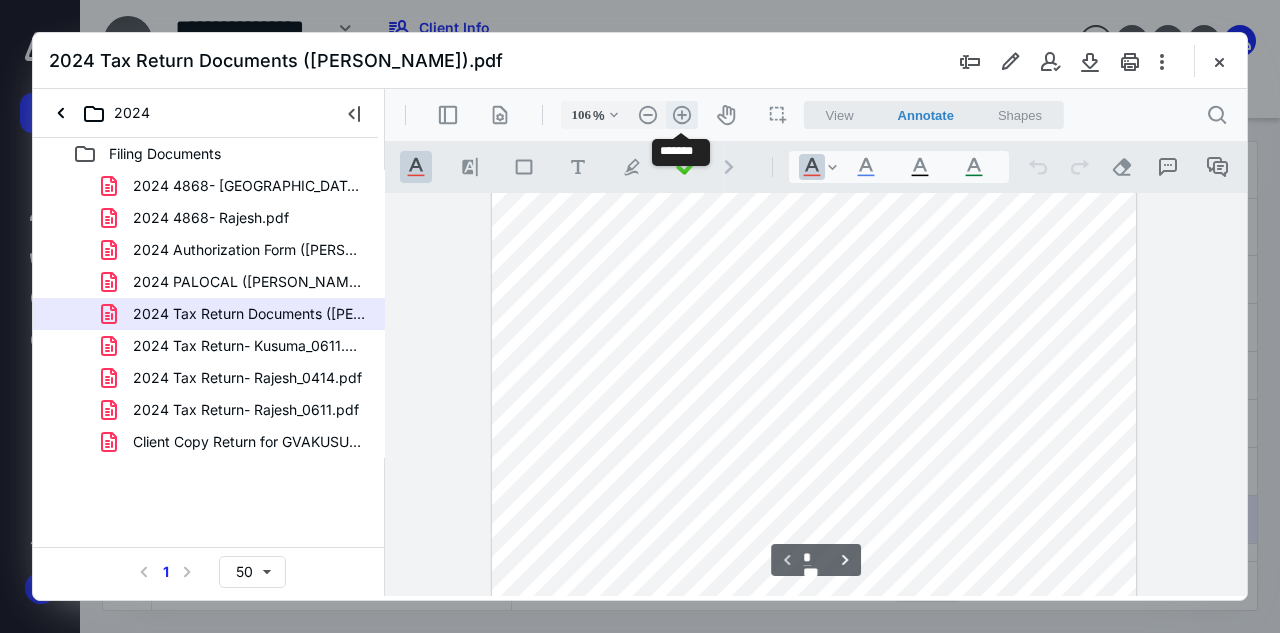scroll, scrollTop: 162, scrollLeft: 0, axis: vertical 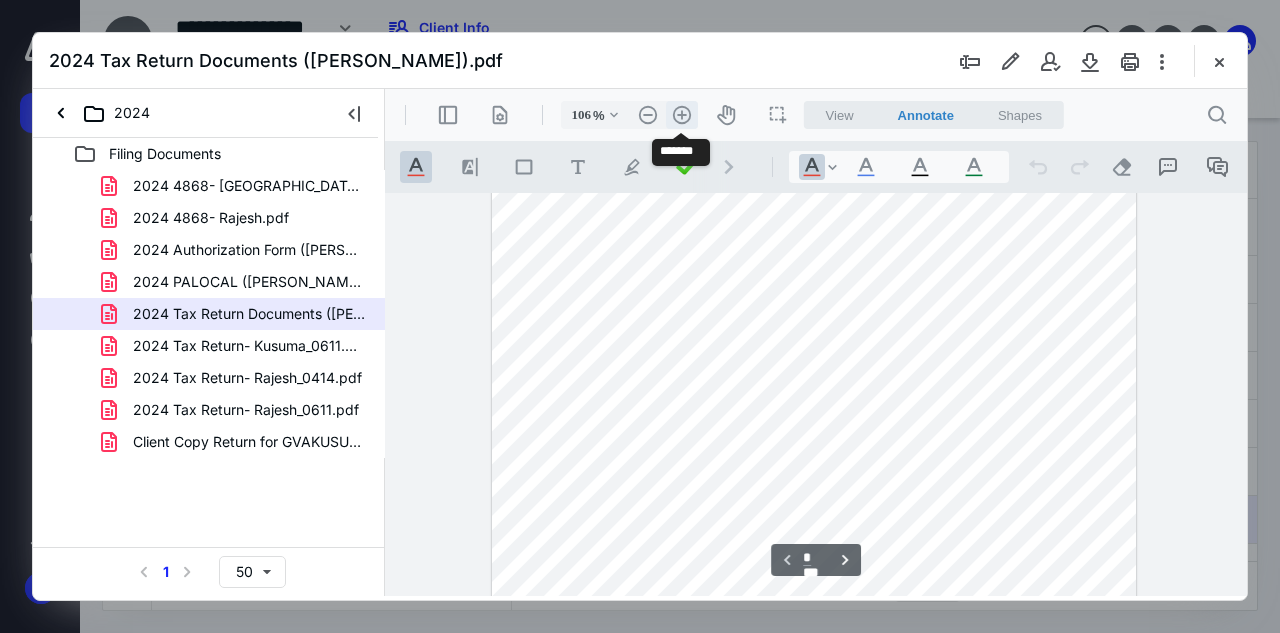 click on ".cls-1{fill:#abb0c4;} icon - header - zoom - in - line" at bounding box center (682, 115) 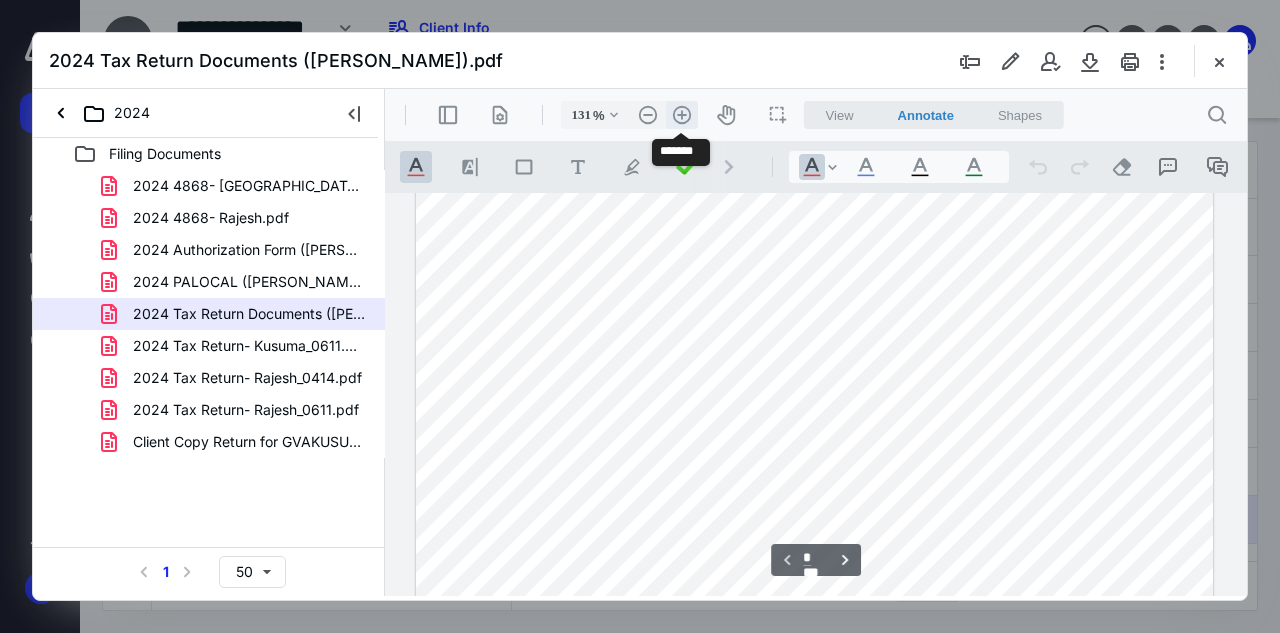 click on ".cls-1{fill:#abb0c4;} icon - header - zoom - in - line" at bounding box center [682, 115] 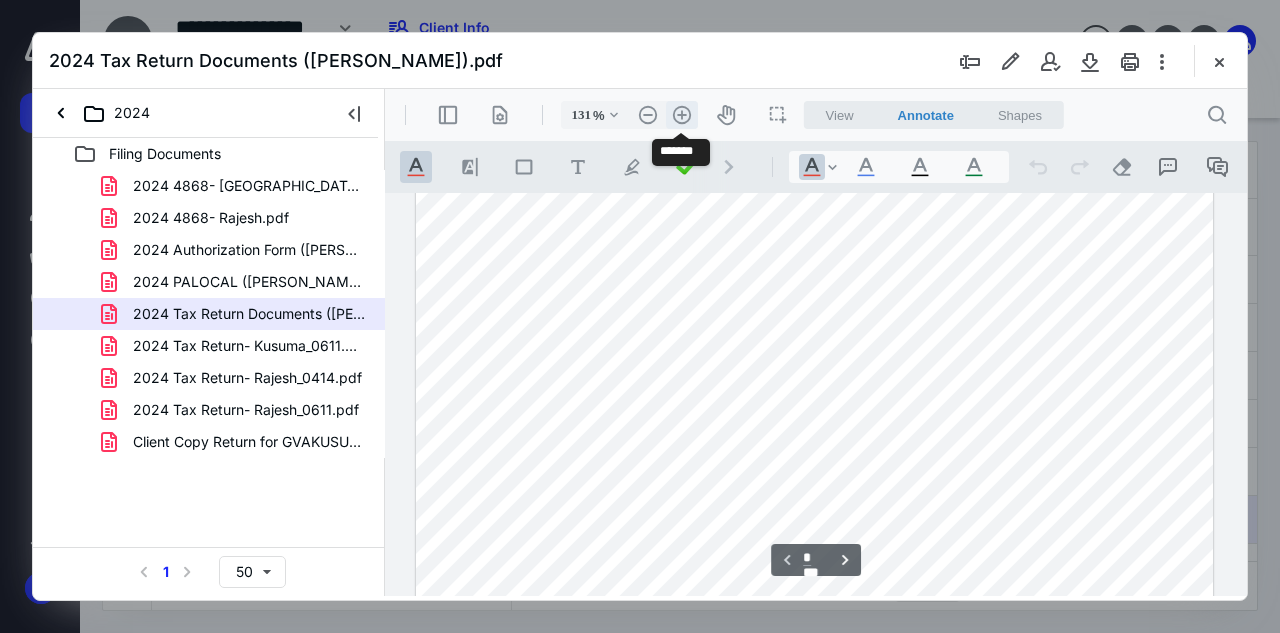 type on "156" 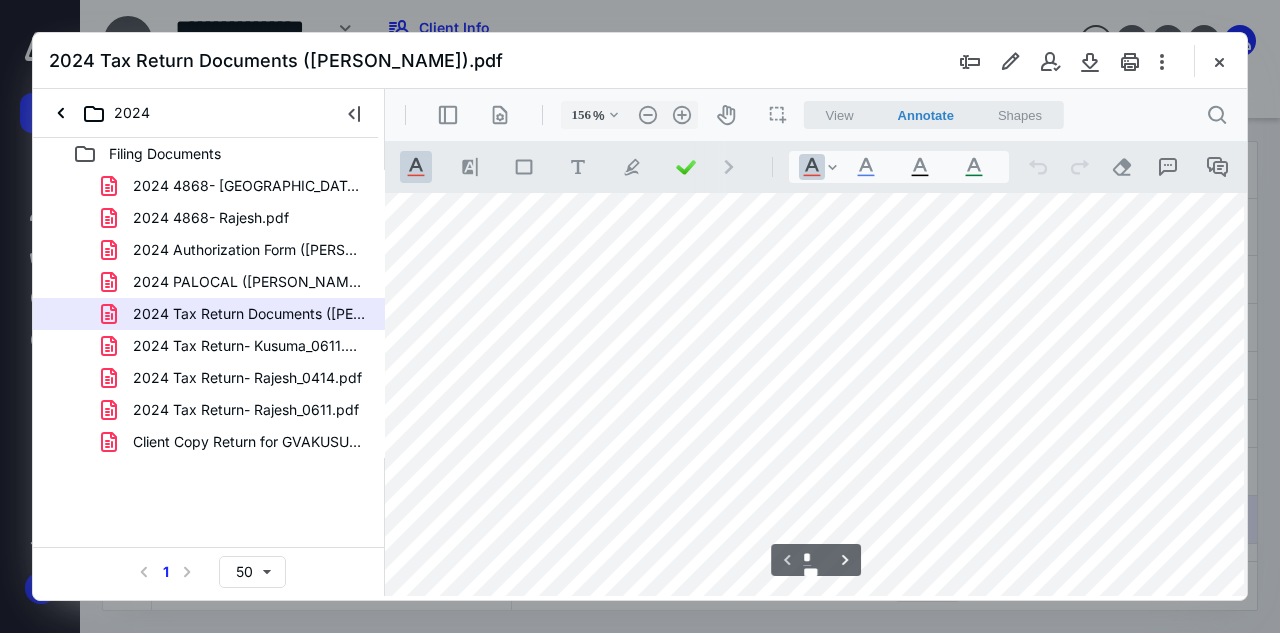 scroll, scrollTop: 10, scrollLeft: 56, axis: both 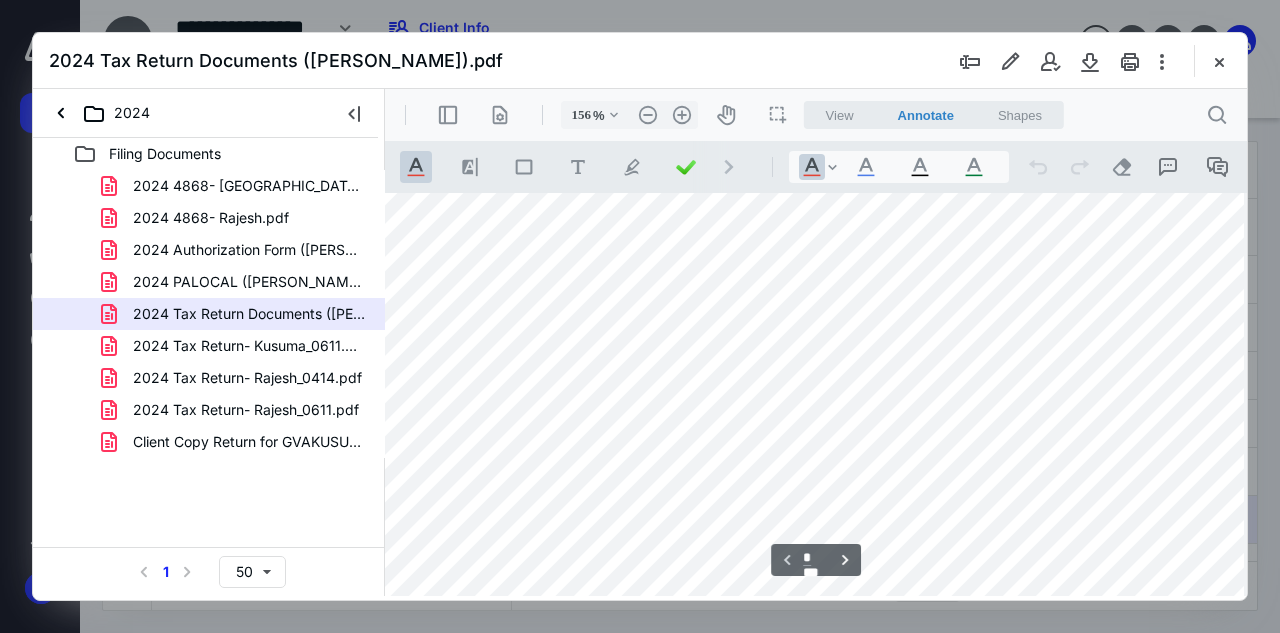 type 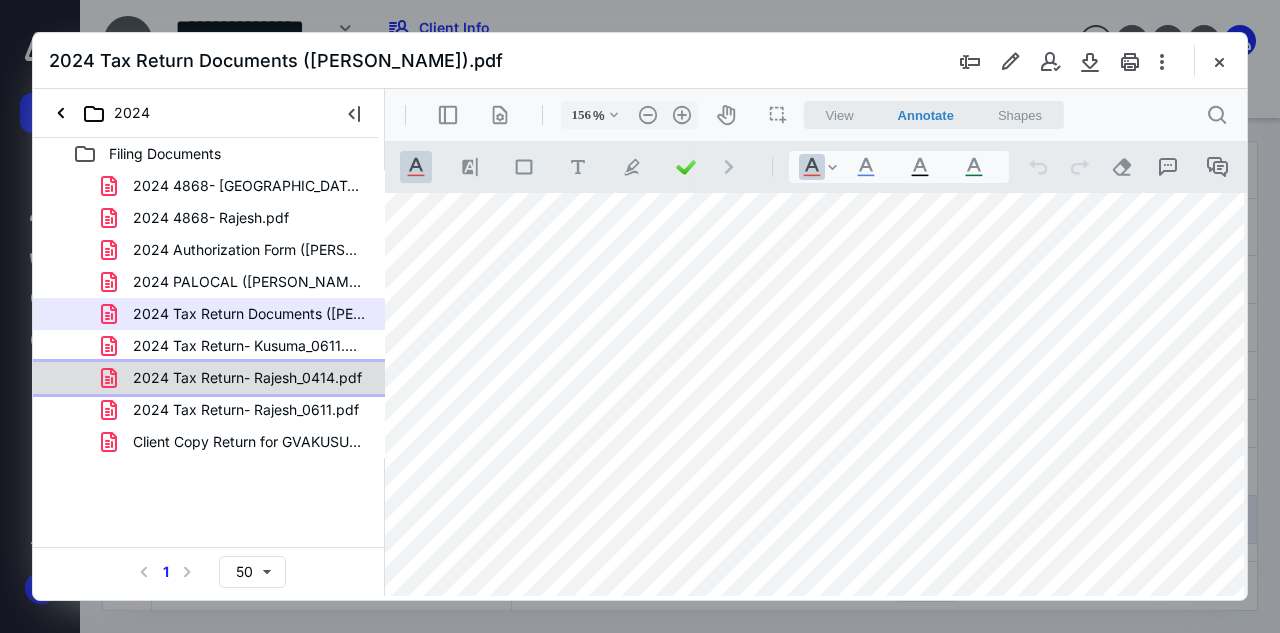 click on "2024 Tax Return- Rajesh_0414.pdf" at bounding box center [235, 378] 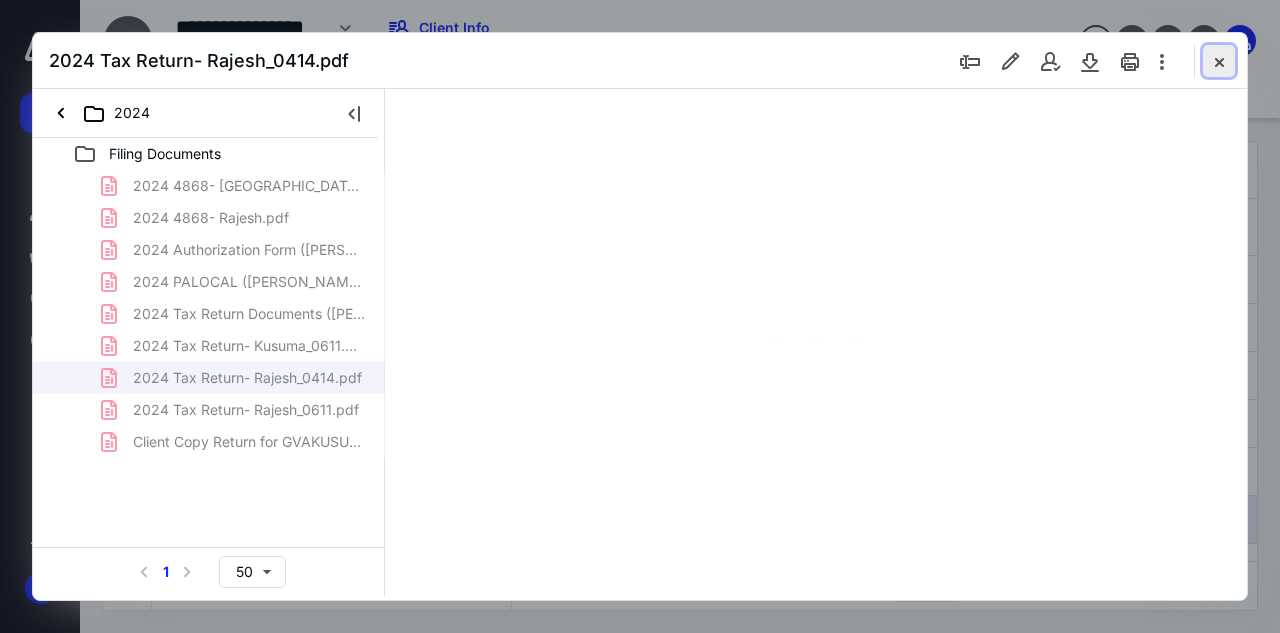 click at bounding box center (1219, 61) 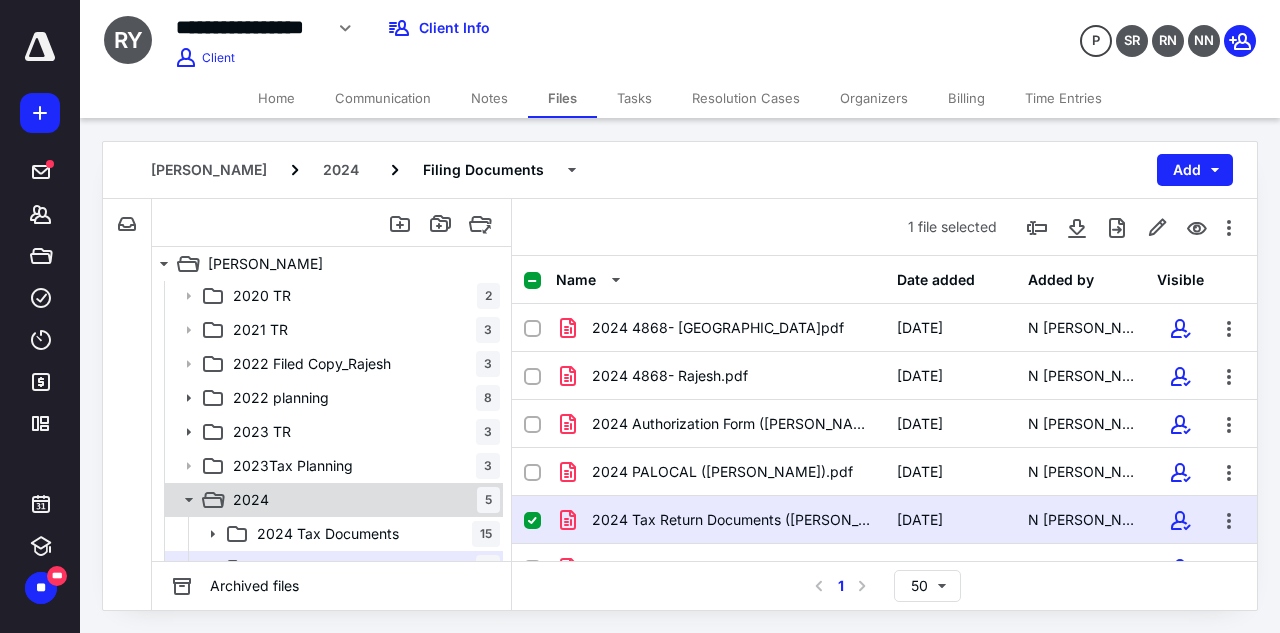 scroll, scrollTop: 100, scrollLeft: 0, axis: vertical 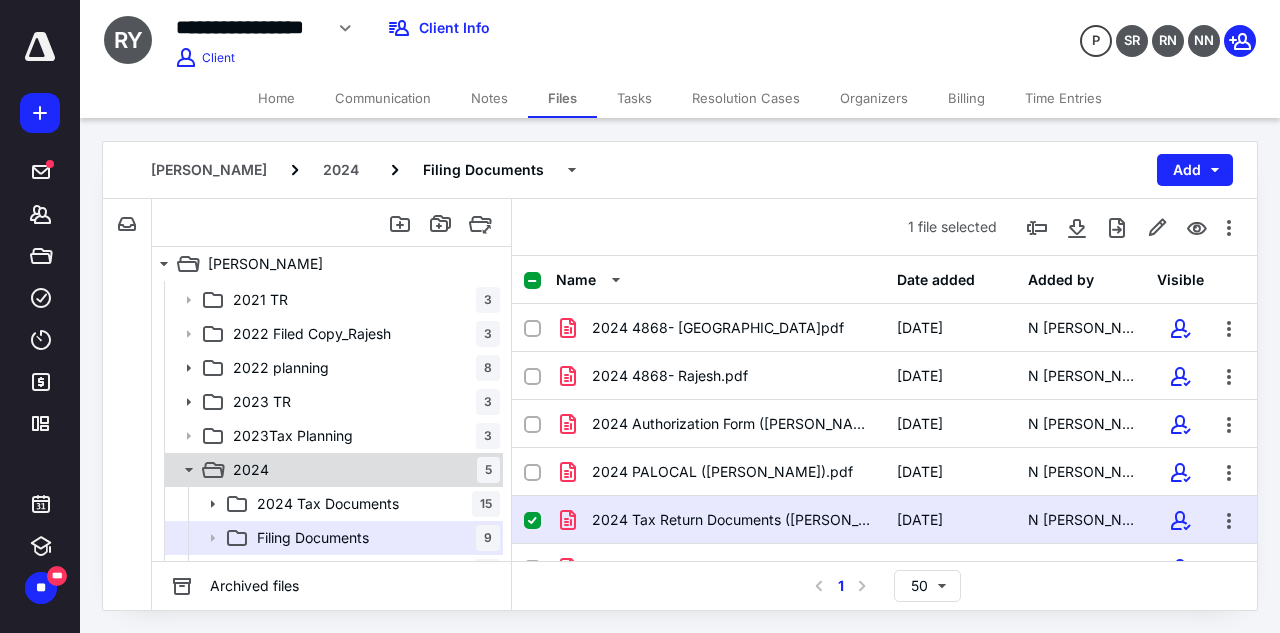 click on "2024 5" at bounding box center (362, 470) 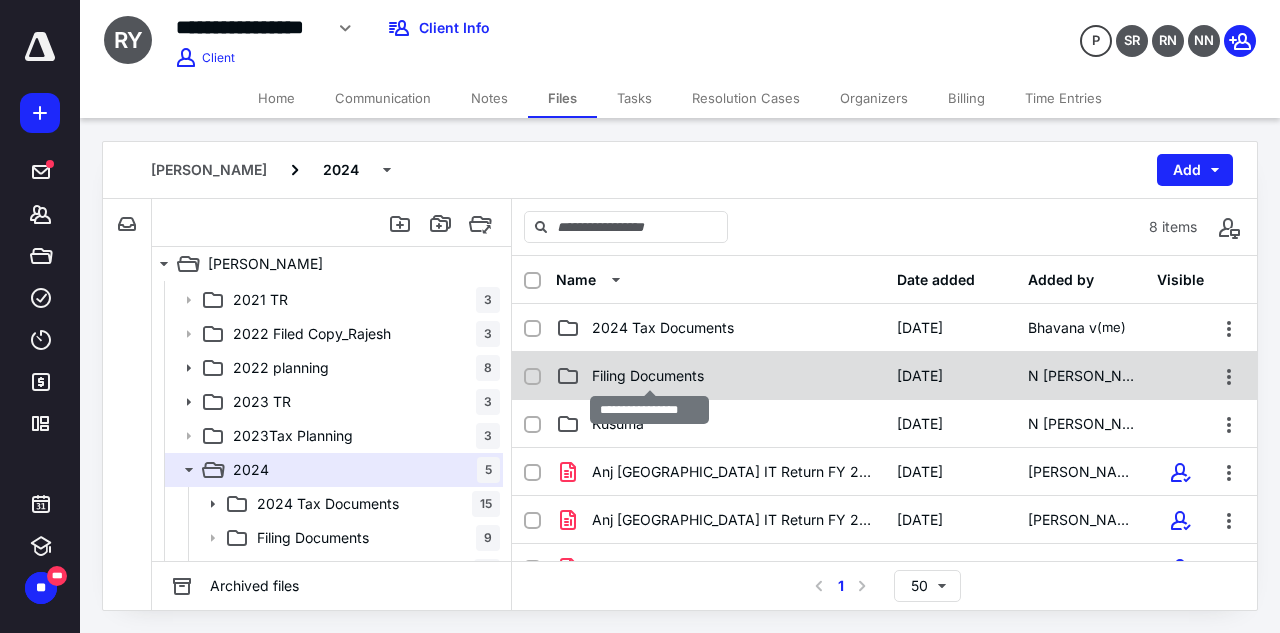 click on "Filing Documents" at bounding box center [648, 376] 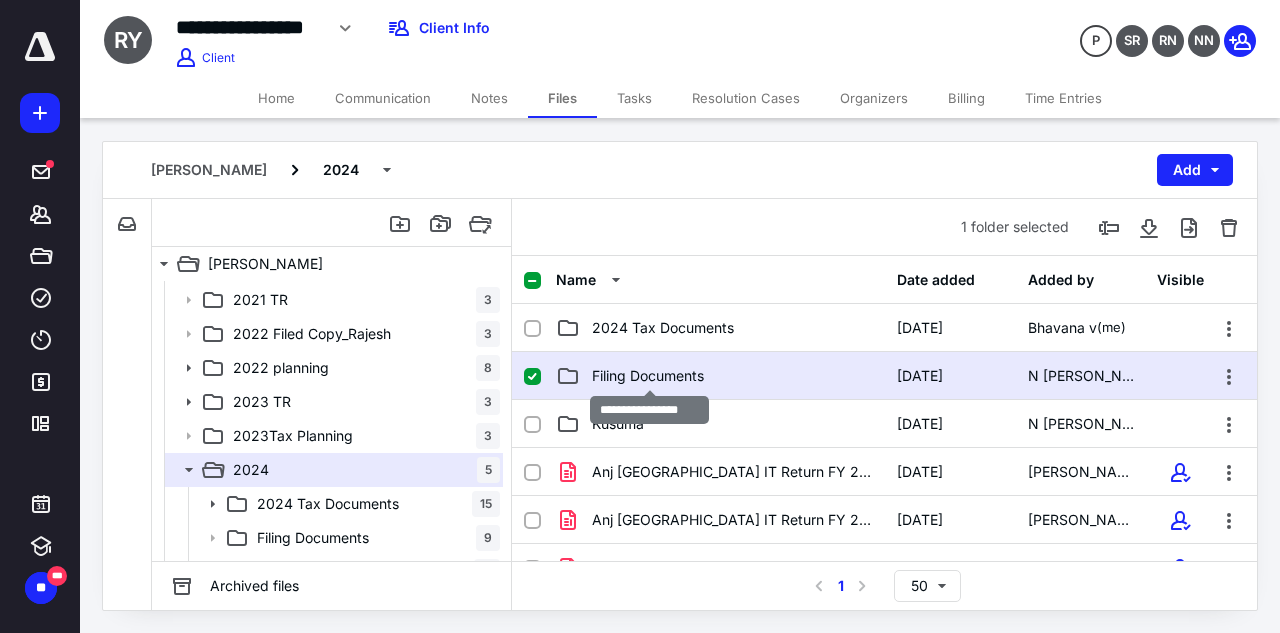 click on "Filing Documents" at bounding box center (648, 376) 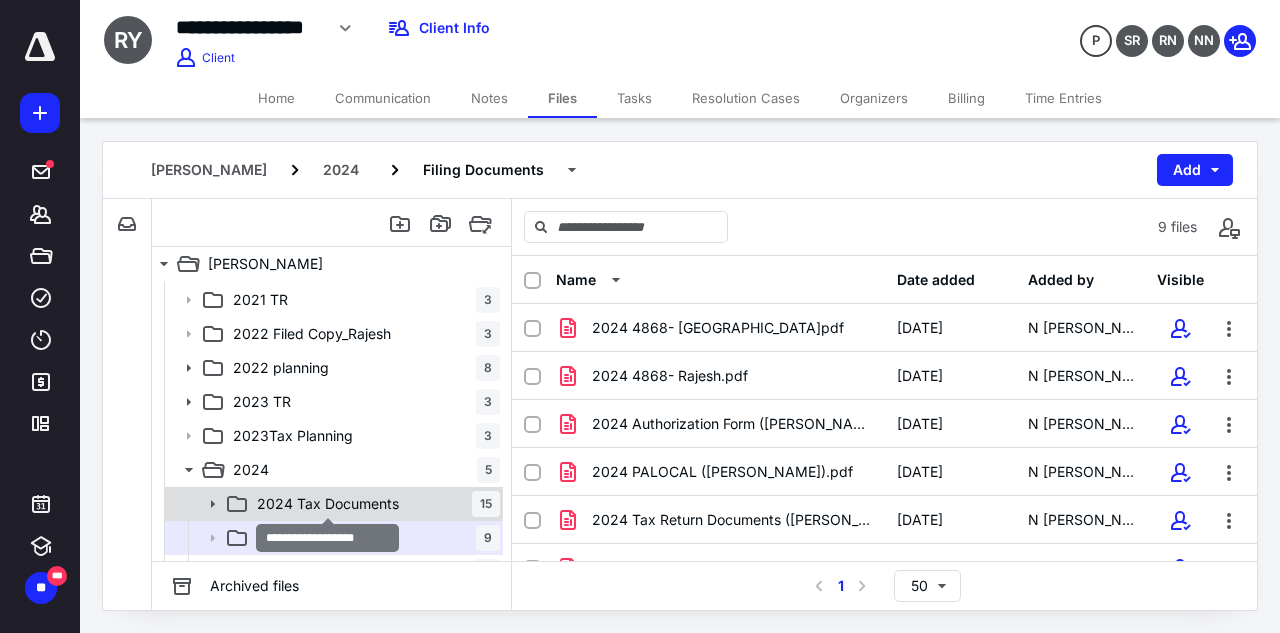 click on "2024 Tax Documents" at bounding box center (328, 504) 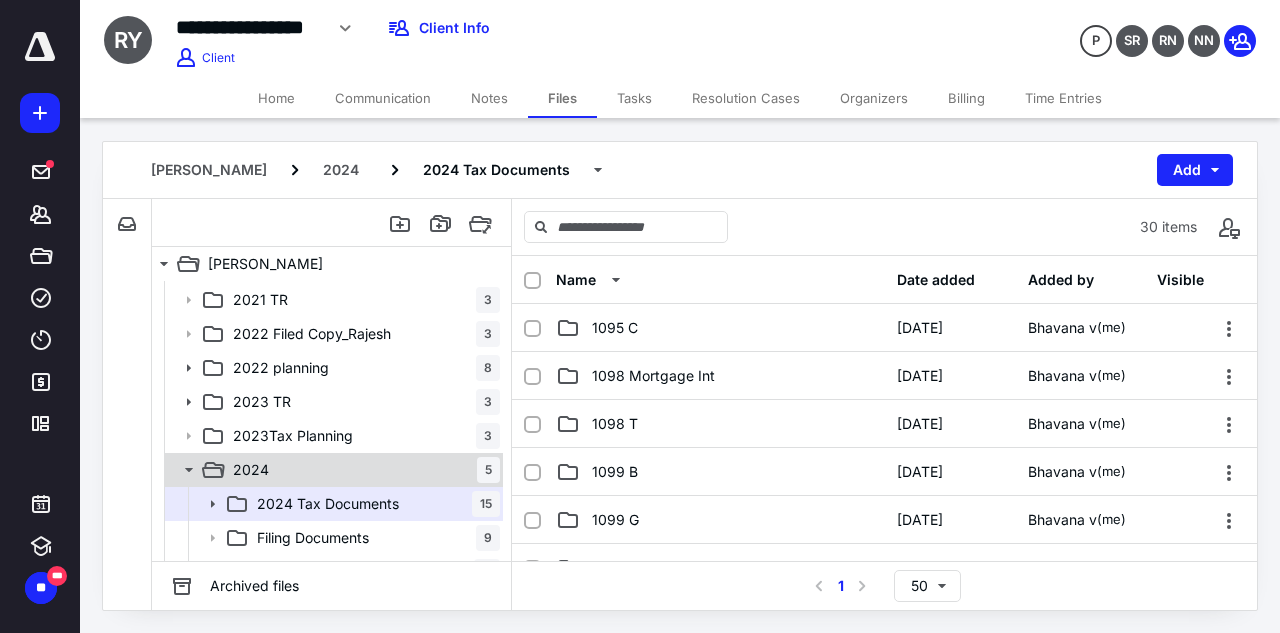 click on "2024 5" at bounding box center (362, 470) 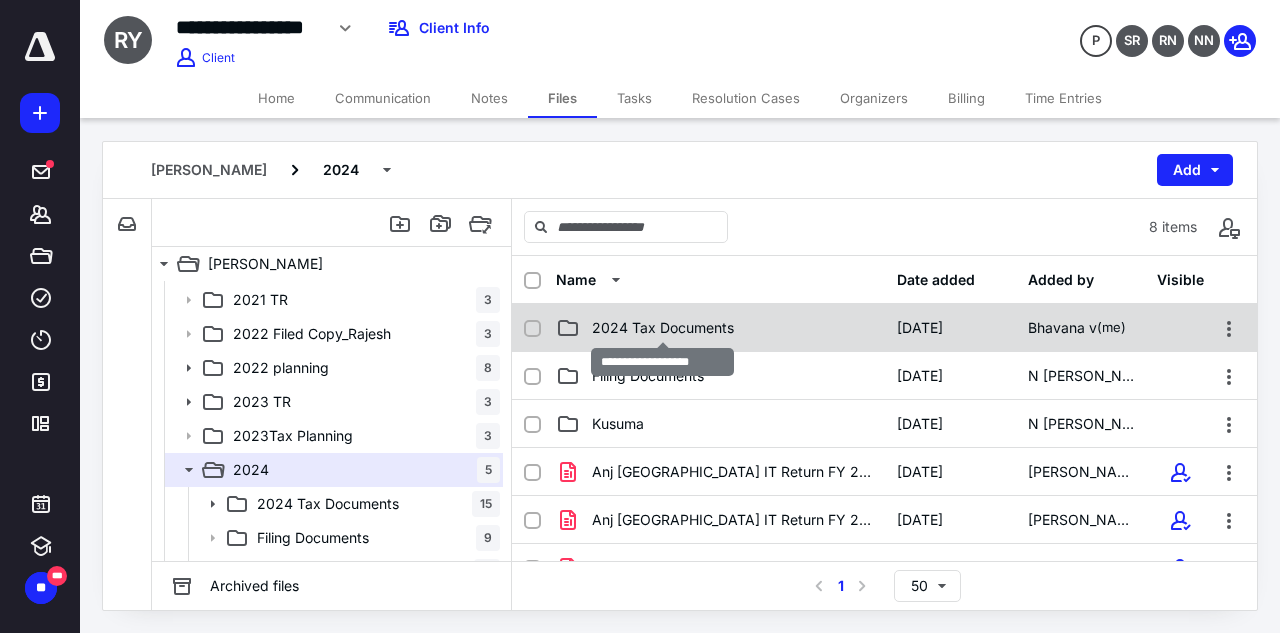 click on "2024 Tax Documents" at bounding box center [663, 328] 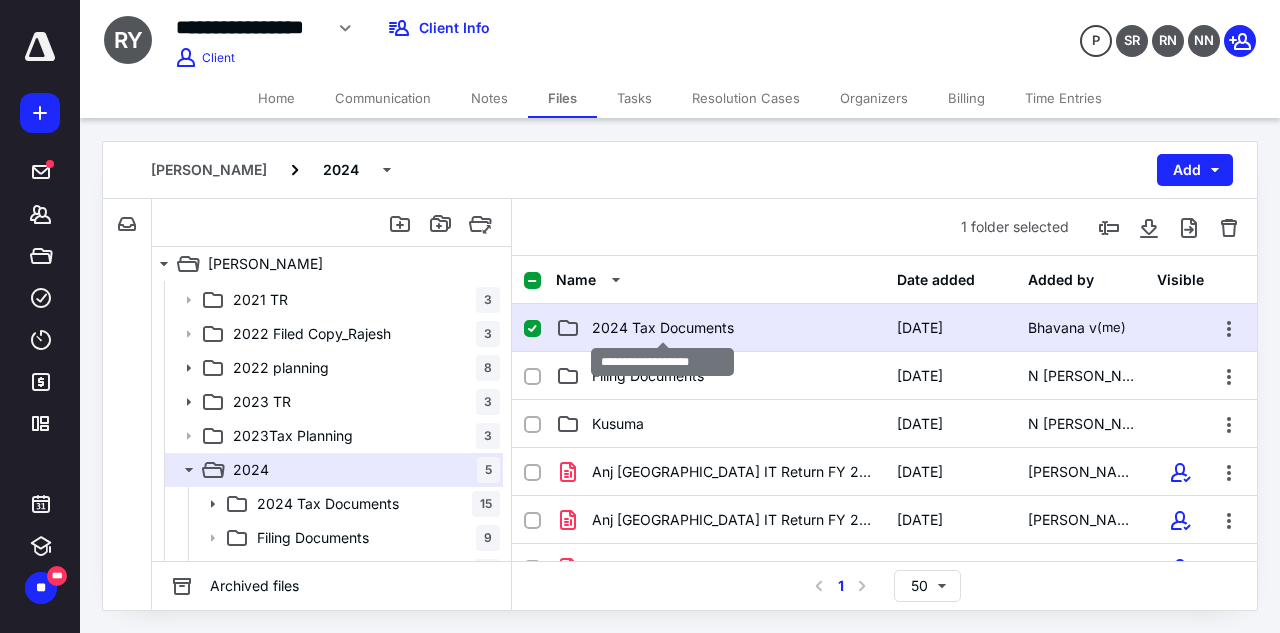 click on "2024 Tax Documents" at bounding box center (663, 328) 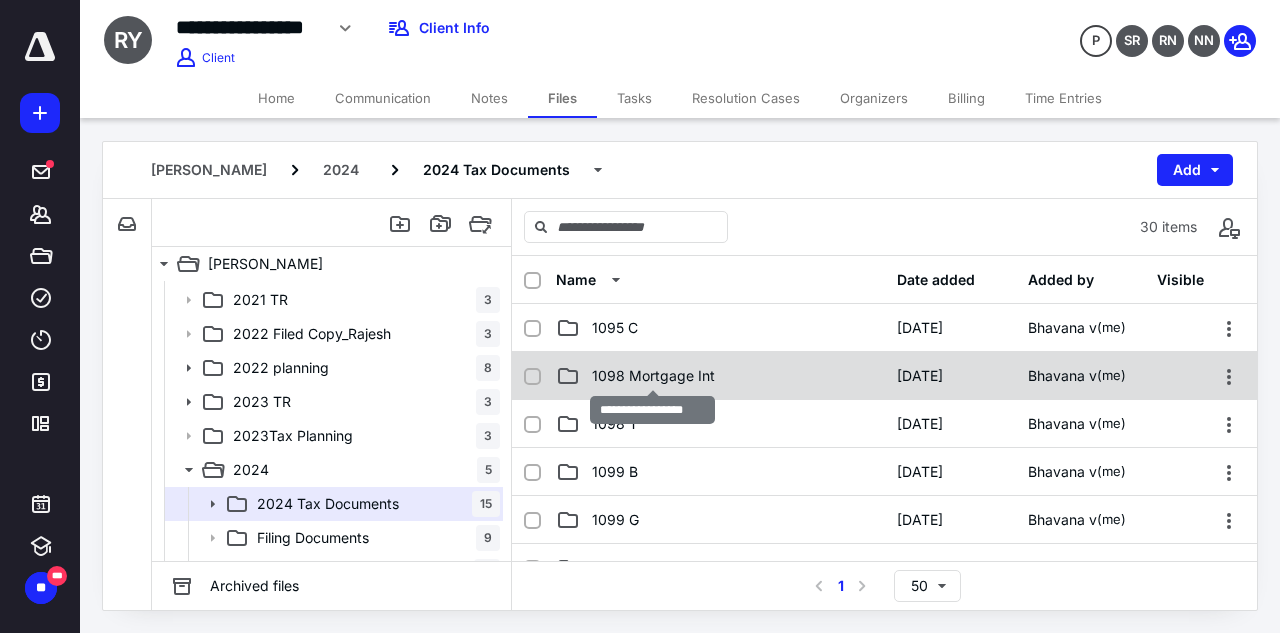 click on "1098 Mortgage Int" at bounding box center [653, 376] 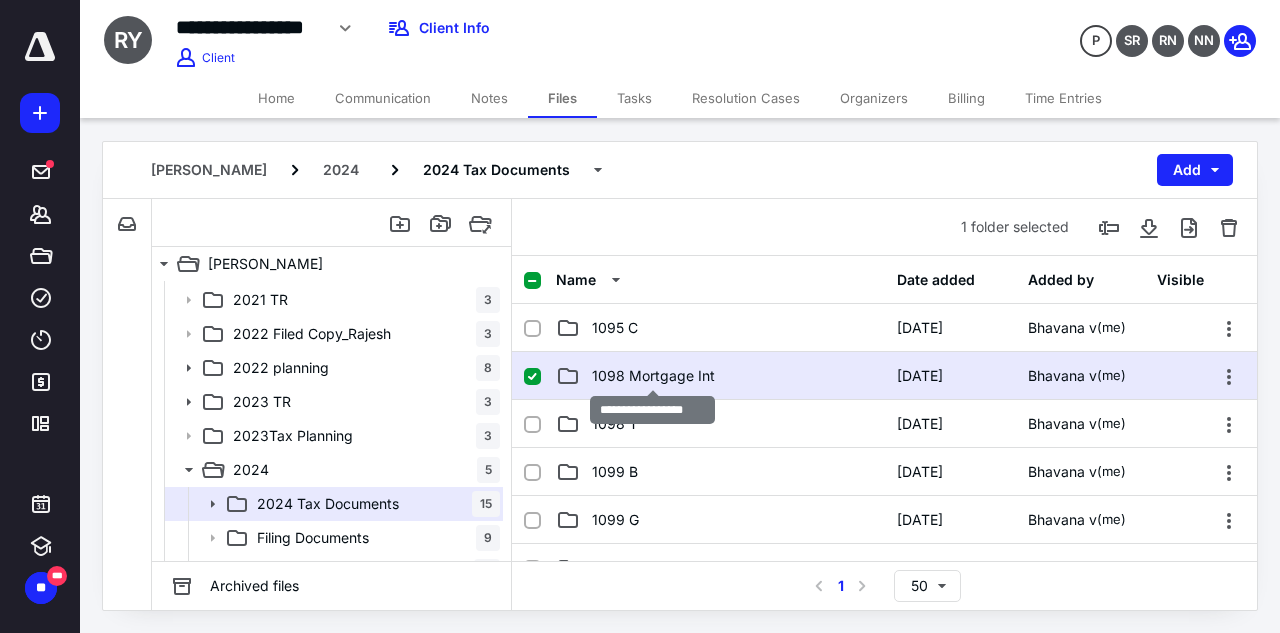 click on "1098 Mortgage Int" at bounding box center [653, 376] 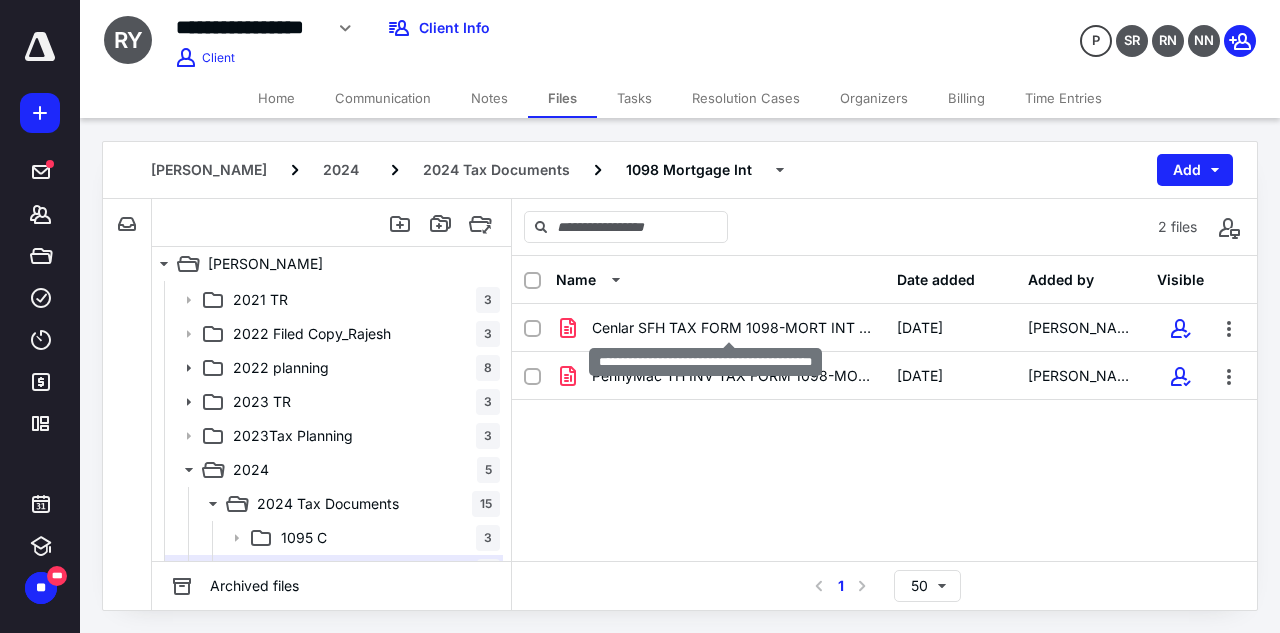 click on "Cenlar SFH TAX FORM 1098-MORT INT STMNT.pdf" at bounding box center (732, 328) 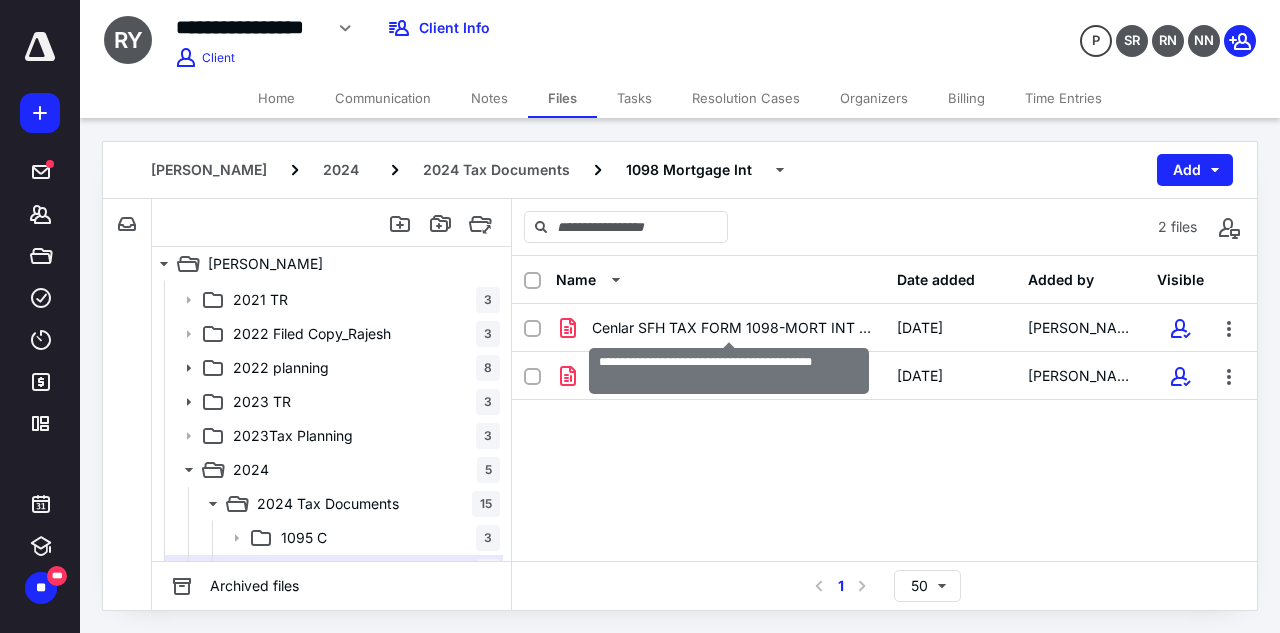 click on "Cenlar SFH TAX FORM 1098-MORT INT STMNT.pdf" at bounding box center (732, 328) 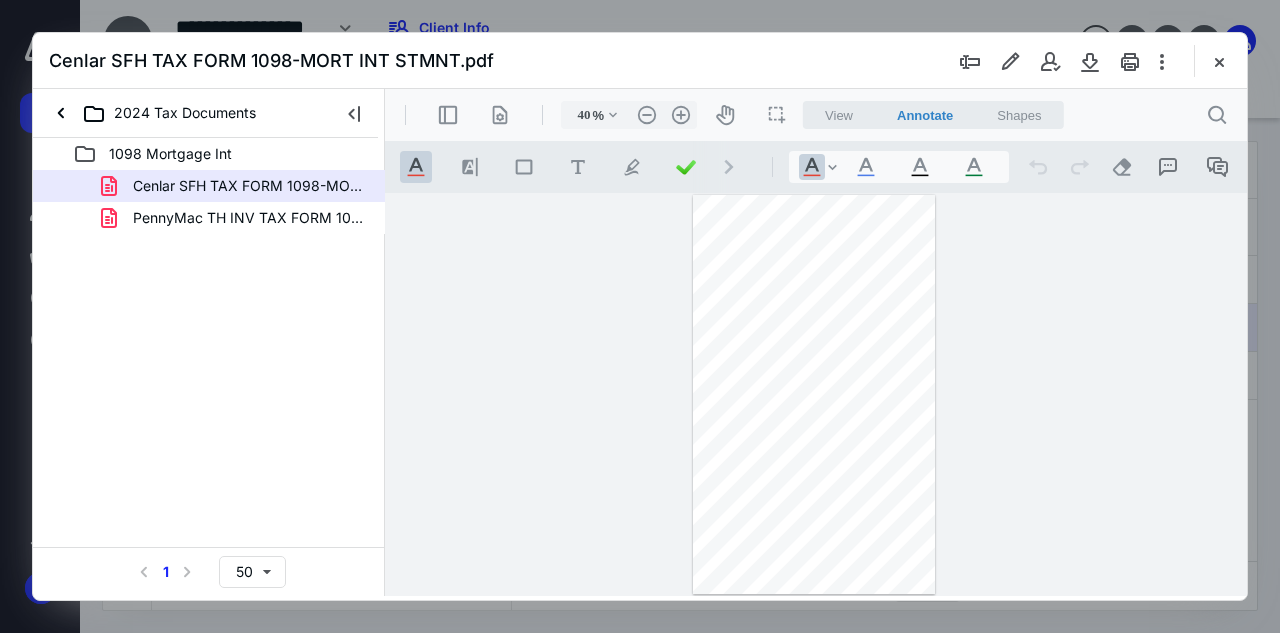 scroll, scrollTop: 0, scrollLeft: 0, axis: both 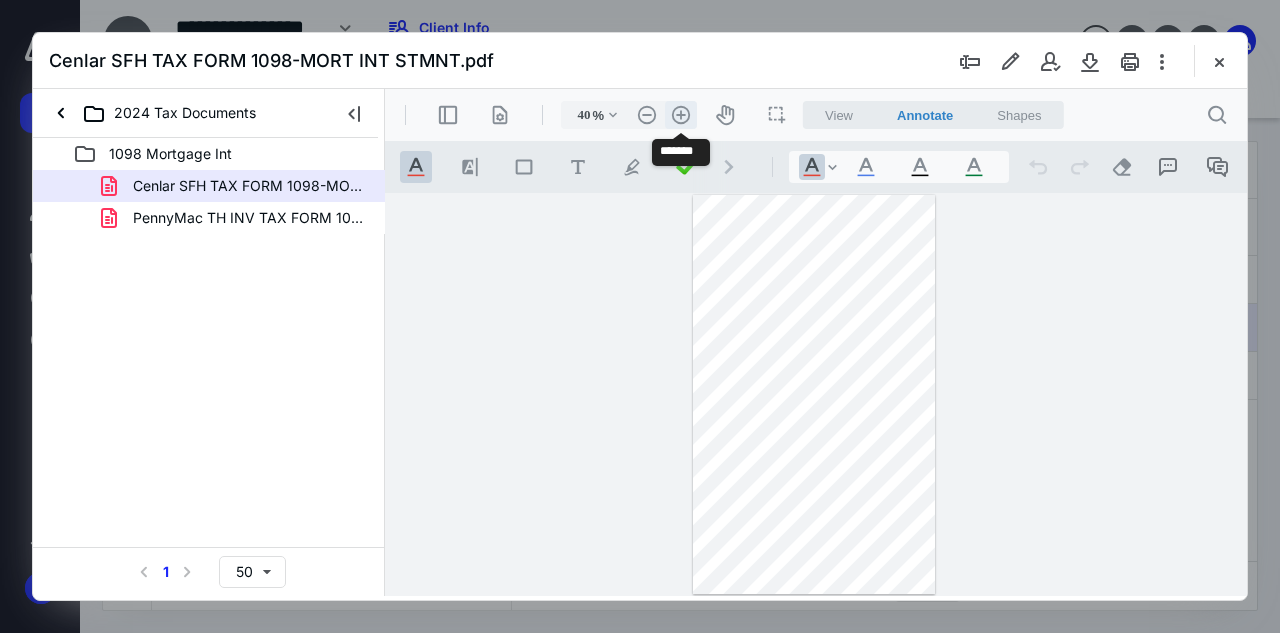 click on ".cls-1{fill:#abb0c4;} icon - header - zoom - in - line" at bounding box center [681, 115] 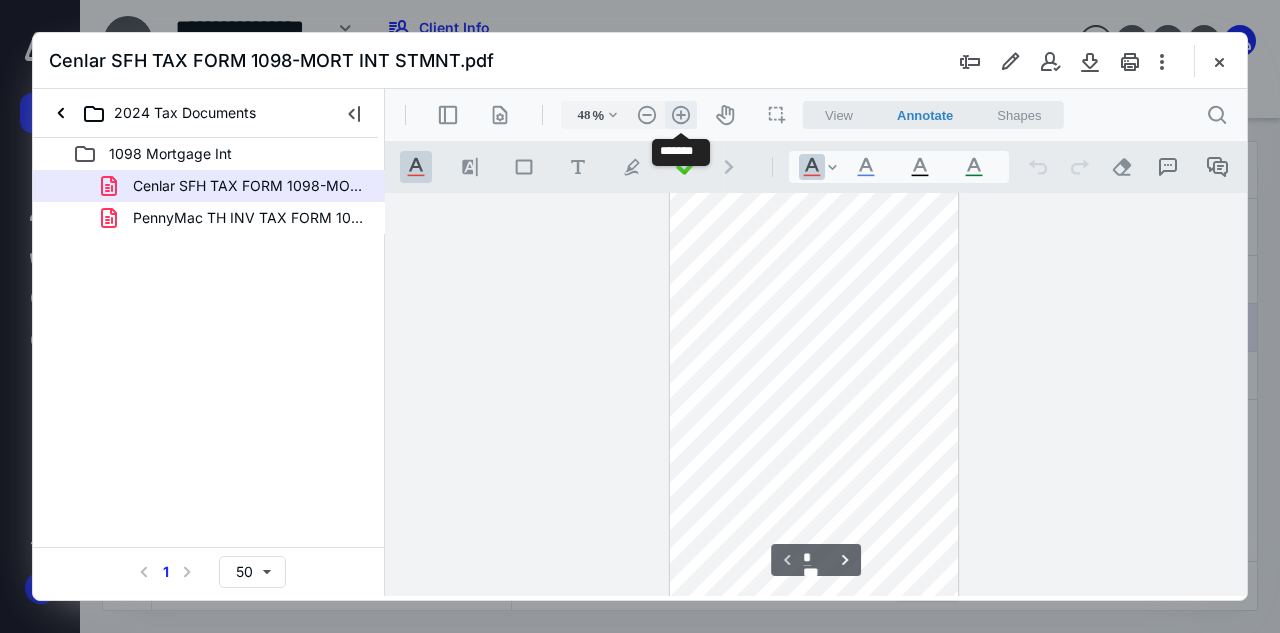 click on ".cls-1{fill:#abb0c4;} icon - header - zoom - in - line" at bounding box center (681, 115) 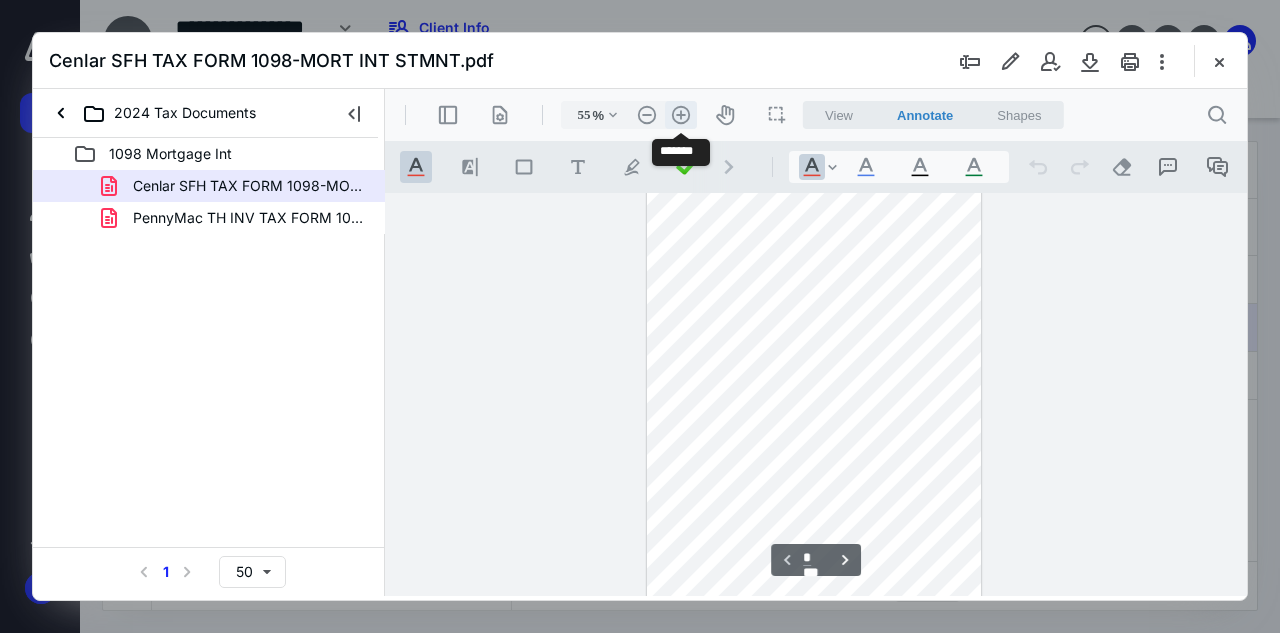 click on ".cls-1{fill:#abb0c4;} icon - header - zoom - in - line" at bounding box center (681, 115) 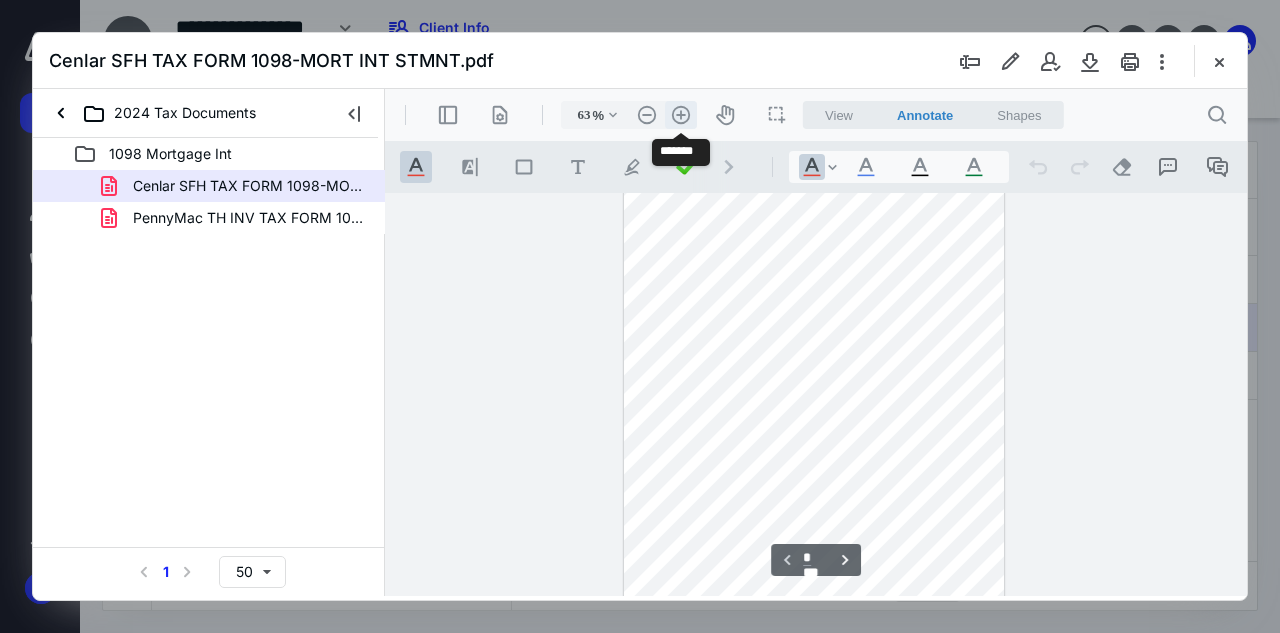 click on ".cls-1{fill:#abb0c4;} icon - header - zoom - in - line" at bounding box center (681, 115) 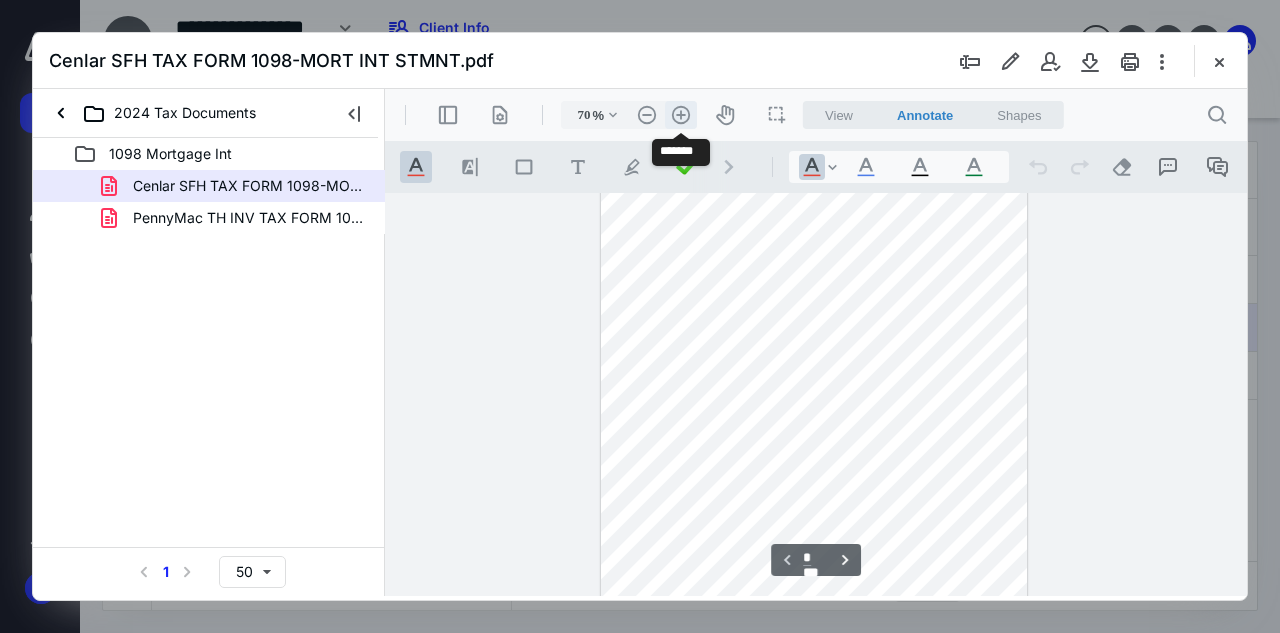 click on ".cls-1{fill:#abb0c4;} icon - header - zoom - in - line" at bounding box center (681, 115) 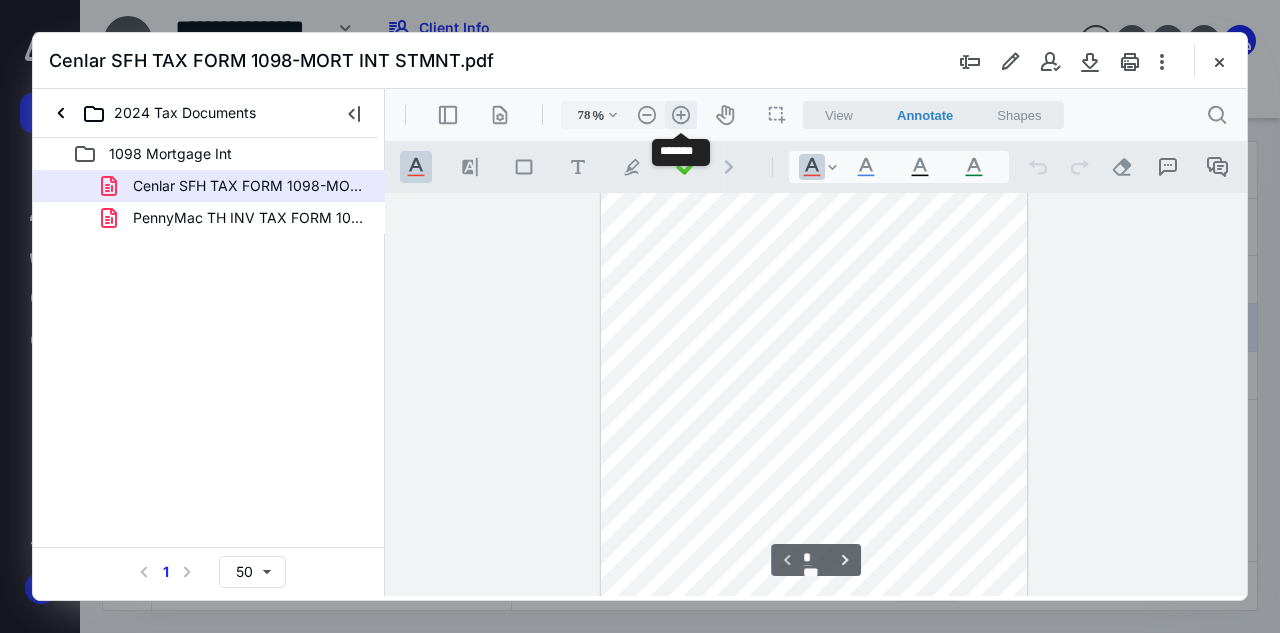 scroll, scrollTop: 140, scrollLeft: 0, axis: vertical 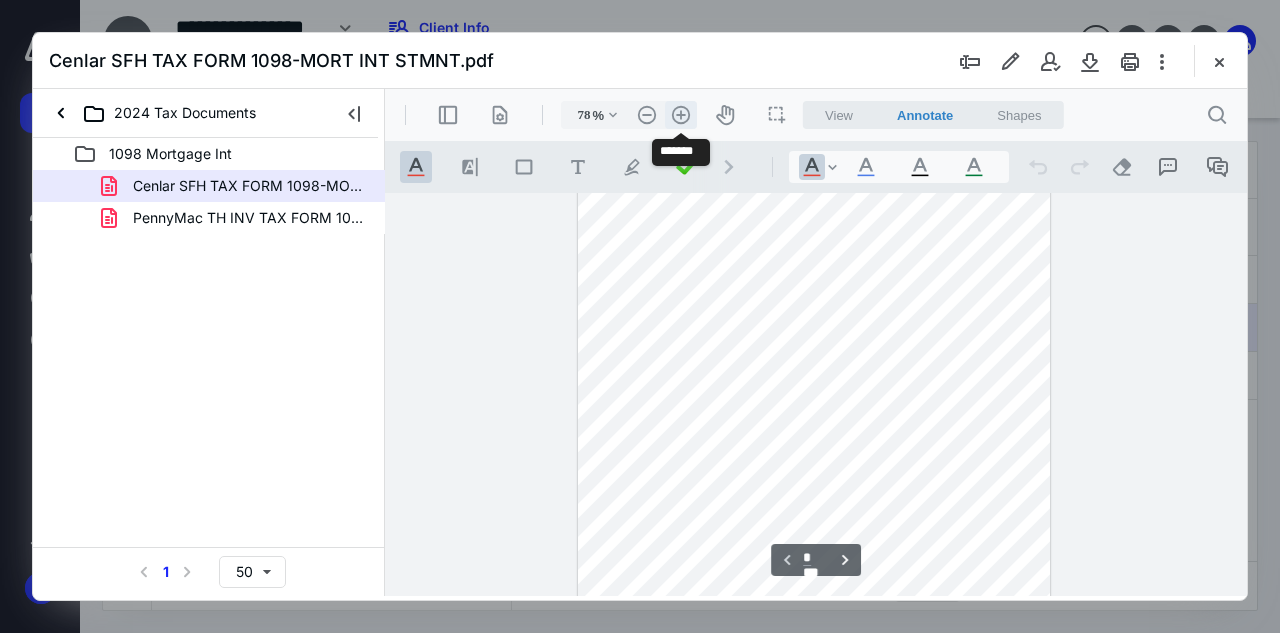 click on ".cls-1{fill:#abb0c4;} icon - header - zoom - in - line" at bounding box center (681, 115) 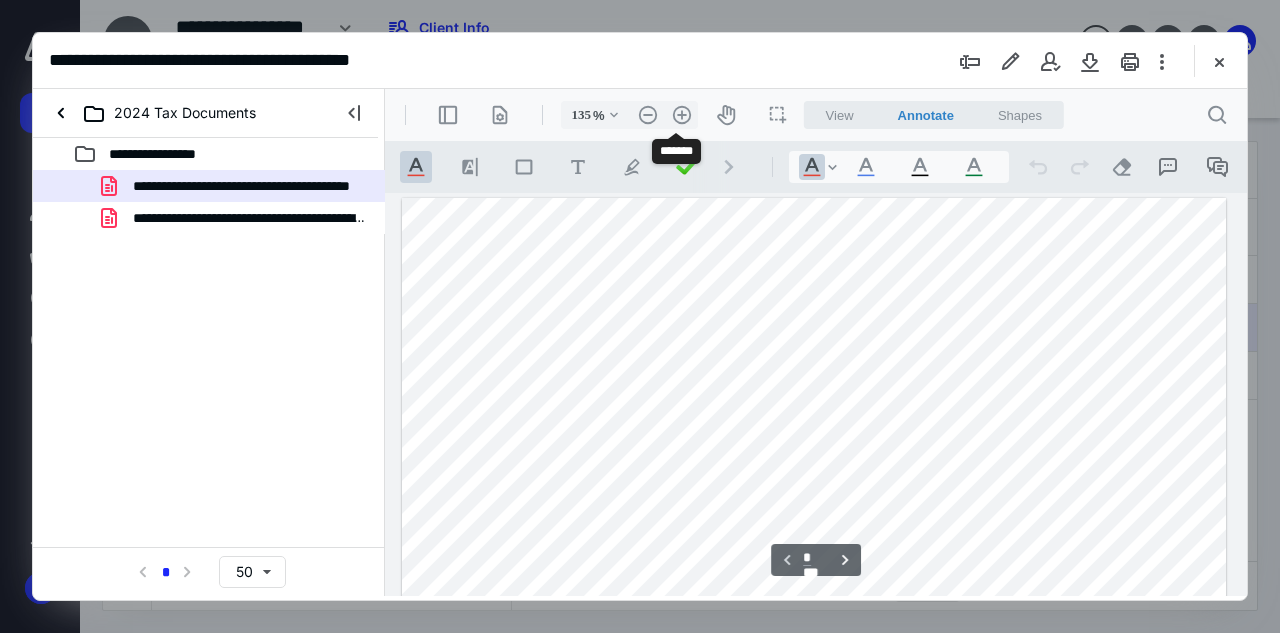 scroll, scrollTop: 0, scrollLeft: 0, axis: both 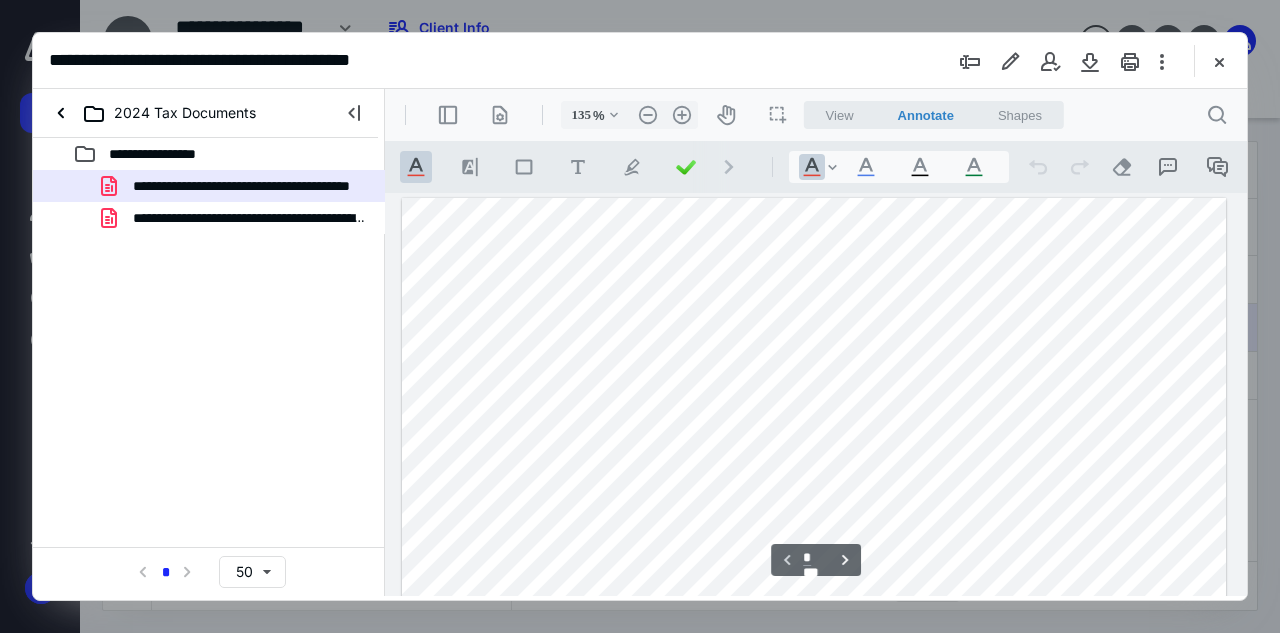 type 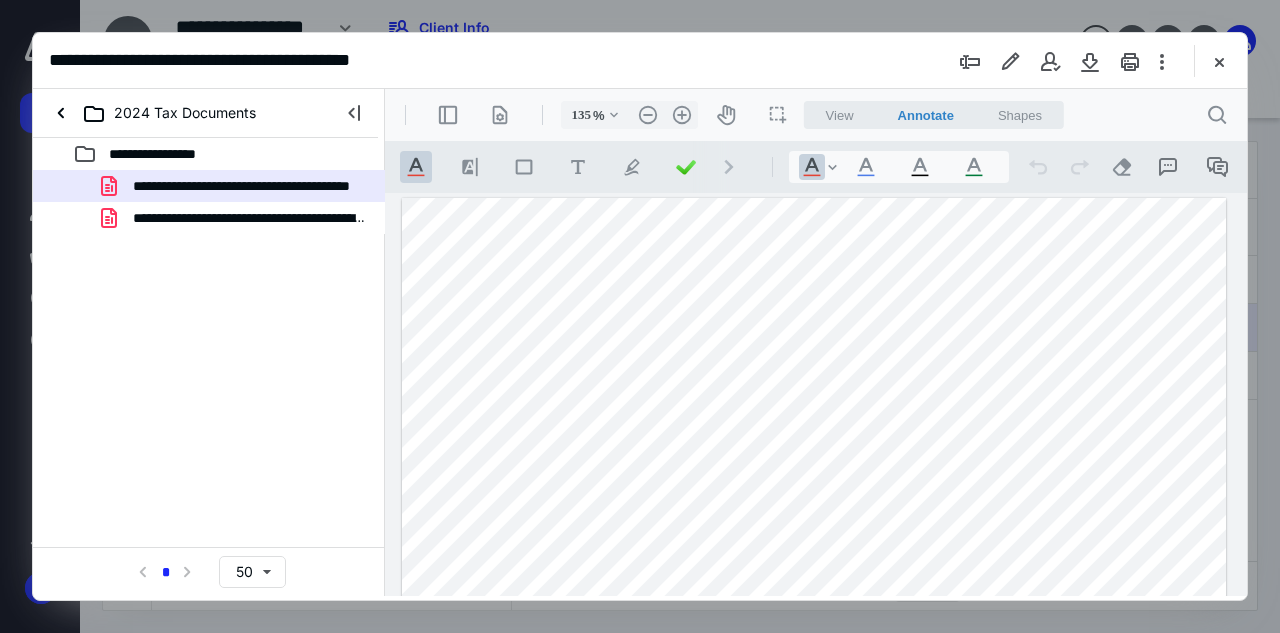 drag, startPoint x: 908, startPoint y: 322, endPoint x: 1011, endPoint y: 325, distance: 103.04368 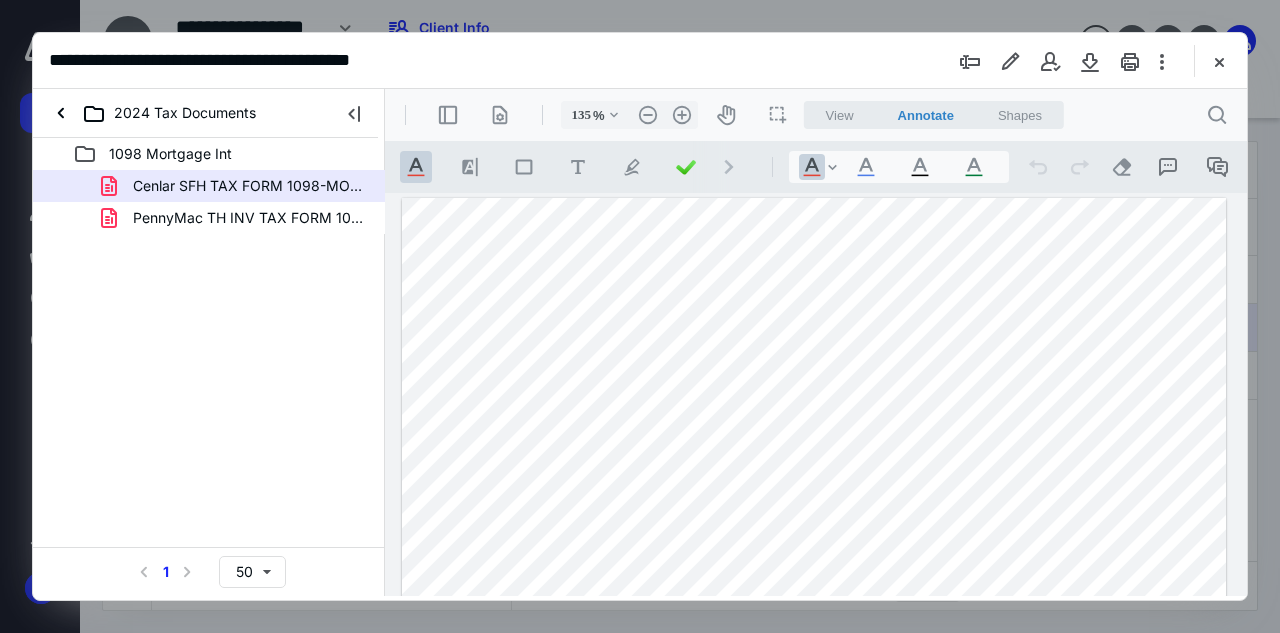 scroll, scrollTop: 0, scrollLeft: 0, axis: both 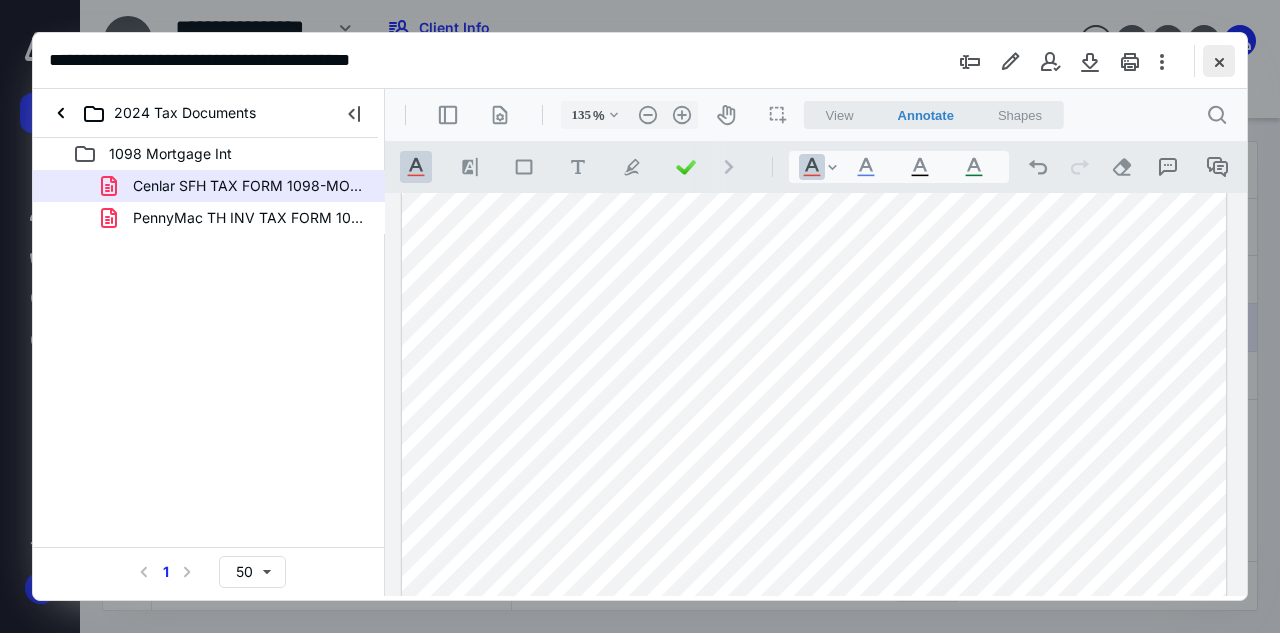 click at bounding box center [1219, 61] 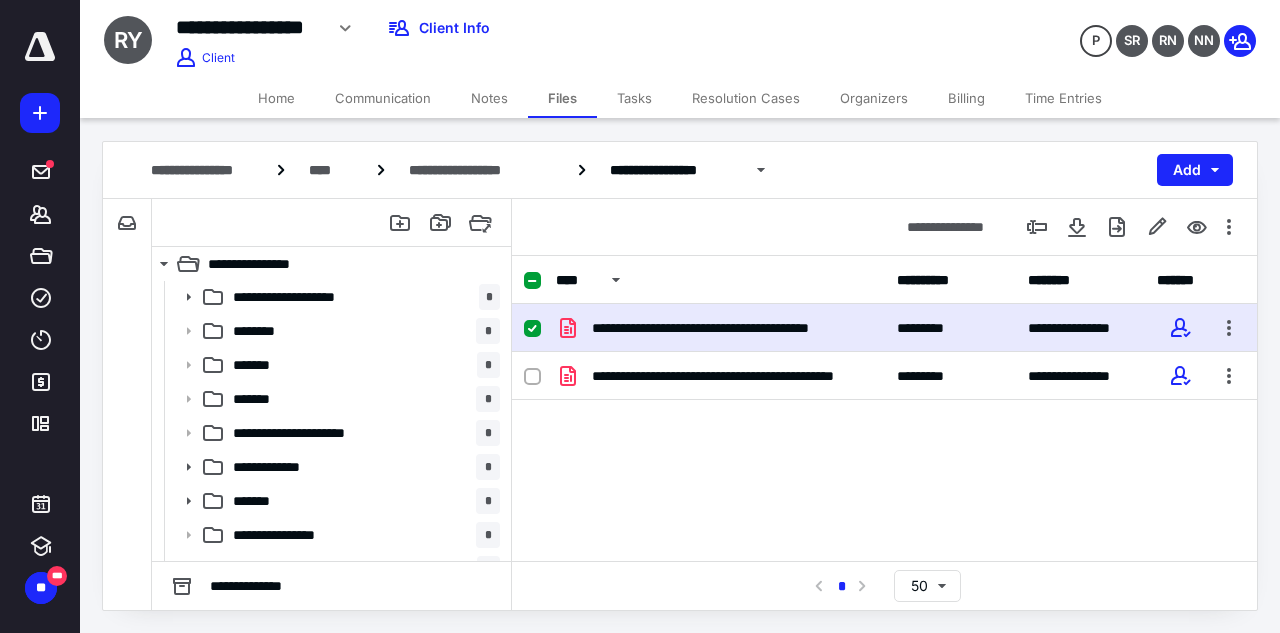 scroll, scrollTop: 0, scrollLeft: 0, axis: both 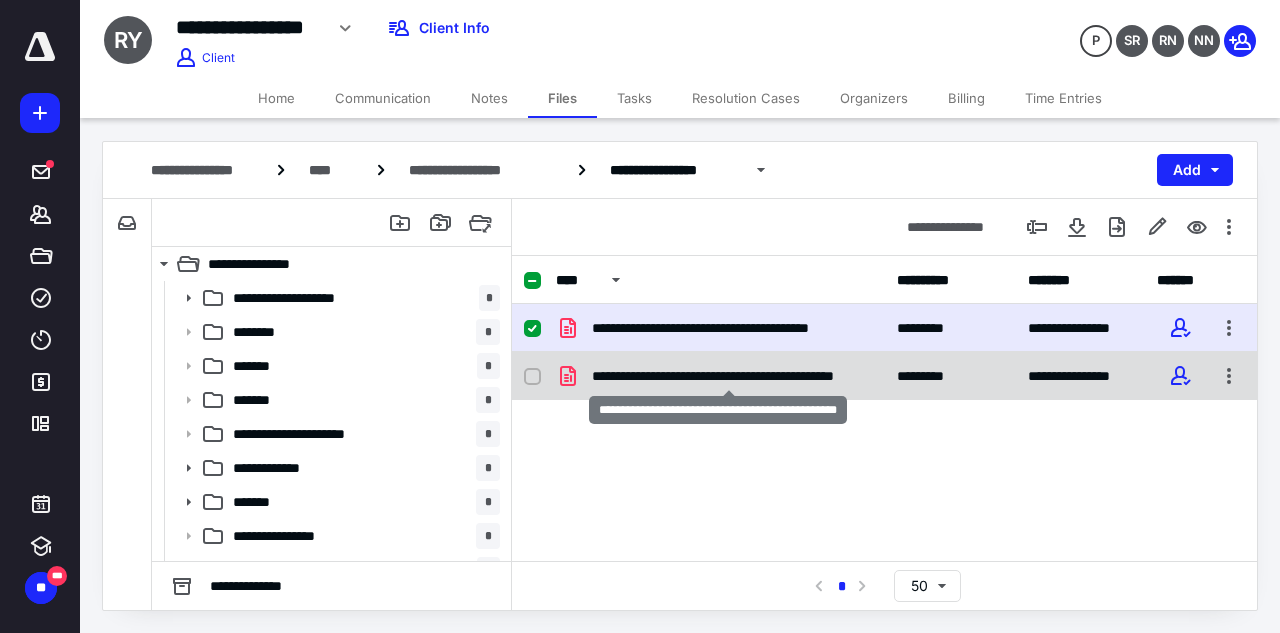 click on "**********" at bounding box center (728, 376) 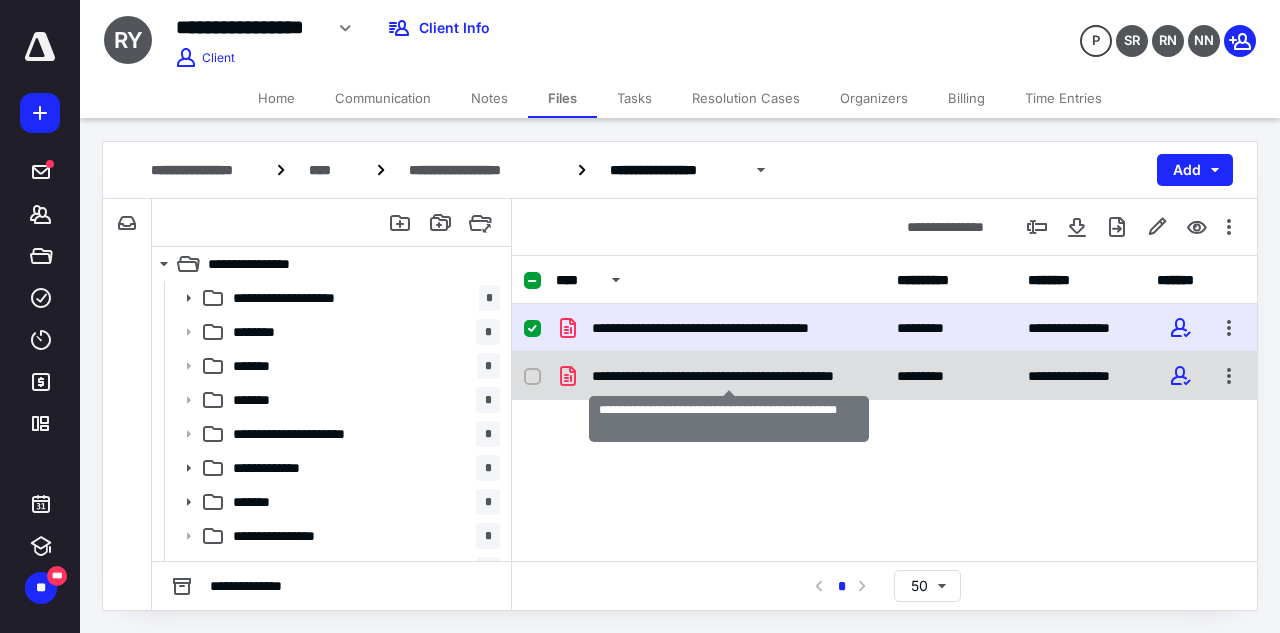 click on "**********" at bounding box center (728, 376) 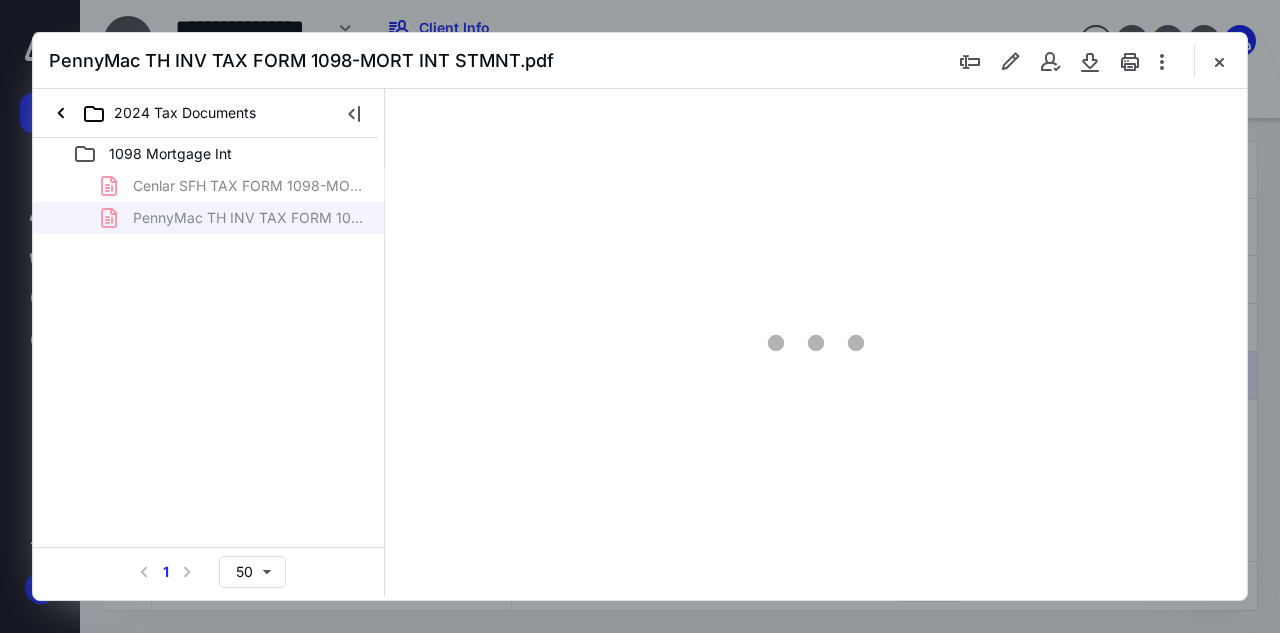 scroll, scrollTop: 0, scrollLeft: 0, axis: both 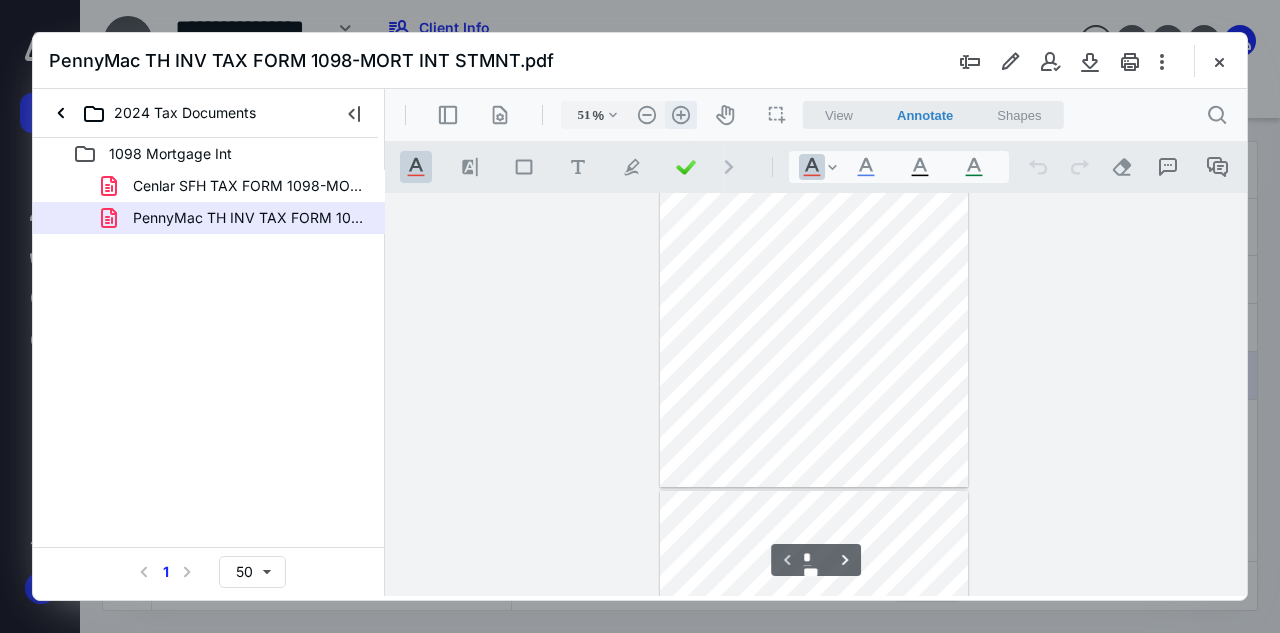 click on ".cls-1{fill:#abb0c4;} icon - header - zoom - in - line" at bounding box center (681, 115) 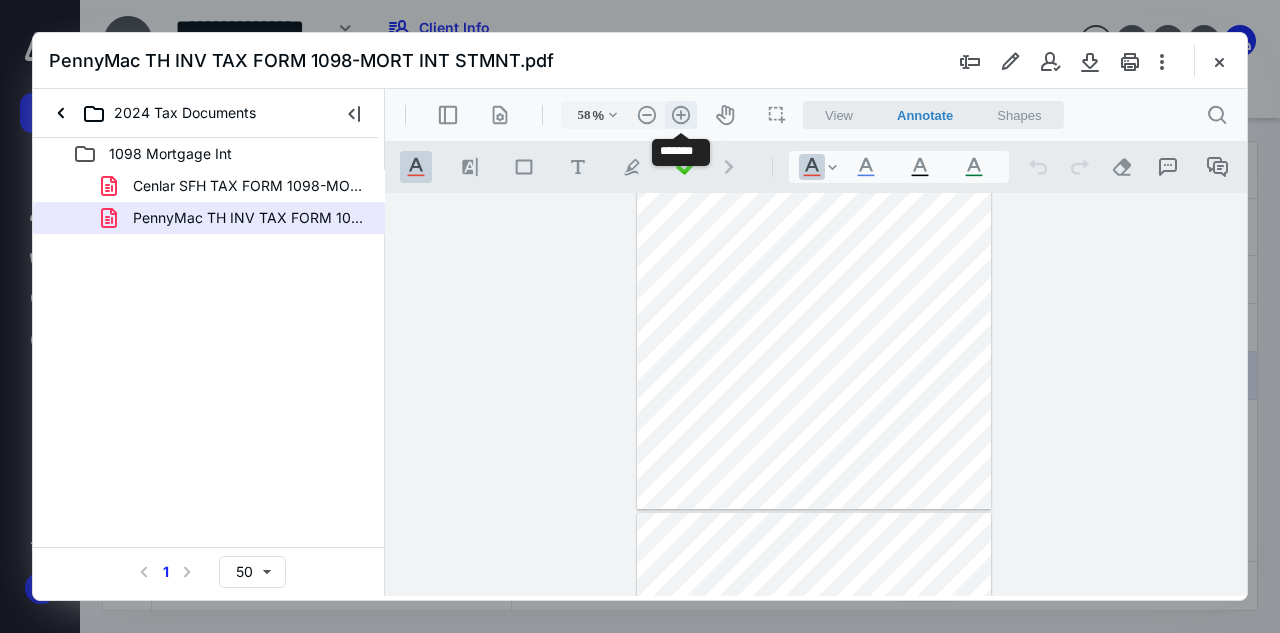 click on ".cls-1{fill:#abb0c4;} icon - header - zoom - in - line" at bounding box center [681, 115] 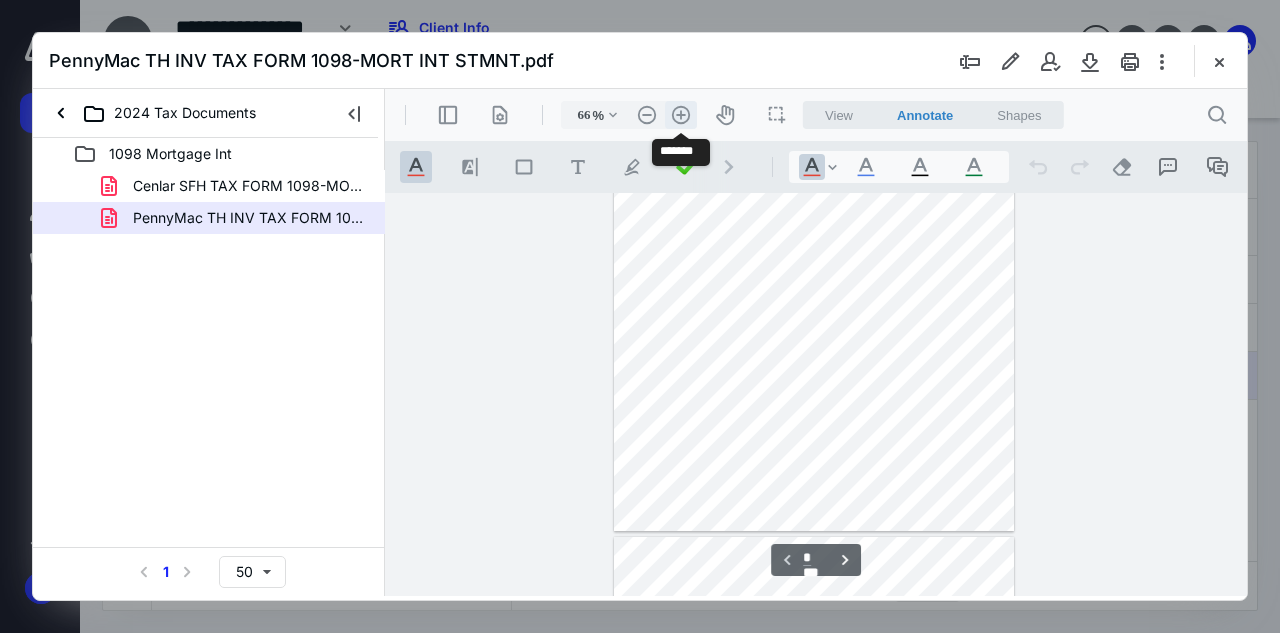 click on ".cls-1{fill:#abb0c4;} icon - header - zoom - in - line" at bounding box center [681, 115] 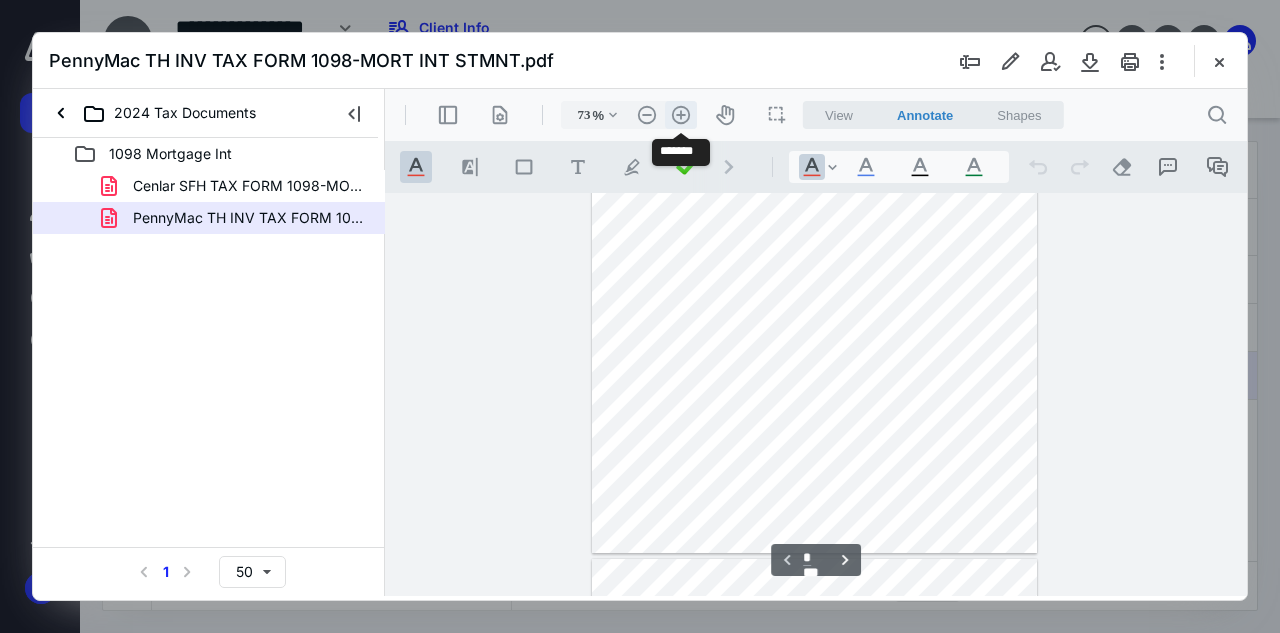 click on ".cls-1{fill:#abb0c4;} icon - header - zoom - in - line" at bounding box center (681, 115) 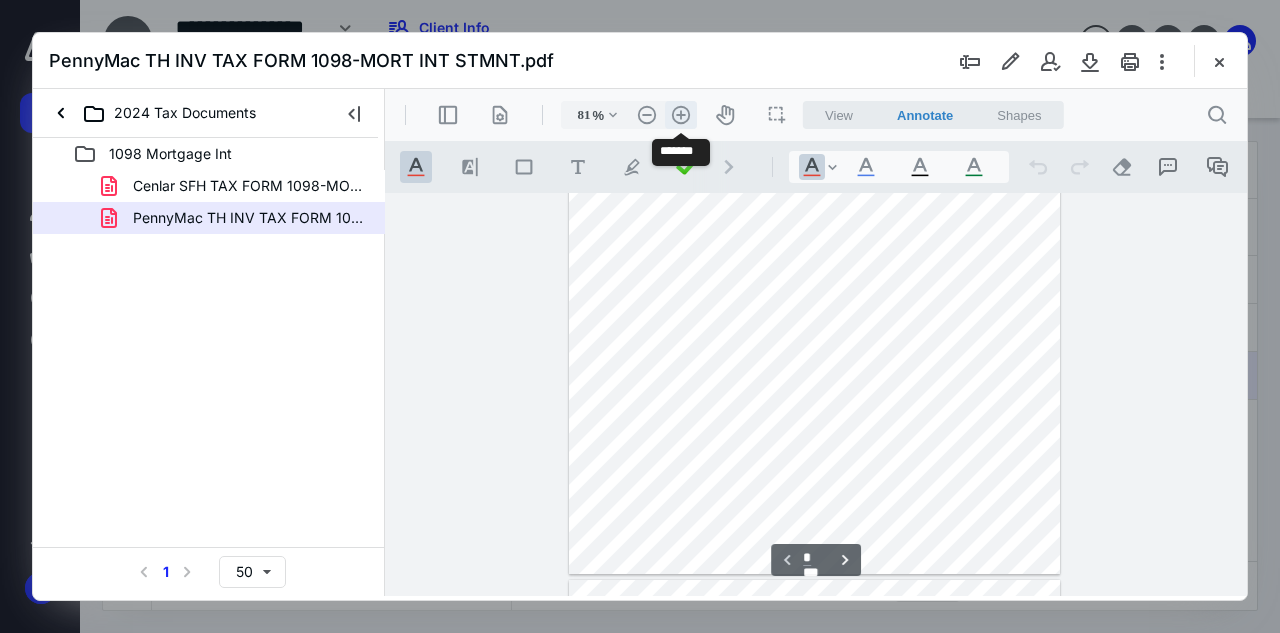 click on ".cls-1{fill:#abb0c4;} icon - header - zoom - in - line" at bounding box center [681, 115] 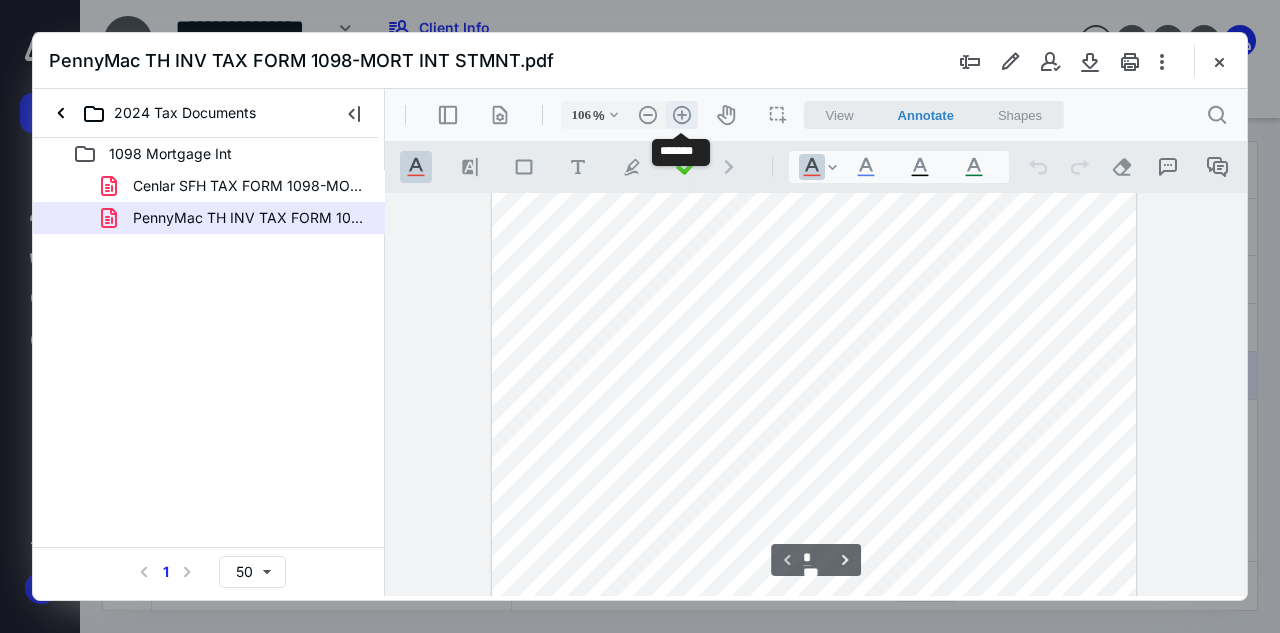 click on ".cls-1{fill:#abb0c4;} icon - header - zoom - in - line" at bounding box center [682, 115] 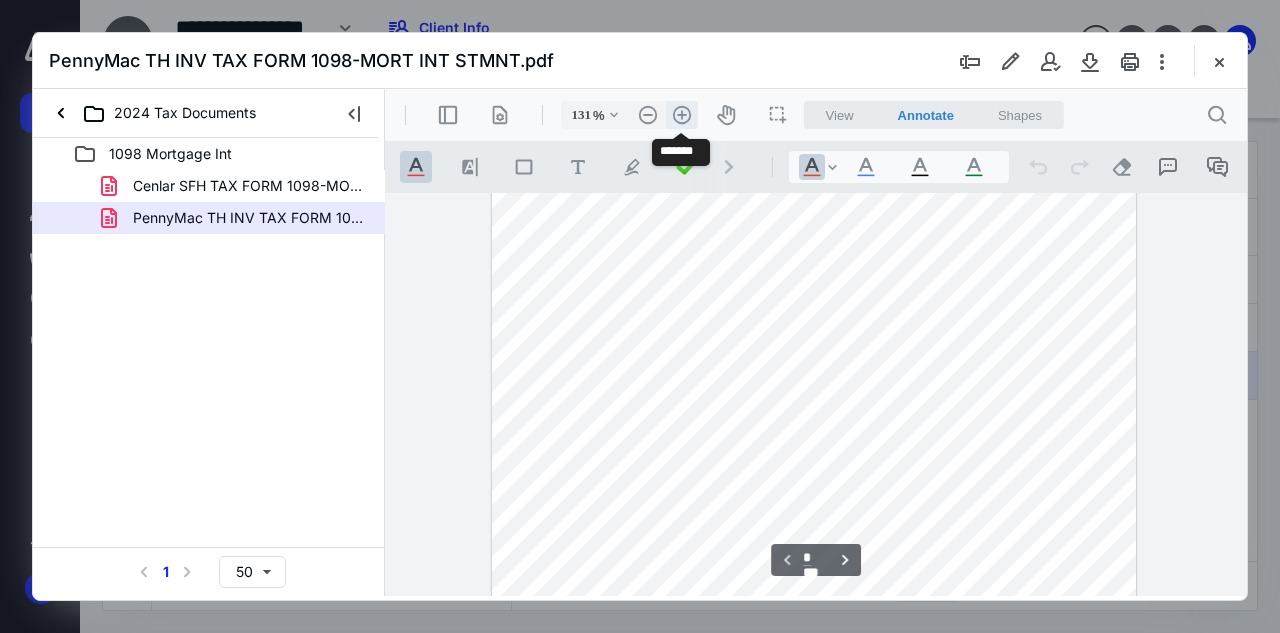 scroll, scrollTop: 512, scrollLeft: 0, axis: vertical 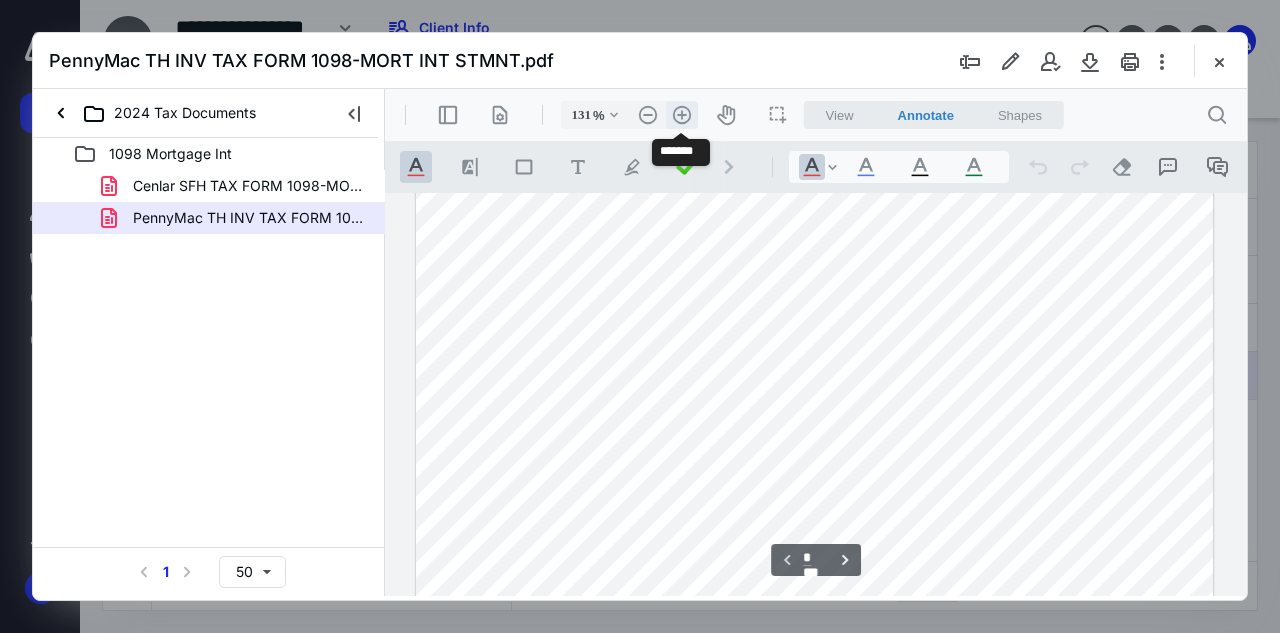 click on ".cls-1{fill:#abb0c4;} icon - header - zoom - in - line" at bounding box center [682, 115] 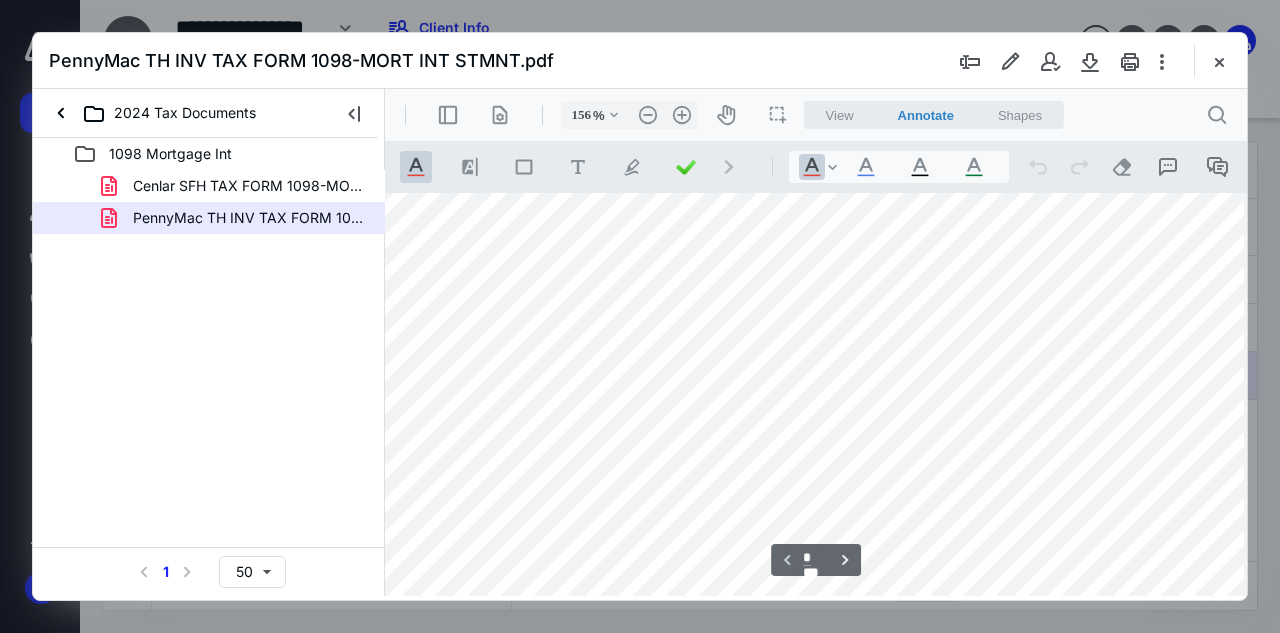 scroll, scrollTop: 739, scrollLeft: 56, axis: both 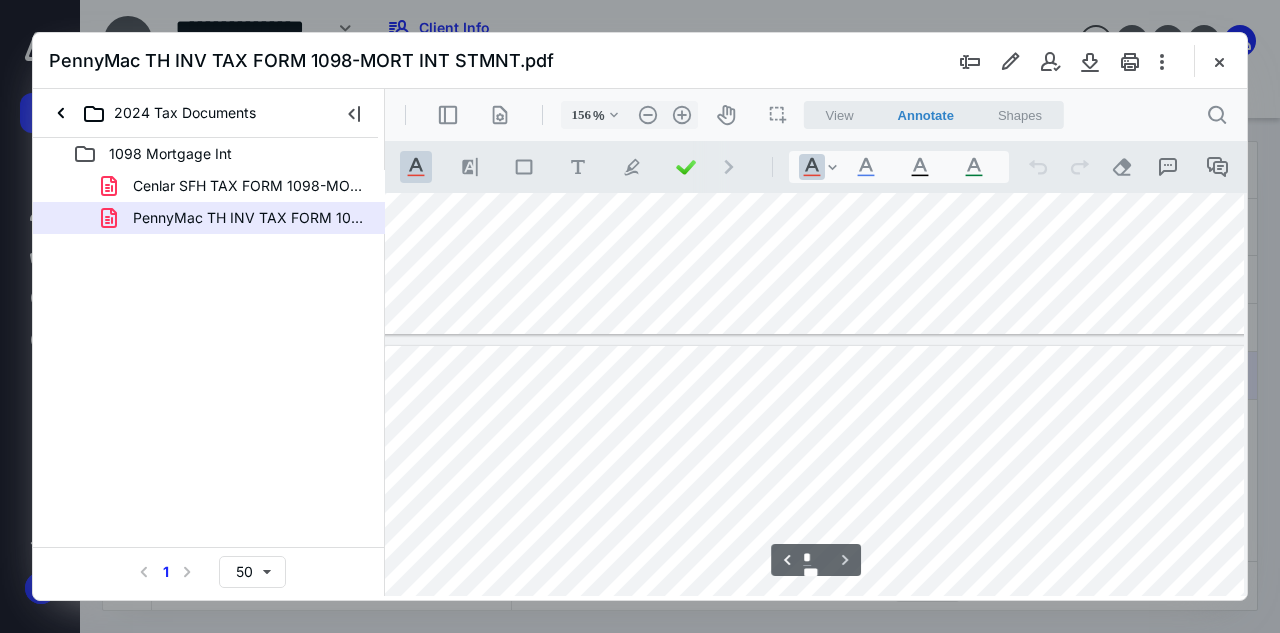 type on "*" 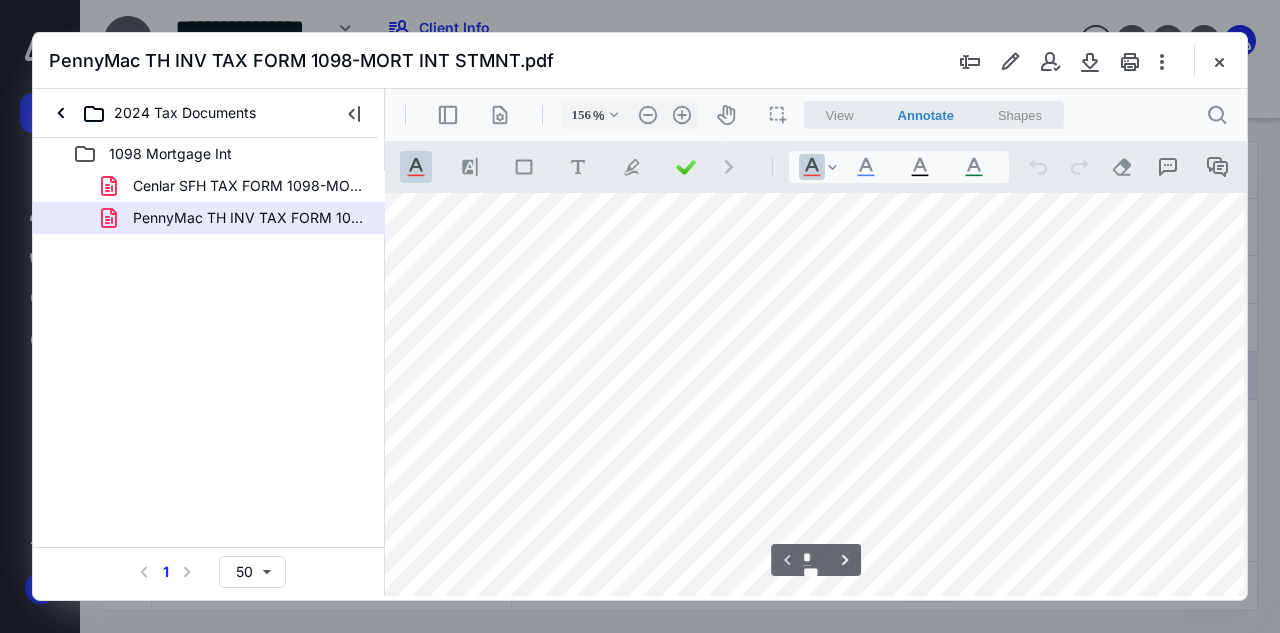 scroll, scrollTop: 439, scrollLeft: 56, axis: both 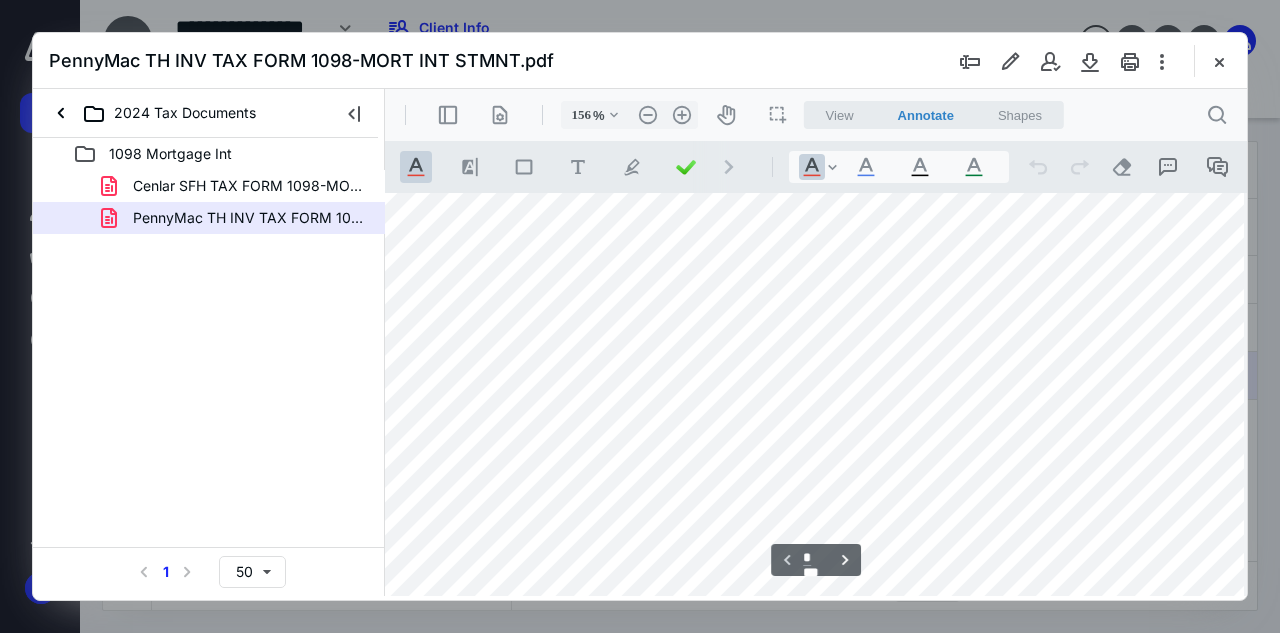 type 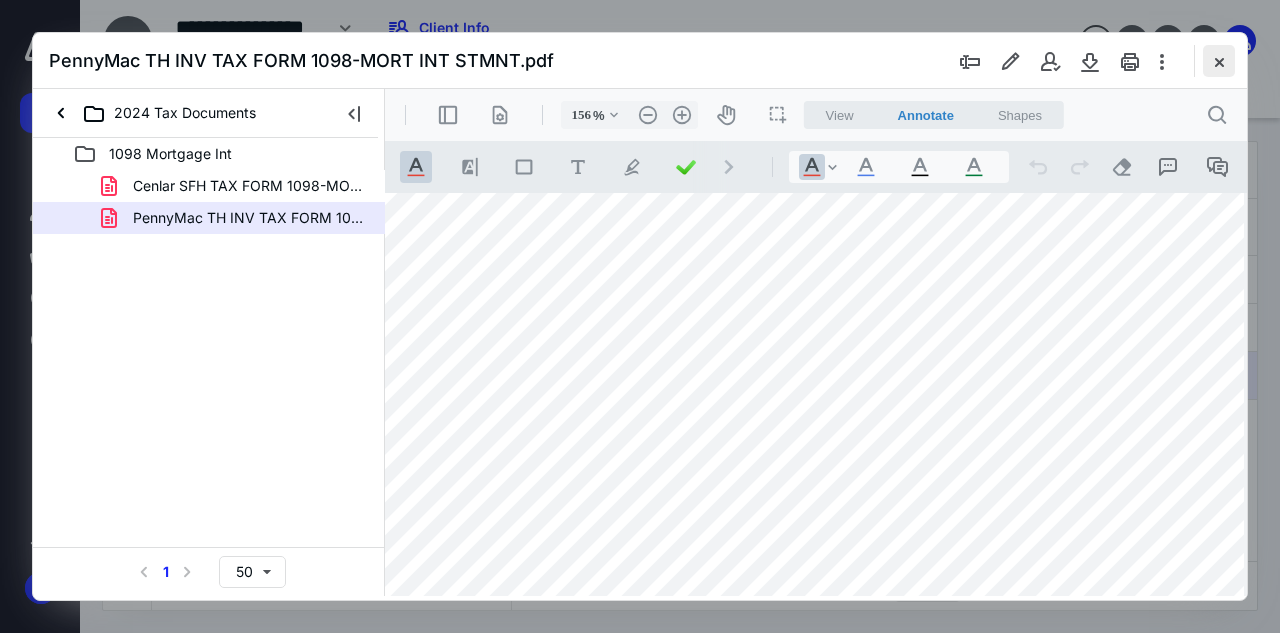 click at bounding box center (1219, 61) 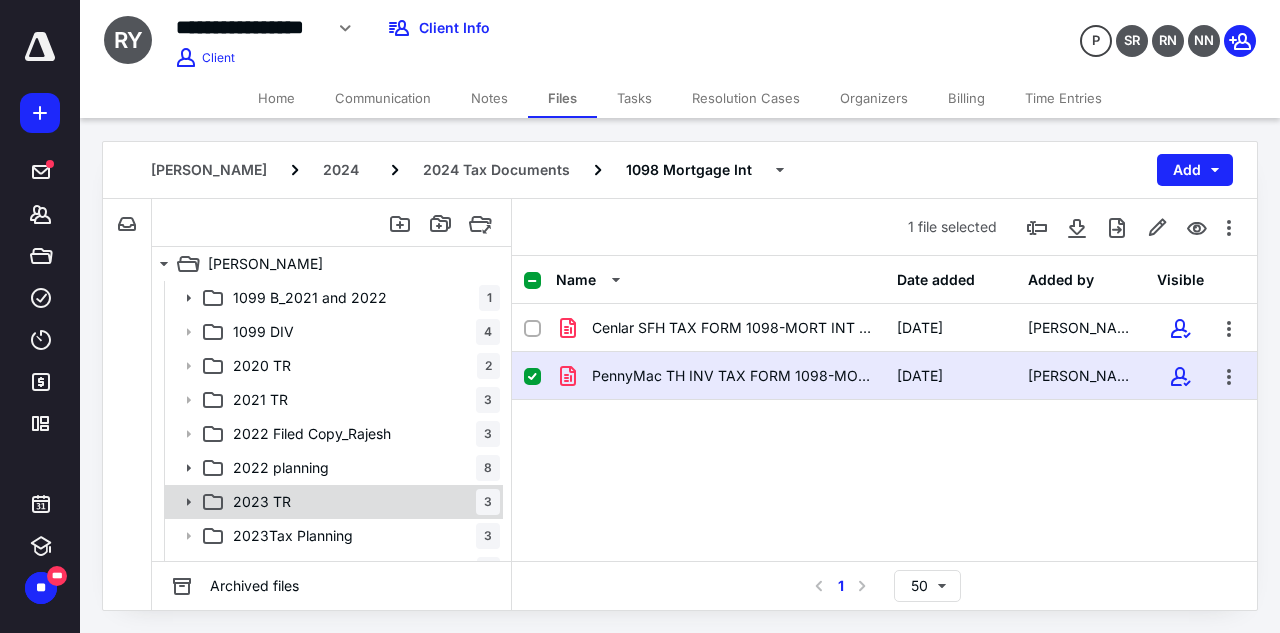 click on "2023 TR 3" at bounding box center [332, 502] 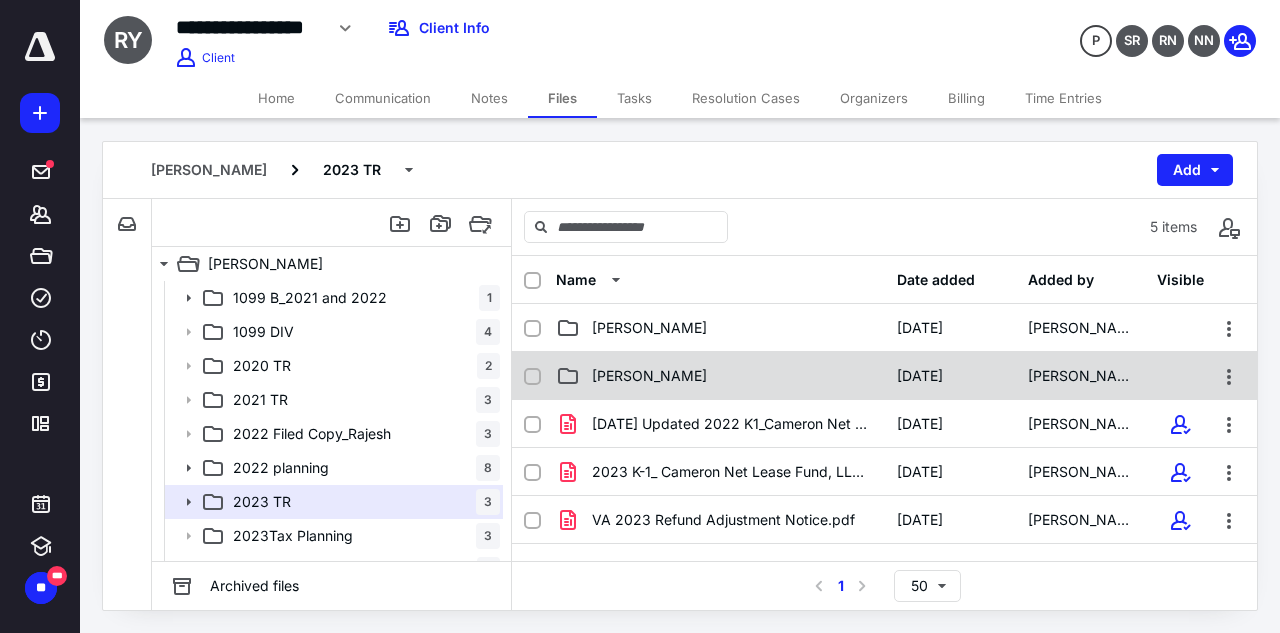 click on "Rajesh Yelisetti 2/20/2024 Rakshitha Naik" at bounding box center (884, 376) 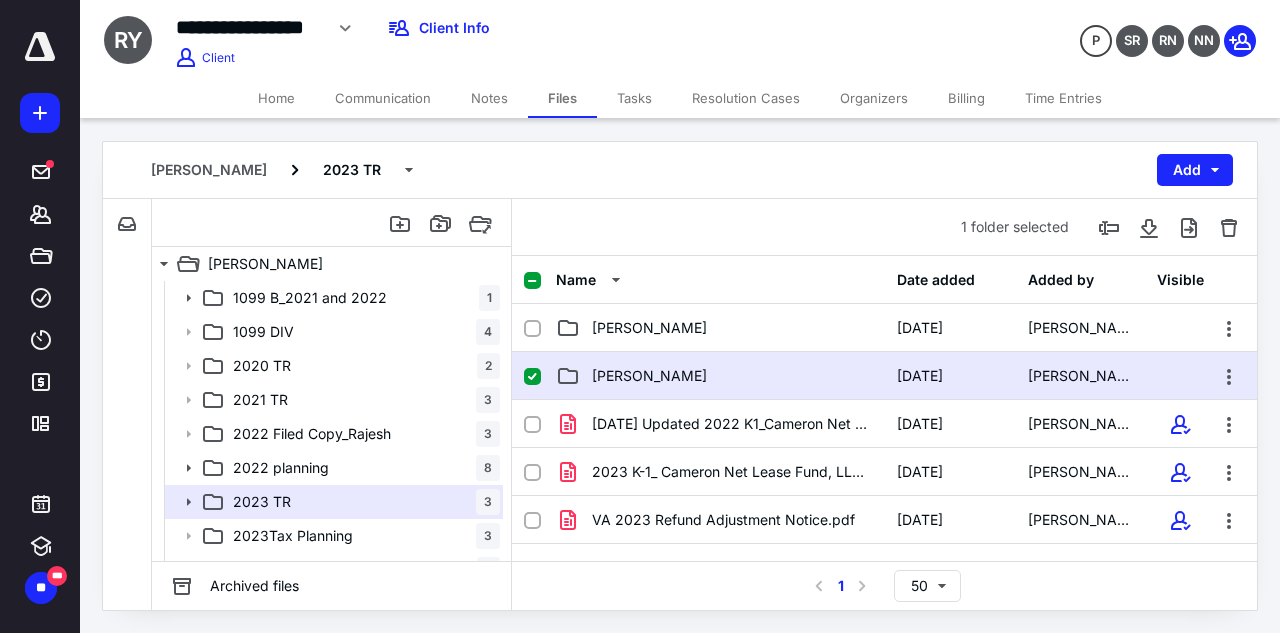 click on "Rajesh Yelisetti 2/20/2024 Rakshitha Naik" at bounding box center (884, 376) 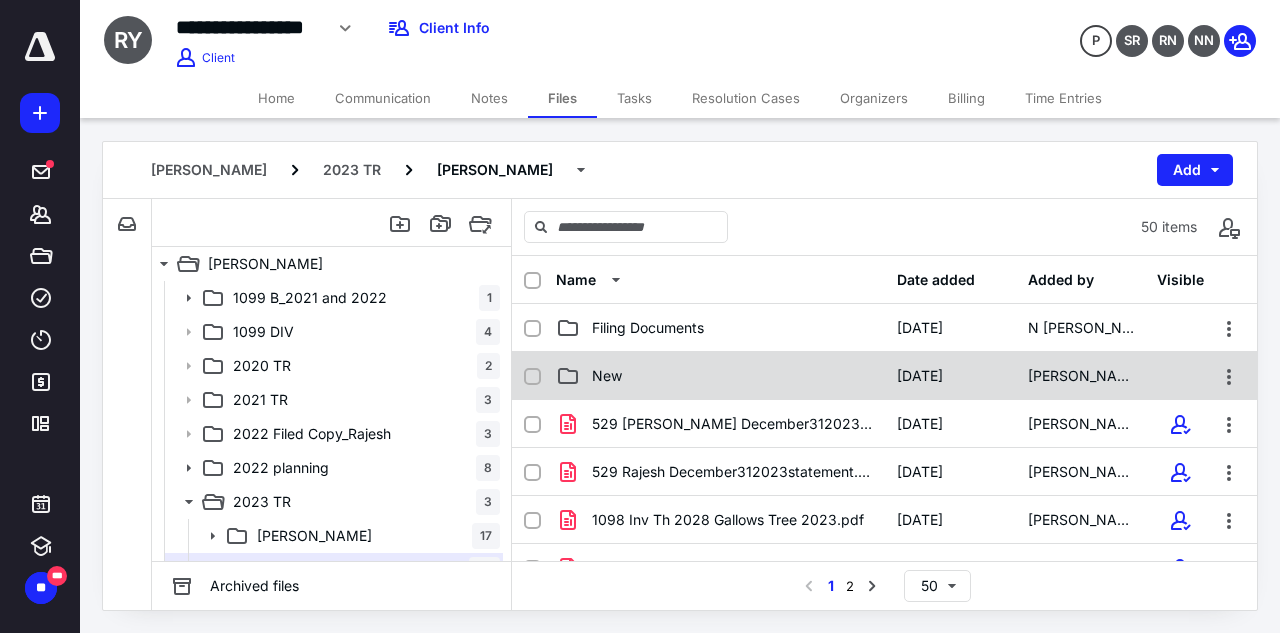 click on "New" at bounding box center (720, 376) 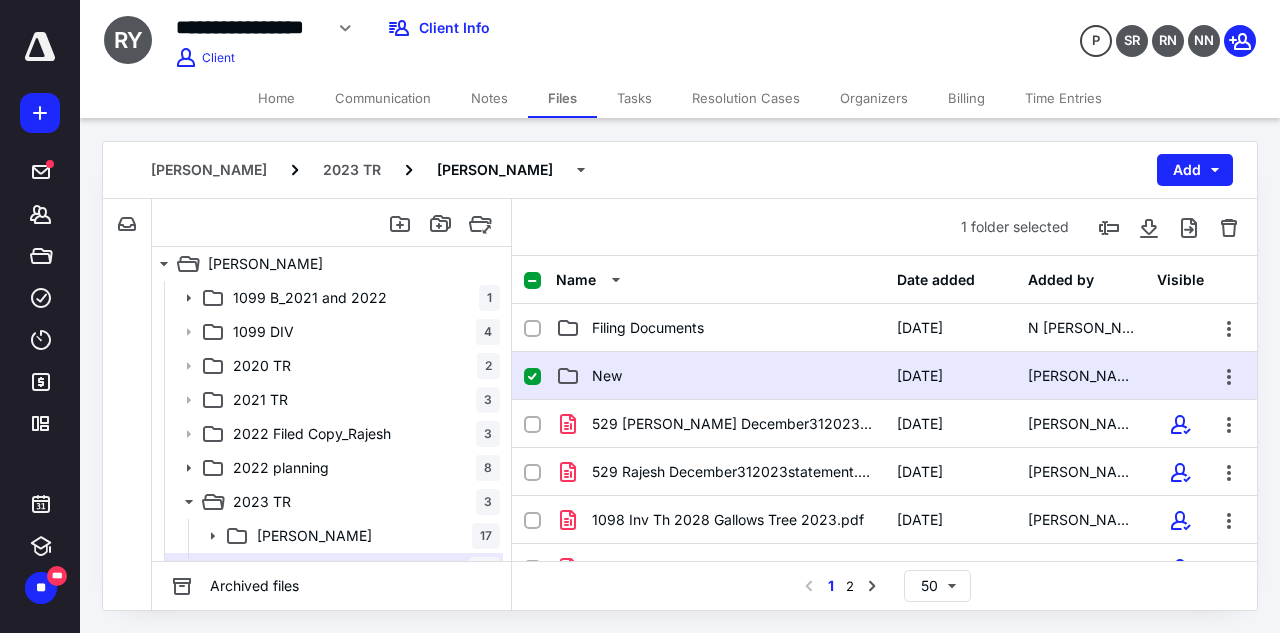 checkbox on "true" 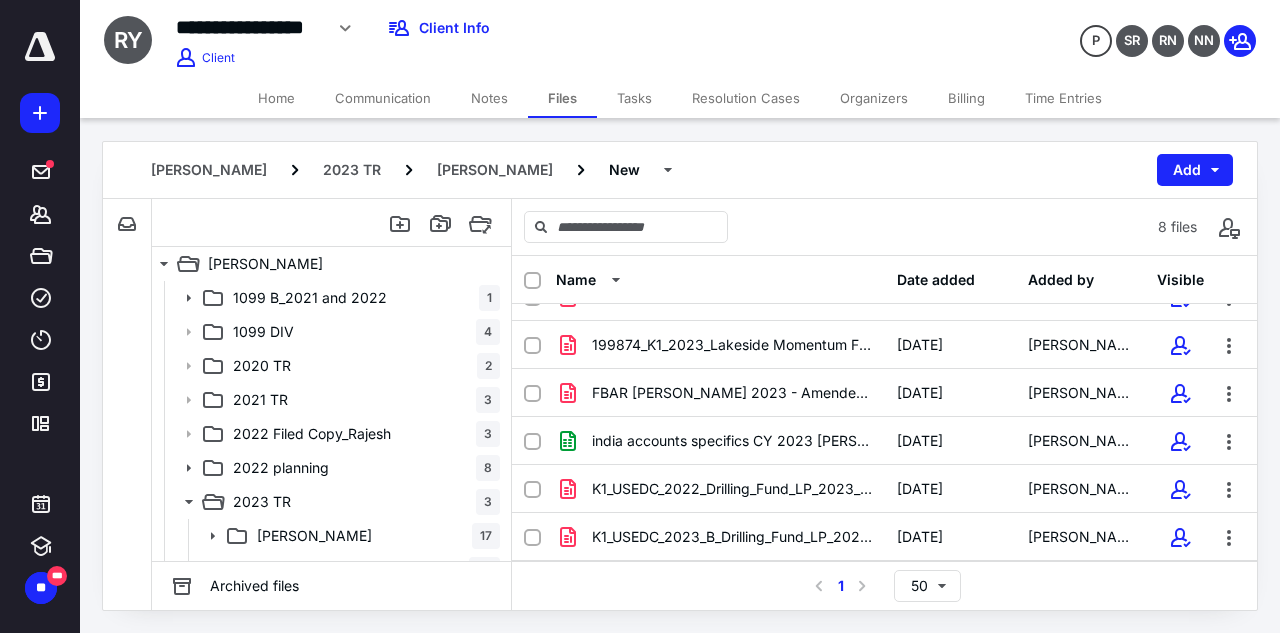 scroll, scrollTop: 0, scrollLeft: 0, axis: both 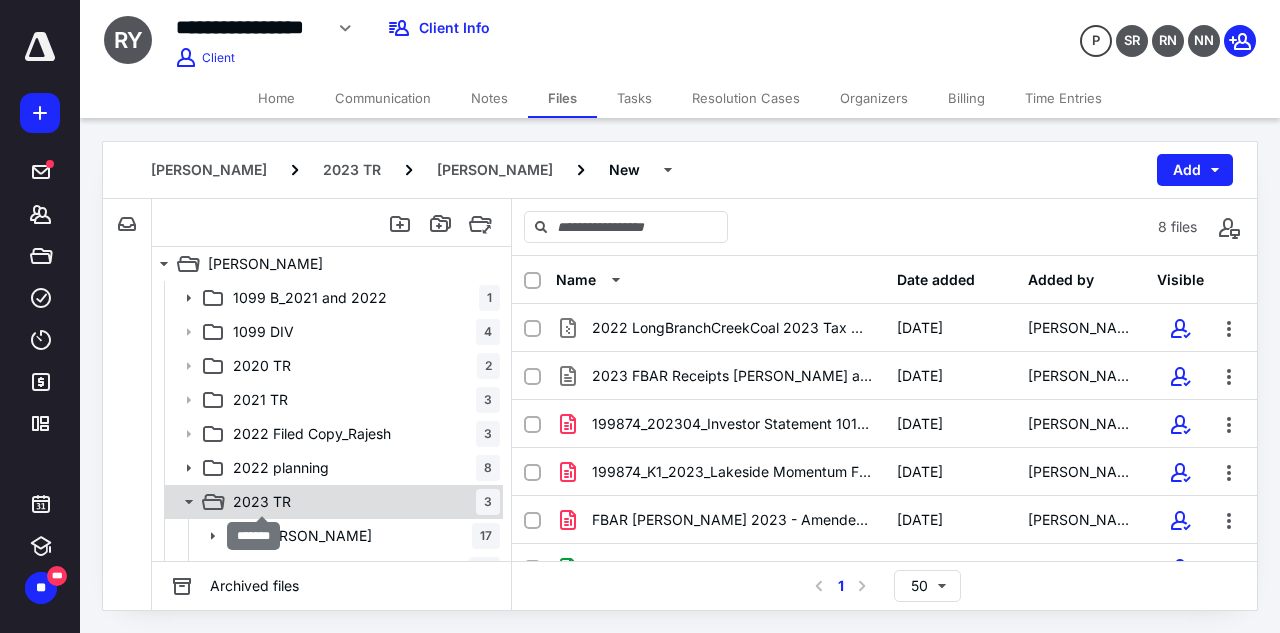 click on "2023 TR" at bounding box center (262, 502) 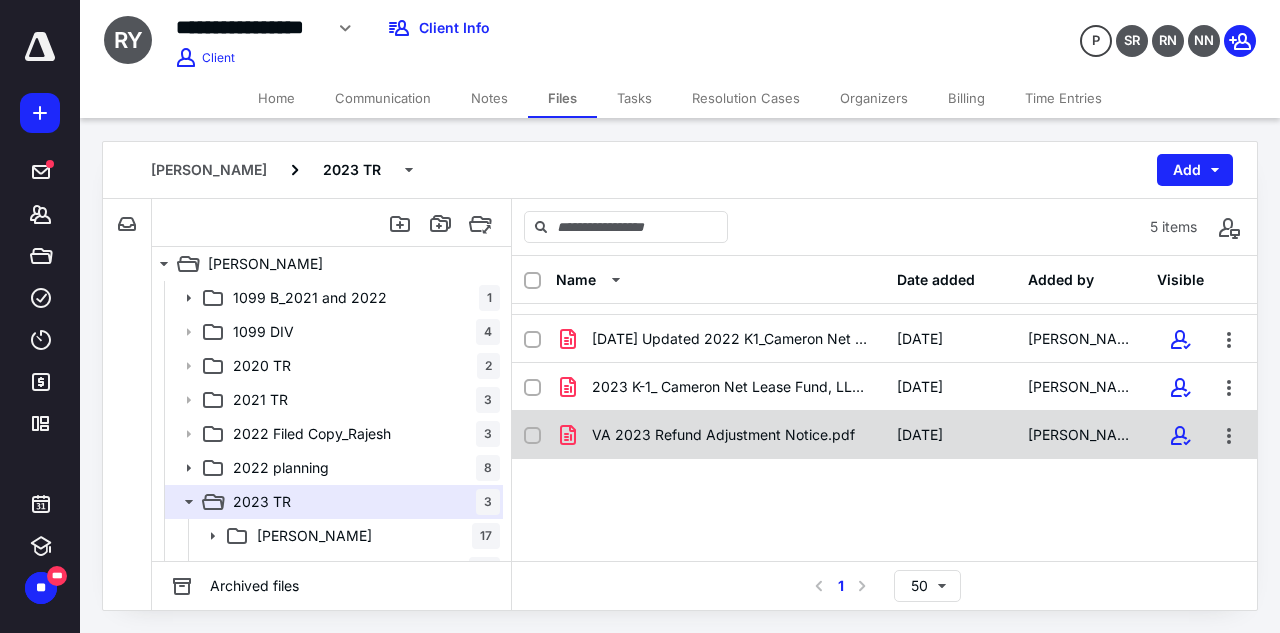 scroll, scrollTop: 0, scrollLeft: 0, axis: both 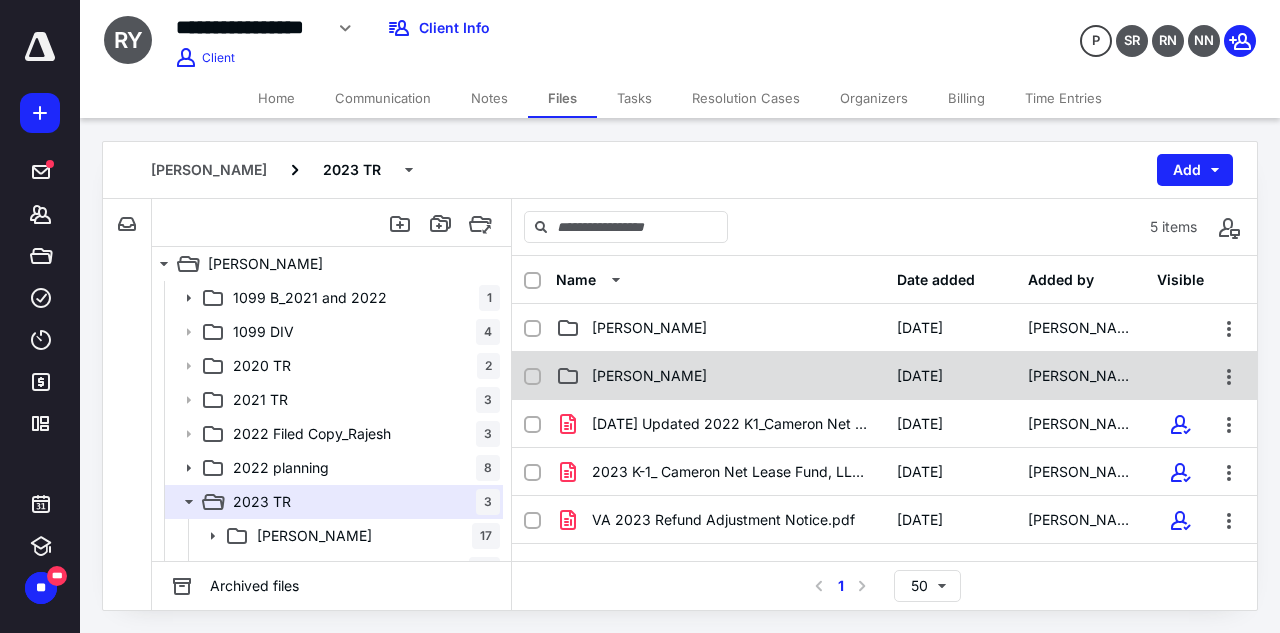 click on "Rajesh Yelisetti 2/20/2024 Rakshitha Naik" at bounding box center (884, 376) 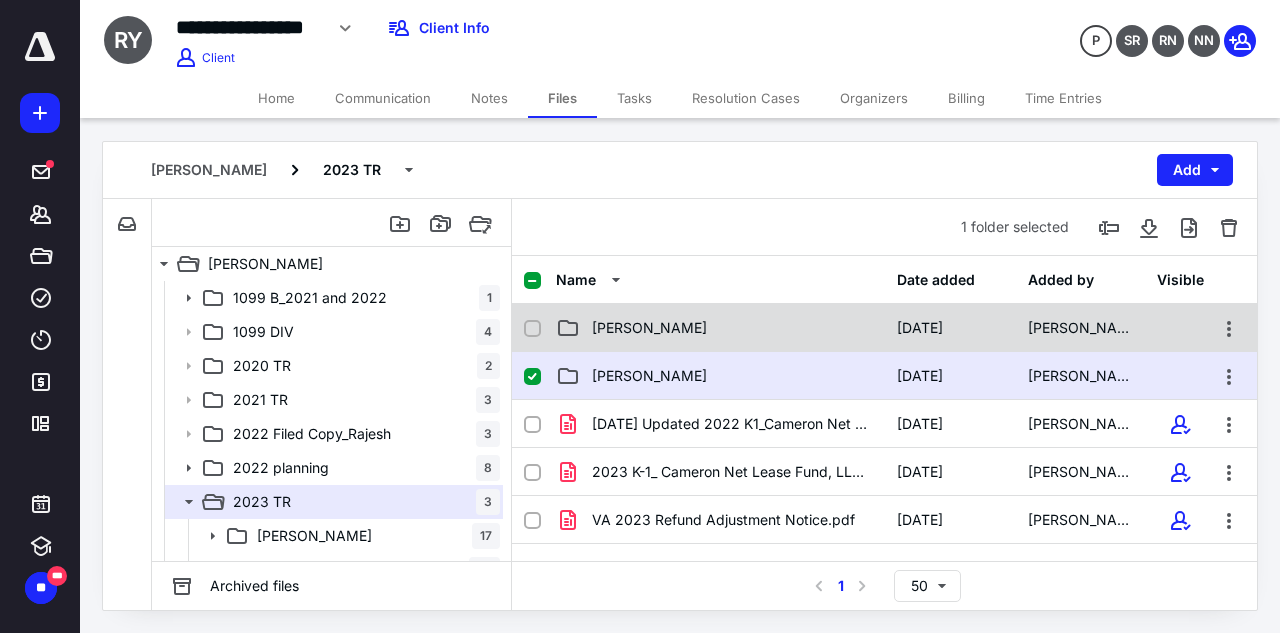click on "2/20/2024" at bounding box center (920, 328) 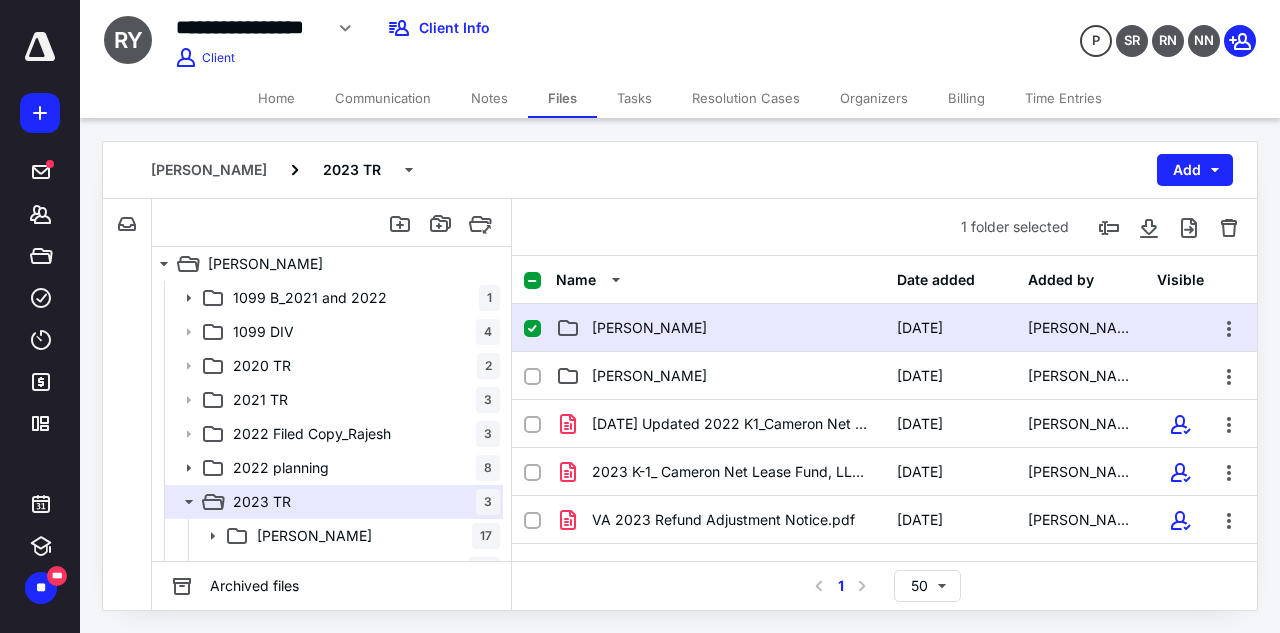 click on "2/20/2024" at bounding box center (920, 328) 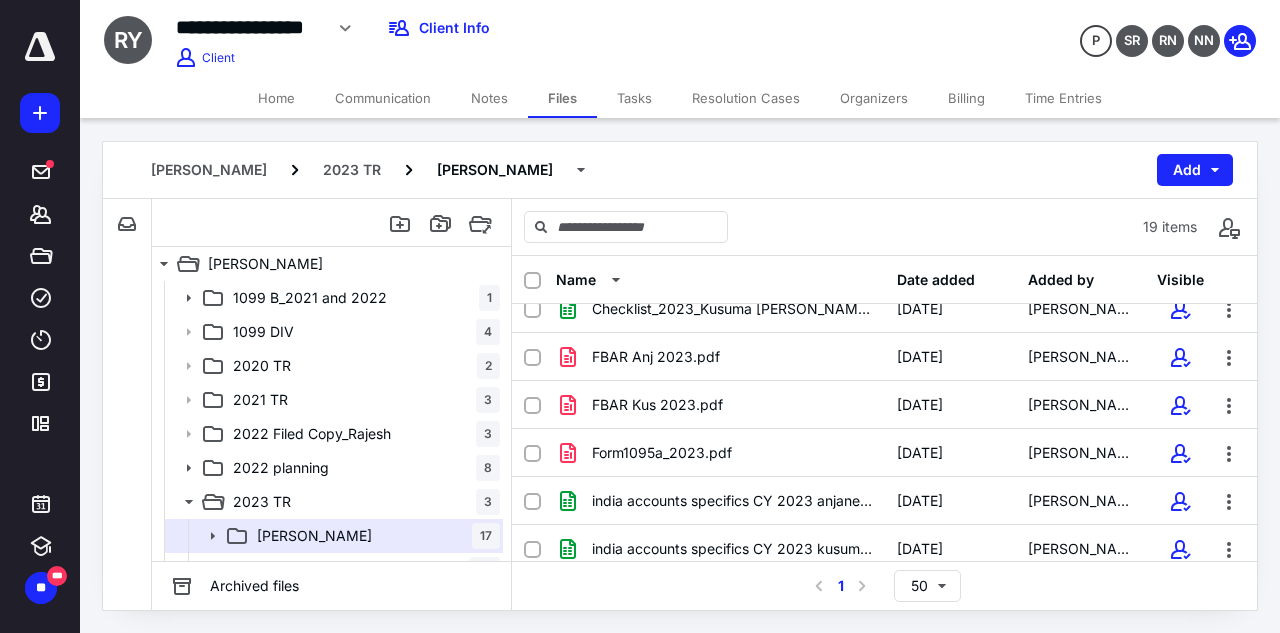 scroll, scrollTop: 0, scrollLeft: 0, axis: both 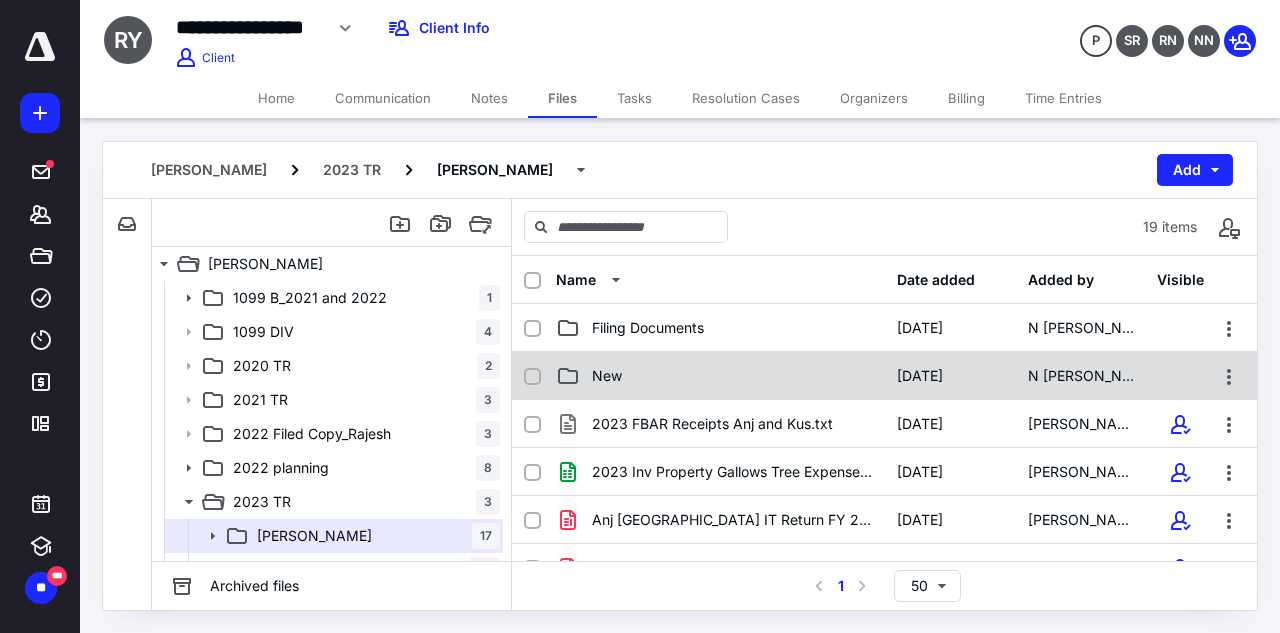click on "5/22/2024" at bounding box center [950, 376] 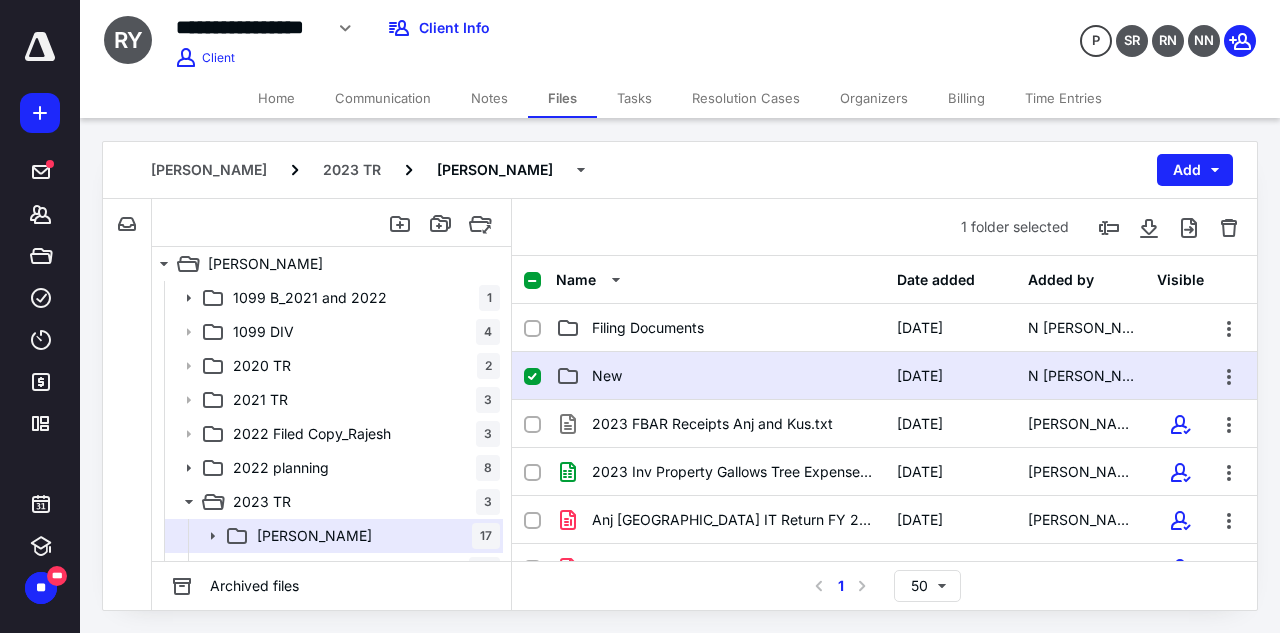 click on "5/22/2024" at bounding box center (950, 376) 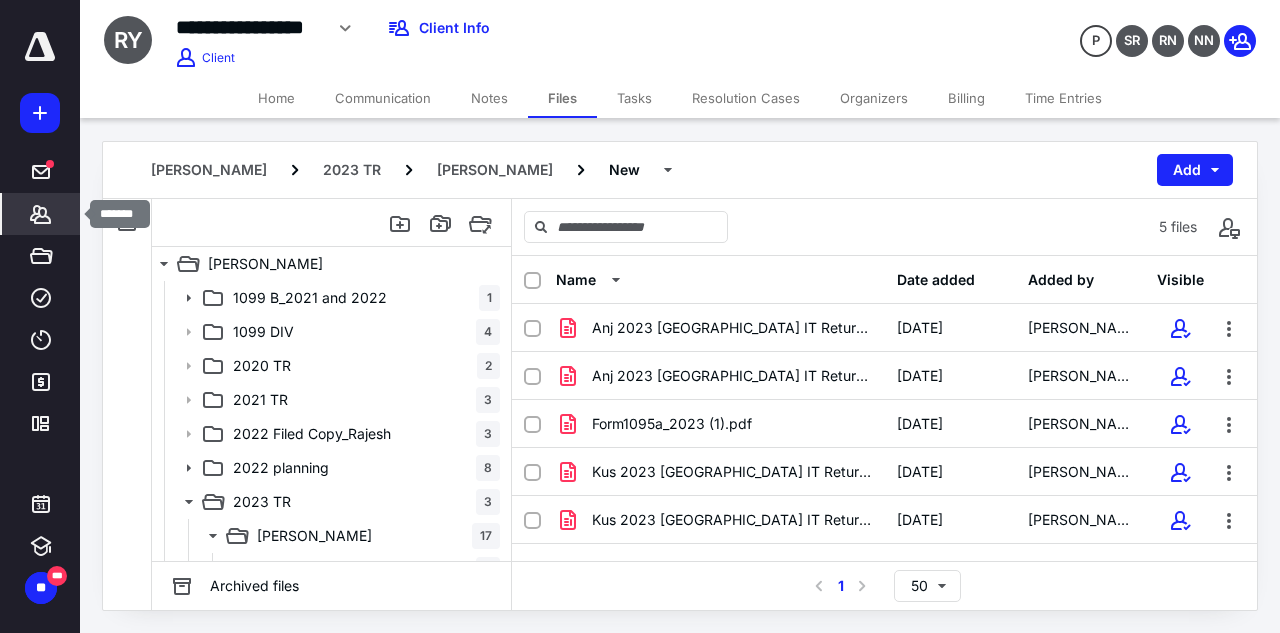 click 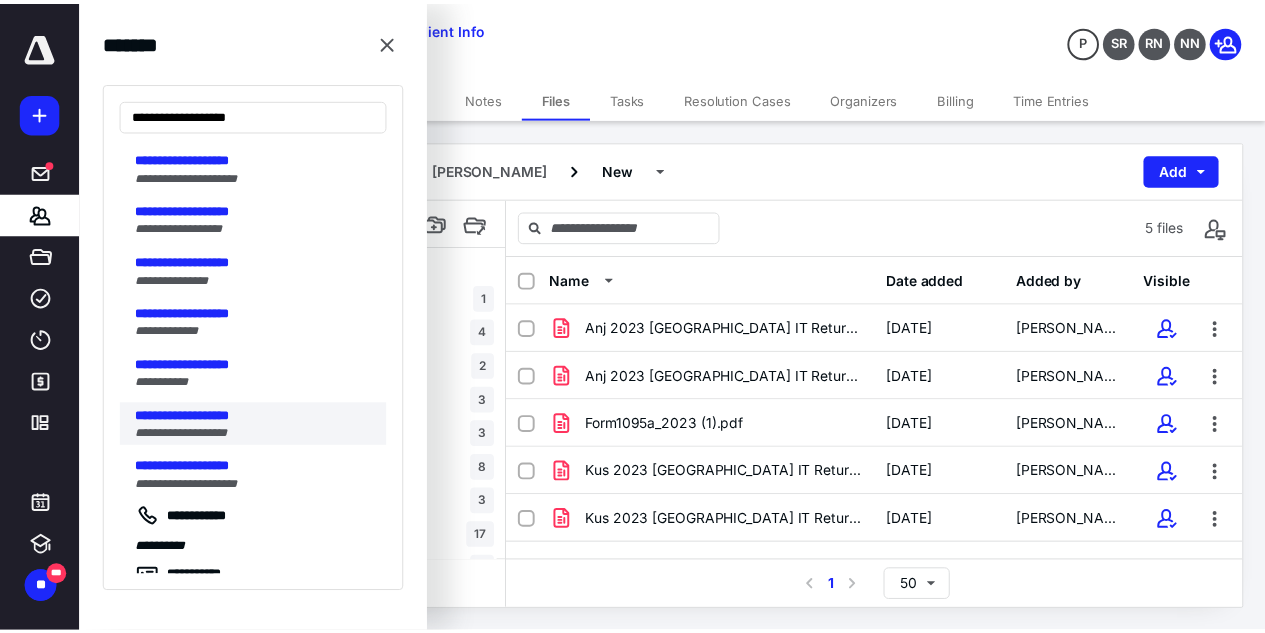 scroll, scrollTop: 202, scrollLeft: 0, axis: vertical 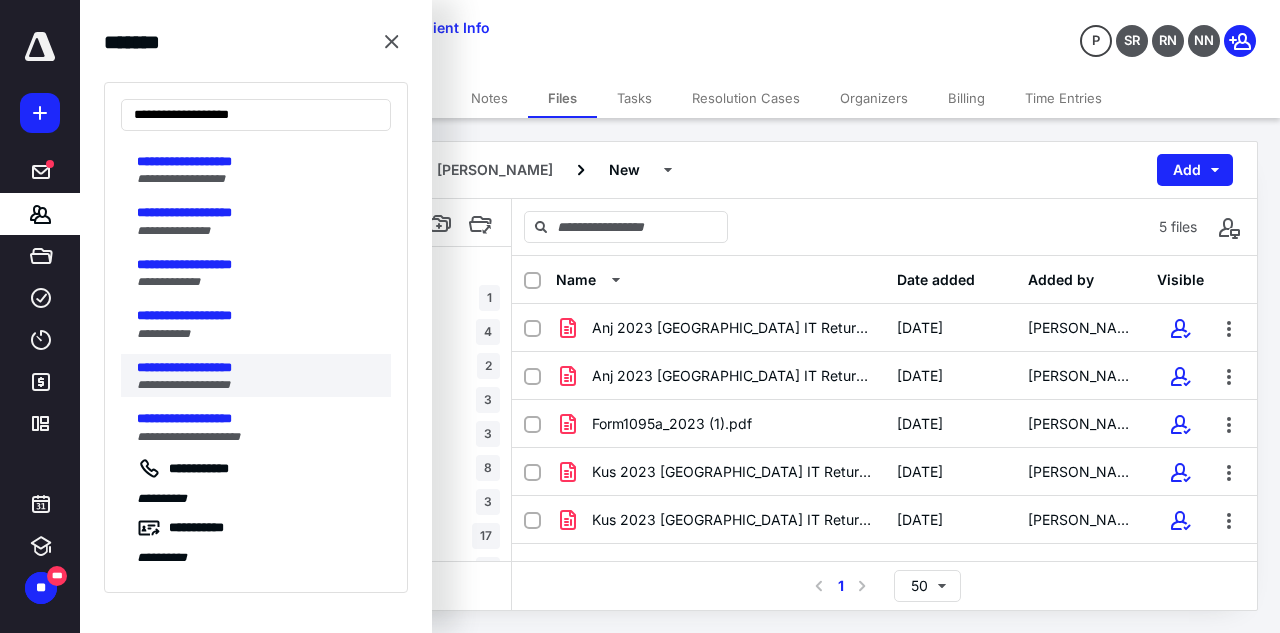 type on "**********" 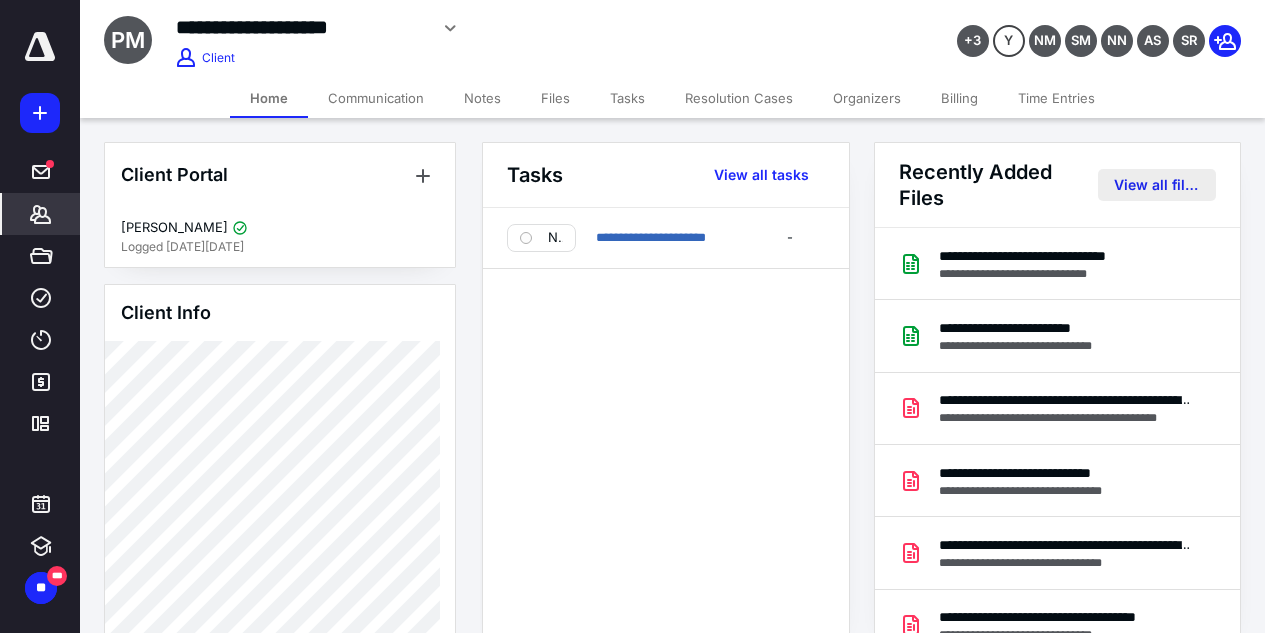 click on "View all files" at bounding box center [1157, 185] 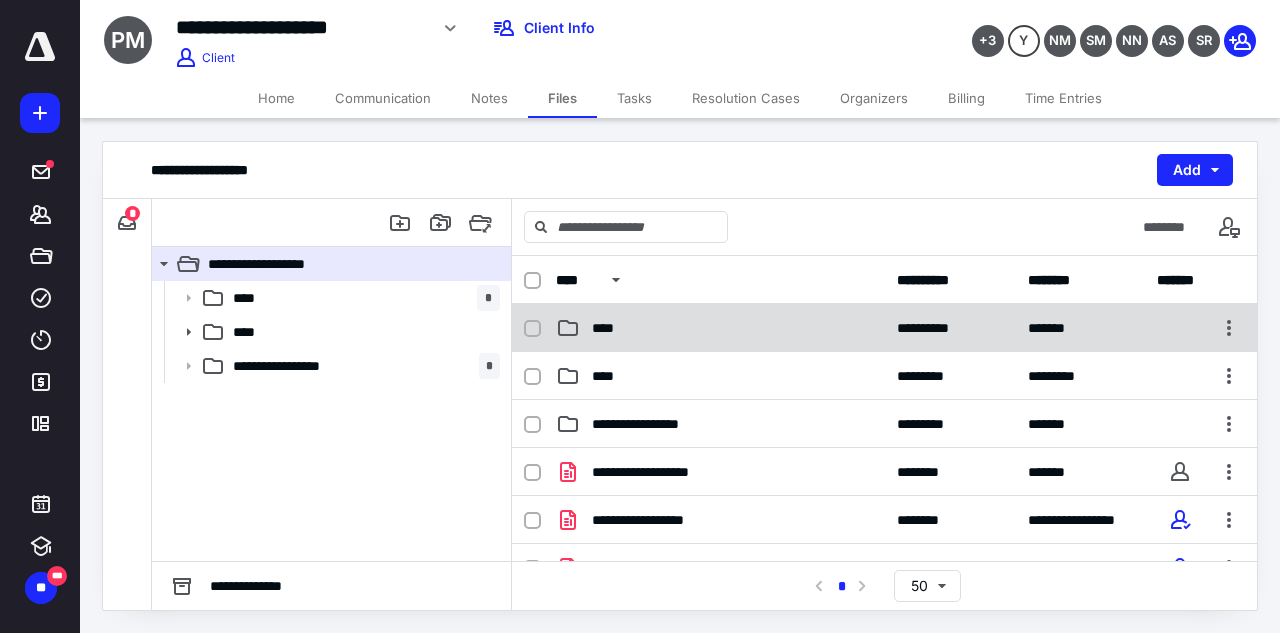 click on "****" at bounding box center [720, 328] 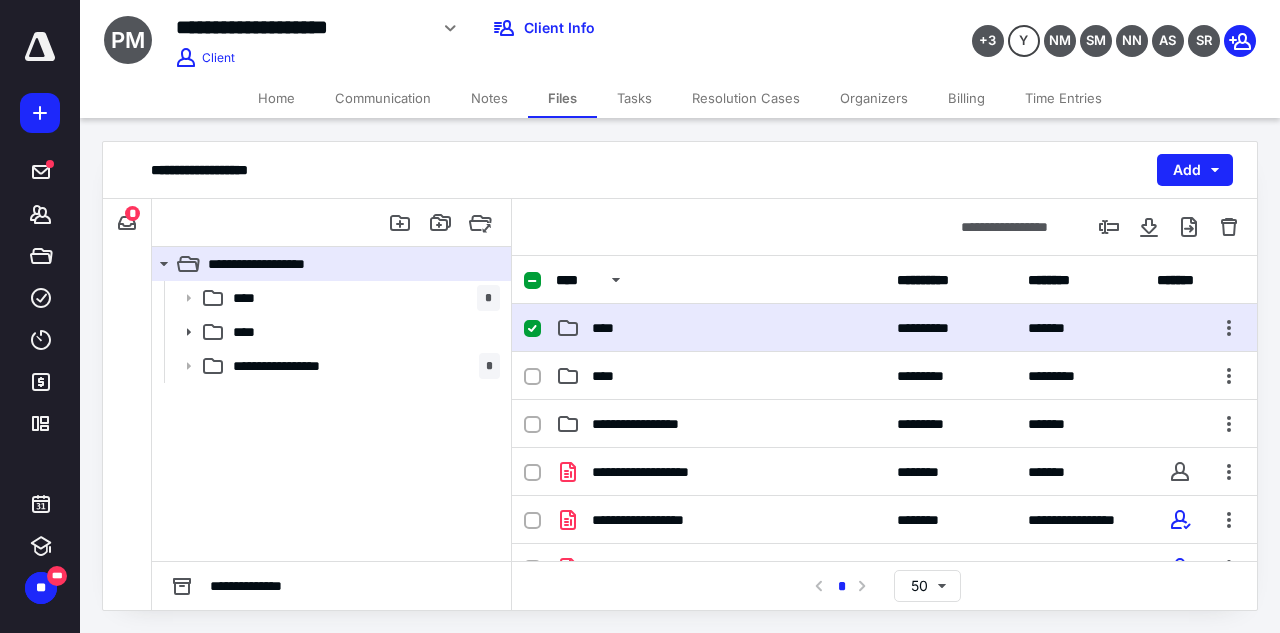 click on "****" at bounding box center [720, 328] 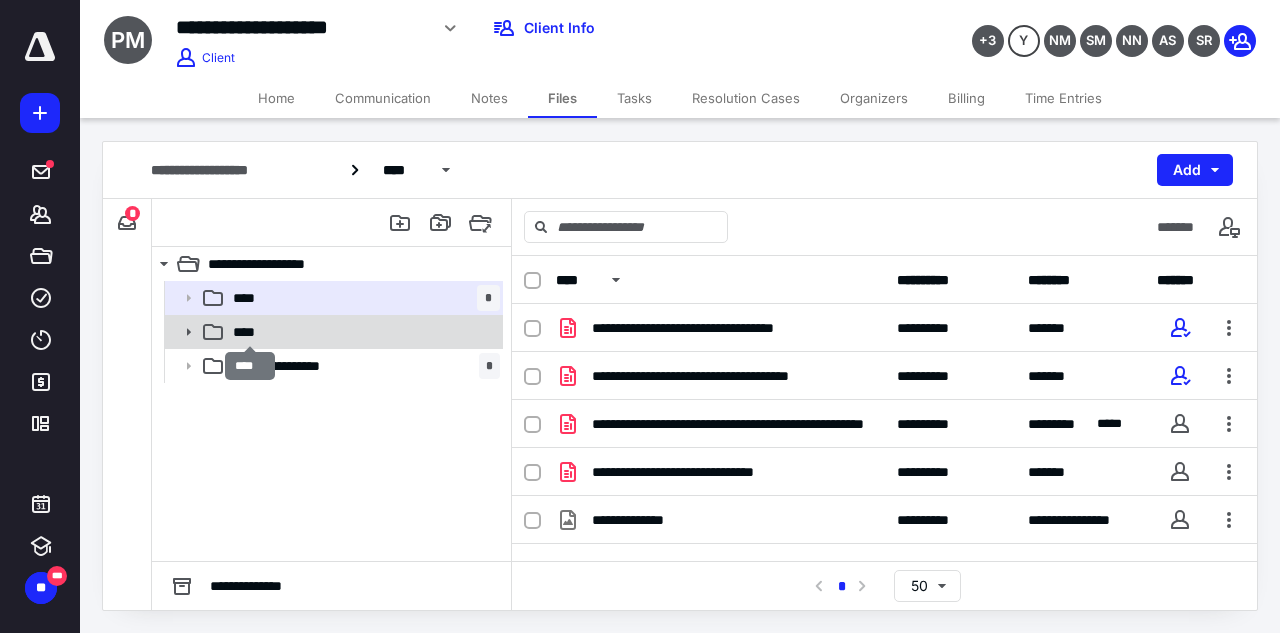 click on "****" at bounding box center [250, 332] 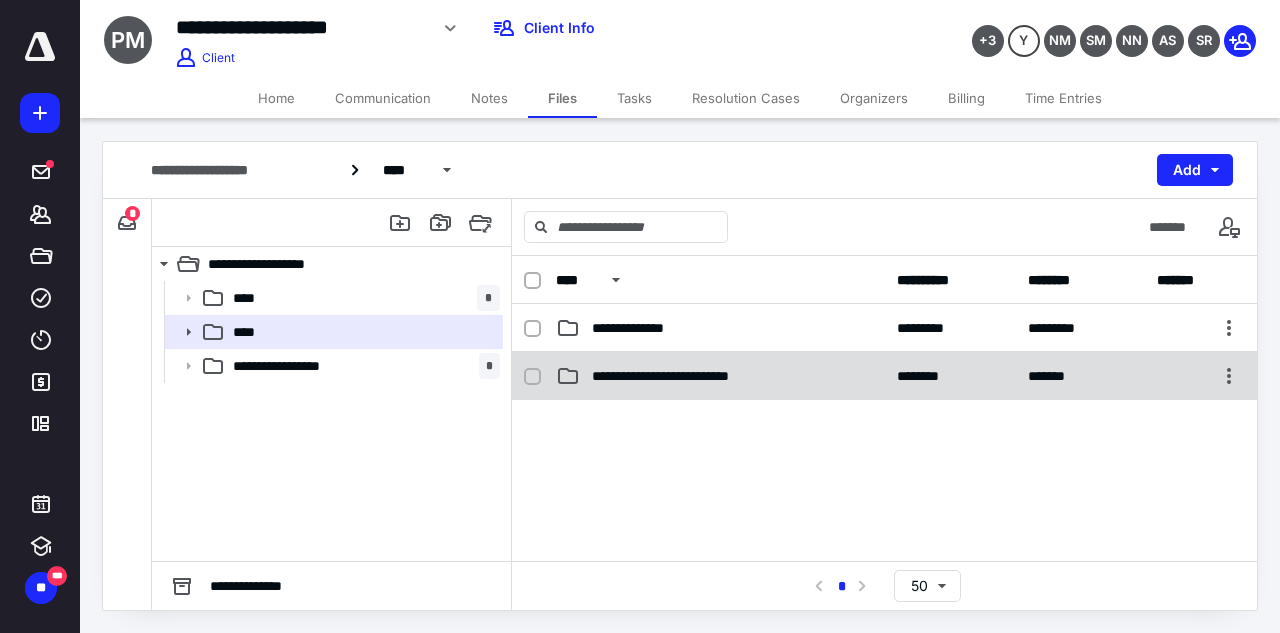 click on "**********" at bounding box center (720, 376) 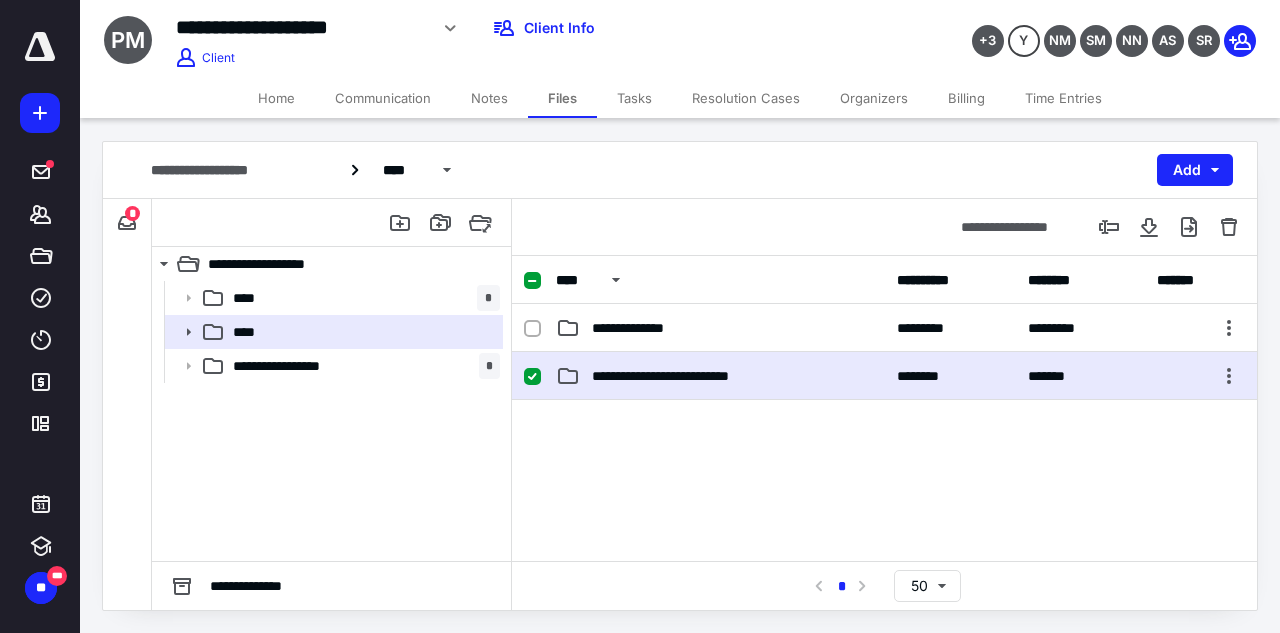 click on "**********" at bounding box center [720, 376] 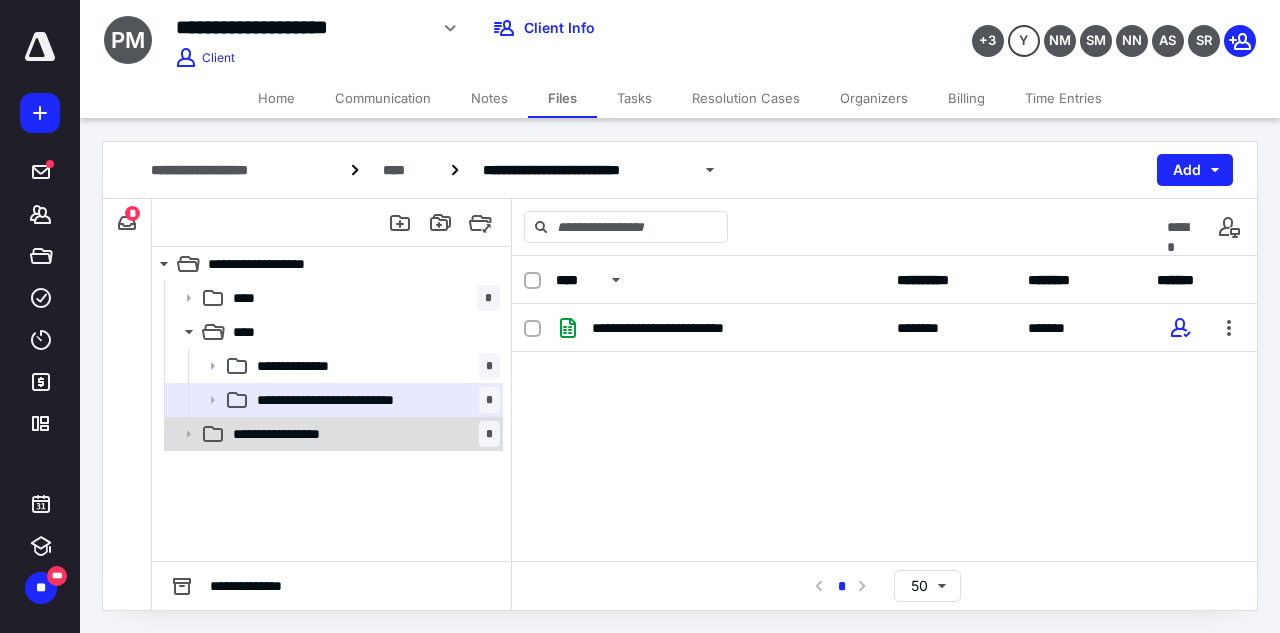 click on "**********" at bounding box center (362, 434) 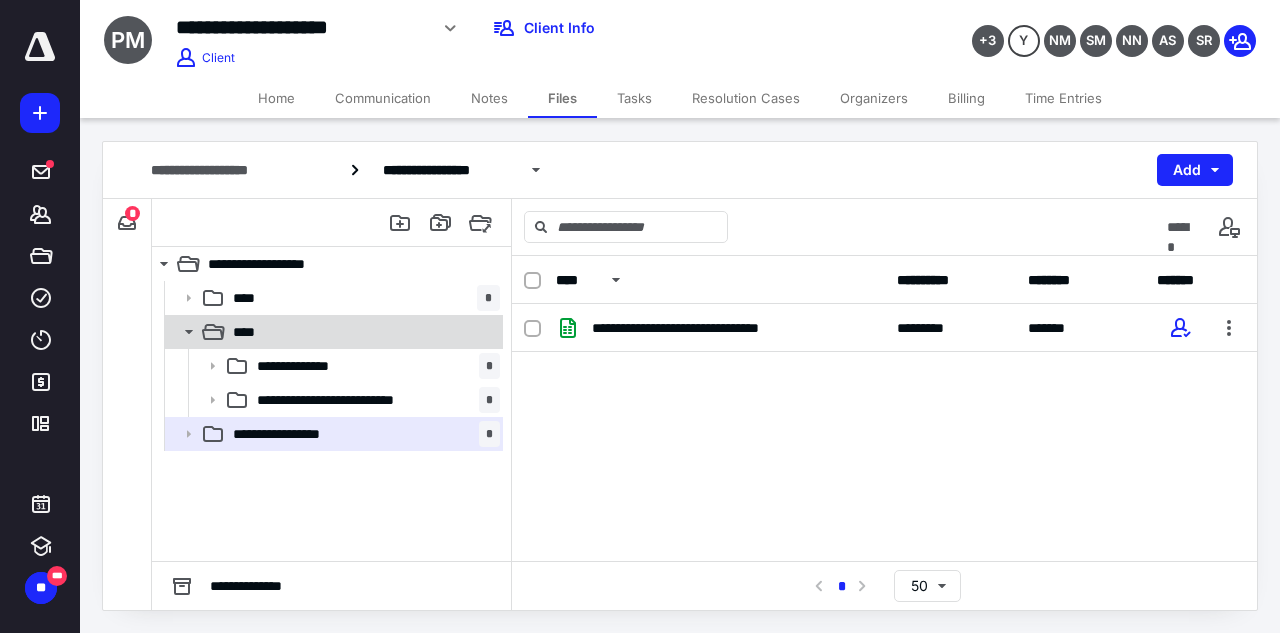 click on "****" at bounding box center (332, 332) 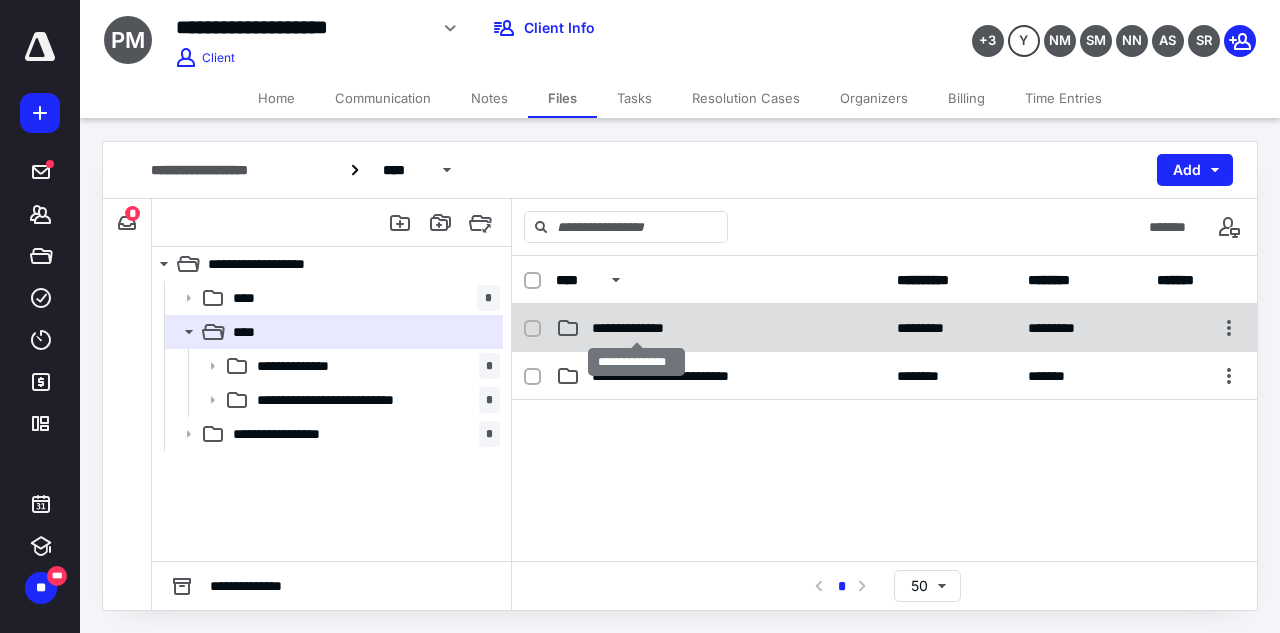 click on "**********" at bounding box center (636, 328) 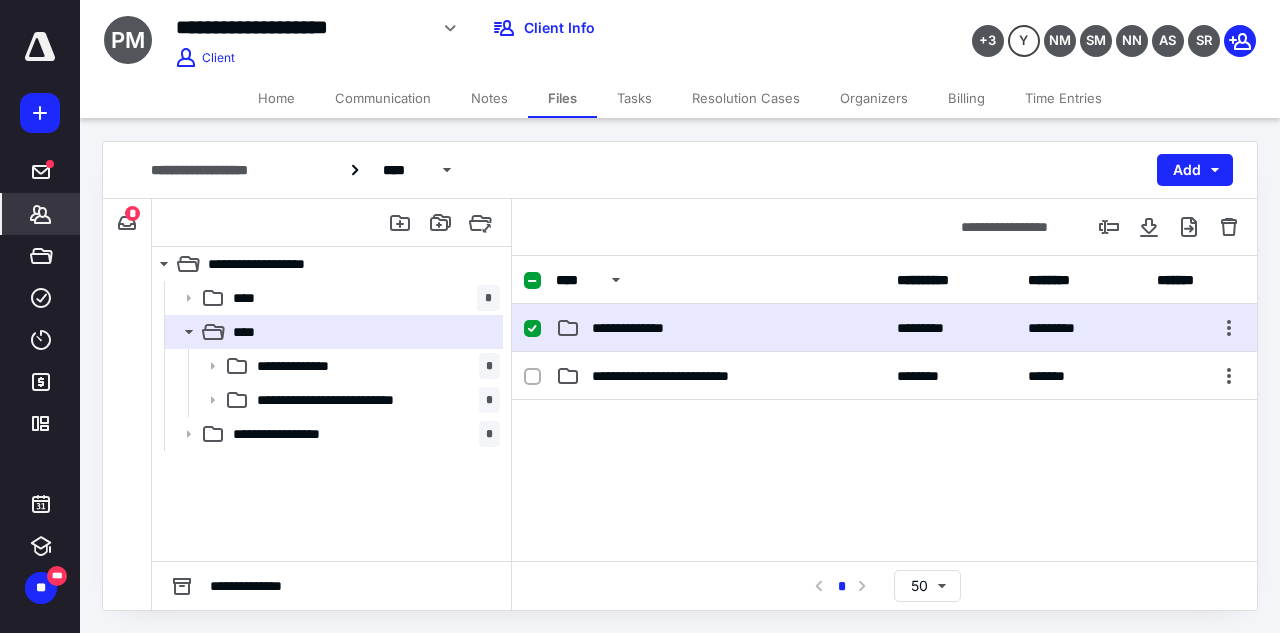 click 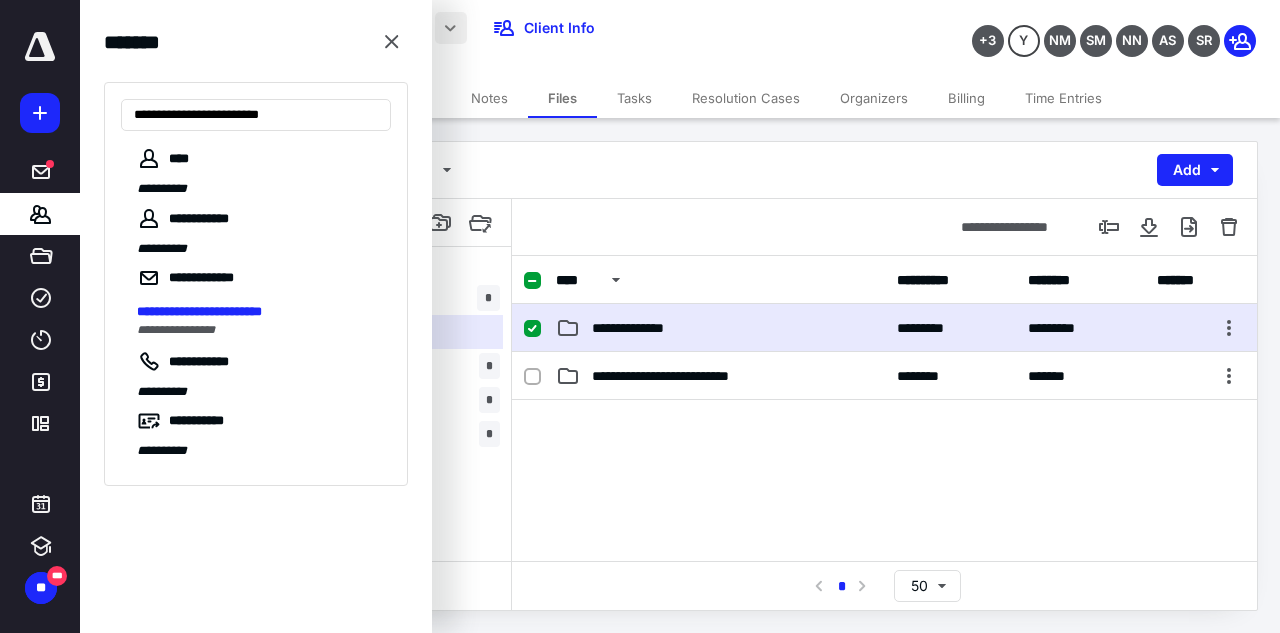type on "**********" 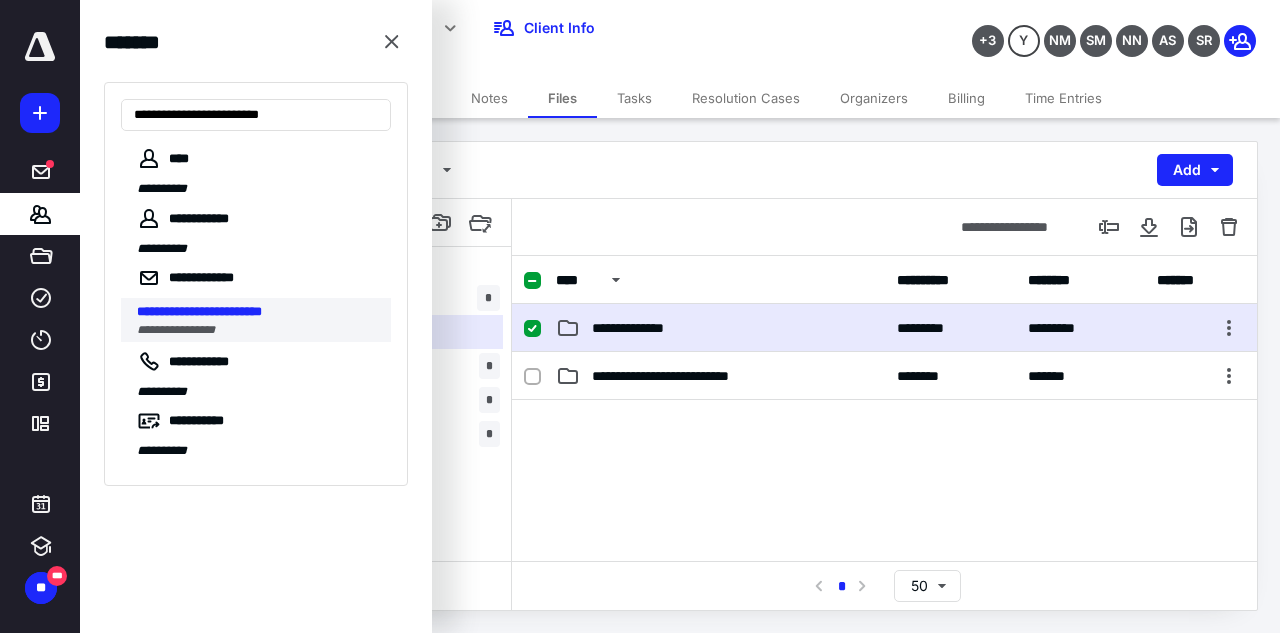 click on "**********" at bounding box center [199, 311] 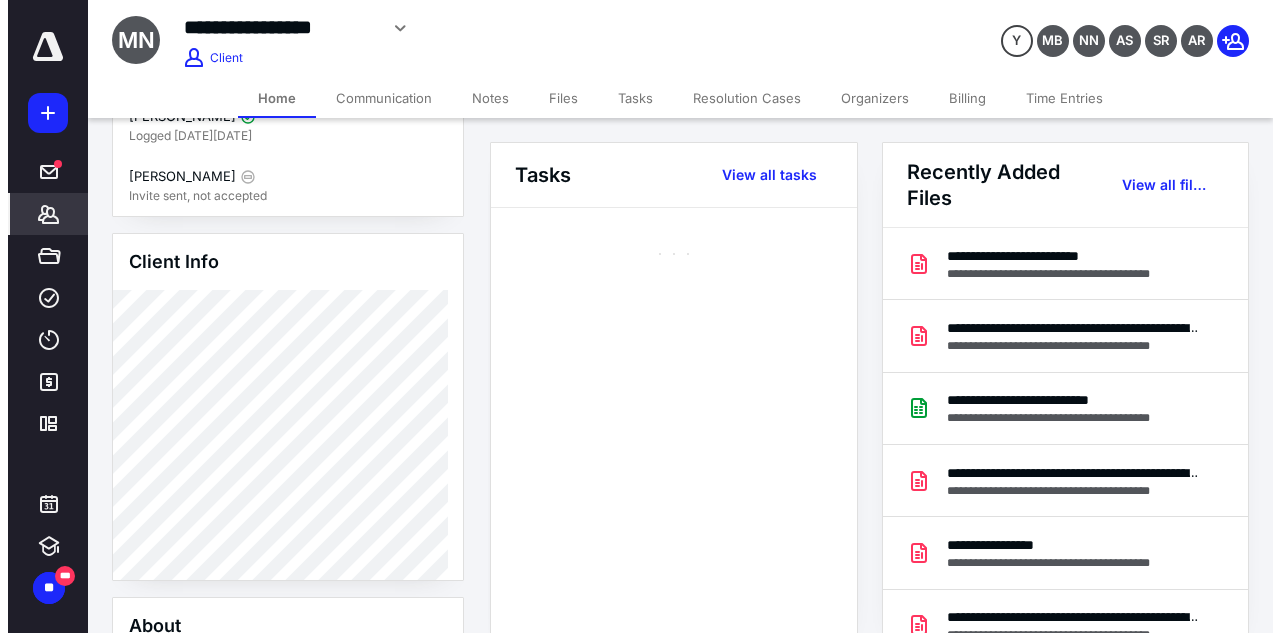 scroll, scrollTop: 200, scrollLeft: 0, axis: vertical 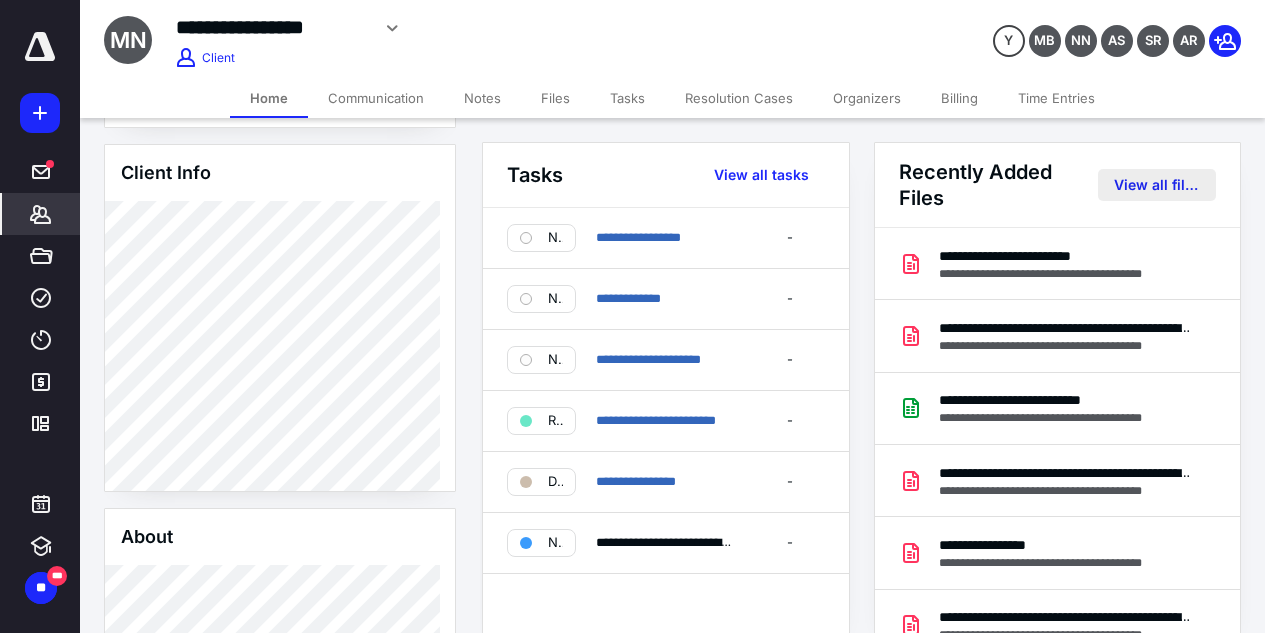 click on "View all files" at bounding box center [1157, 185] 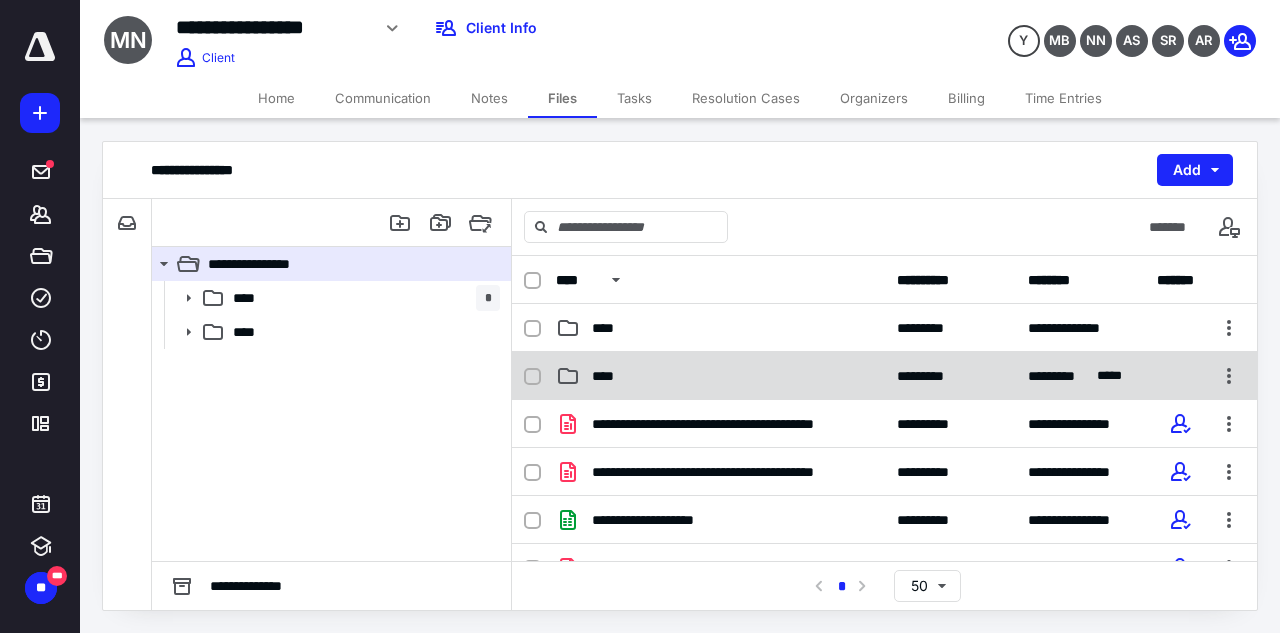 click on "****" at bounding box center [720, 376] 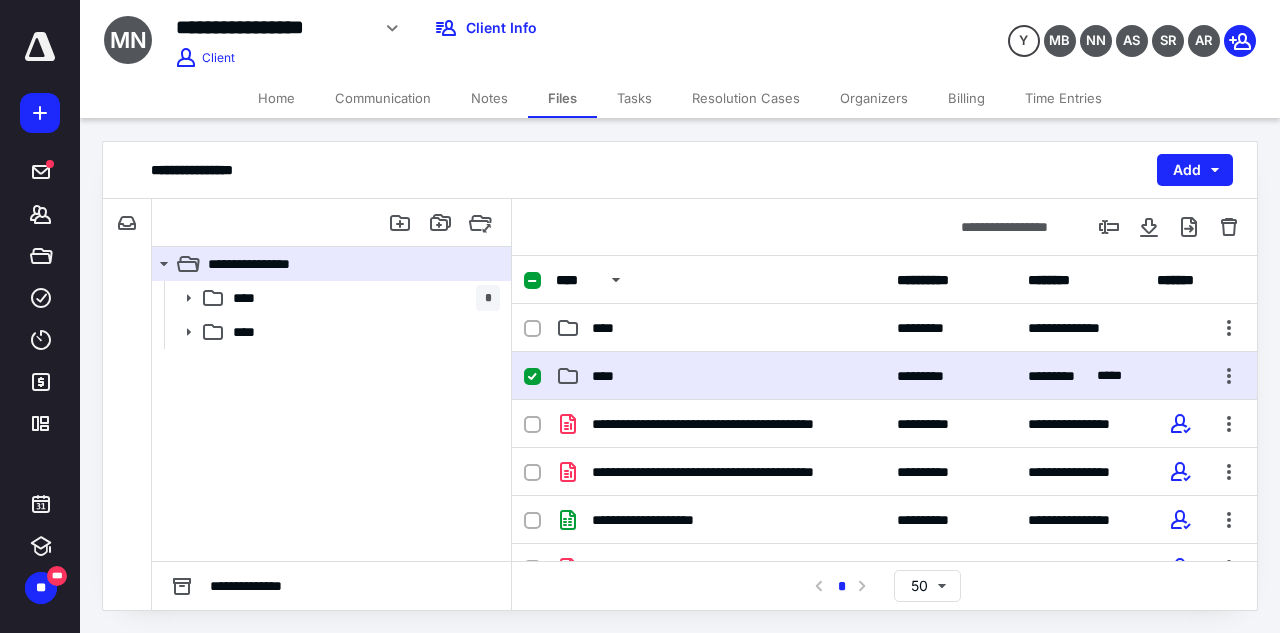 click on "****" at bounding box center (720, 376) 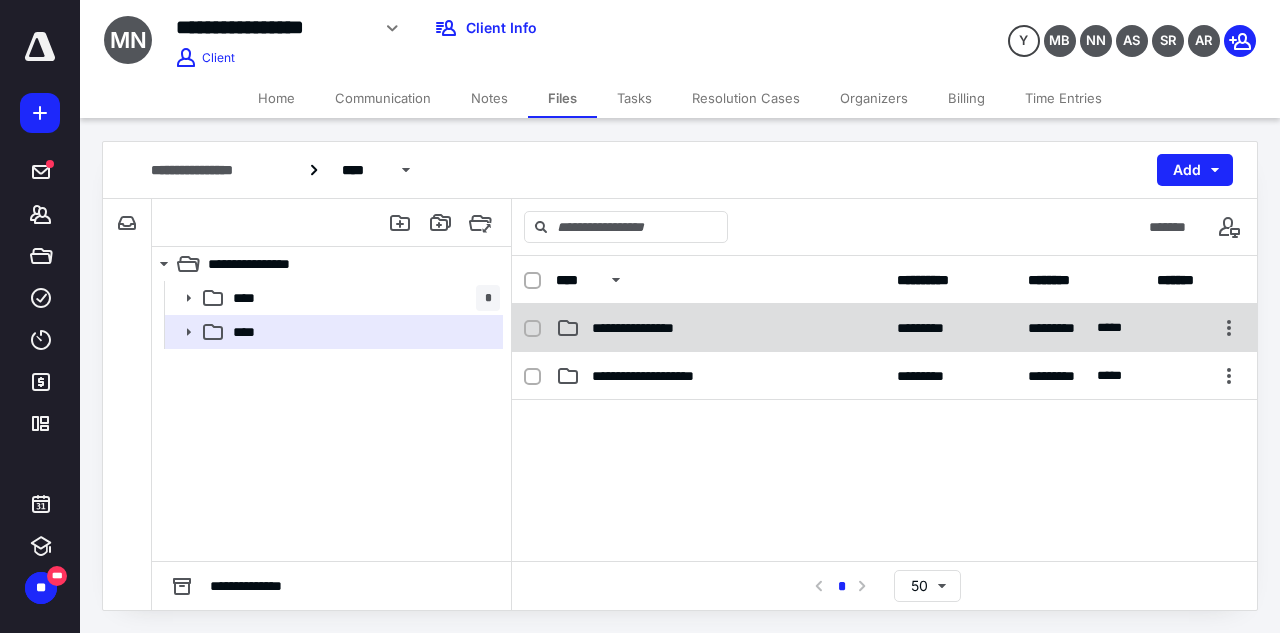 click on "**********" at bounding box center (884, 328) 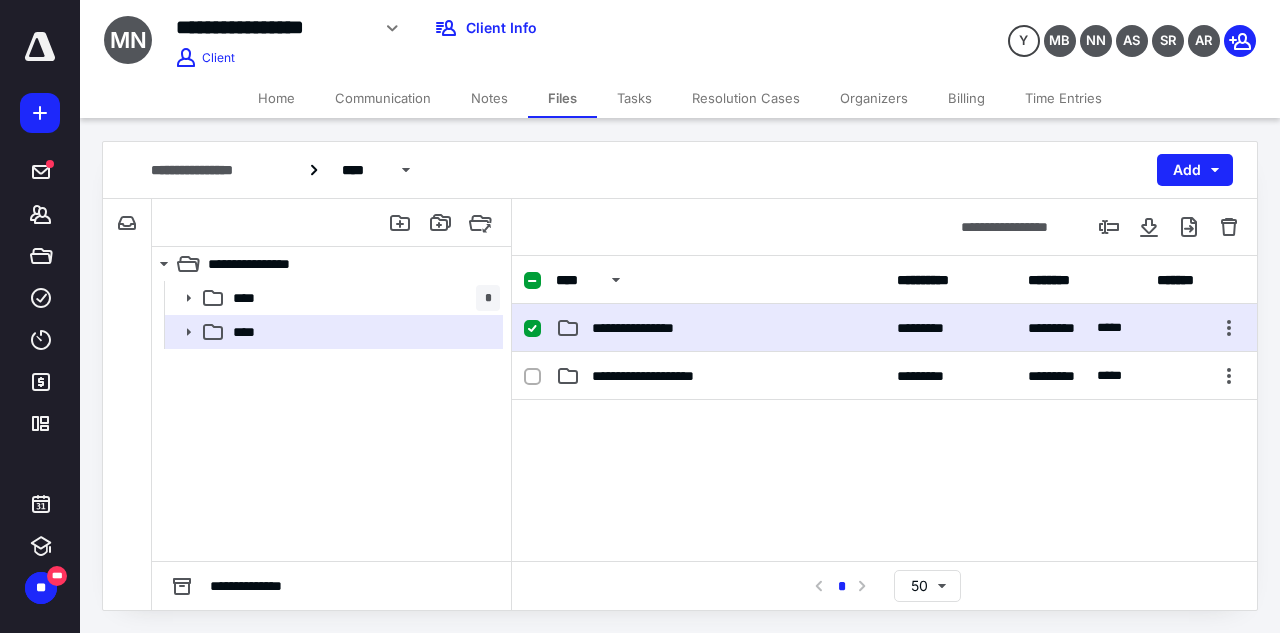 click on "**********" at bounding box center (884, 328) 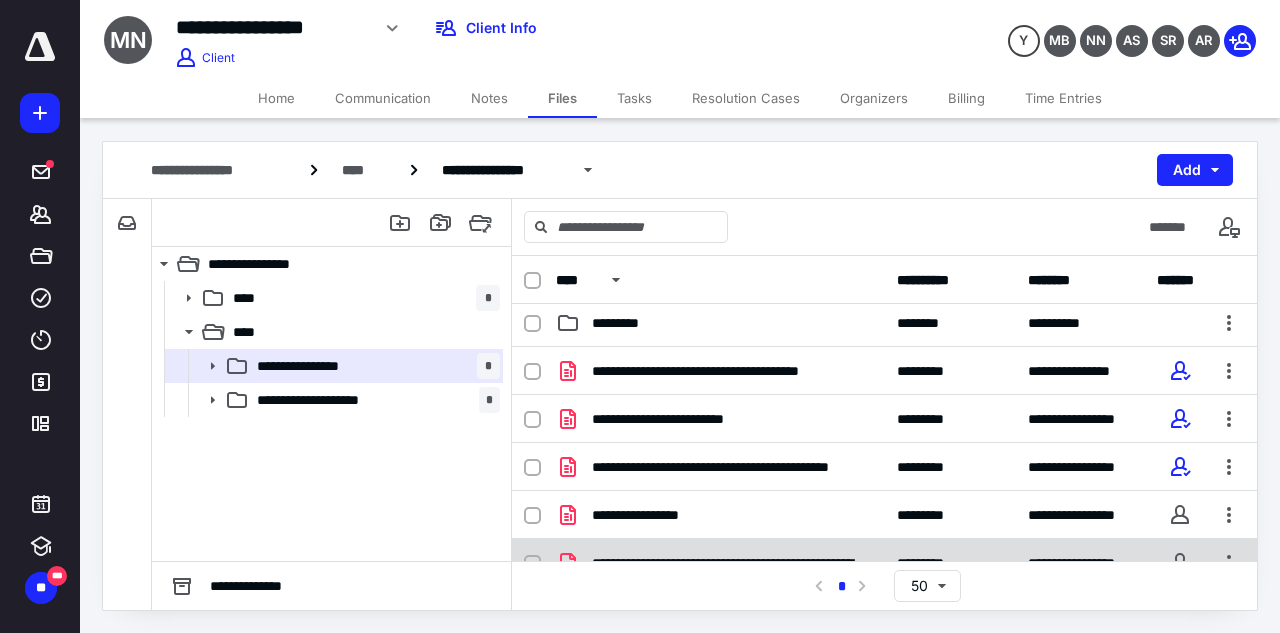 scroll, scrollTop: 0, scrollLeft: 0, axis: both 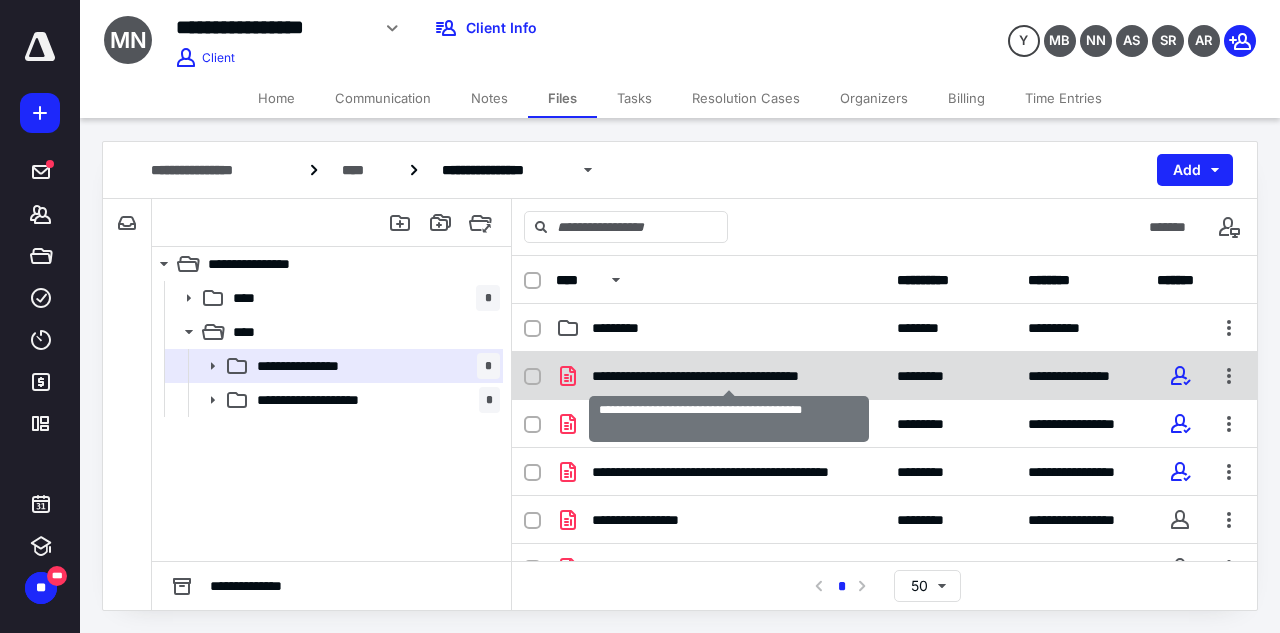 click on "**********" at bounding box center [728, 376] 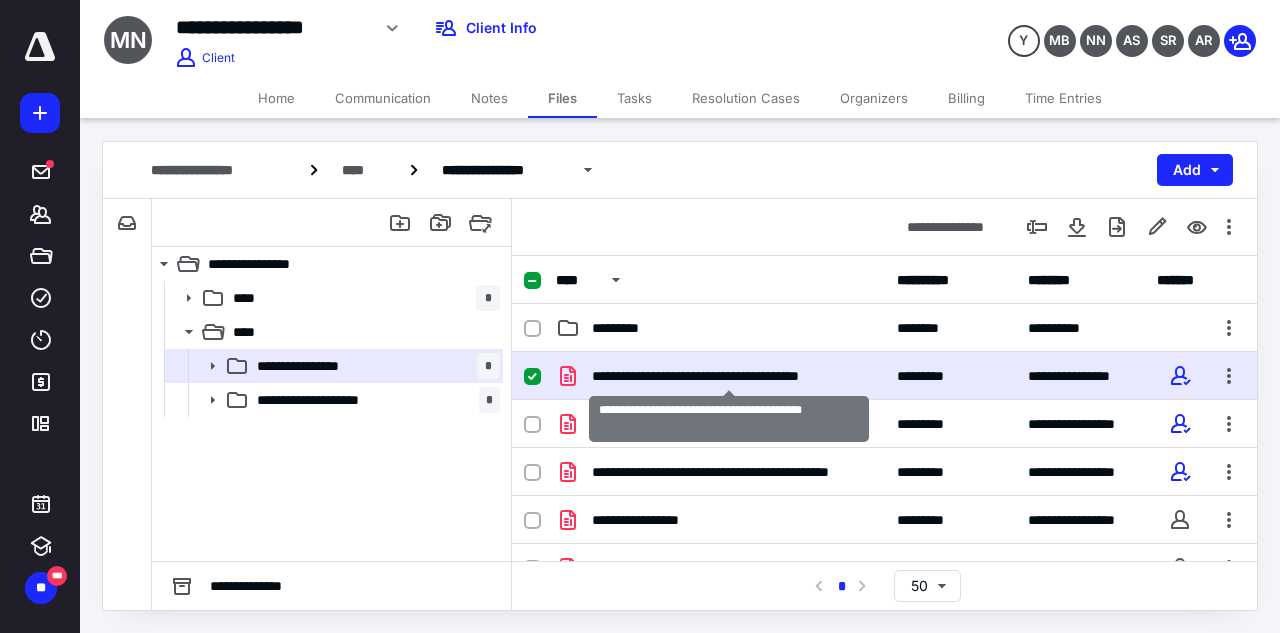 click on "**********" at bounding box center (728, 376) 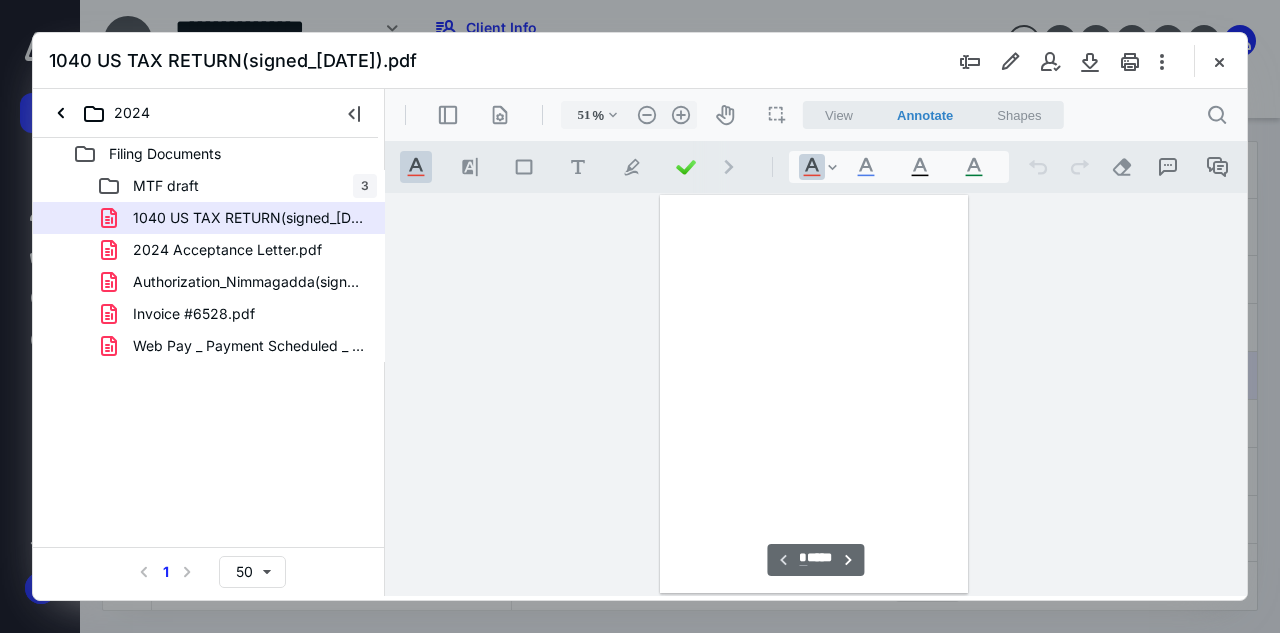 scroll, scrollTop: 0, scrollLeft: 0, axis: both 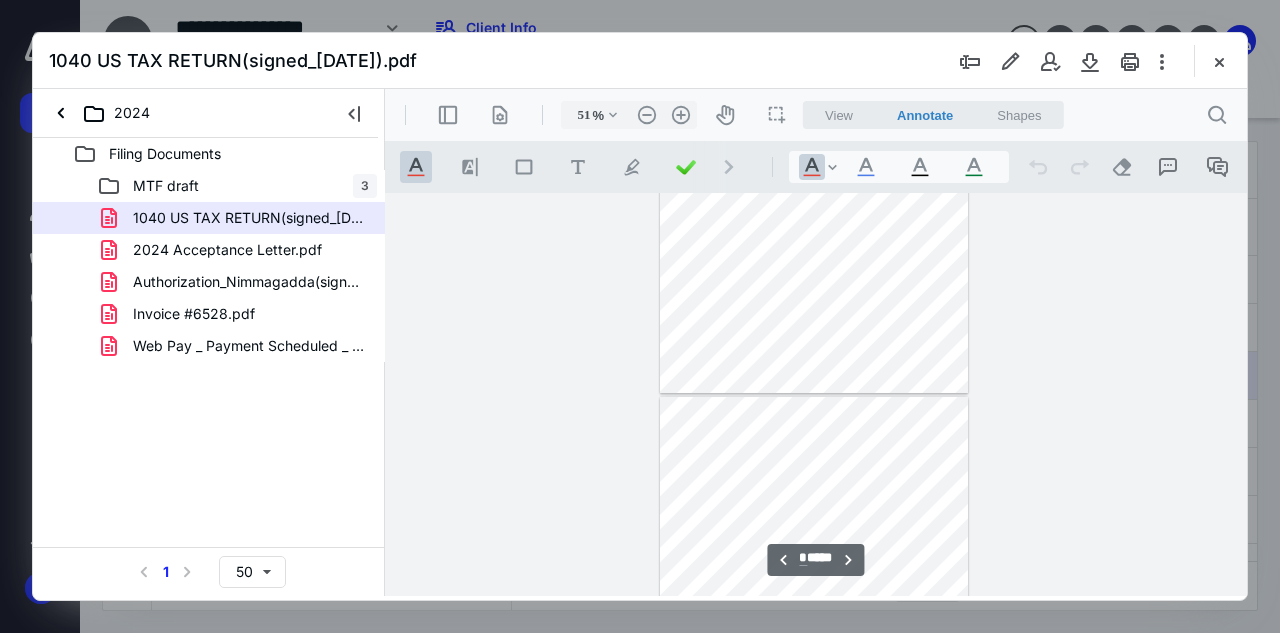 type on "*" 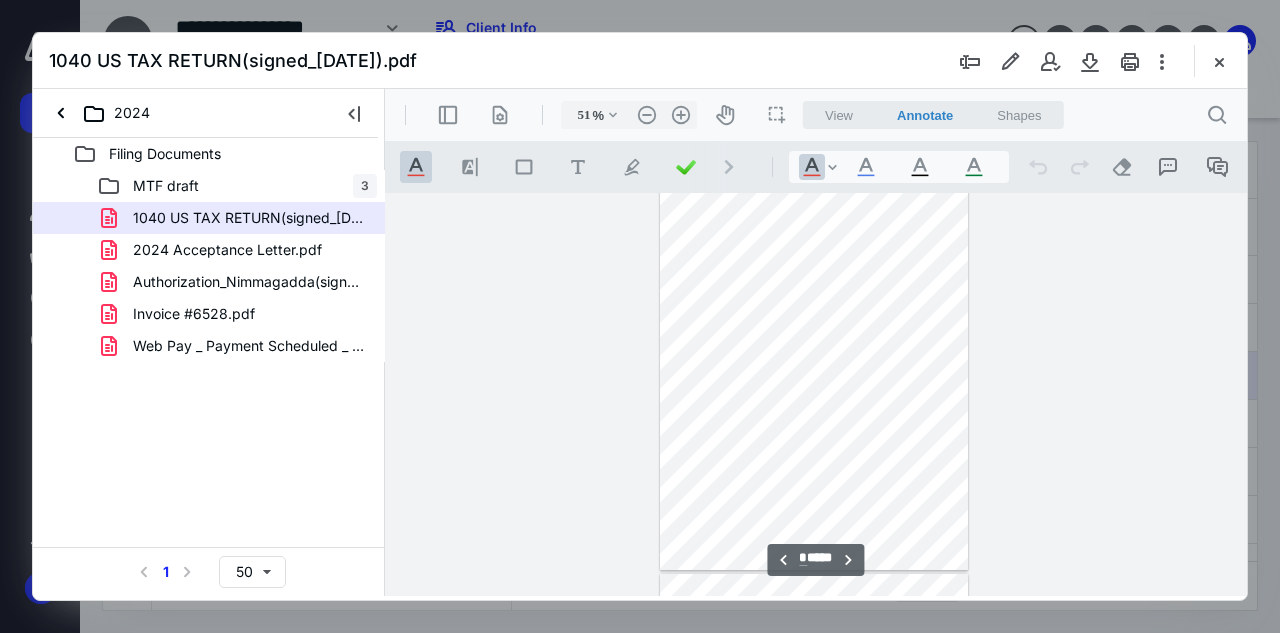 scroll, scrollTop: 1706, scrollLeft: 0, axis: vertical 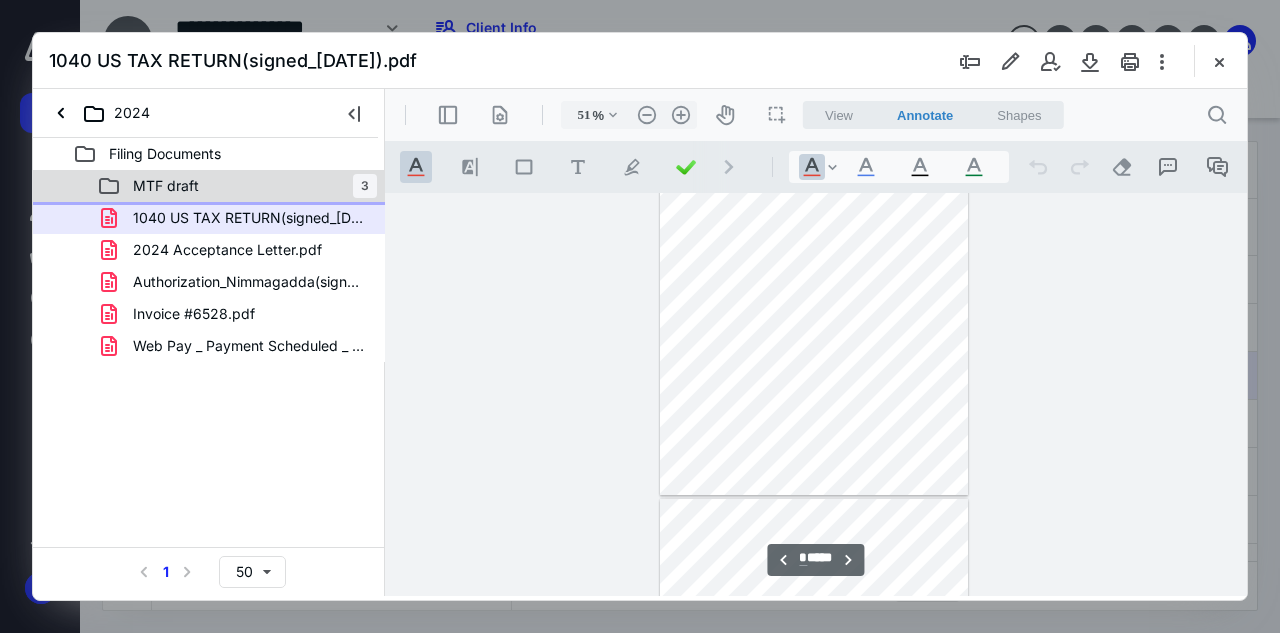click on "MTF draft 3" at bounding box center [237, 186] 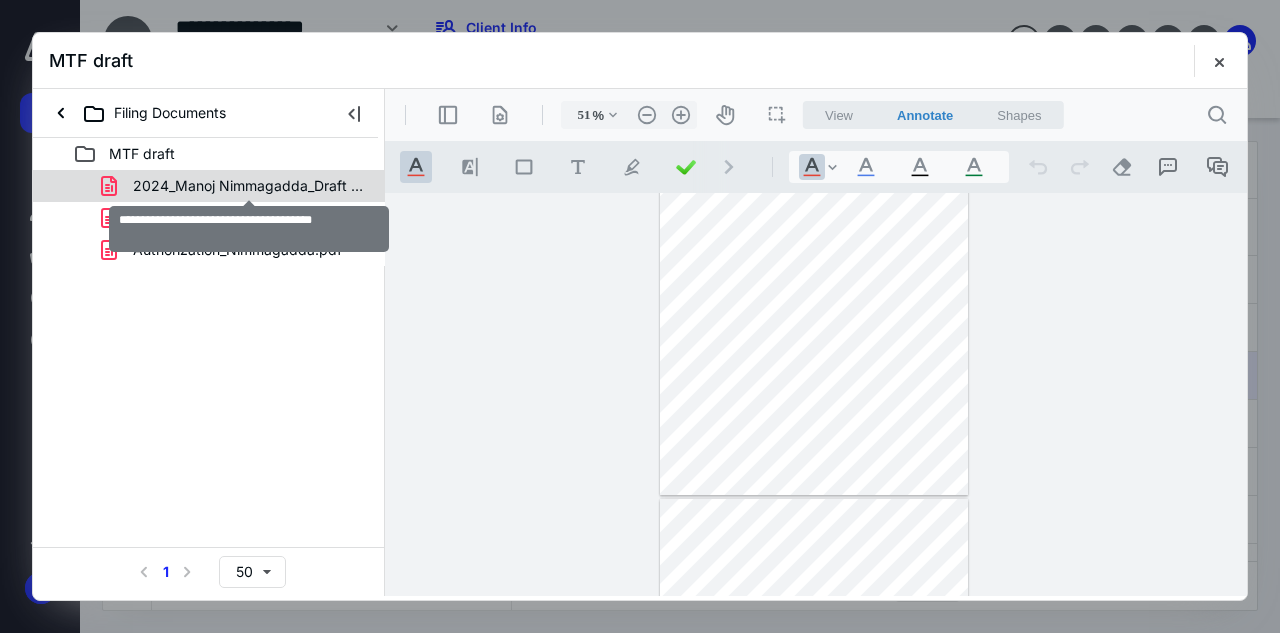 click on "2024_Manoj Nimmagadda_Draft package.pdf" at bounding box center [249, 186] 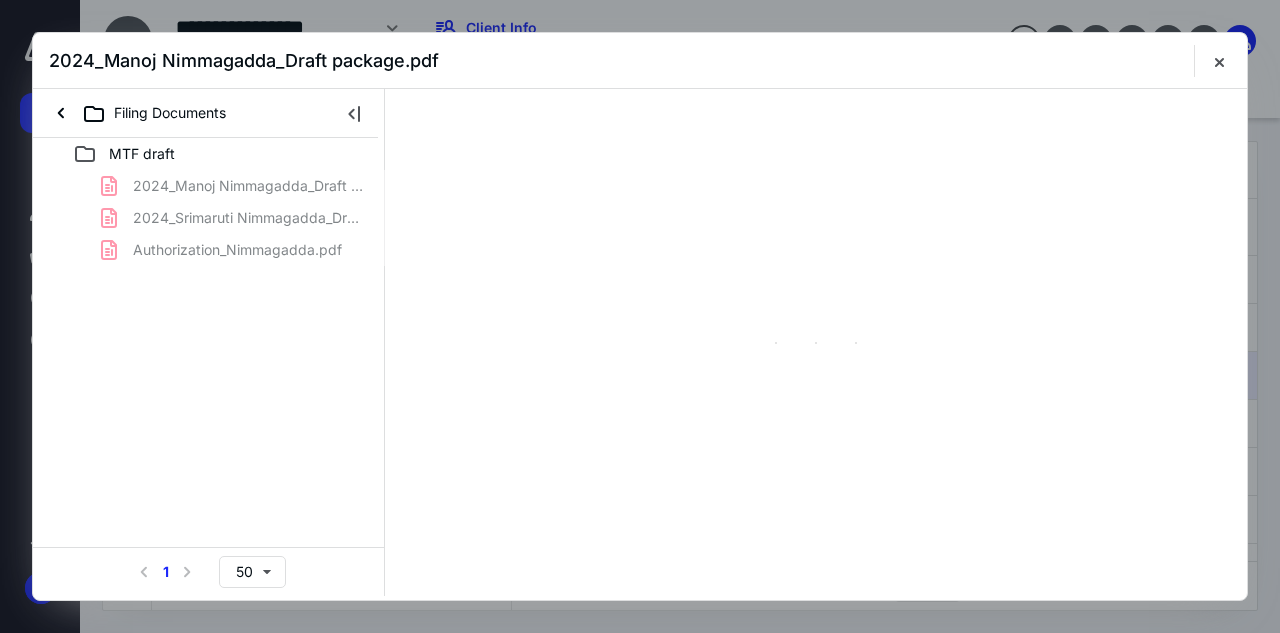 click on "2024_Manoj Nimmagadda_Draft package.pdf 2024_Srimaruti Nimmagadda_Draft package_Updated.pdf Authorization_Nimmagadda.pdf" at bounding box center (209, 218) 